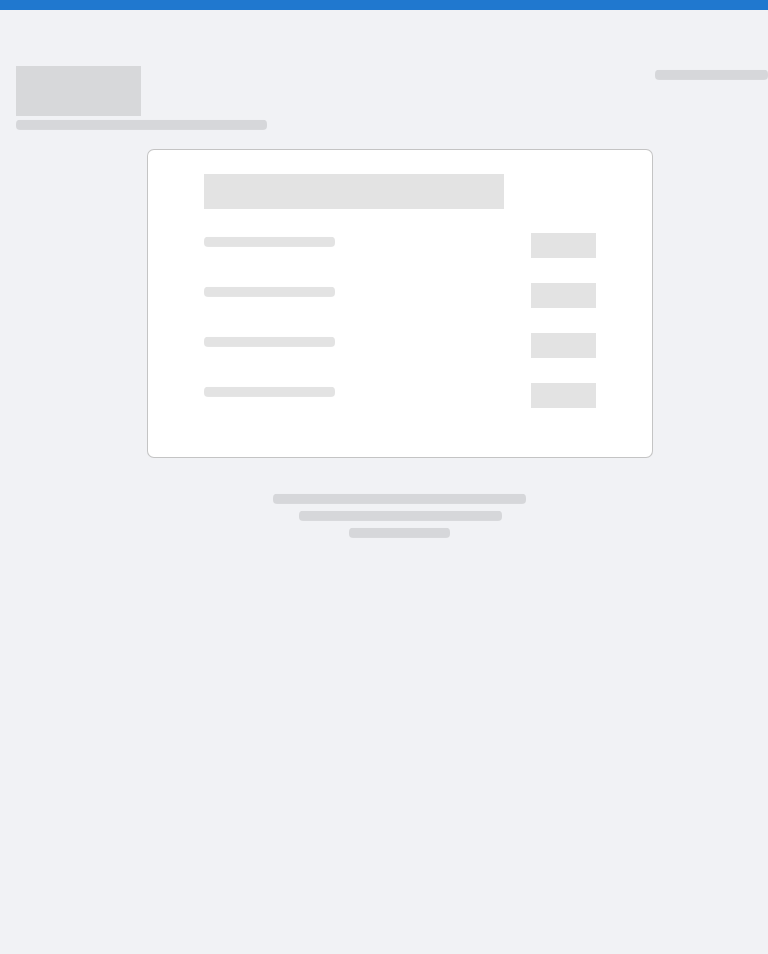 scroll, scrollTop: 0, scrollLeft: 0, axis: both 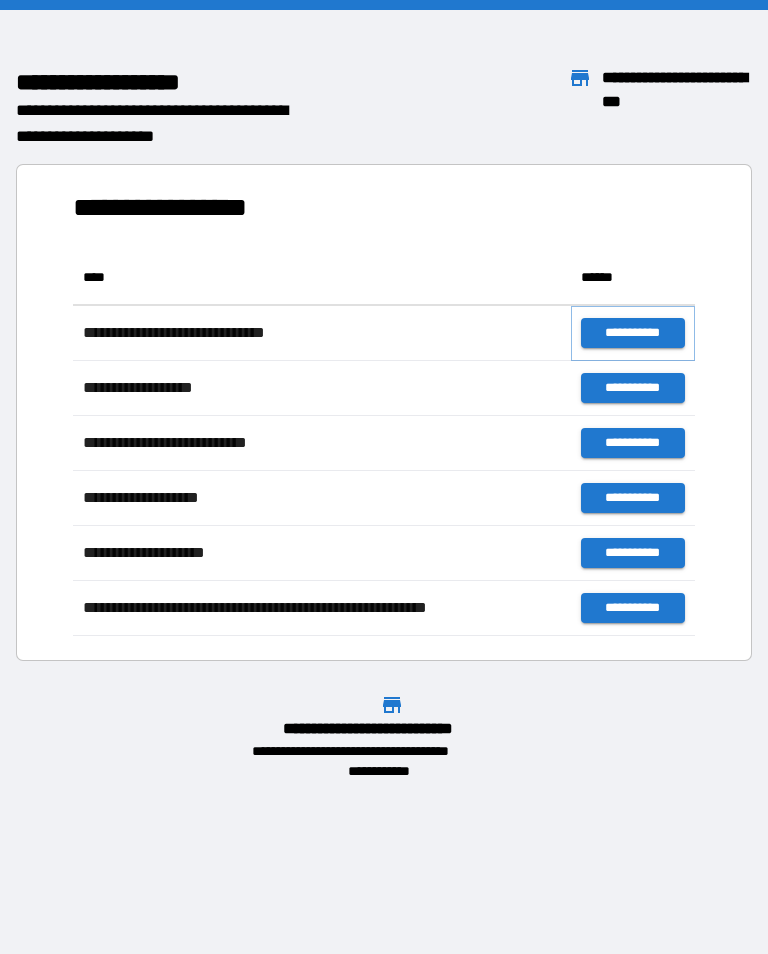 click on "**********" at bounding box center [633, 333] 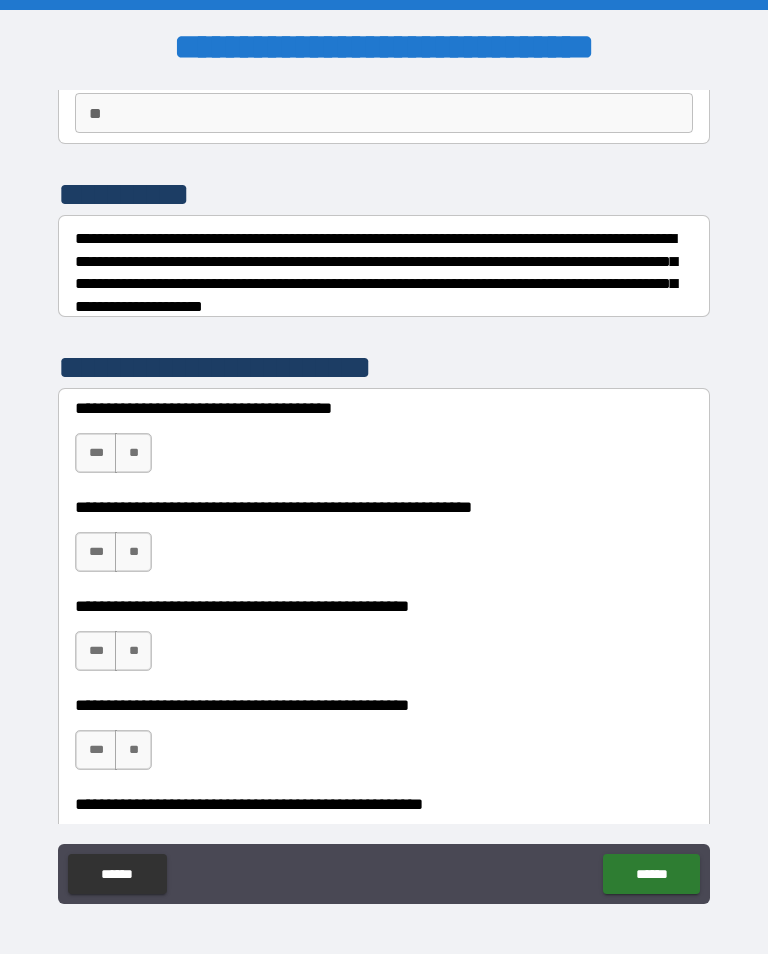 scroll, scrollTop: 190, scrollLeft: 0, axis: vertical 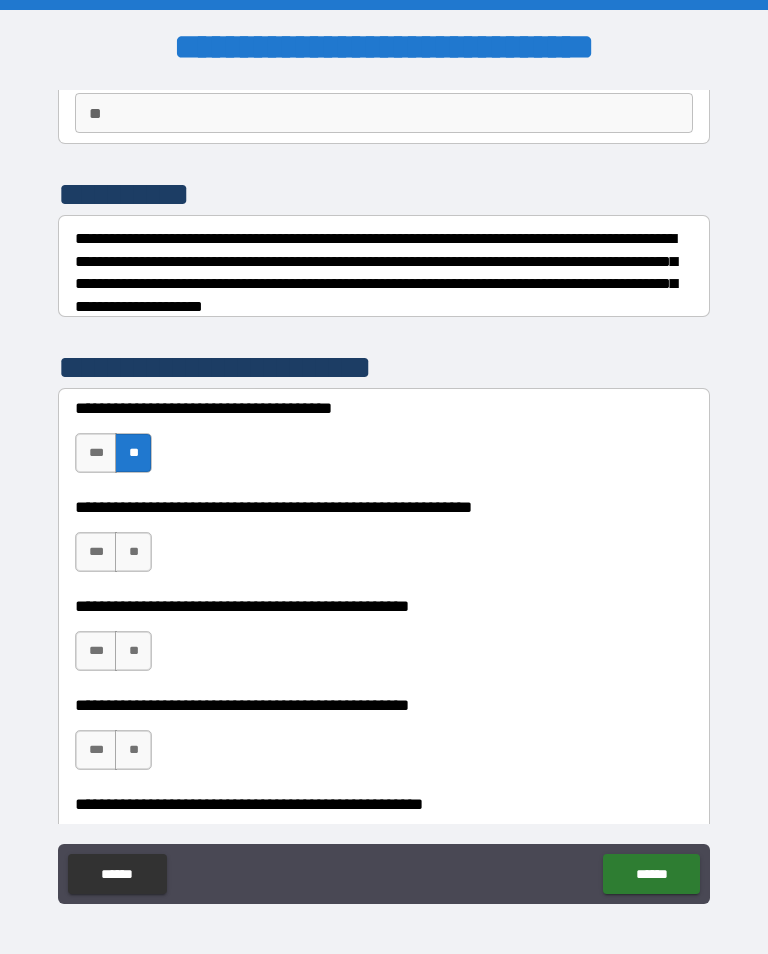 click on "**" at bounding box center [133, 552] 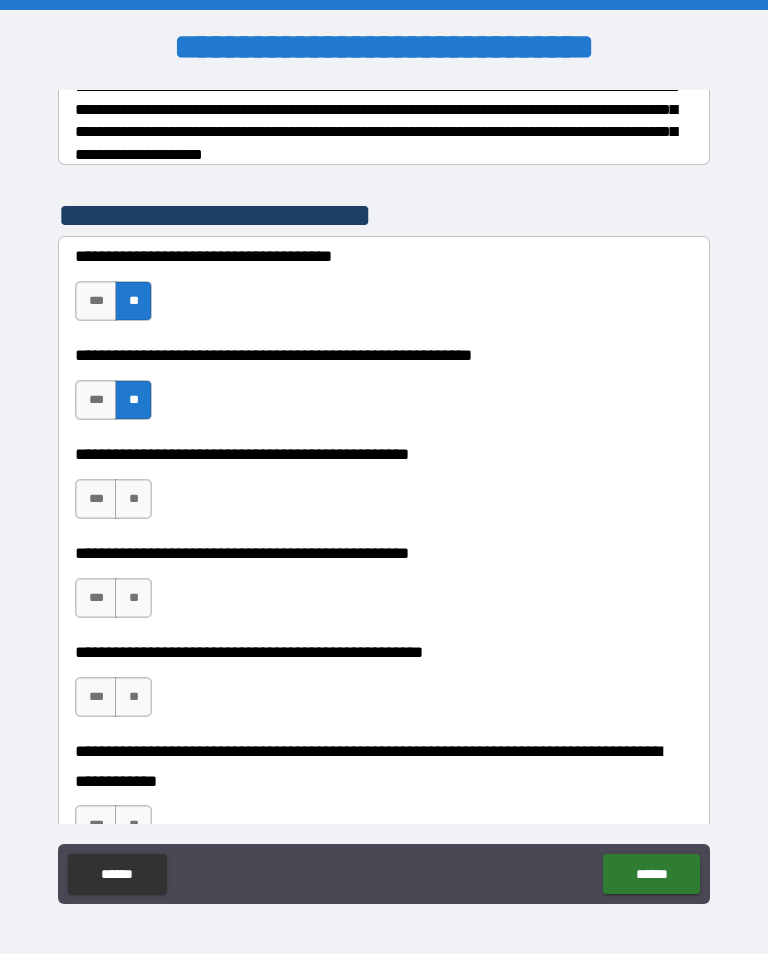 scroll, scrollTop: 344, scrollLeft: 0, axis: vertical 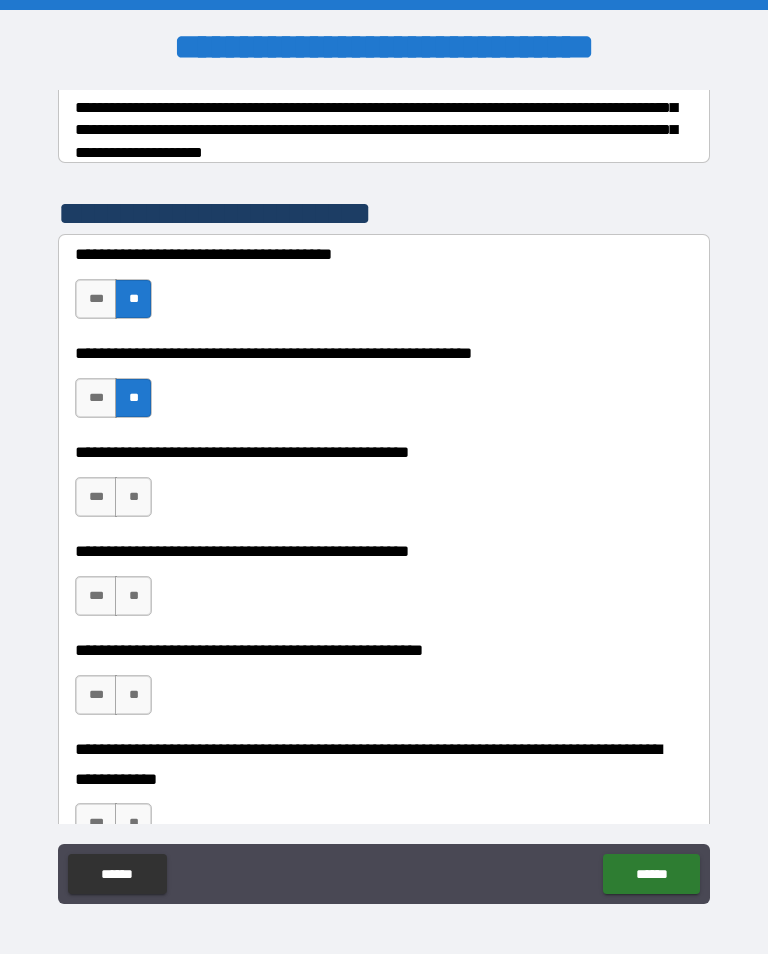 click on "**" at bounding box center [133, 497] 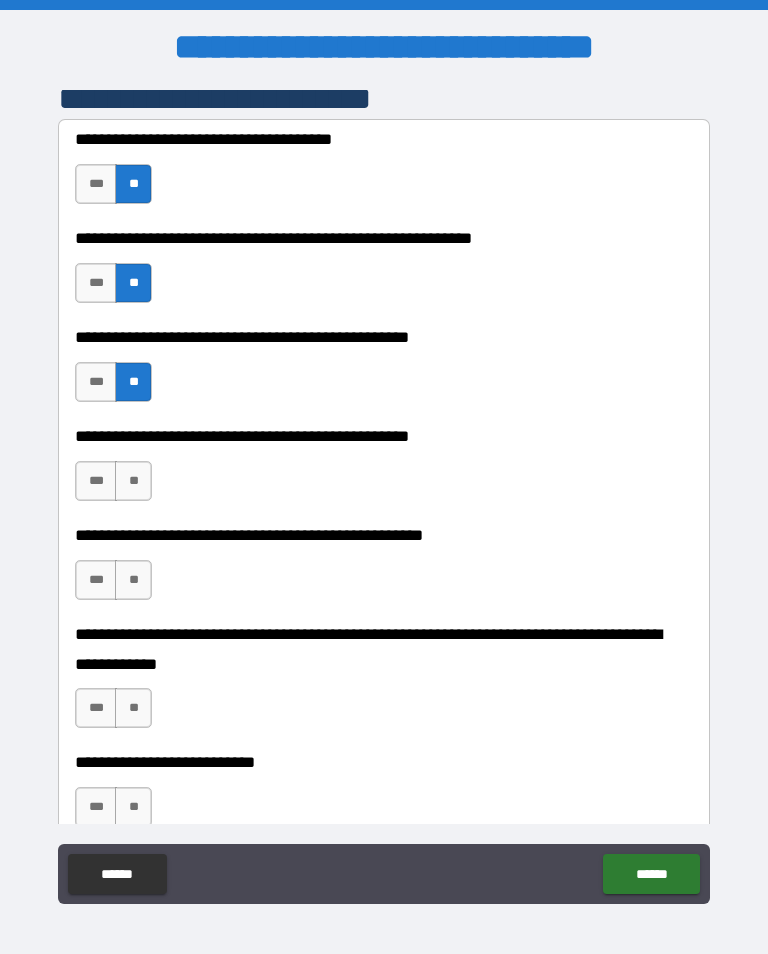 scroll, scrollTop: 469, scrollLeft: 0, axis: vertical 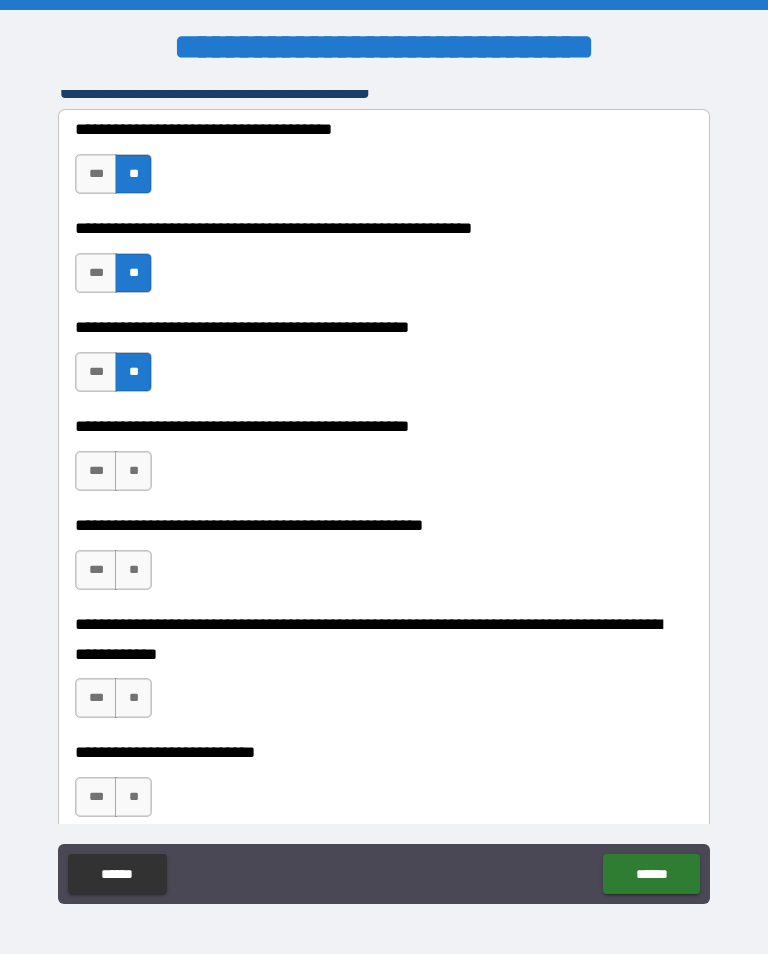 click on "***" at bounding box center [96, 471] 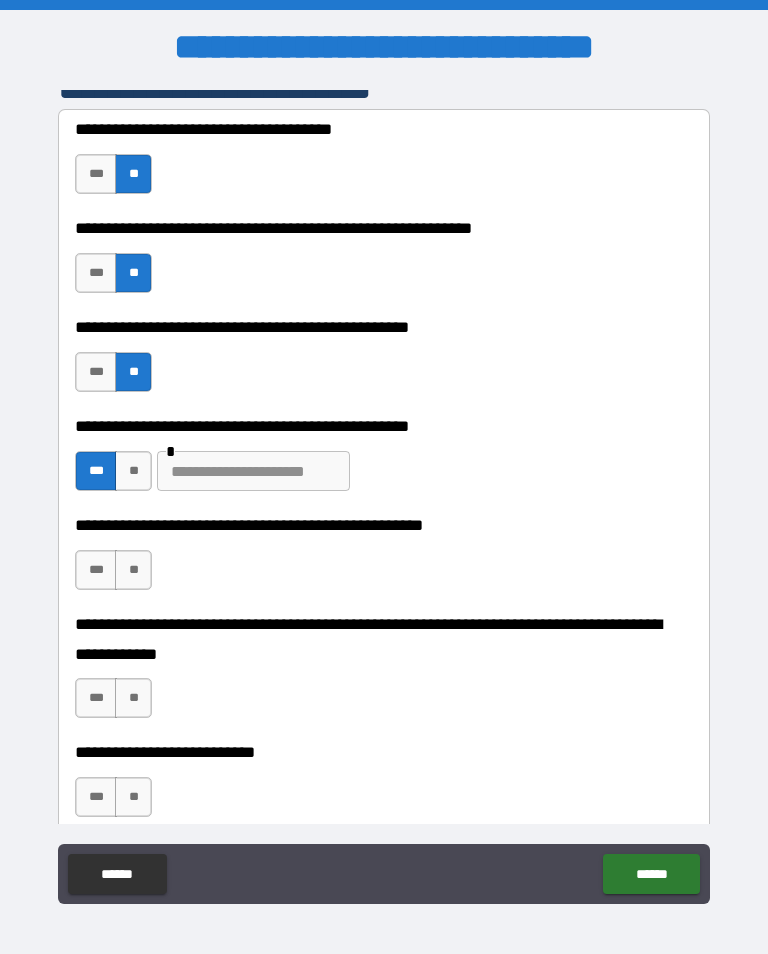click at bounding box center (253, 471) 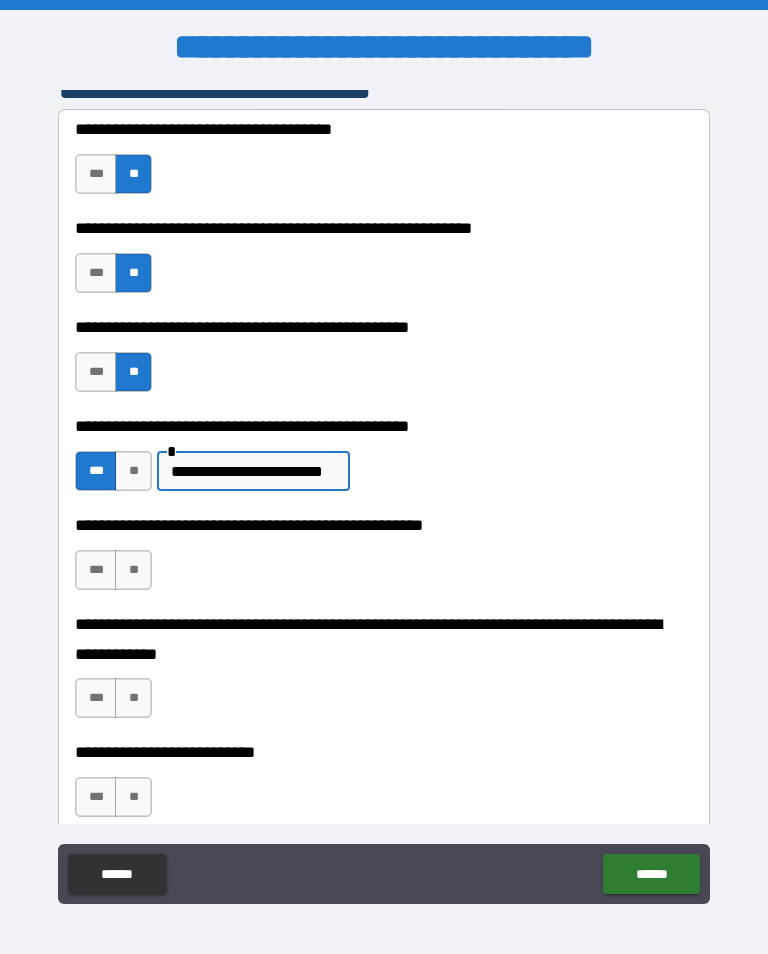 type on "**********" 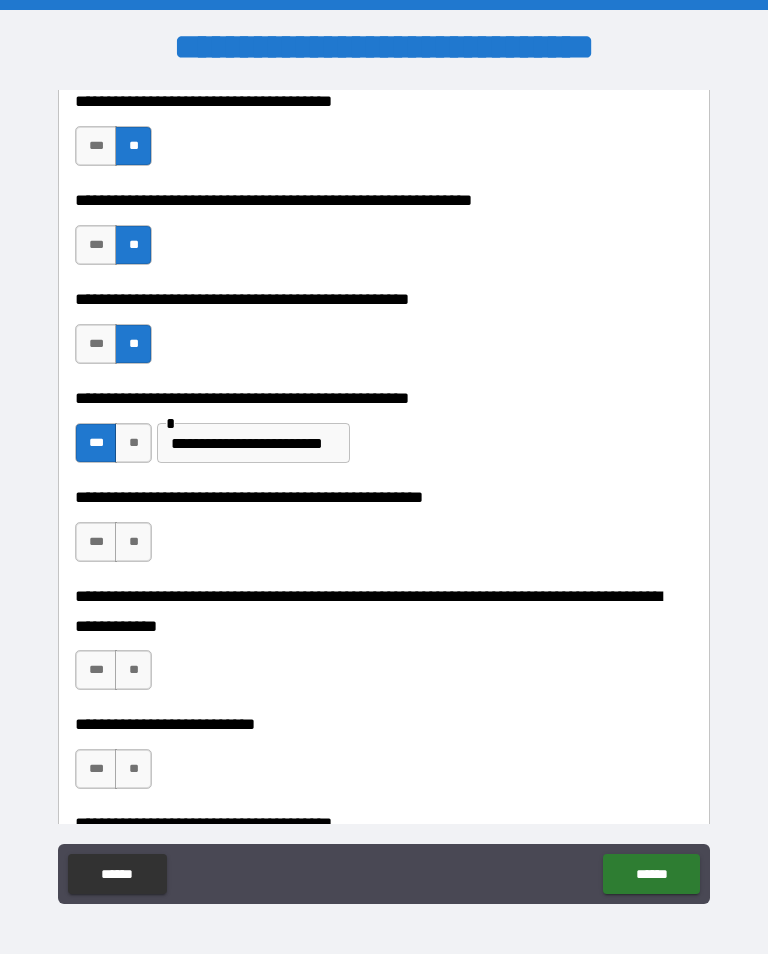 scroll, scrollTop: 497, scrollLeft: 0, axis: vertical 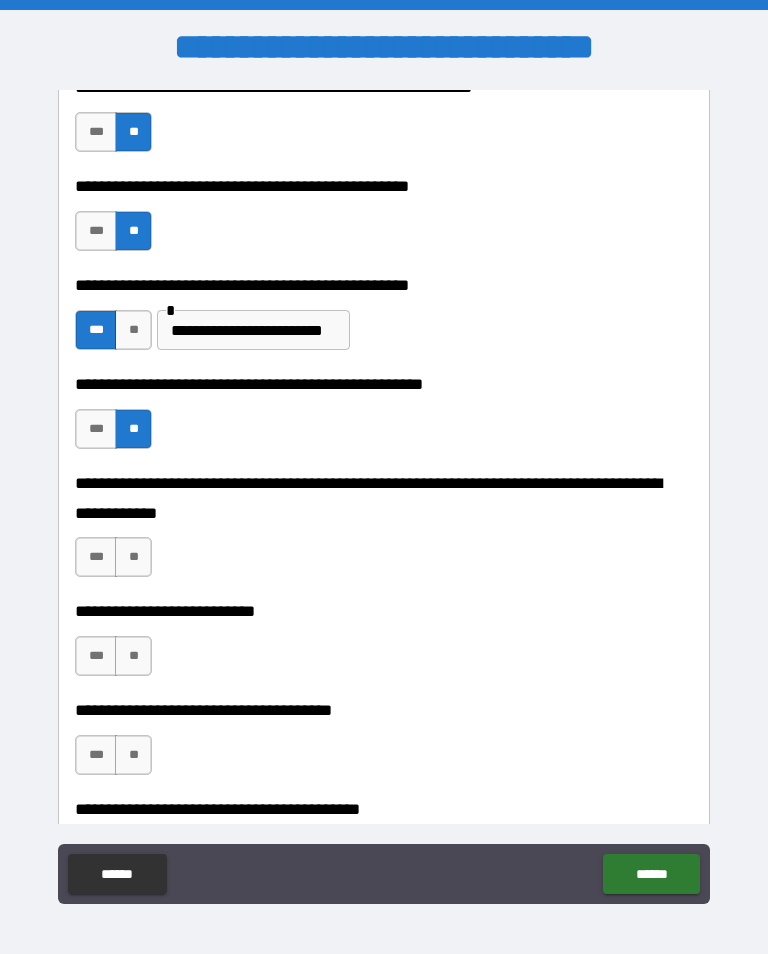 click on "**" at bounding box center [133, 557] 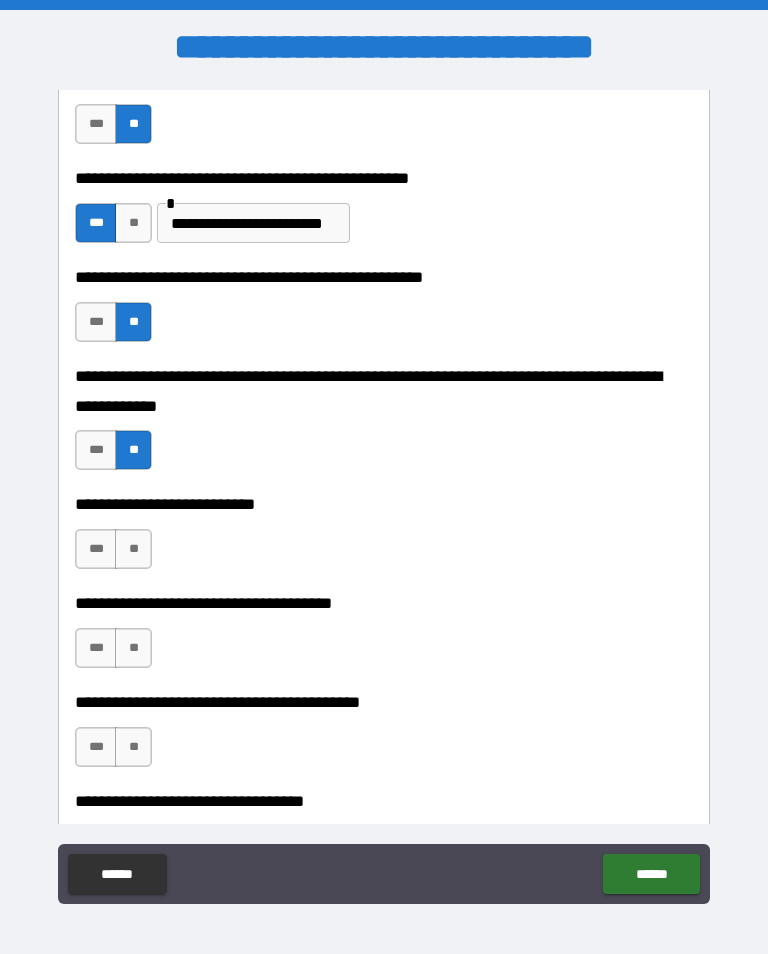 scroll, scrollTop: 731, scrollLeft: 0, axis: vertical 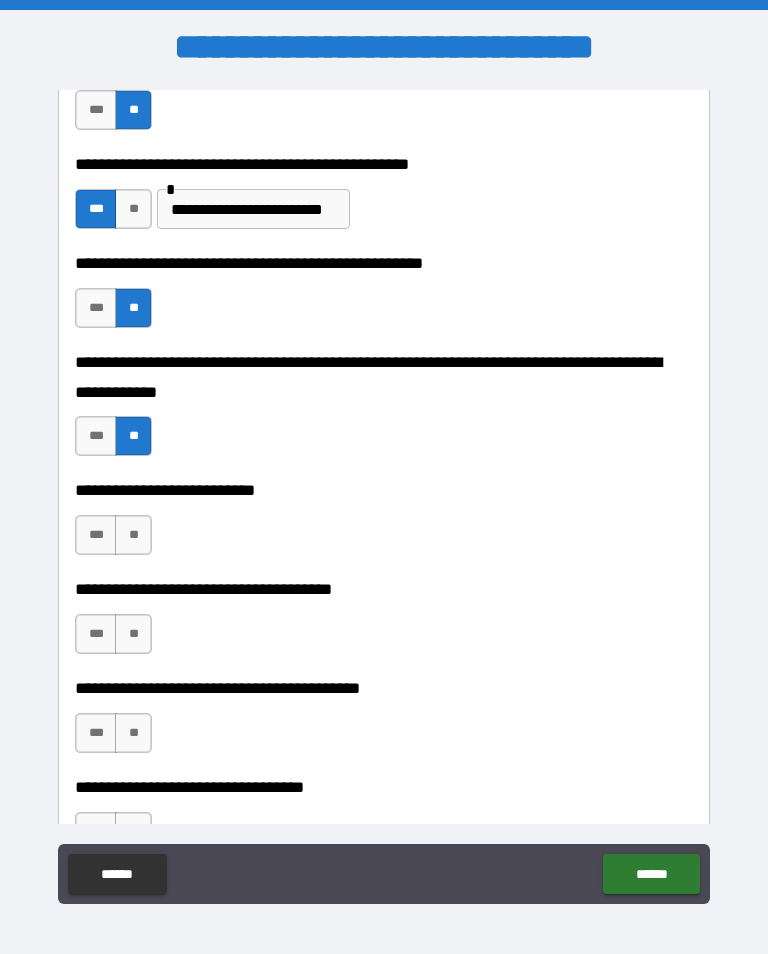 click on "**" at bounding box center (133, 535) 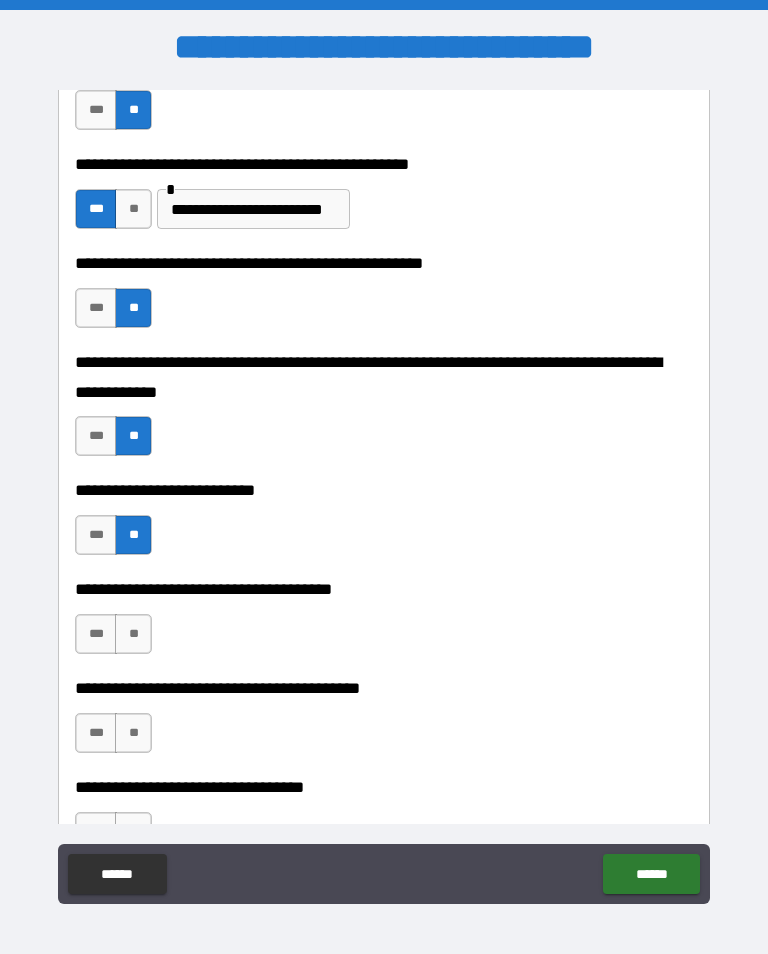 scroll, scrollTop: 810, scrollLeft: 0, axis: vertical 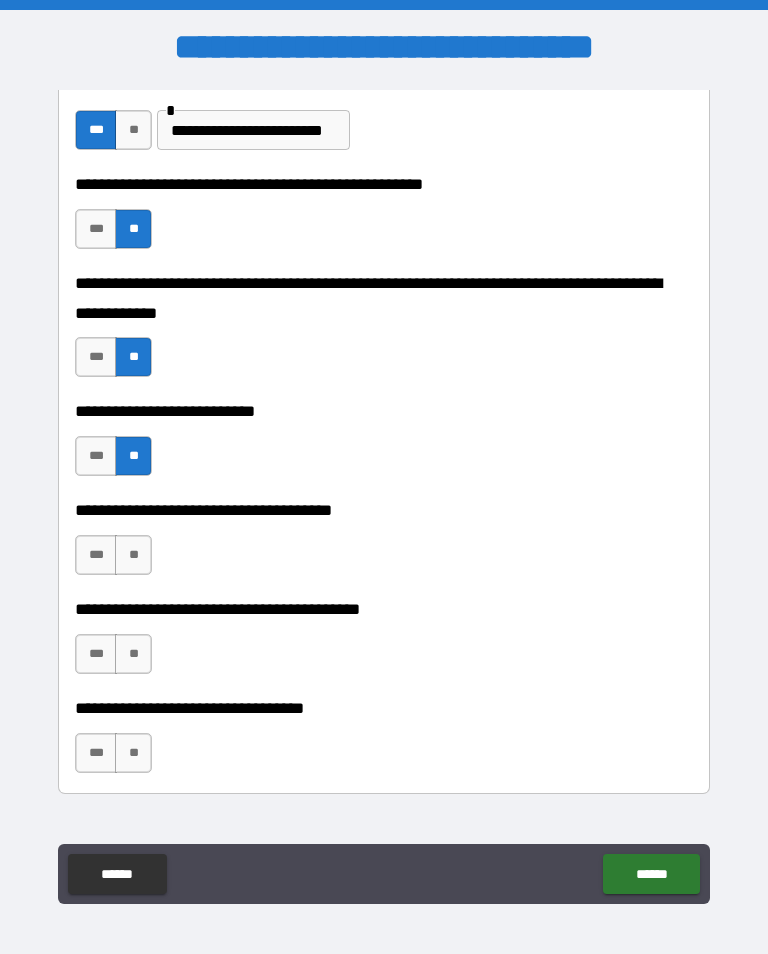click on "**" at bounding box center [133, 555] 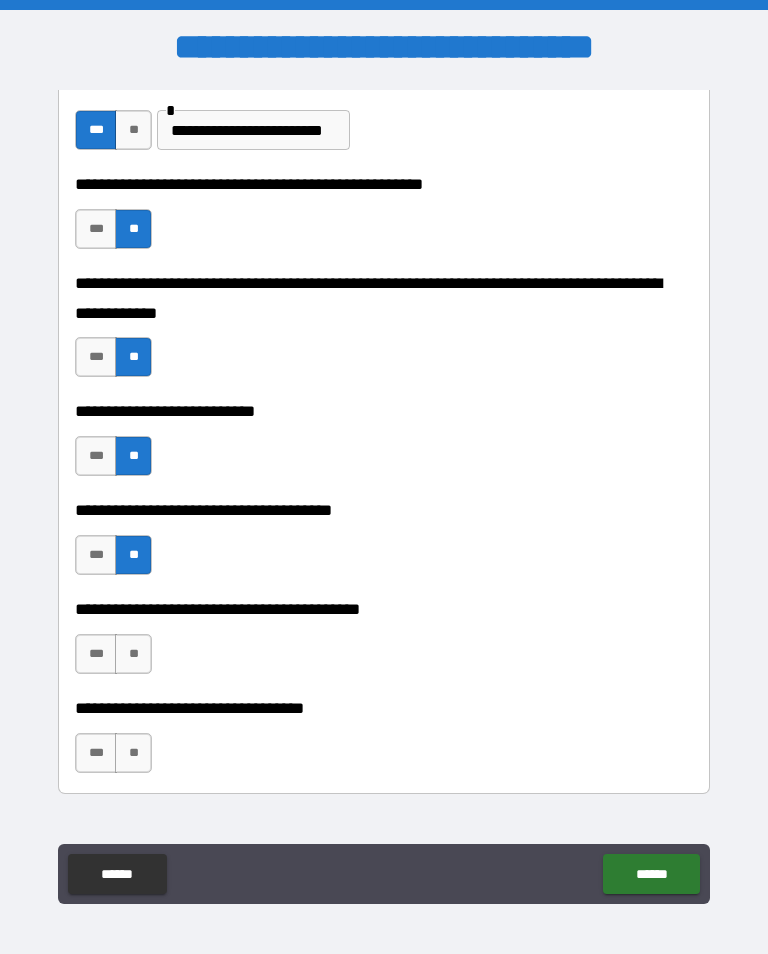 click on "**" at bounding box center (133, 654) 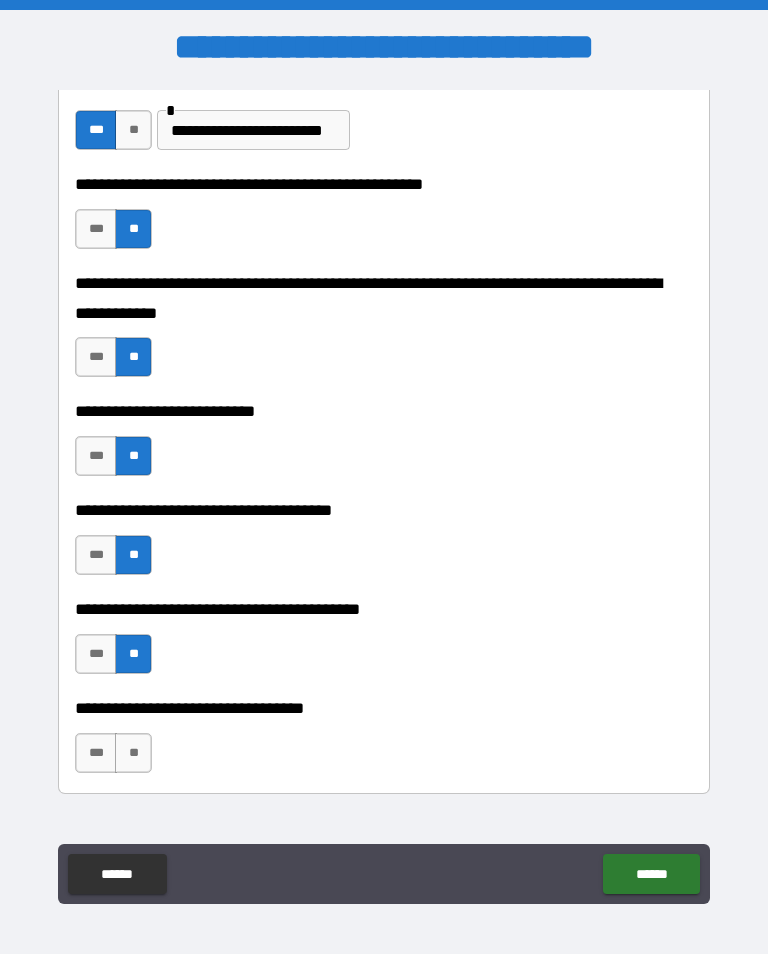 click on "***" at bounding box center [96, 753] 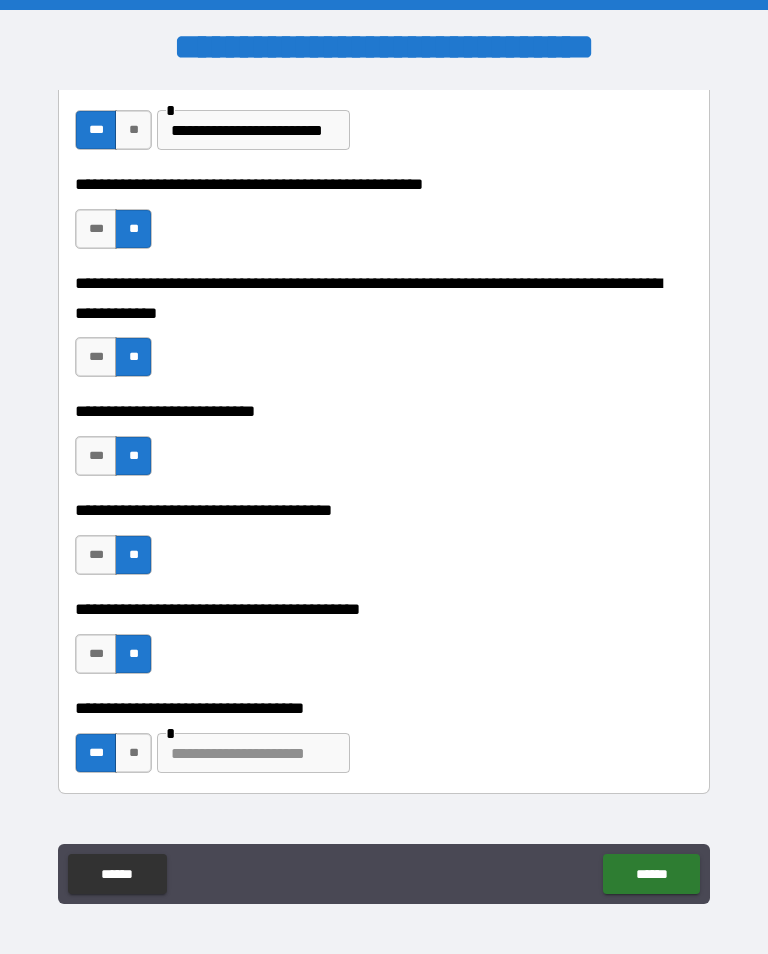 click at bounding box center (253, 753) 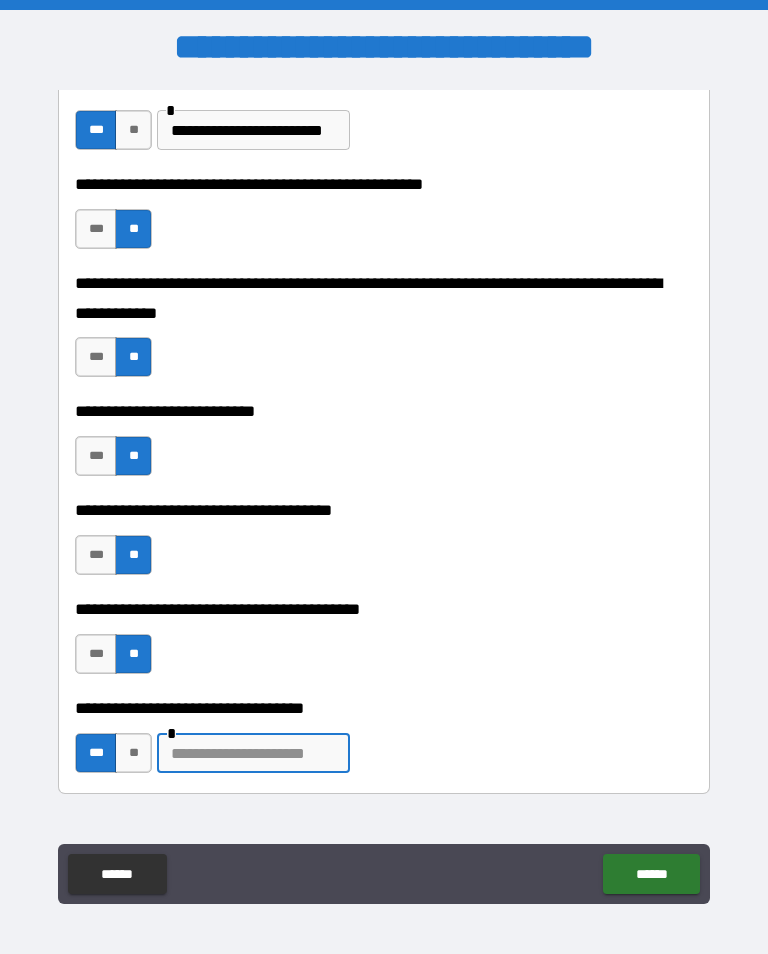 scroll, scrollTop: 31, scrollLeft: 0, axis: vertical 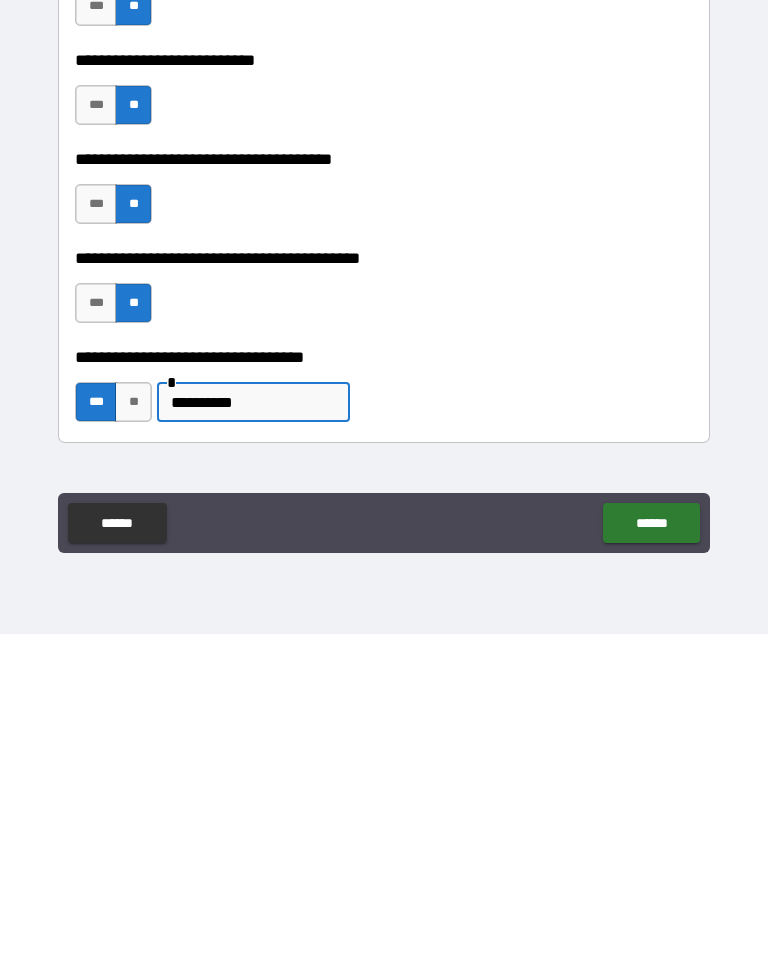 type on "*********" 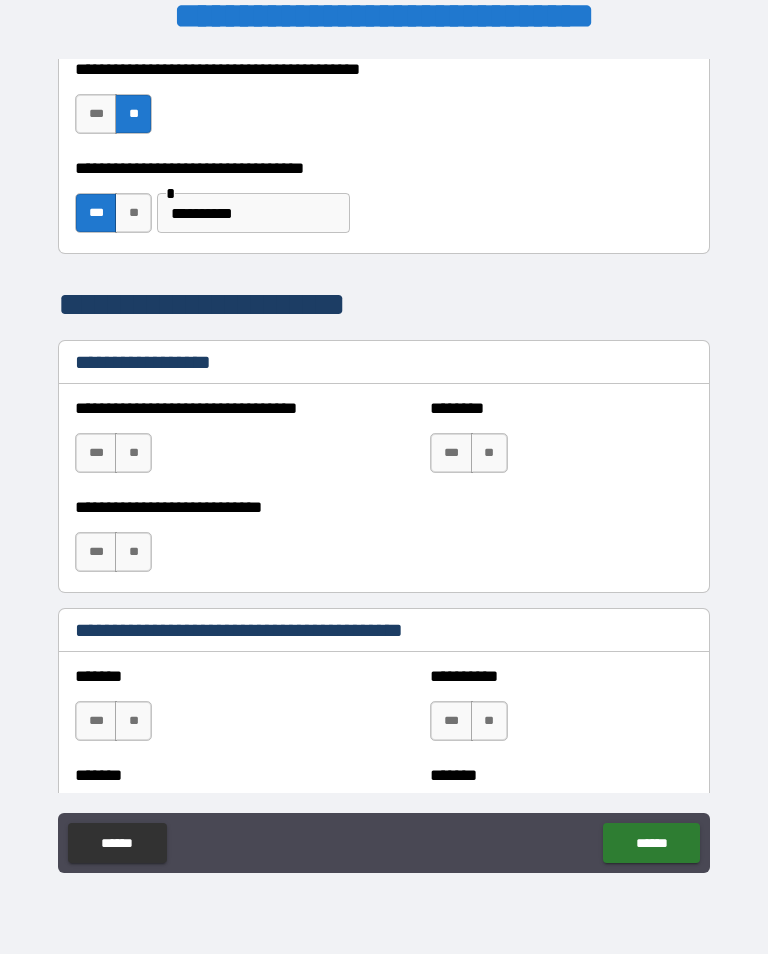 scroll, scrollTop: 1321, scrollLeft: 0, axis: vertical 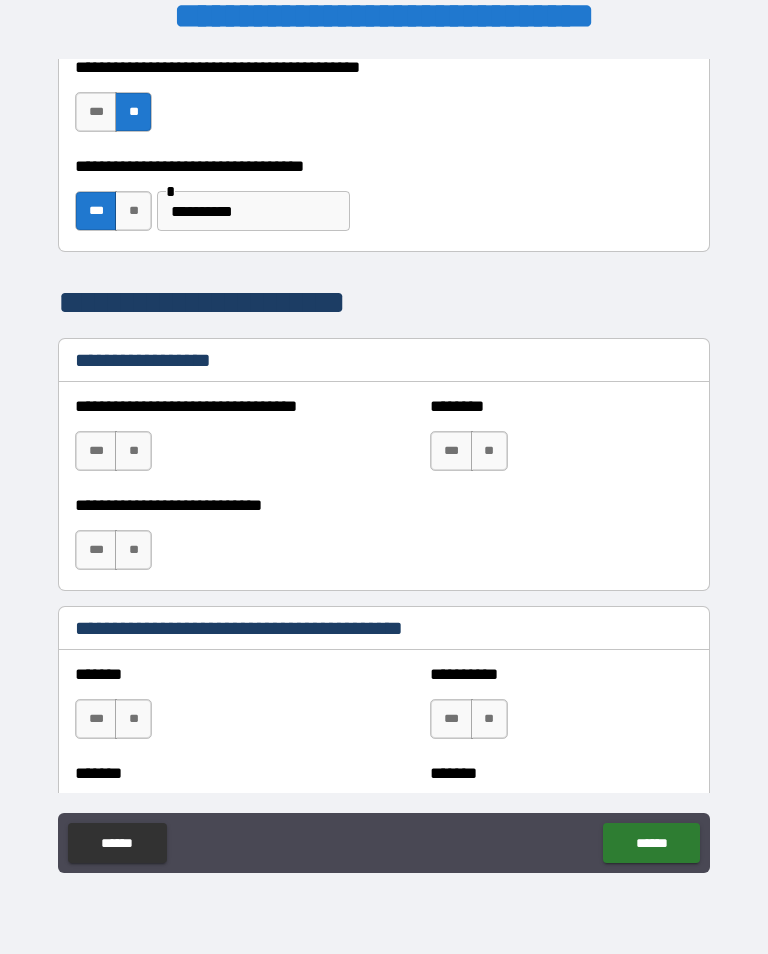 click on "**" at bounding box center [133, 451] 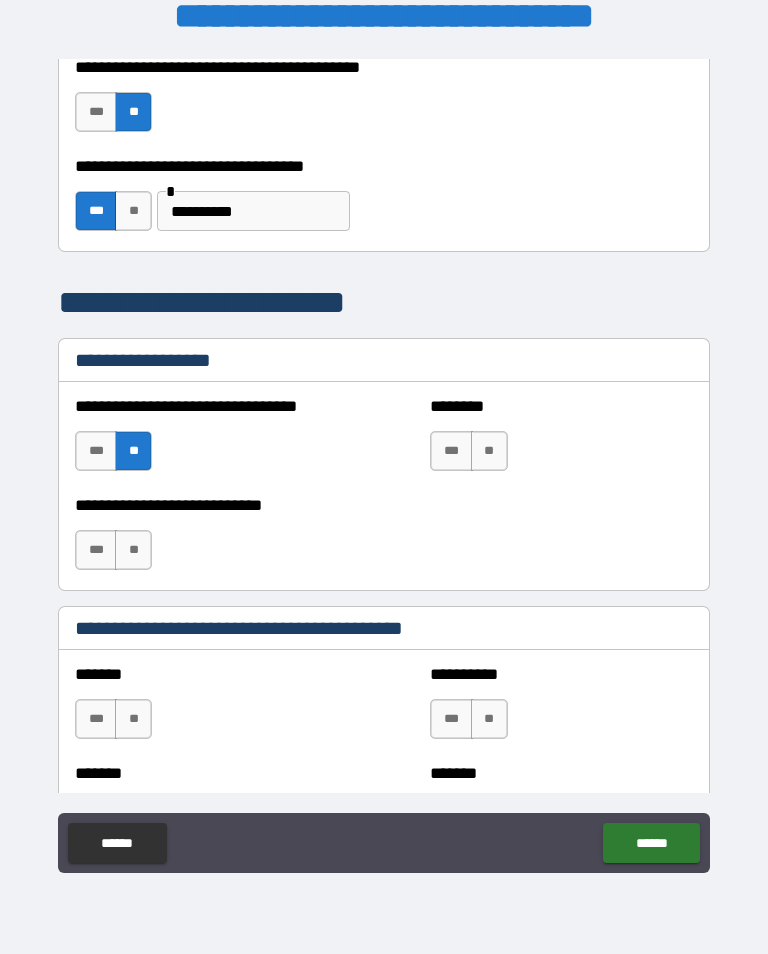 click on "**" at bounding box center (489, 451) 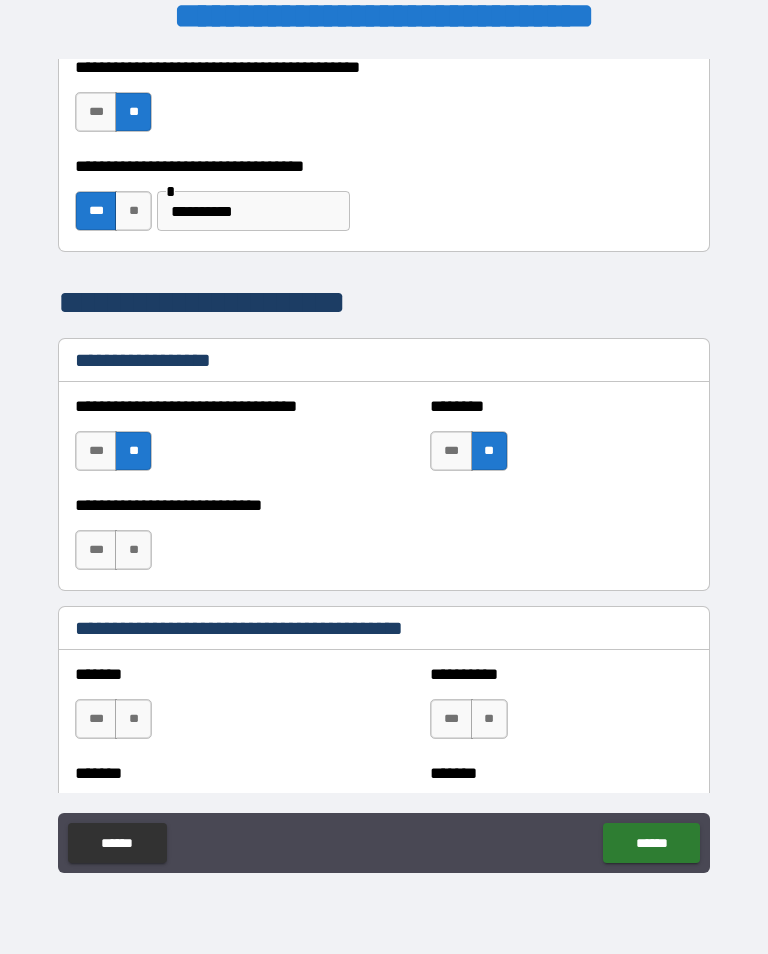 click on "**" at bounding box center (133, 550) 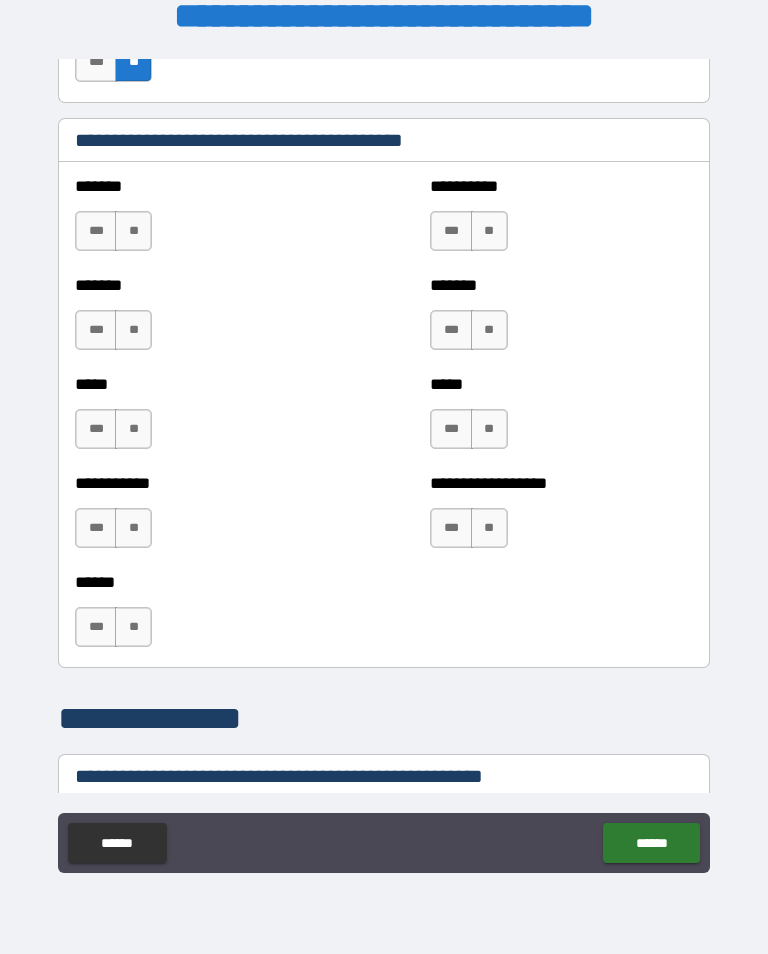 scroll, scrollTop: 1807, scrollLeft: 0, axis: vertical 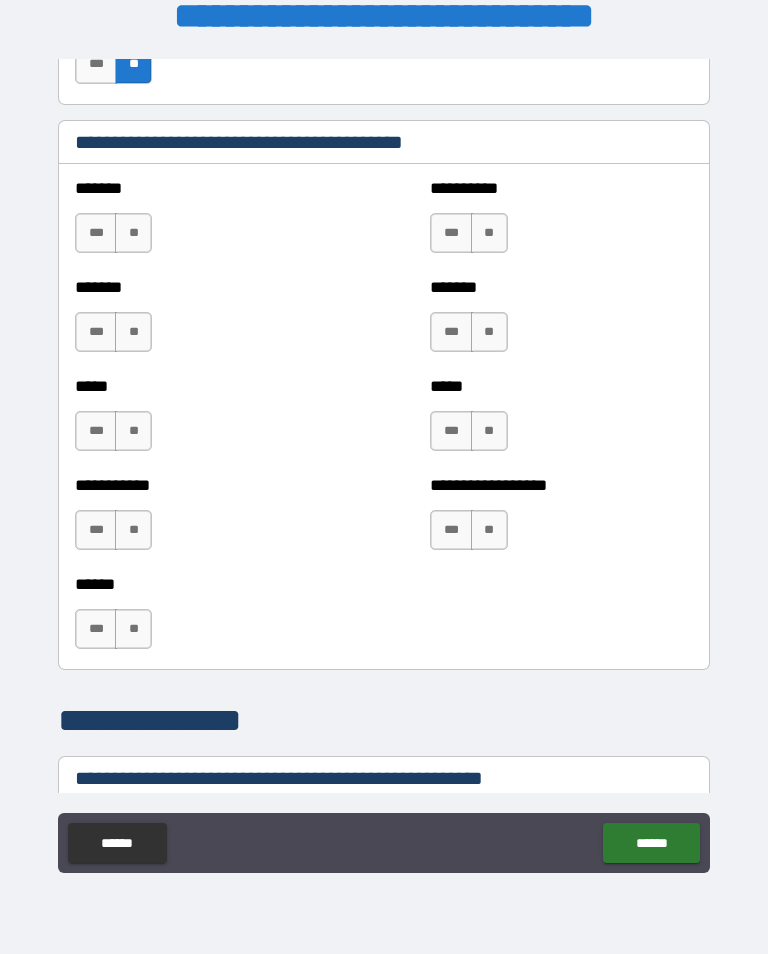 click on "**" at bounding box center (489, 233) 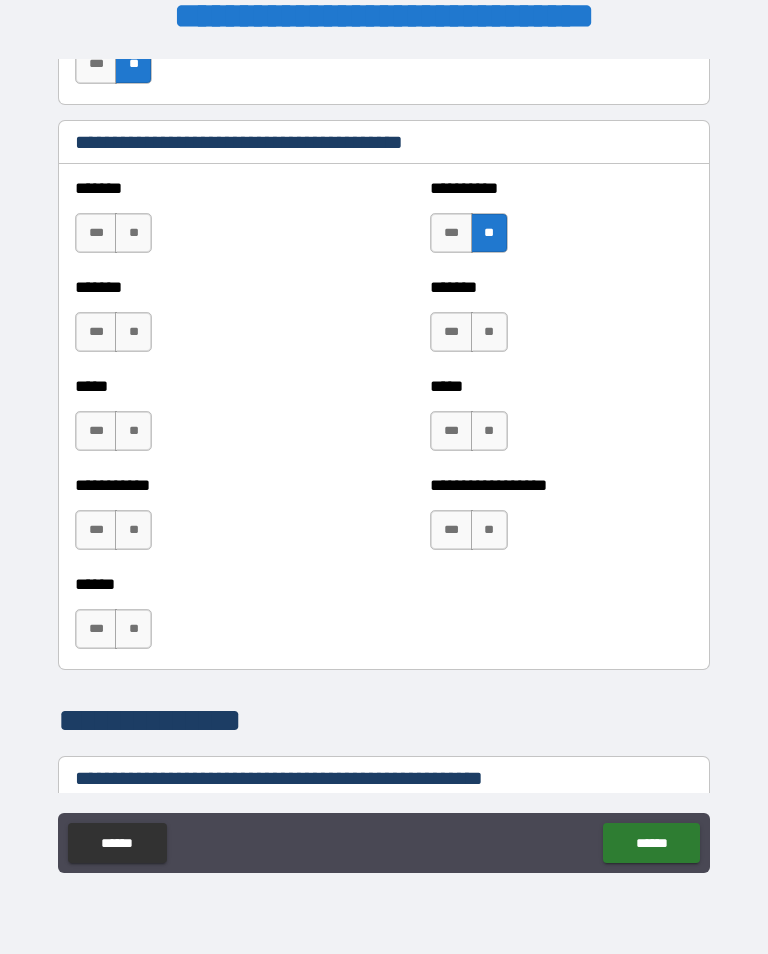 click on "**" at bounding box center (133, 233) 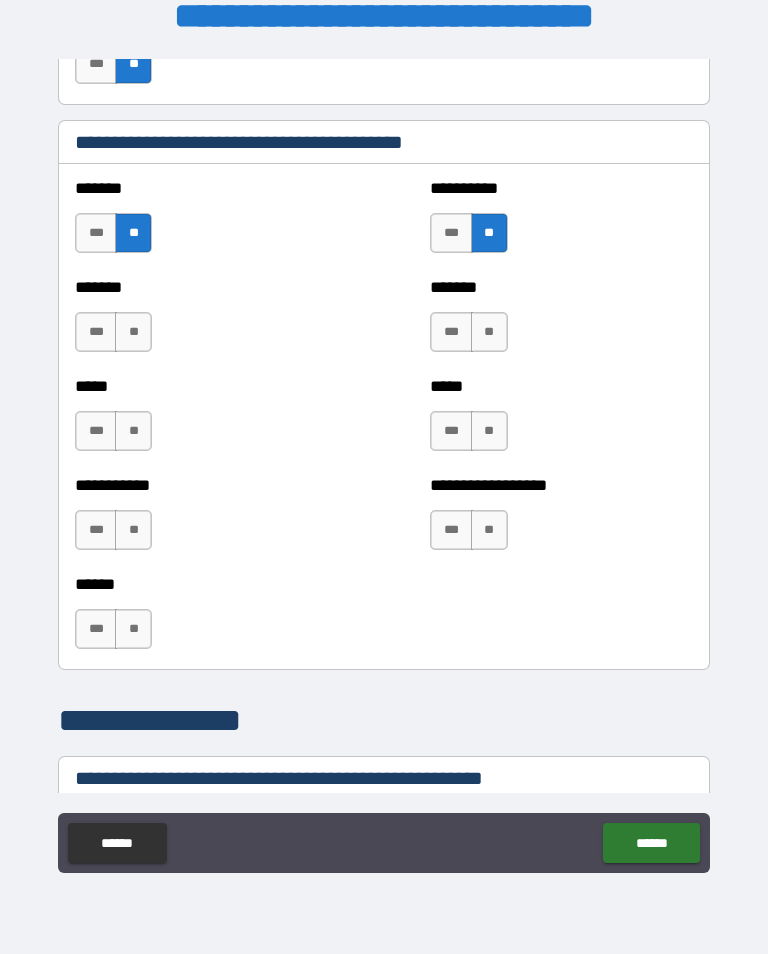 click on "**" at bounding box center [133, 332] 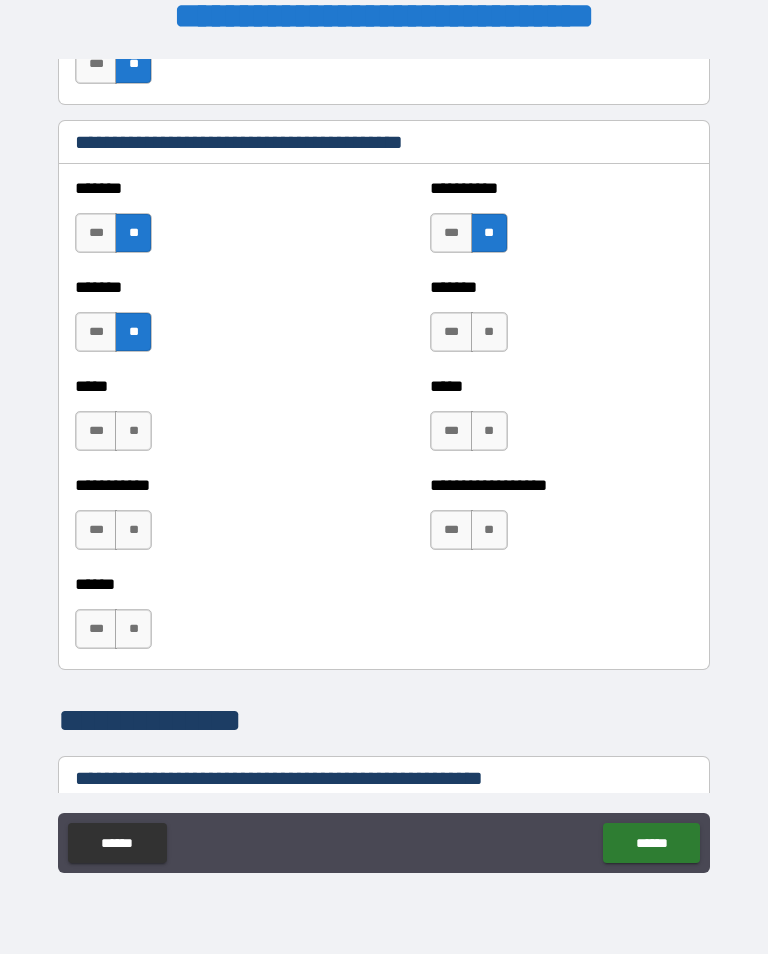 click on "**" at bounding box center (133, 431) 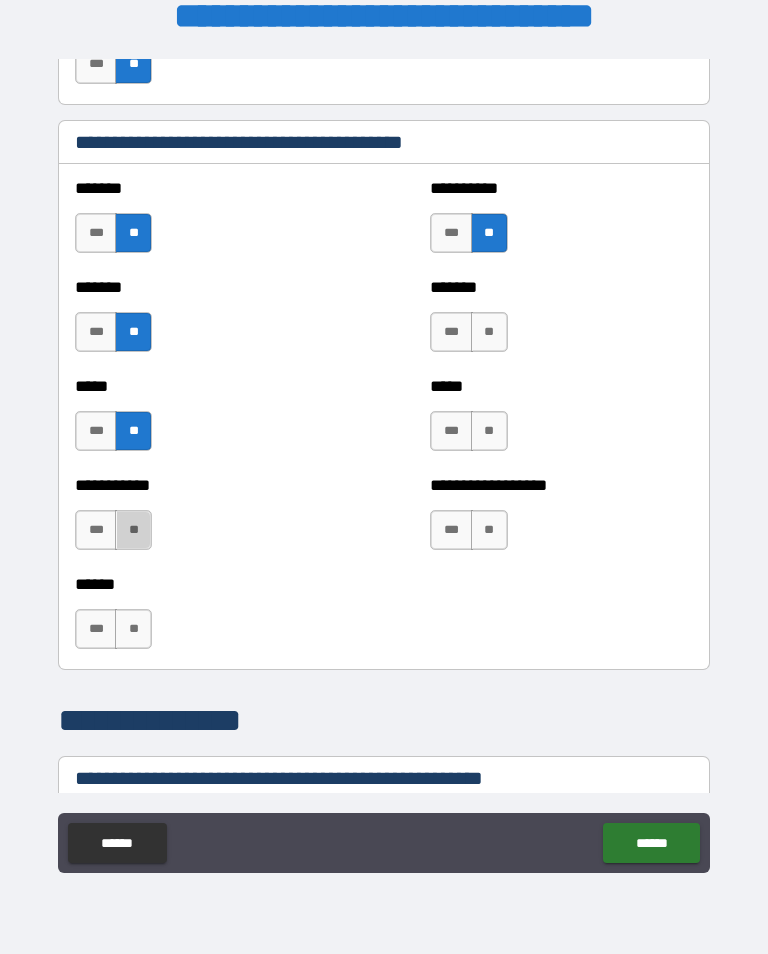click on "**" at bounding box center [133, 530] 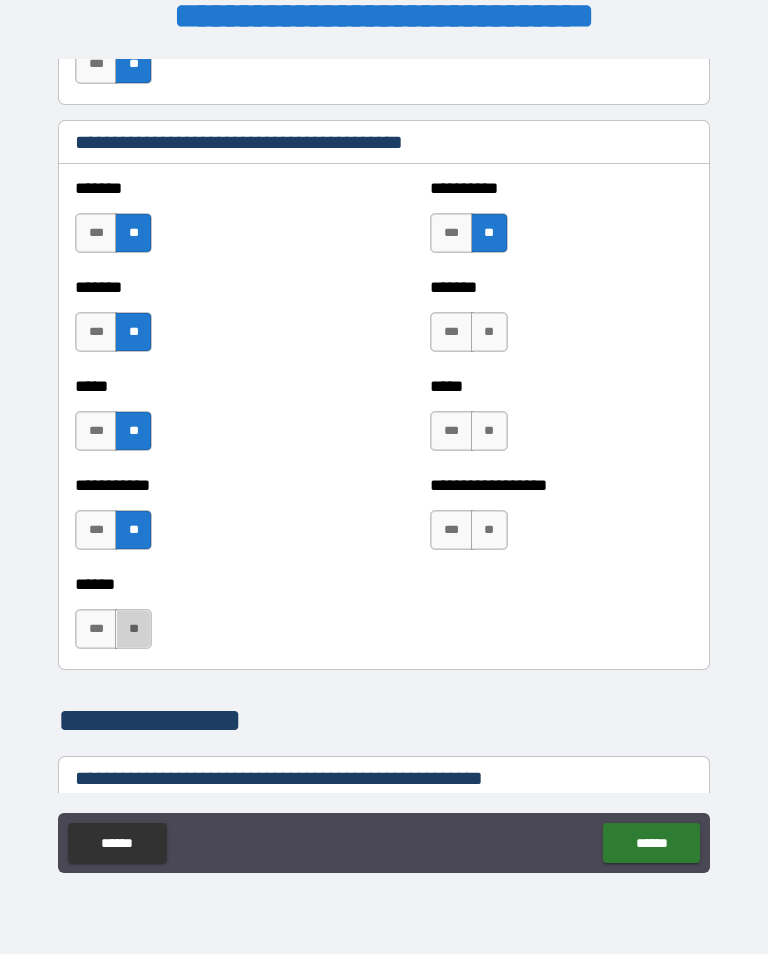 click on "**" at bounding box center (133, 629) 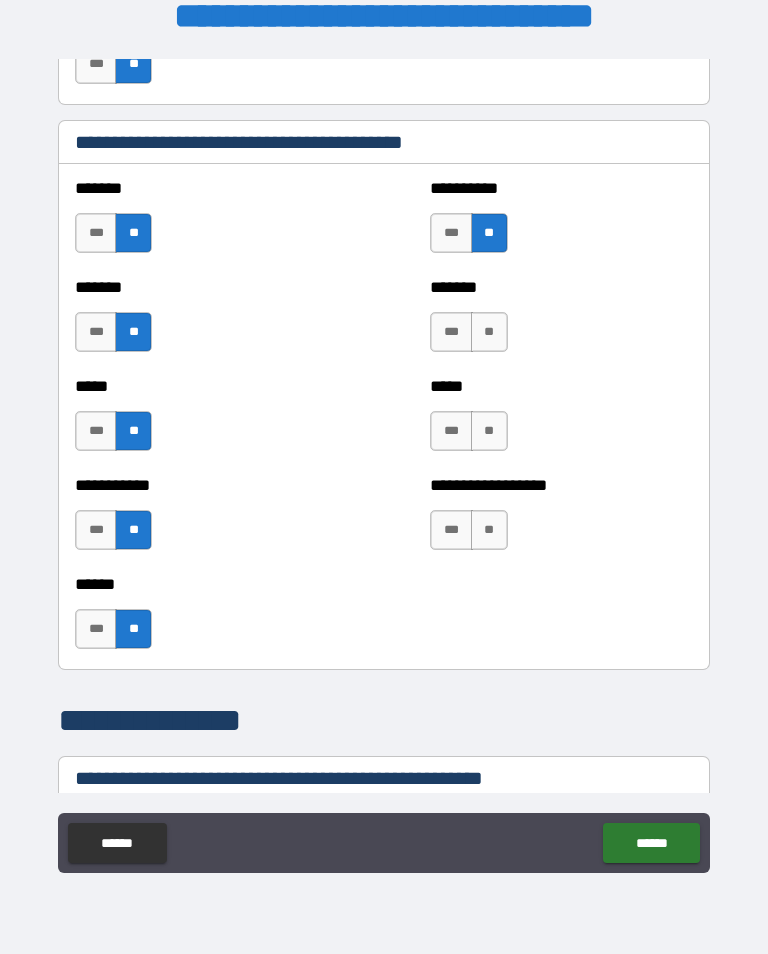click on "**" at bounding box center (489, 530) 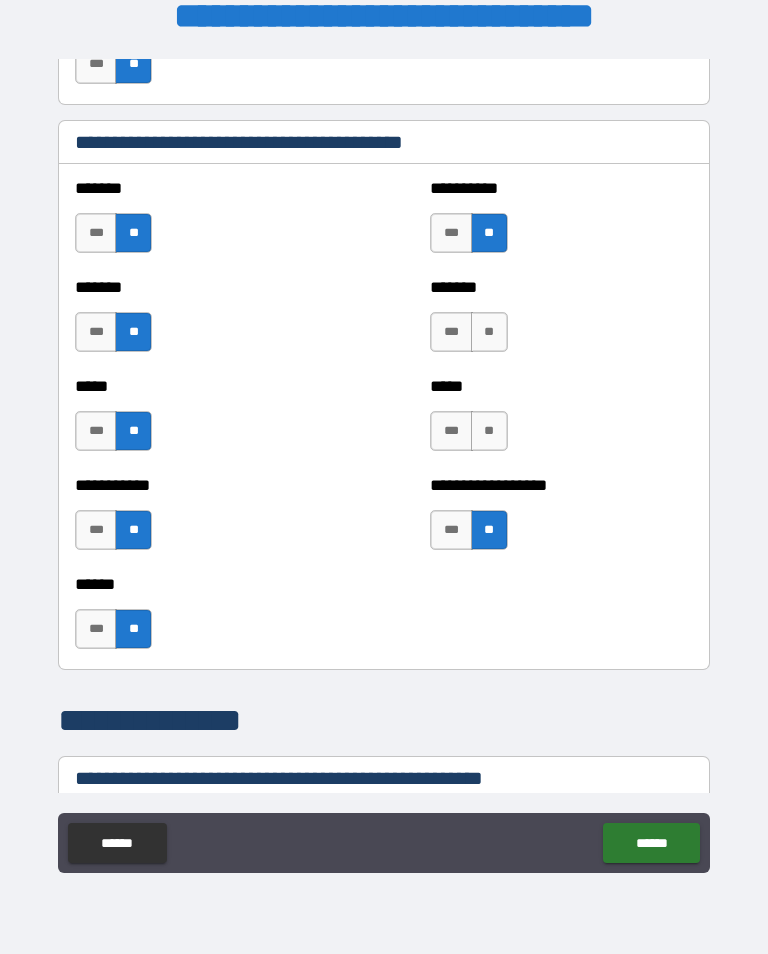 click on "**" at bounding box center (489, 431) 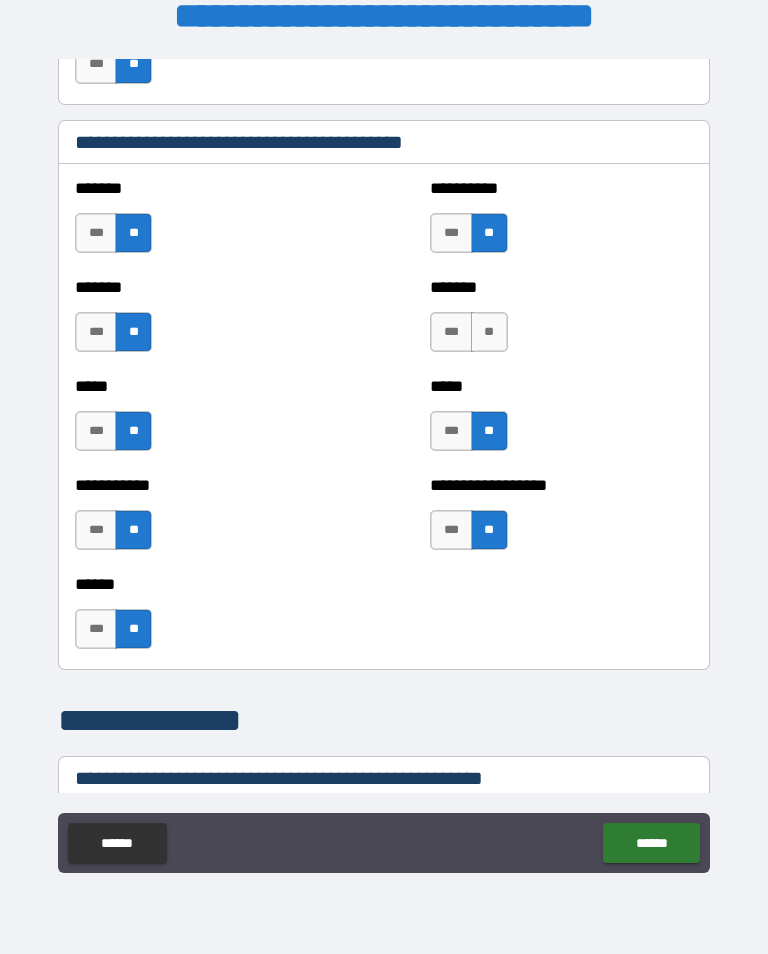 click on "**" at bounding box center (489, 332) 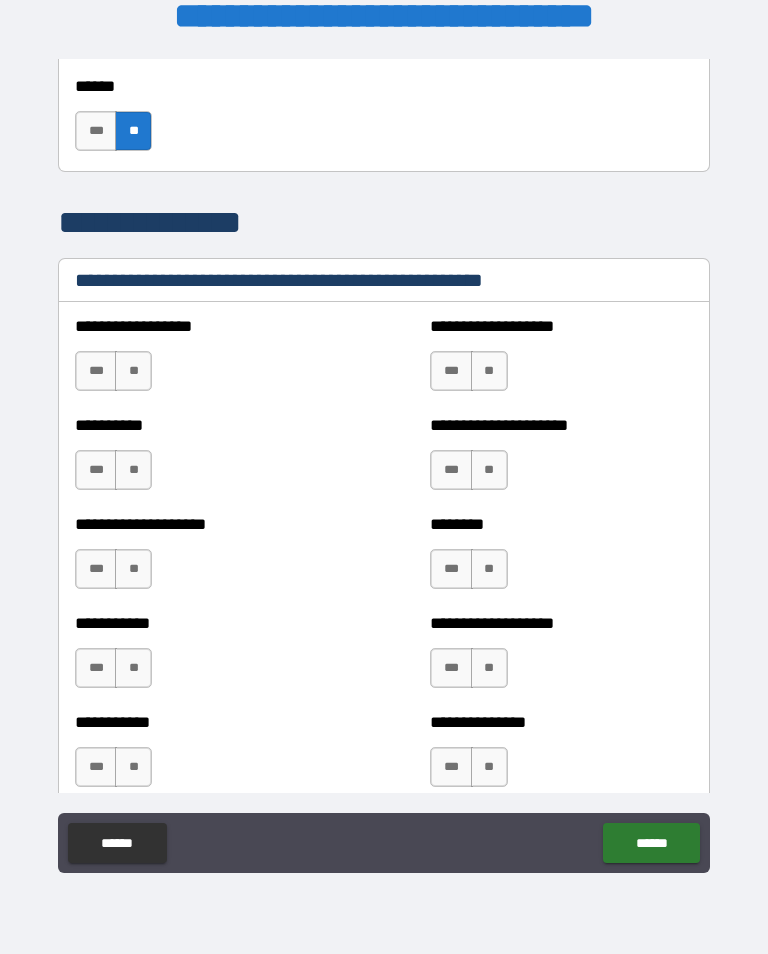 scroll, scrollTop: 2318, scrollLeft: 0, axis: vertical 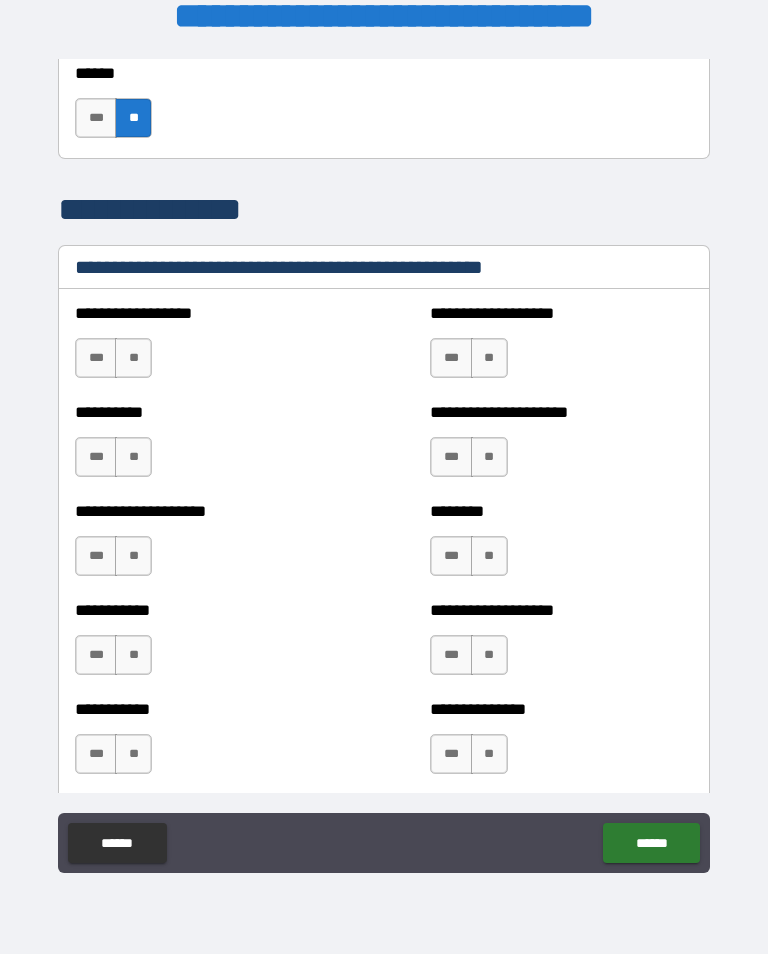 click on "**" at bounding box center [133, 358] 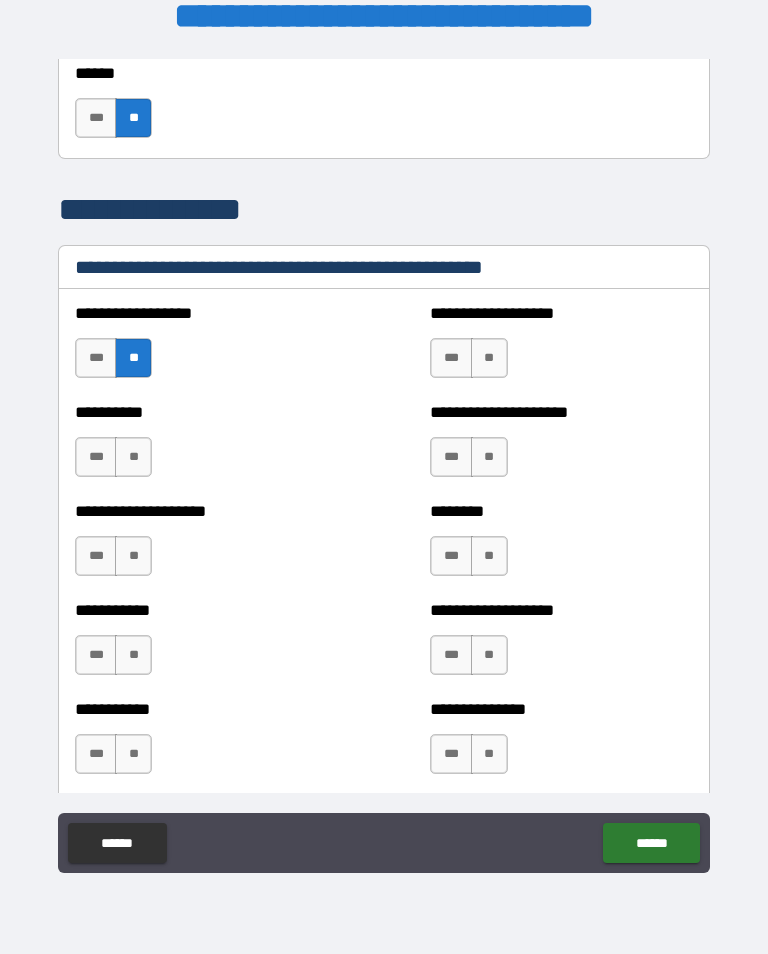 click on "**" at bounding box center [133, 457] 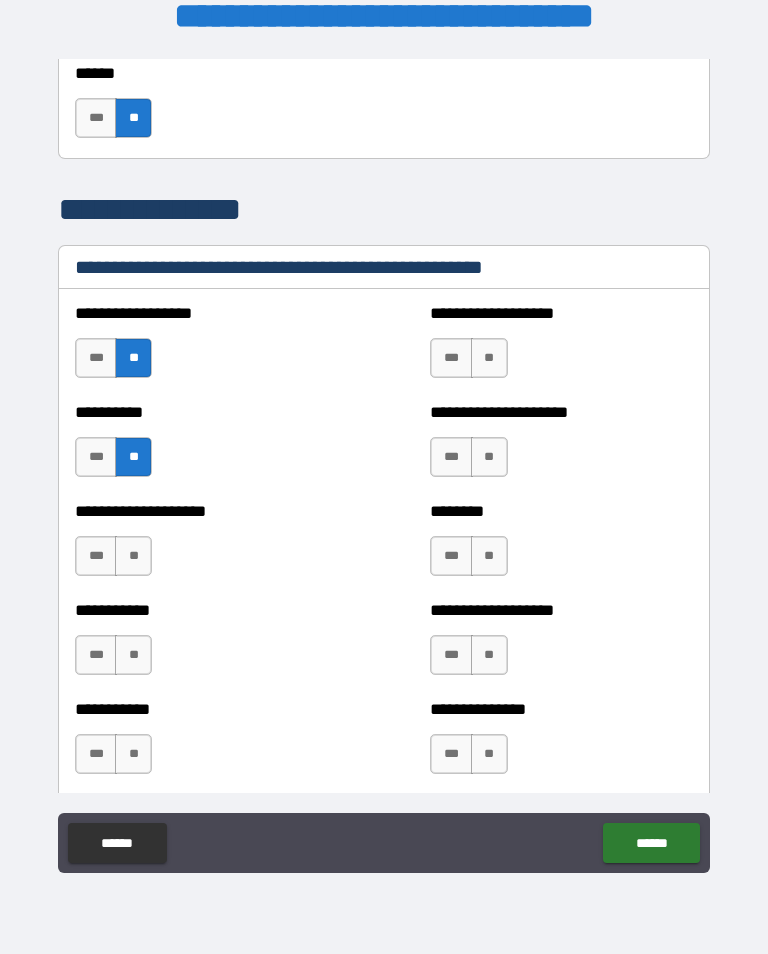 click on "**" at bounding box center (133, 556) 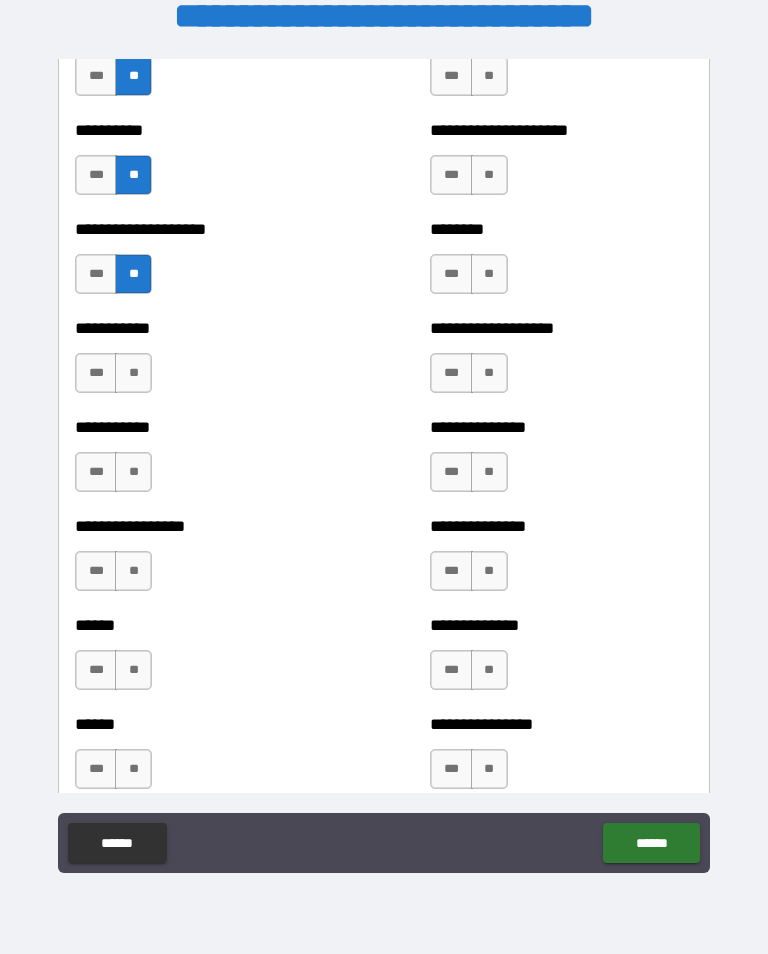 scroll, scrollTop: 2604, scrollLeft: 0, axis: vertical 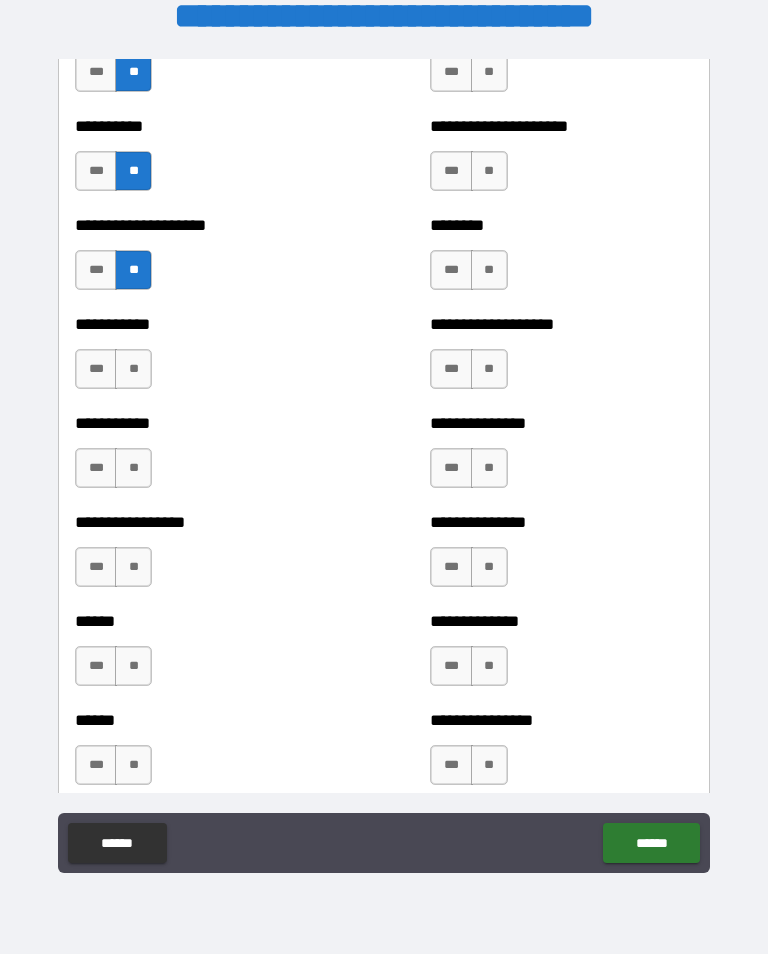 click on "**" at bounding box center (133, 369) 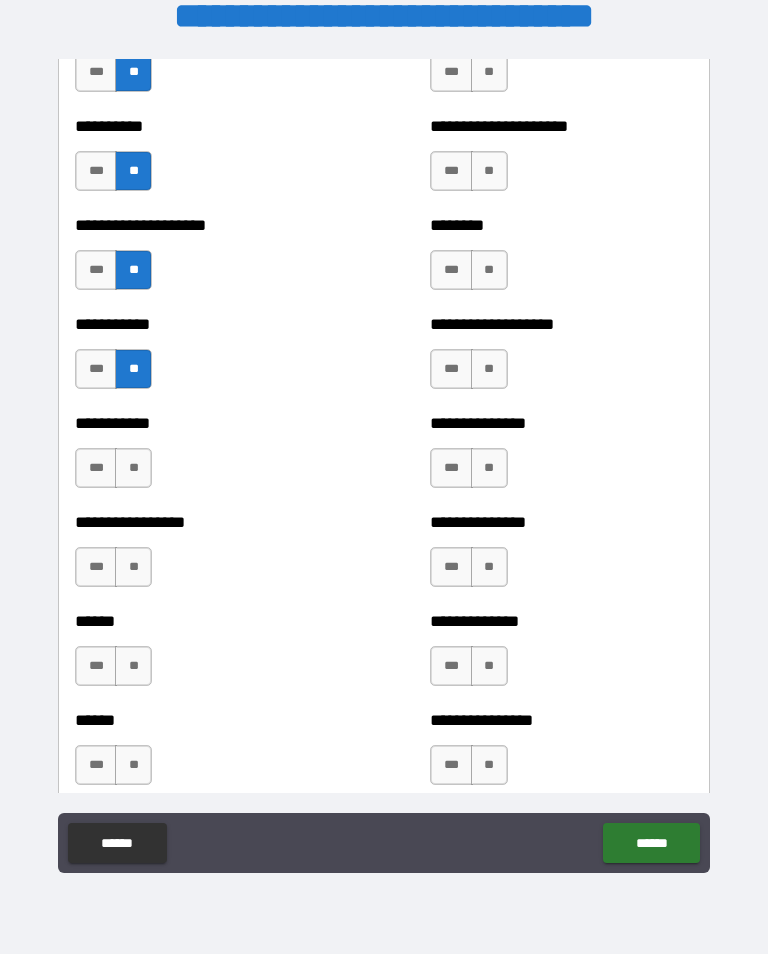 click on "**" at bounding box center (133, 468) 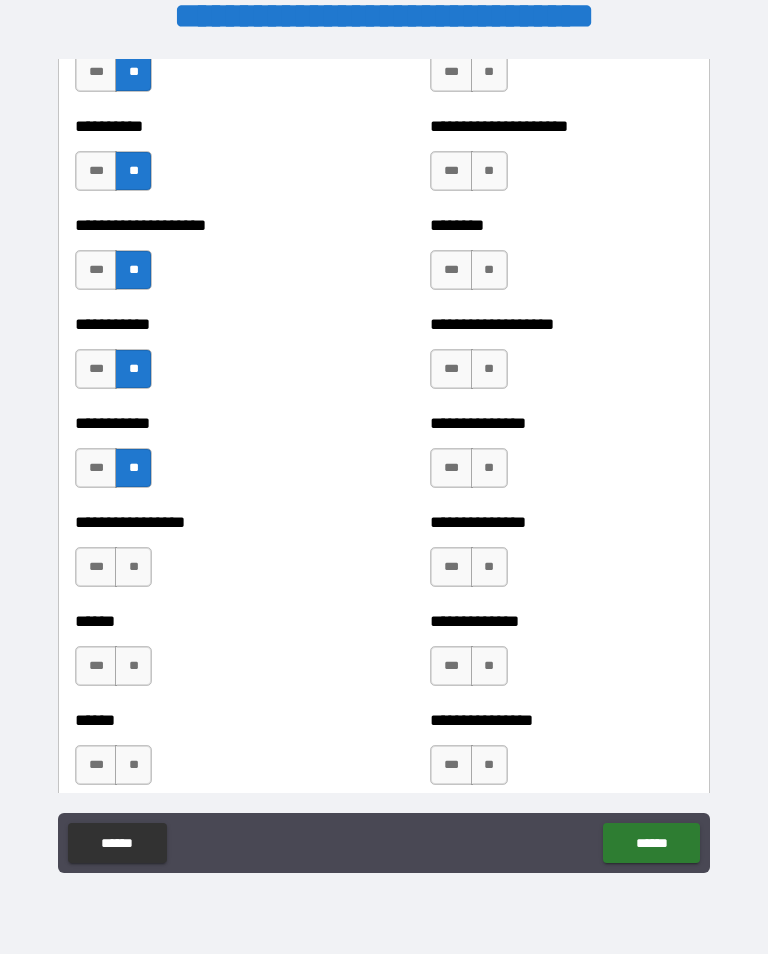 click on "**" at bounding box center [133, 567] 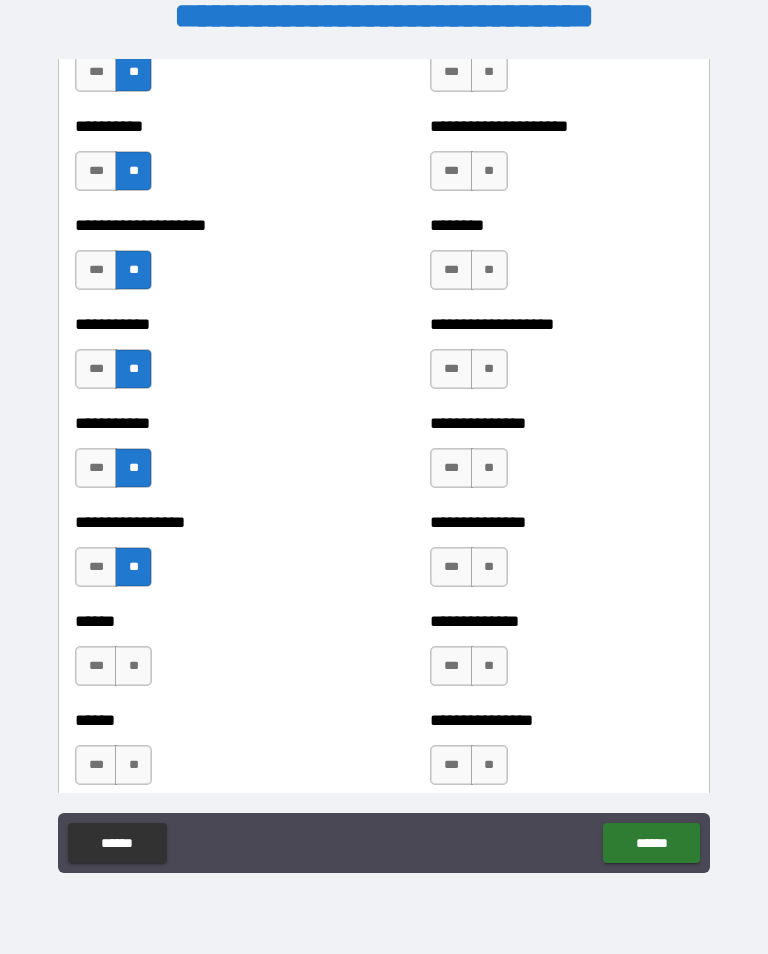 click on "**" at bounding box center (133, 666) 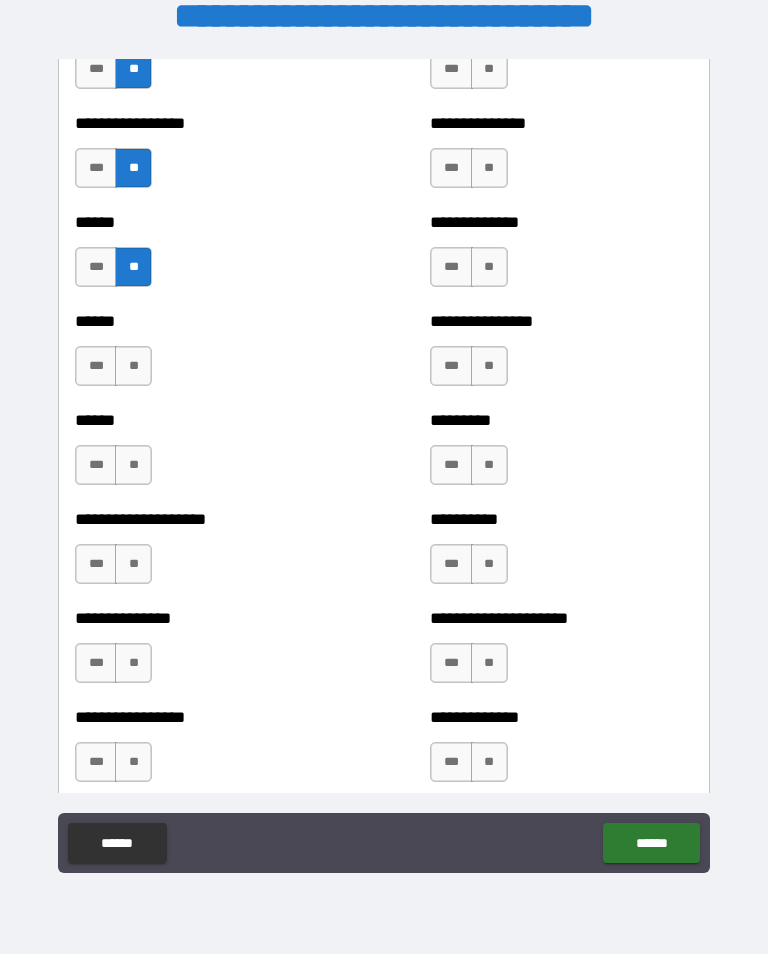 scroll, scrollTop: 3011, scrollLeft: 0, axis: vertical 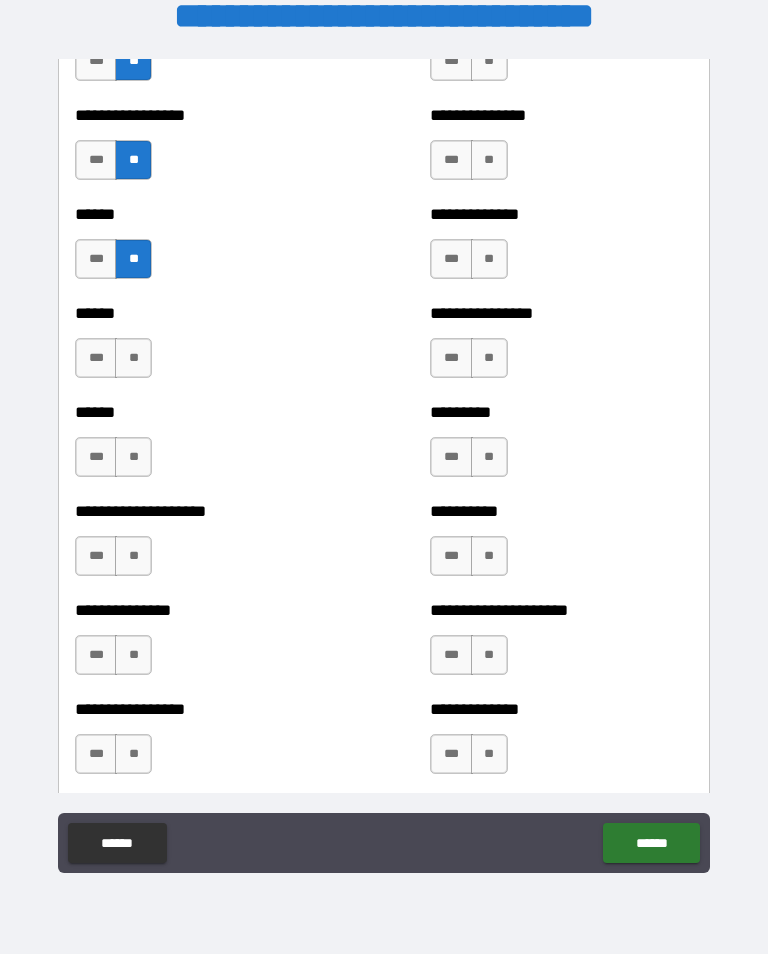 click on "**" at bounding box center [133, 358] 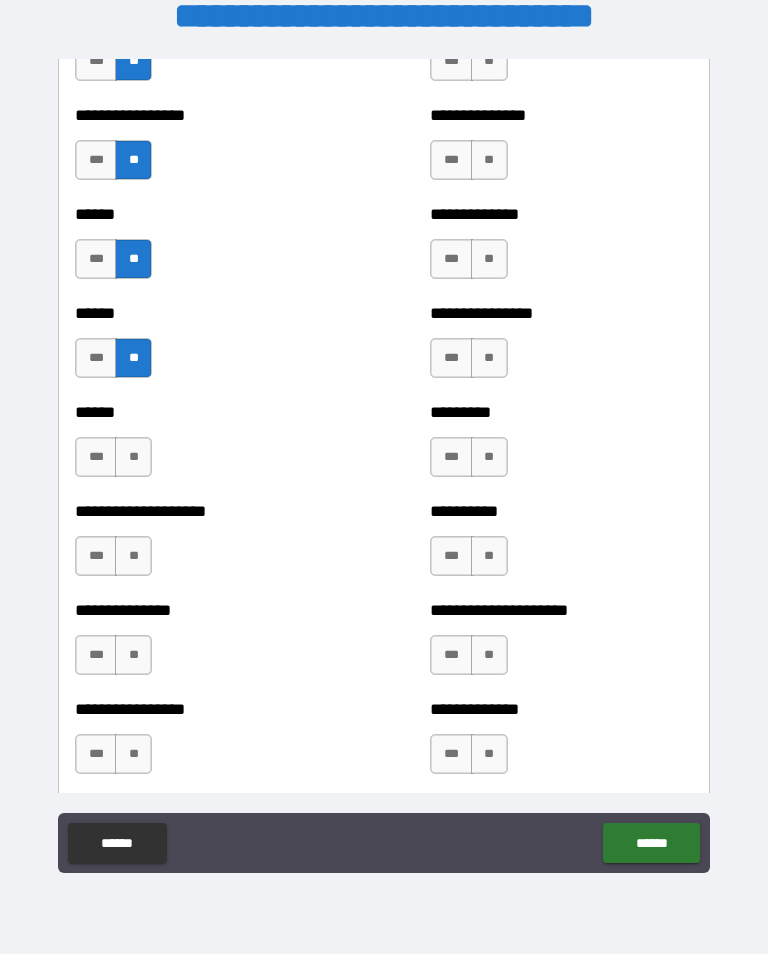 click on "**" at bounding box center (133, 457) 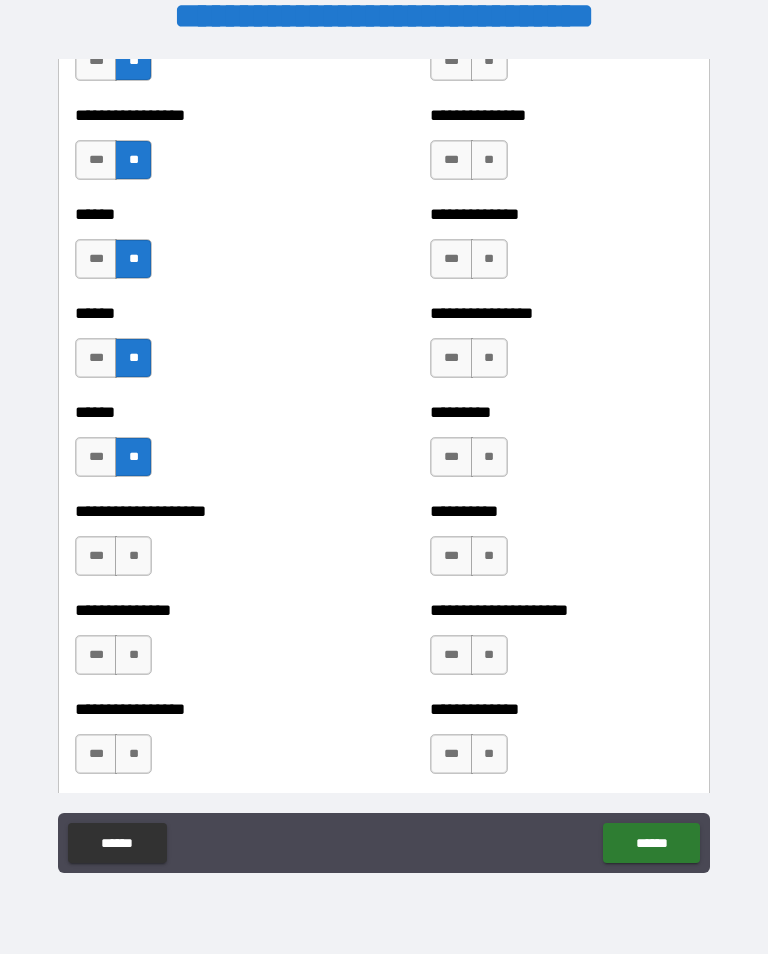 click on "**" at bounding box center (133, 556) 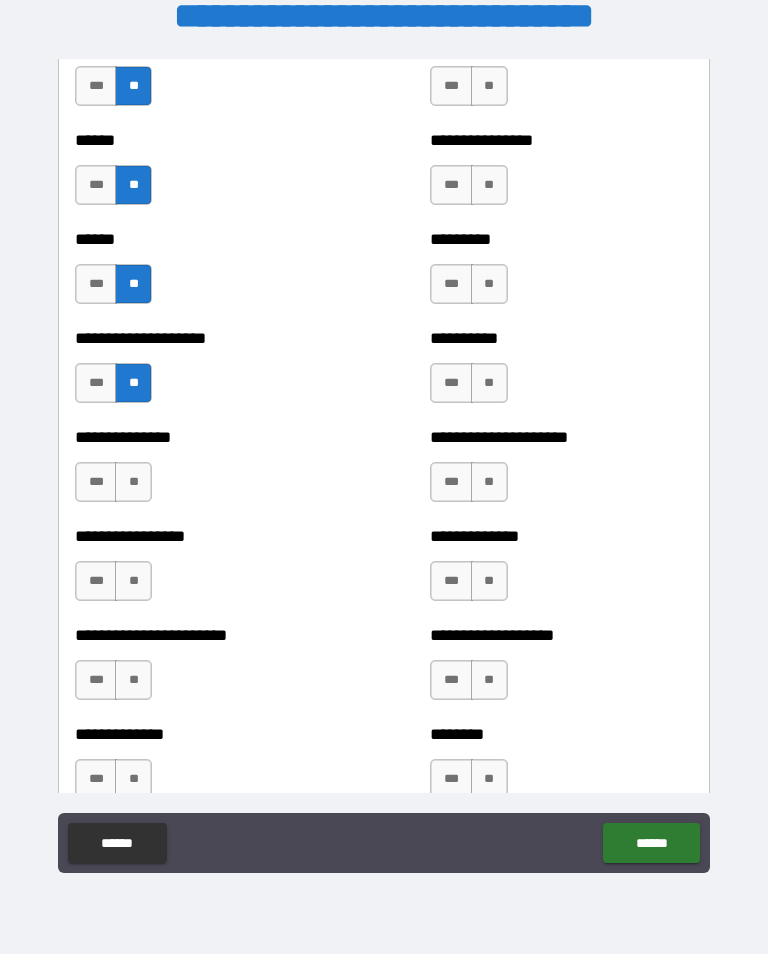 scroll, scrollTop: 3202, scrollLeft: 0, axis: vertical 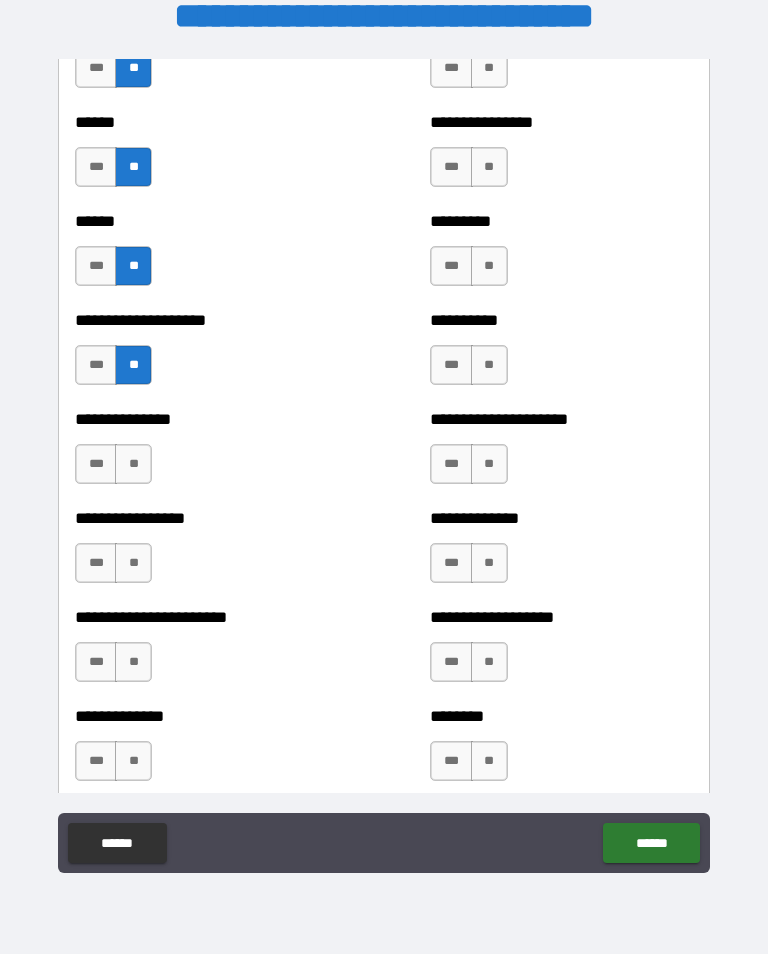 click on "**" at bounding box center [133, 464] 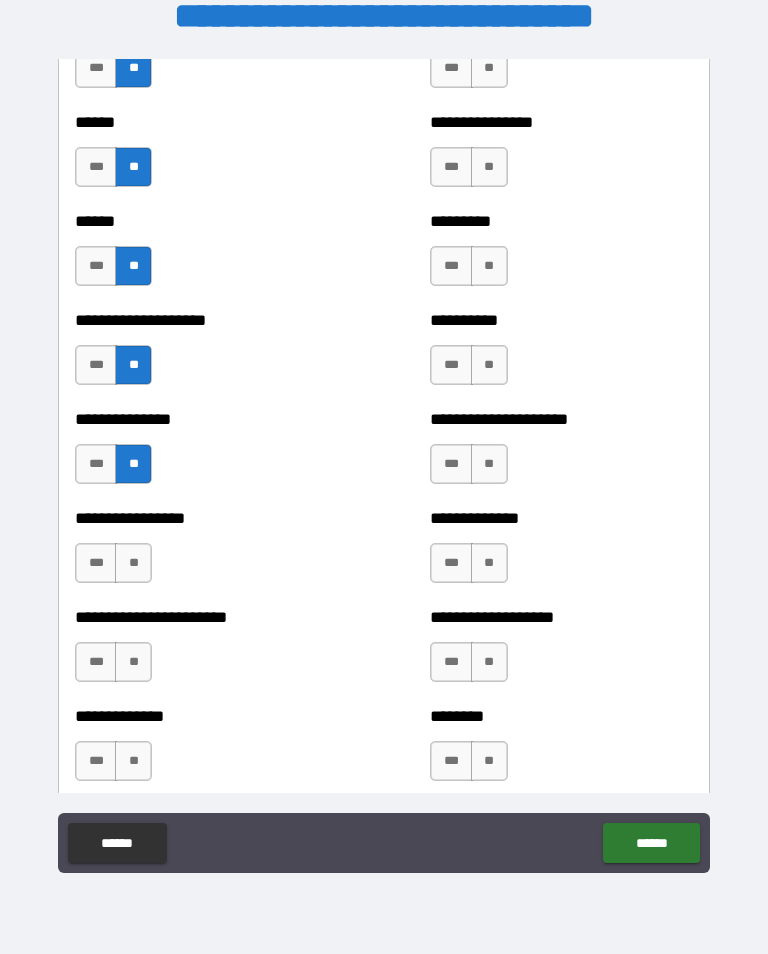click on "**" at bounding box center [133, 563] 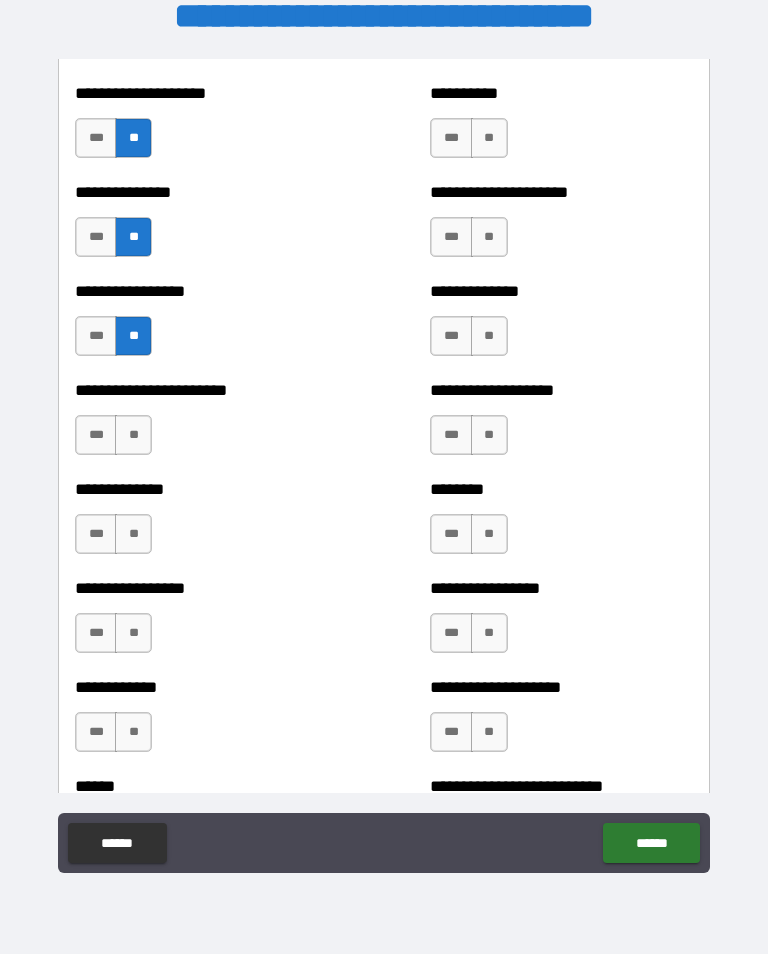 scroll, scrollTop: 3428, scrollLeft: 0, axis: vertical 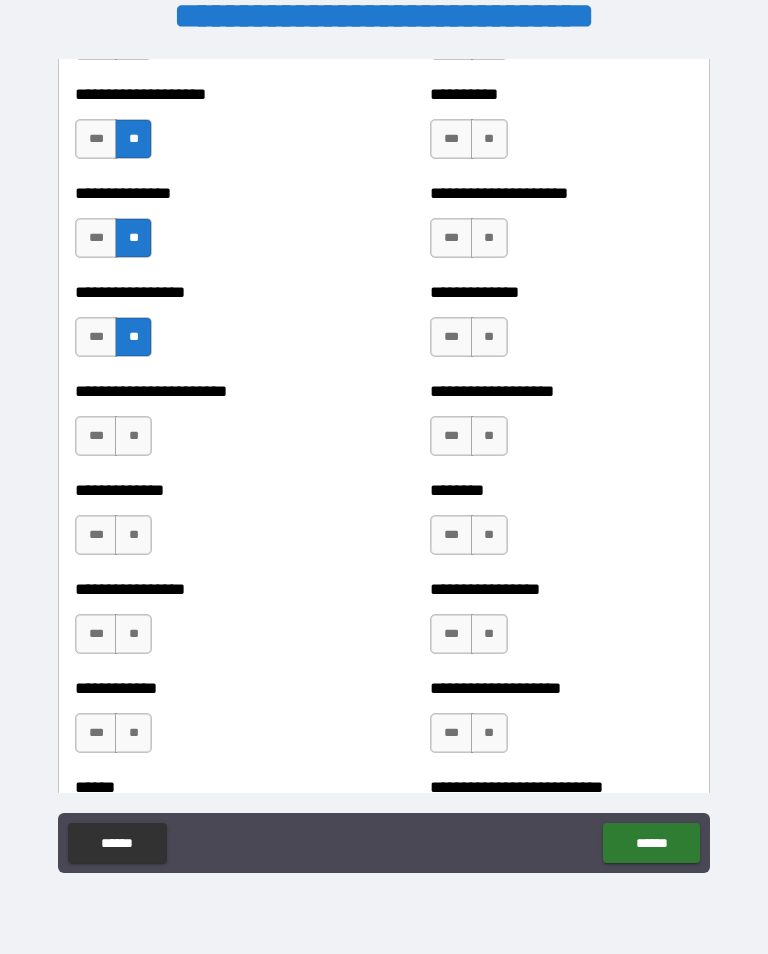 click on "**" at bounding box center (133, 436) 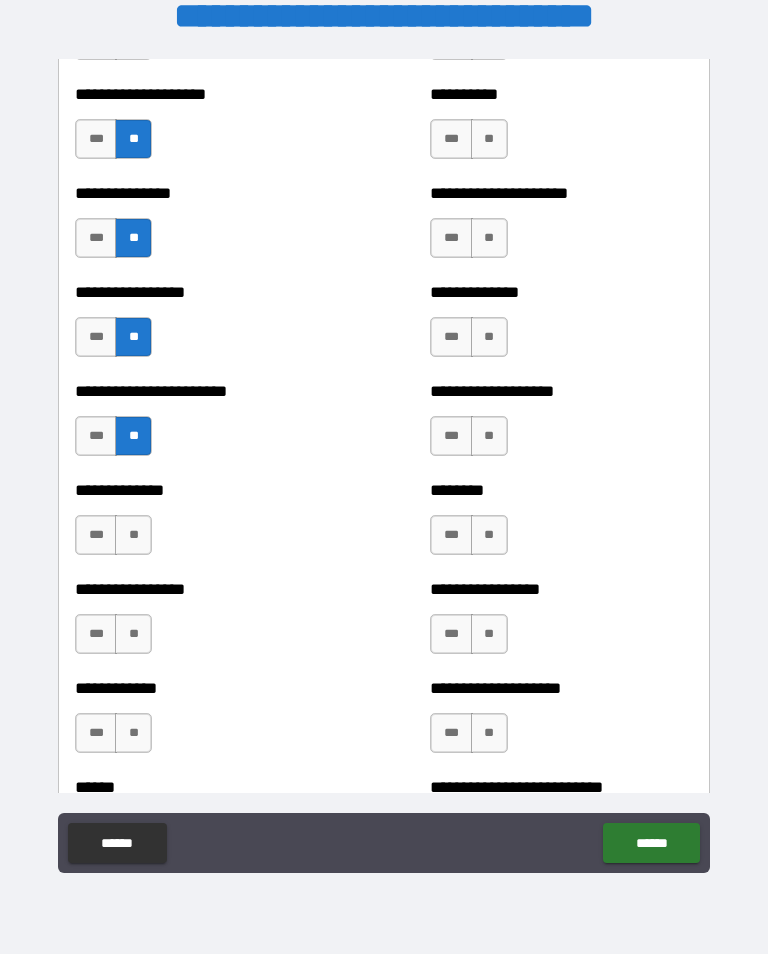 click on "**" at bounding box center [133, 535] 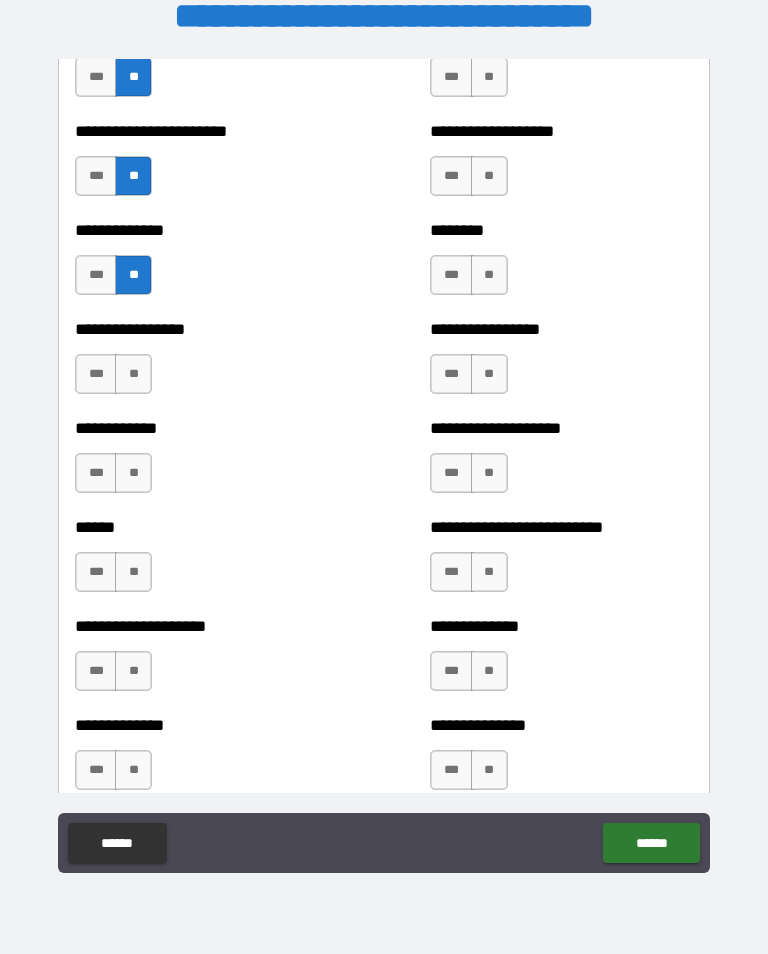 scroll, scrollTop: 3689, scrollLeft: 0, axis: vertical 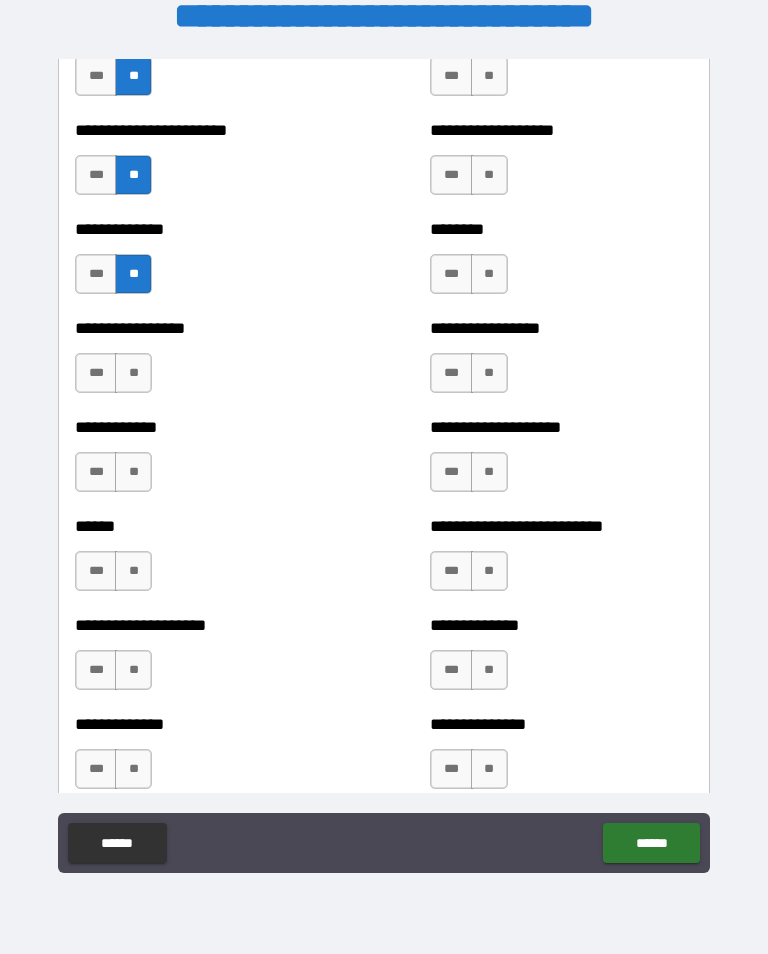 click on "**" at bounding box center (133, 373) 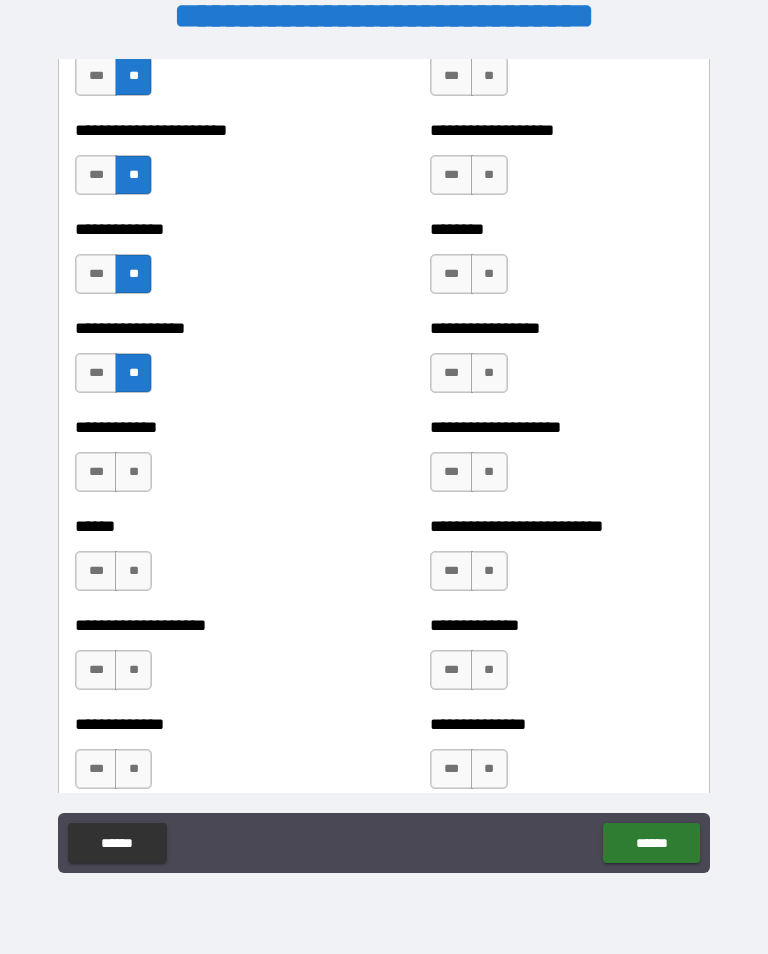 click on "**" at bounding box center (133, 472) 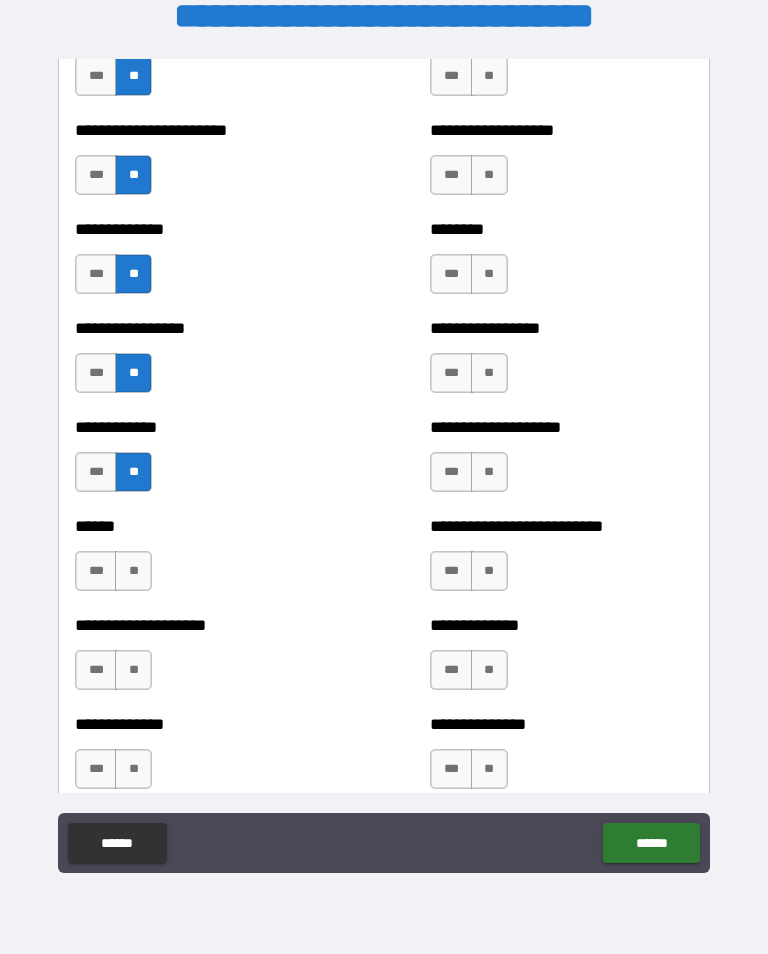 click on "**" at bounding box center (133, 571) 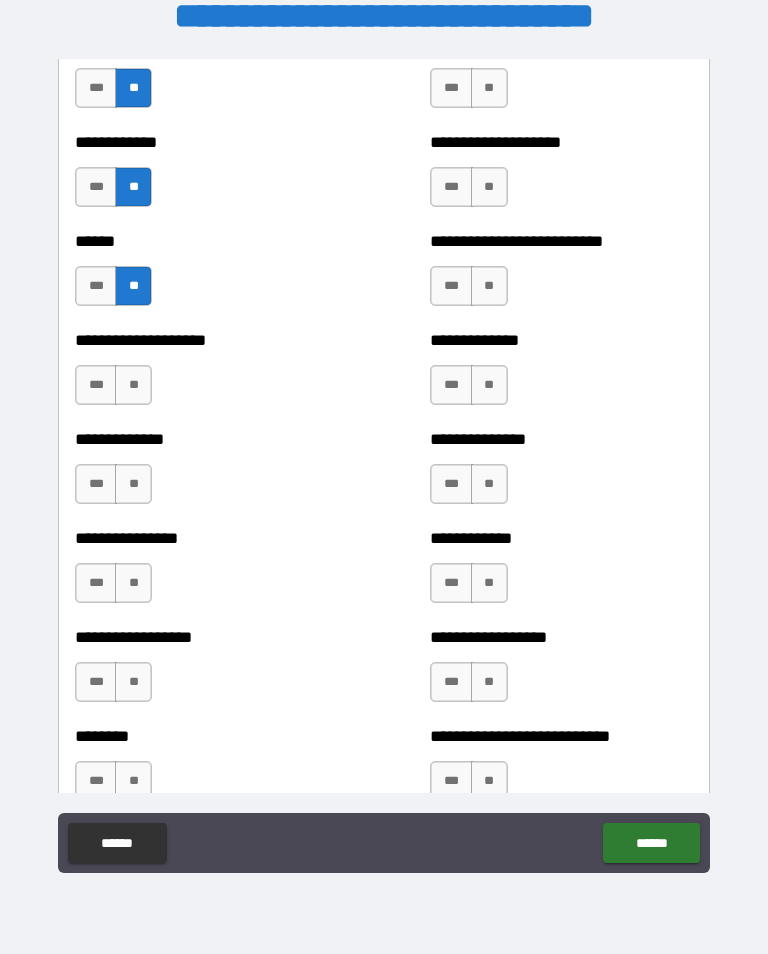 scroll, scrollTop: 3974, scrollLeft: 0, axis: vertical 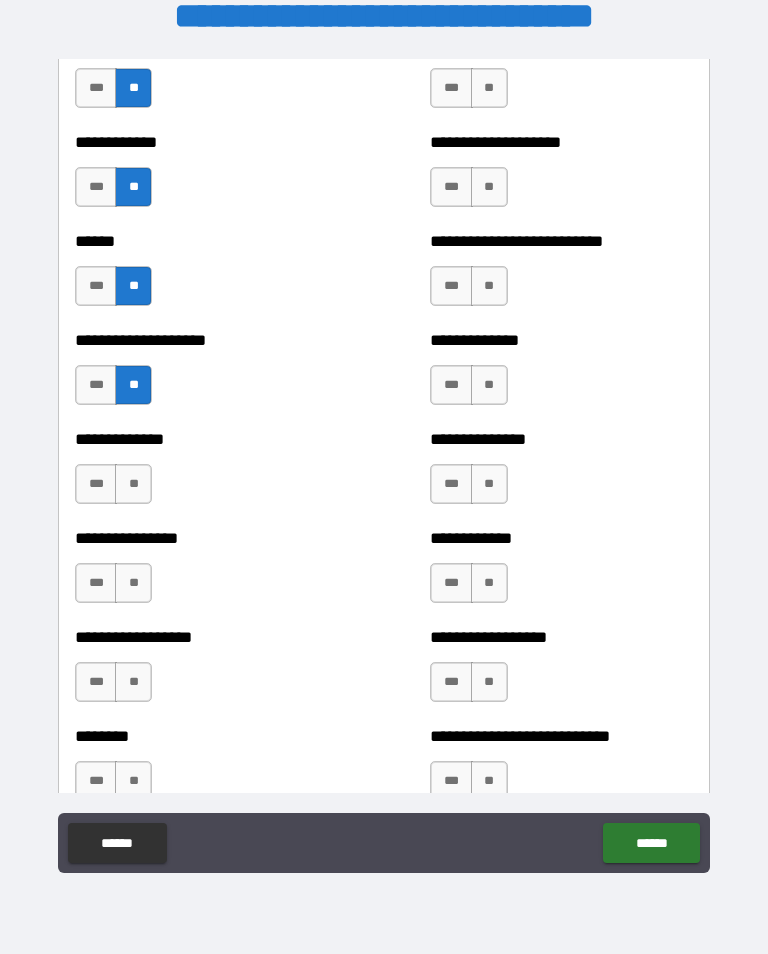 click on "**" at bounding box center (133, 484) 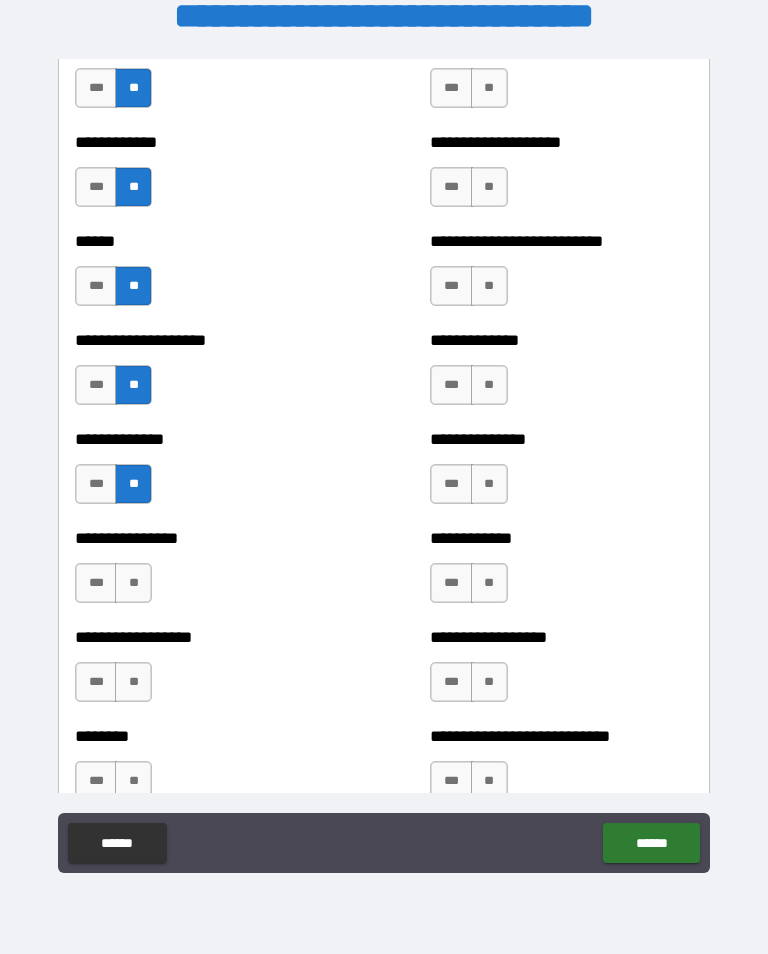 click on "**" at bounding box center [133, 583] 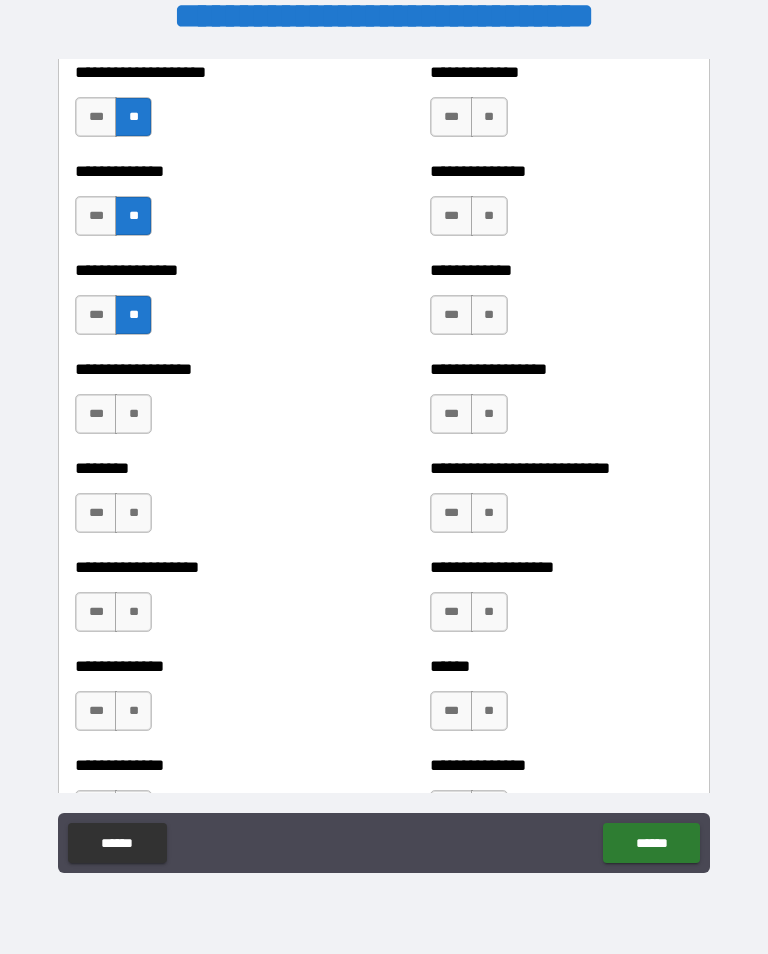 scroll, scrollTop: 4260, scrollLeft: 0, axis: vertical 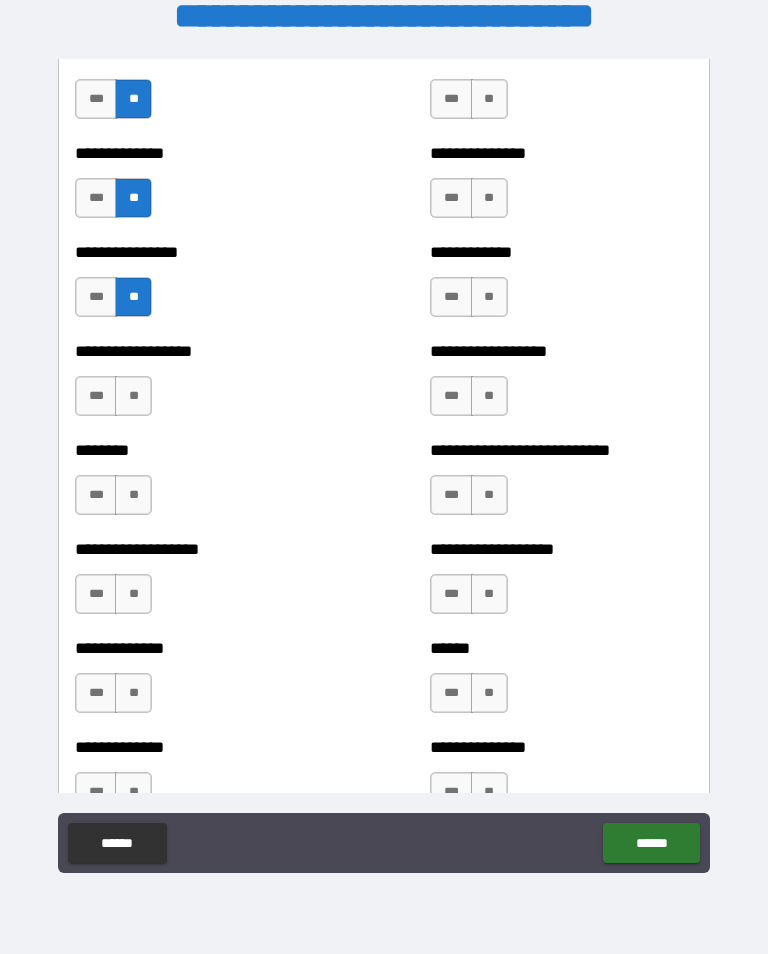 click on "**" at bounding box center [133, 396] 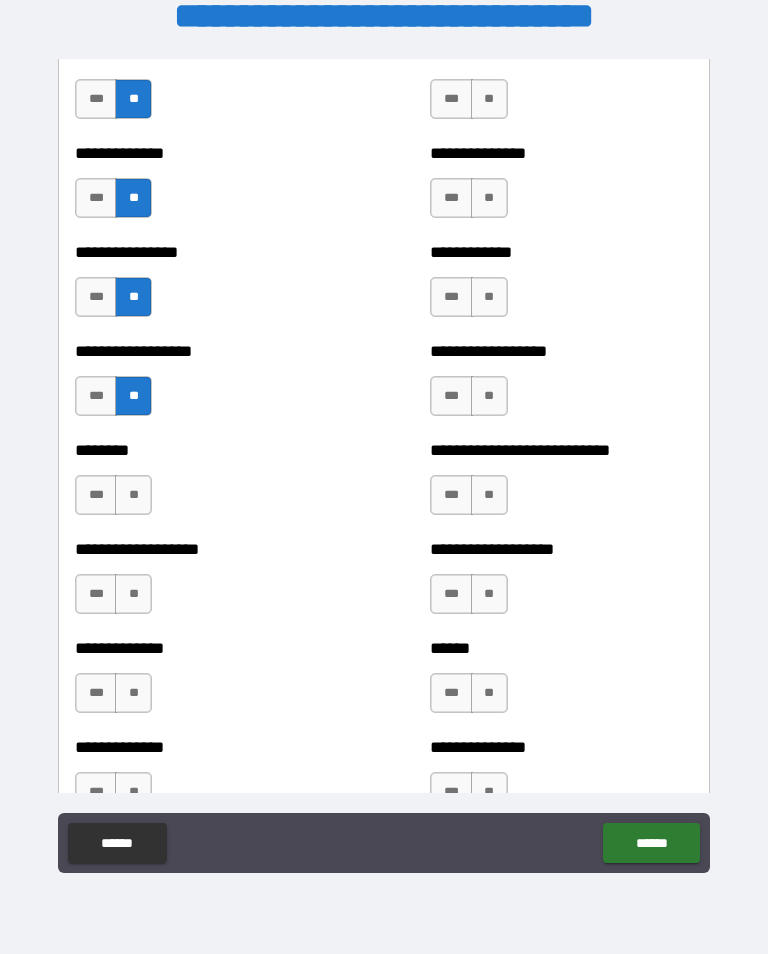 click on "**" at bounding box center (133, 495) 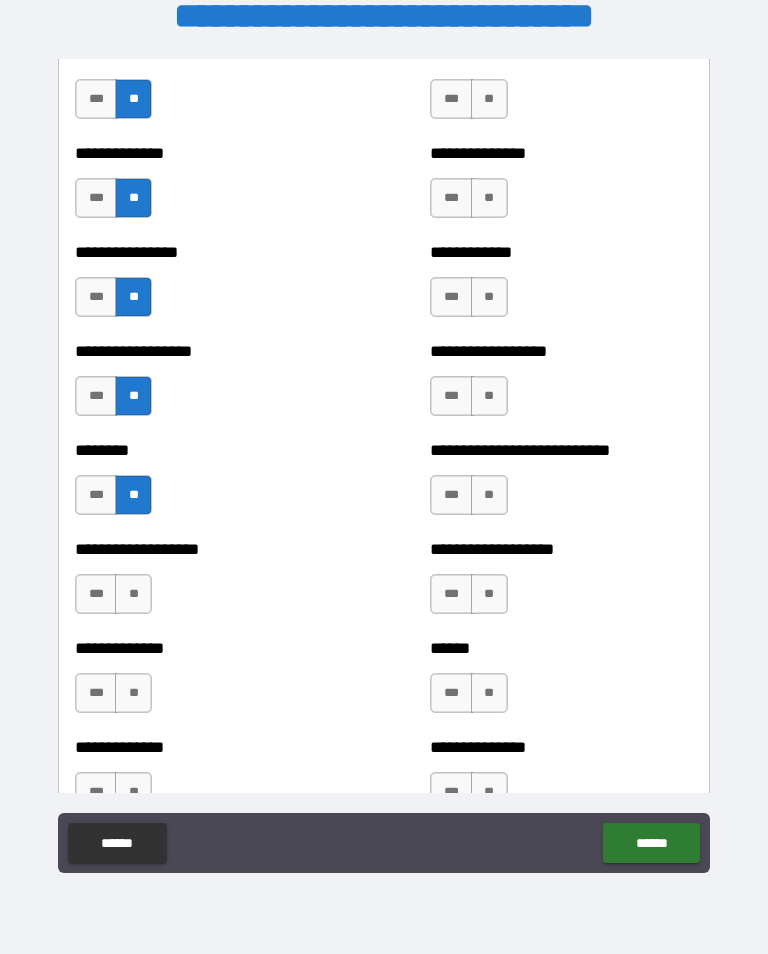 click on "**" at bounding box center [133, 594] 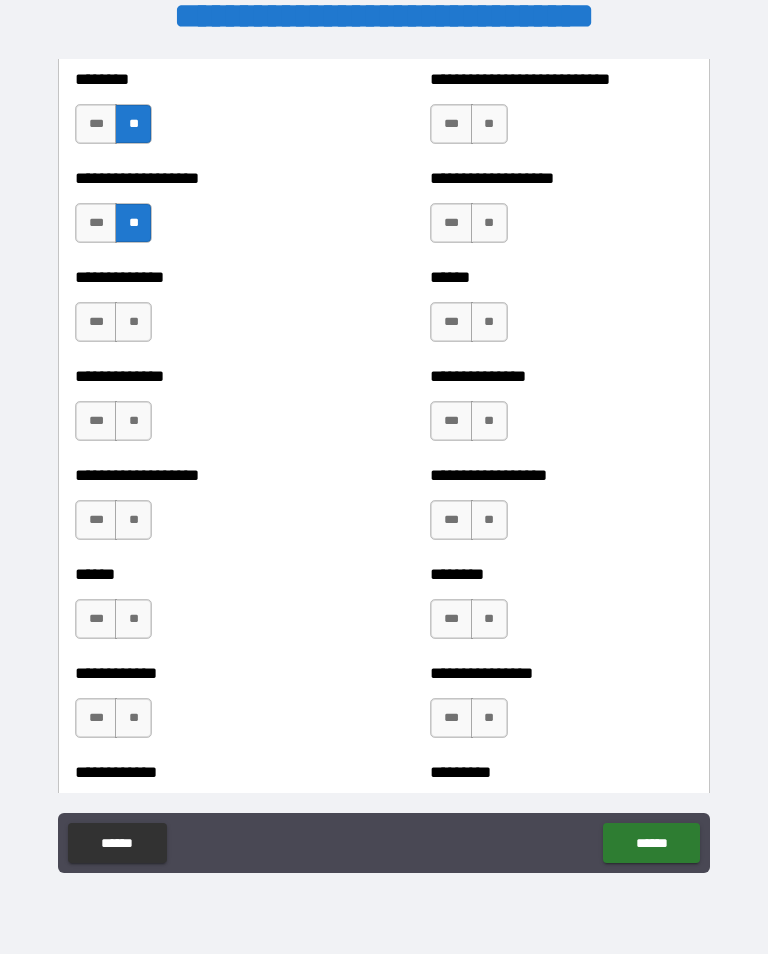 scroll, scrollTop: 4627, scrollLeft: 0, axis: vertical 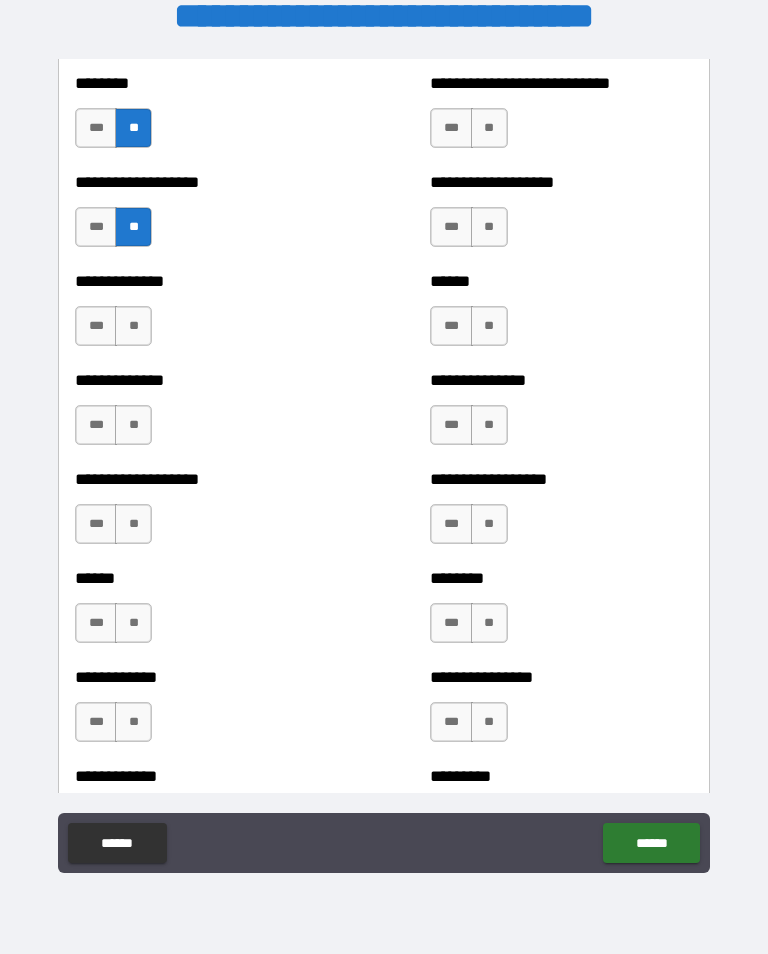 click on "**" at bounding box center (133, 326) 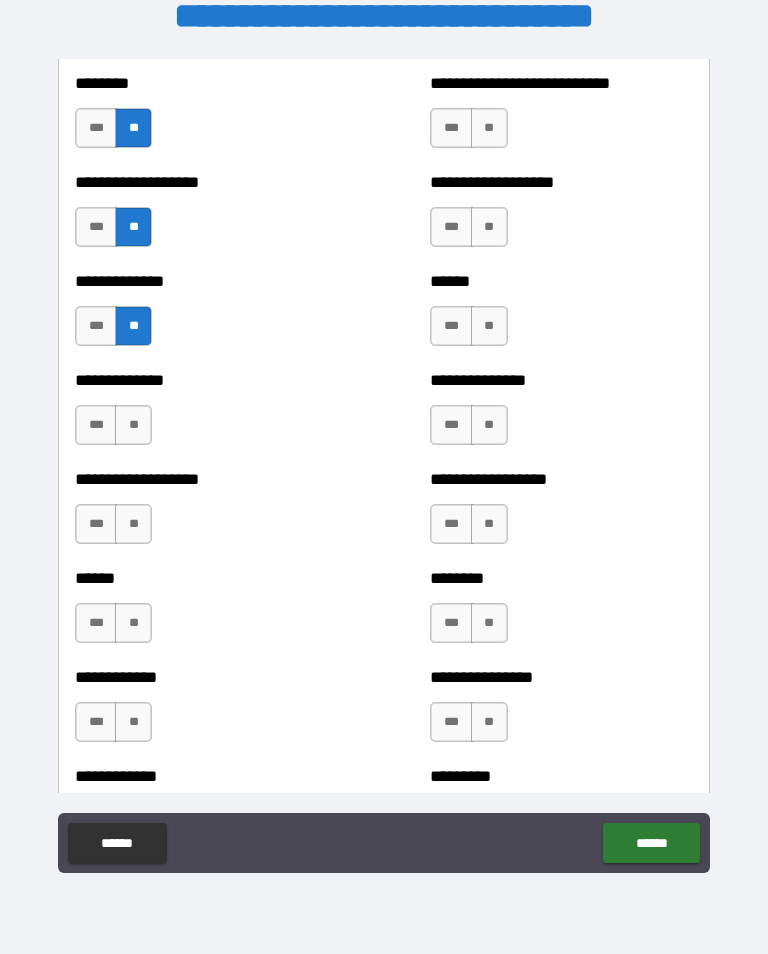 click on "**" at bounding box center (133, 425) 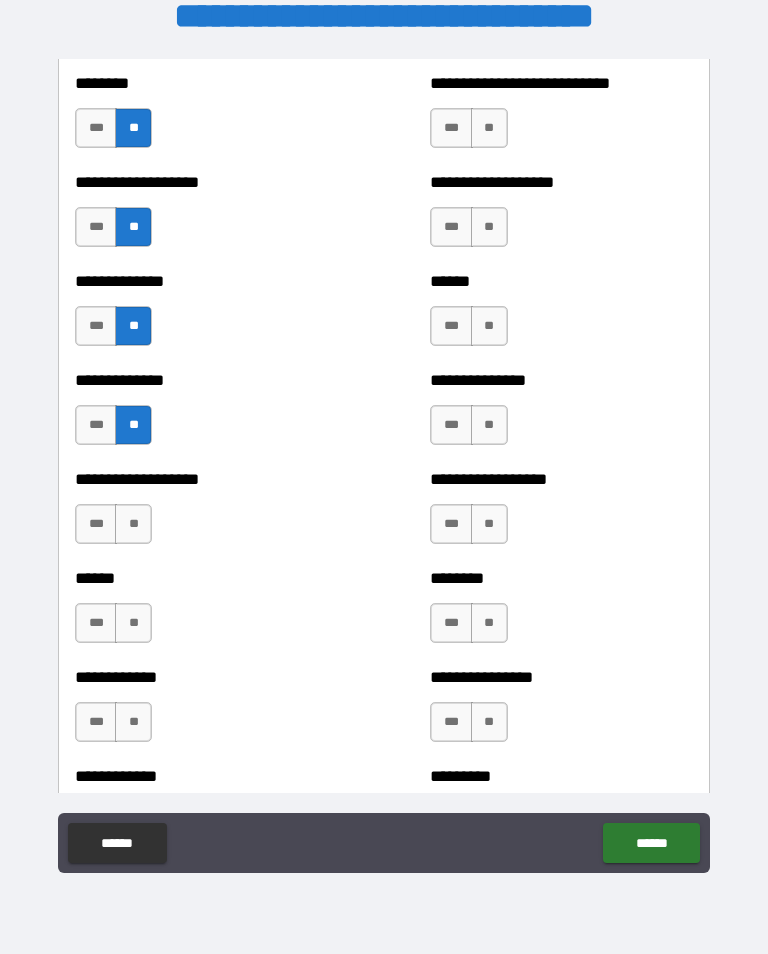 click on "***" at bounding box center (96, 425) 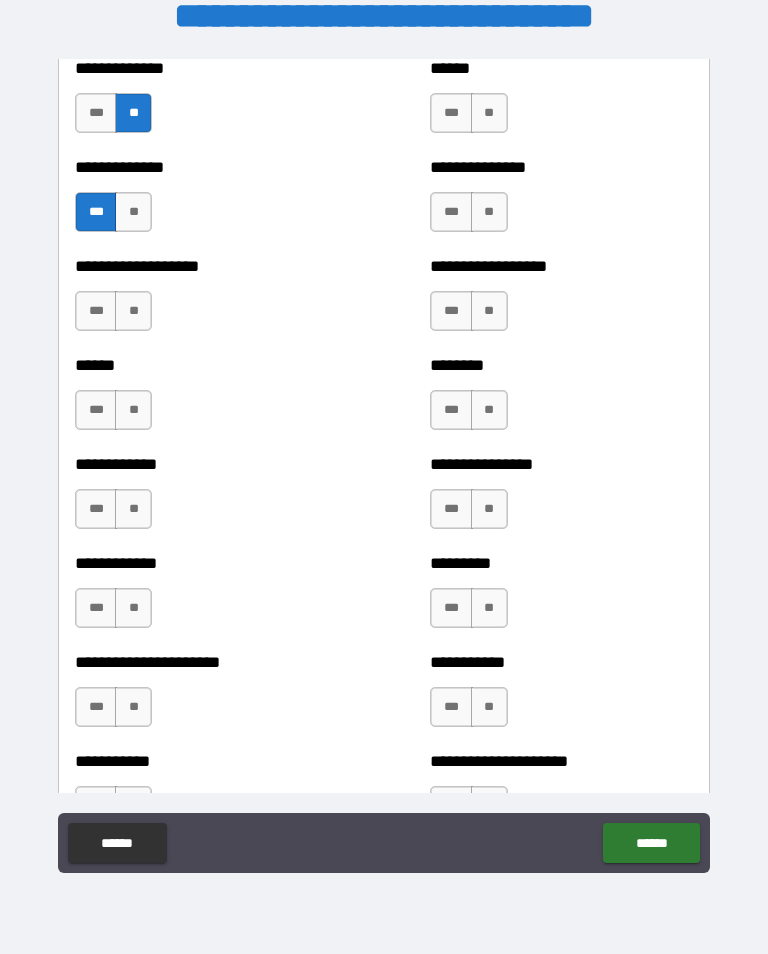scroll, scrollTop: 4871, scrollLeft: 0, axis: vertical 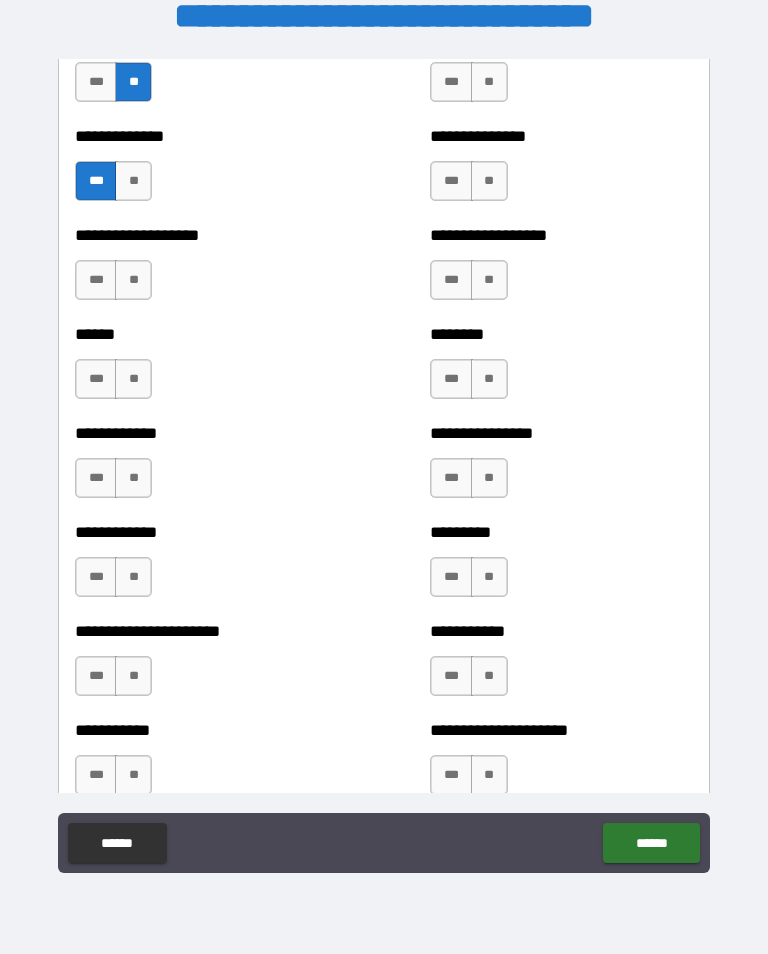 click on "***" at bounding box center (96, 280) 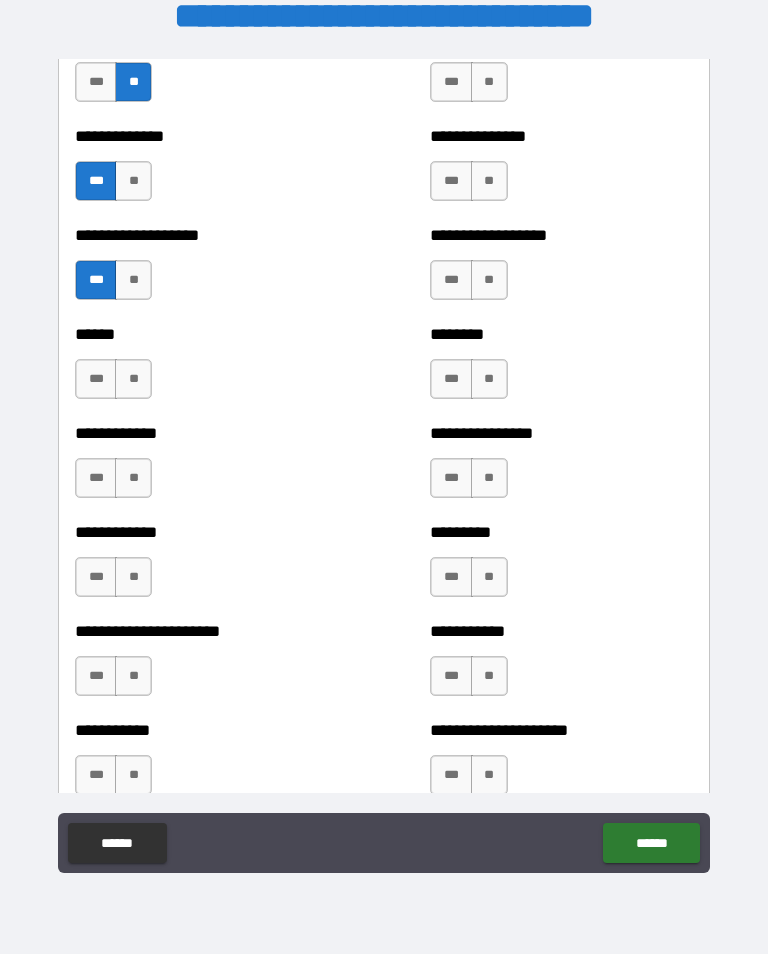 click on "**" at bounding box center (133, 379) 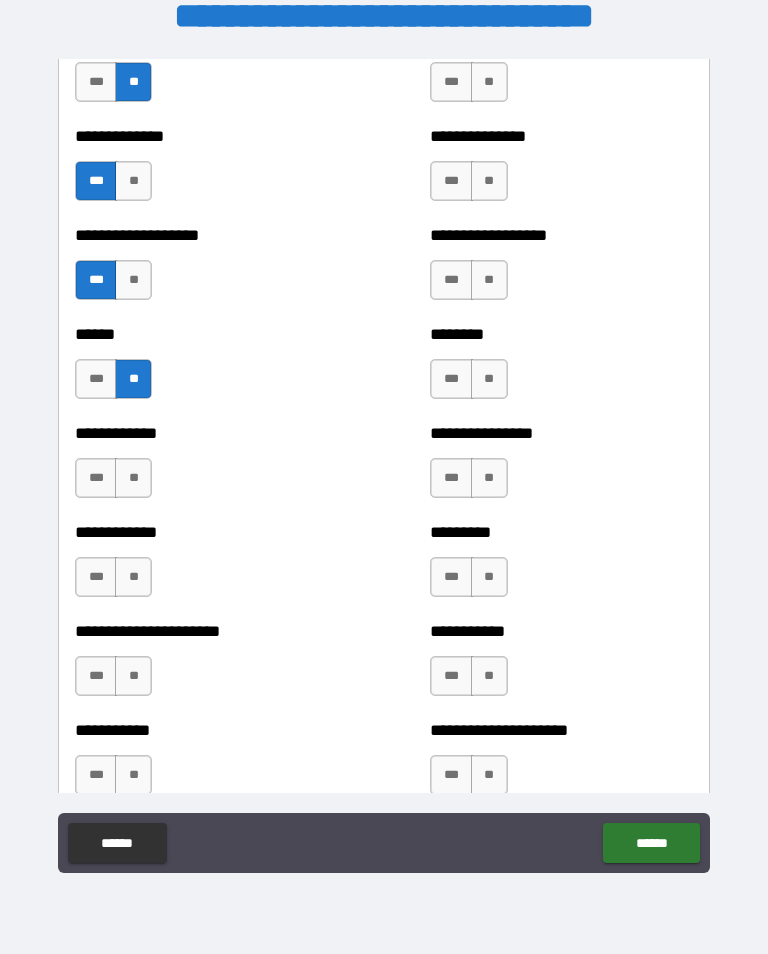 click on "**" at bounding box center [133, 478] 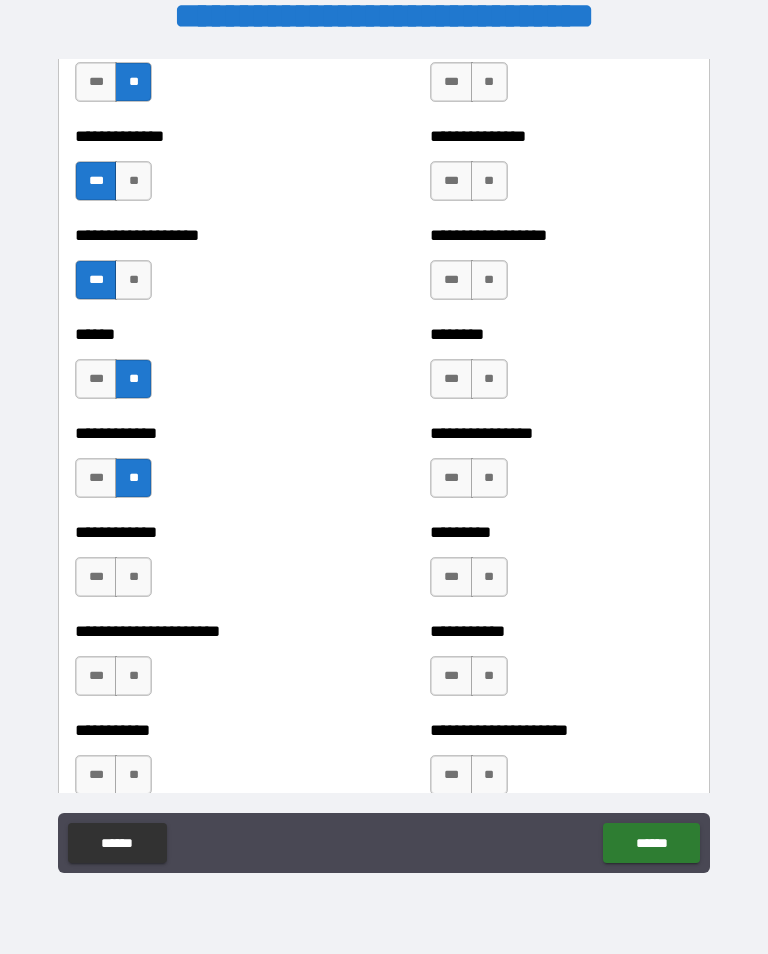 click on "**" at bounding box center [133, 577] 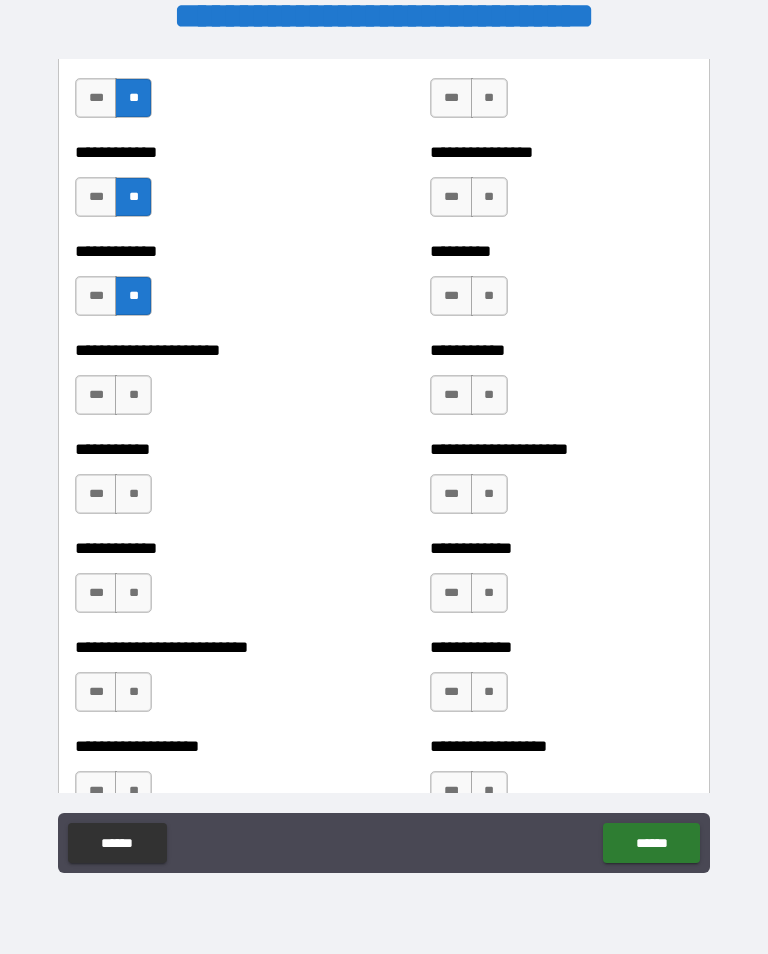 scroll, scrollTop: 5157, scrollLeft: 0, axis: vertical 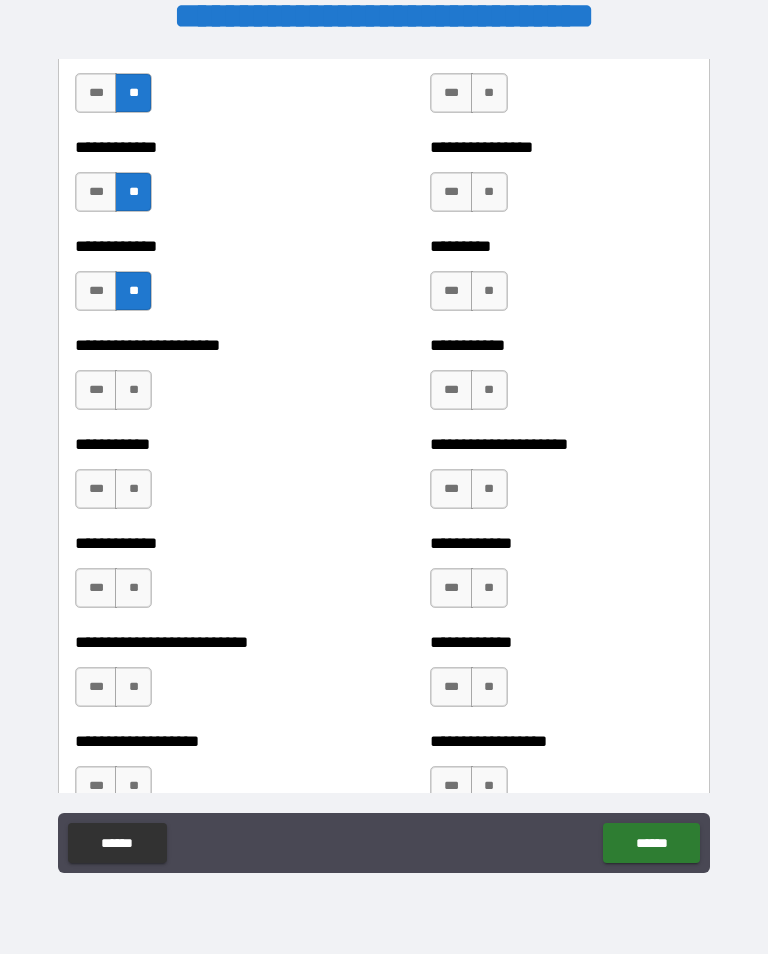click on "**" at bounding box center [133, 390] 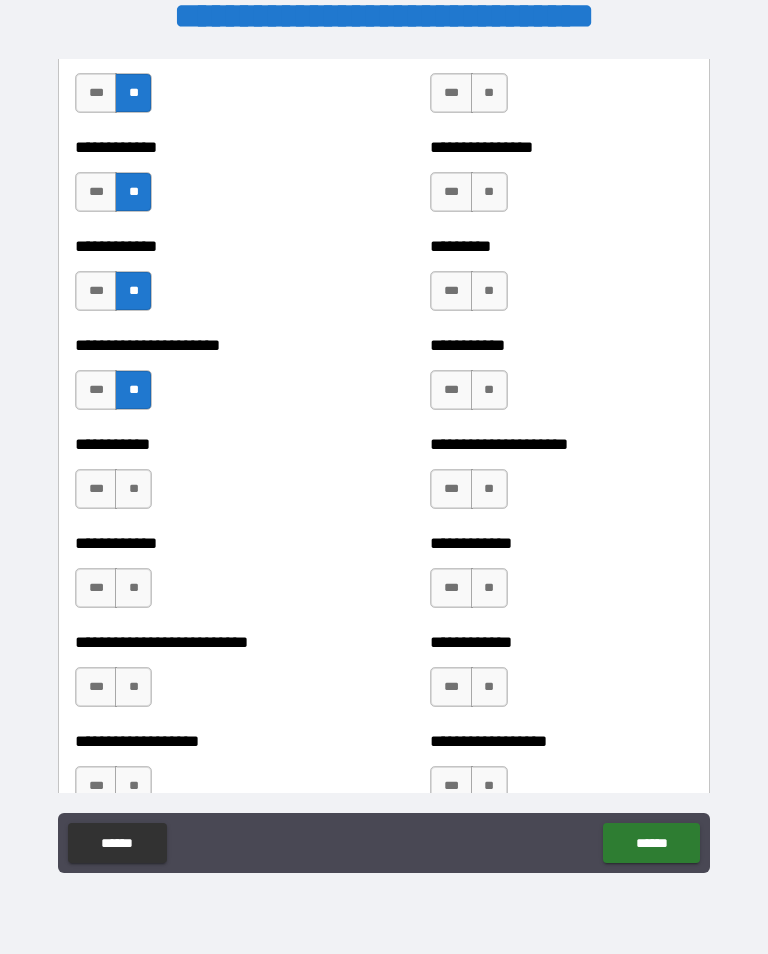 click on "**" at bounding box center [133, 489] 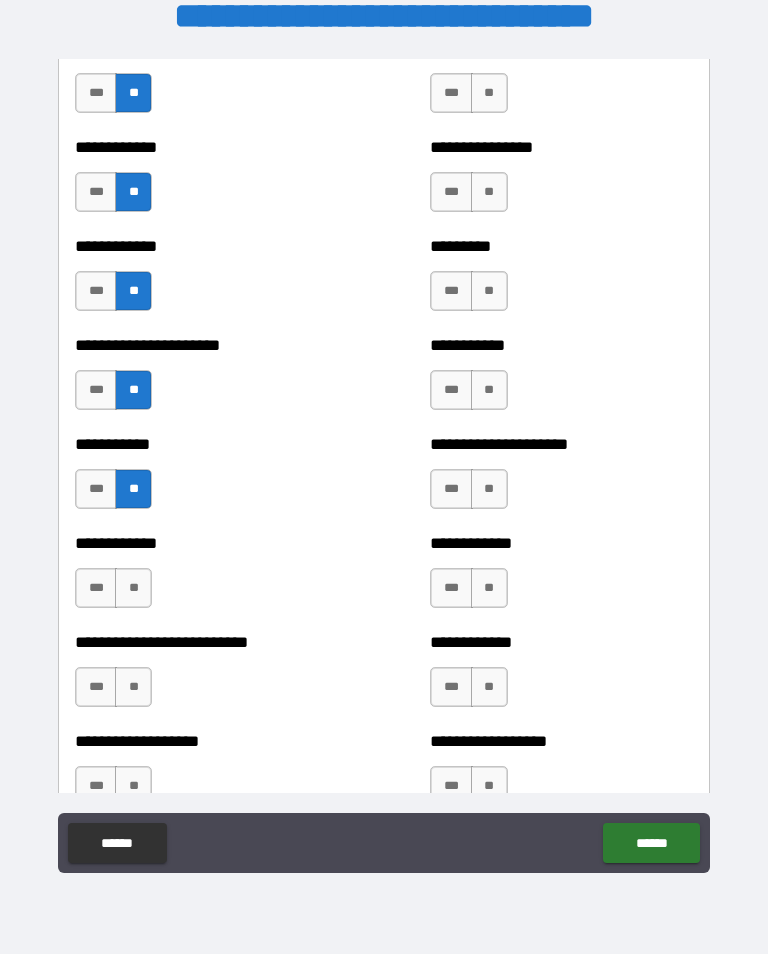 click on "**" at bounding box center [133, 588] 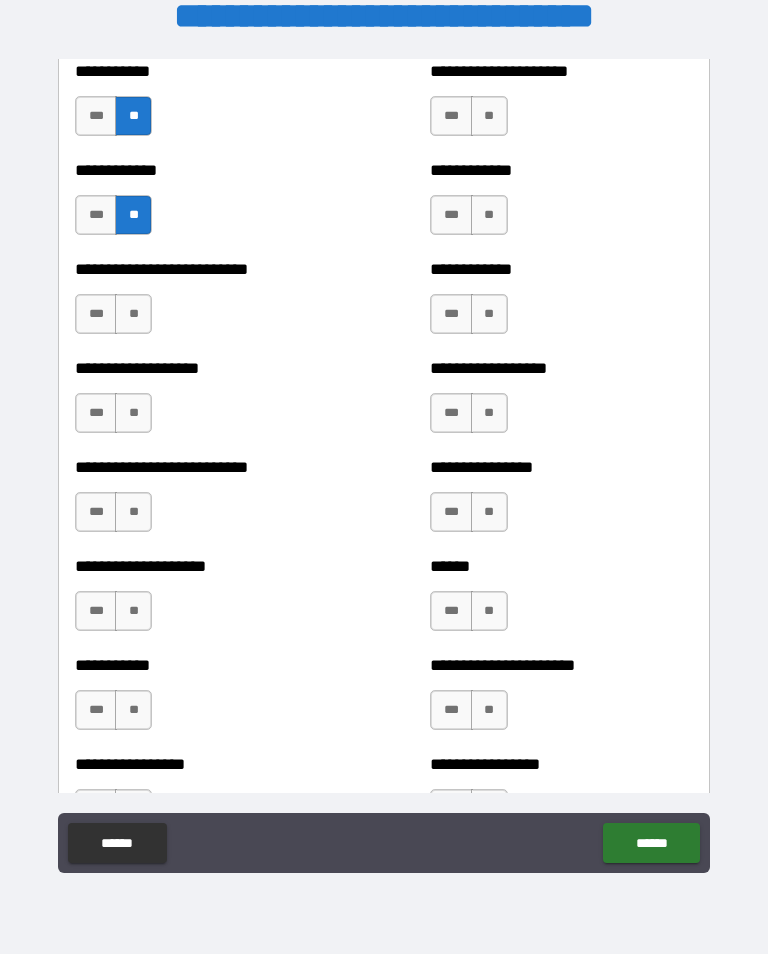 scroll, scrollTop: 5530, scrollLeft: 0, axis: vertical 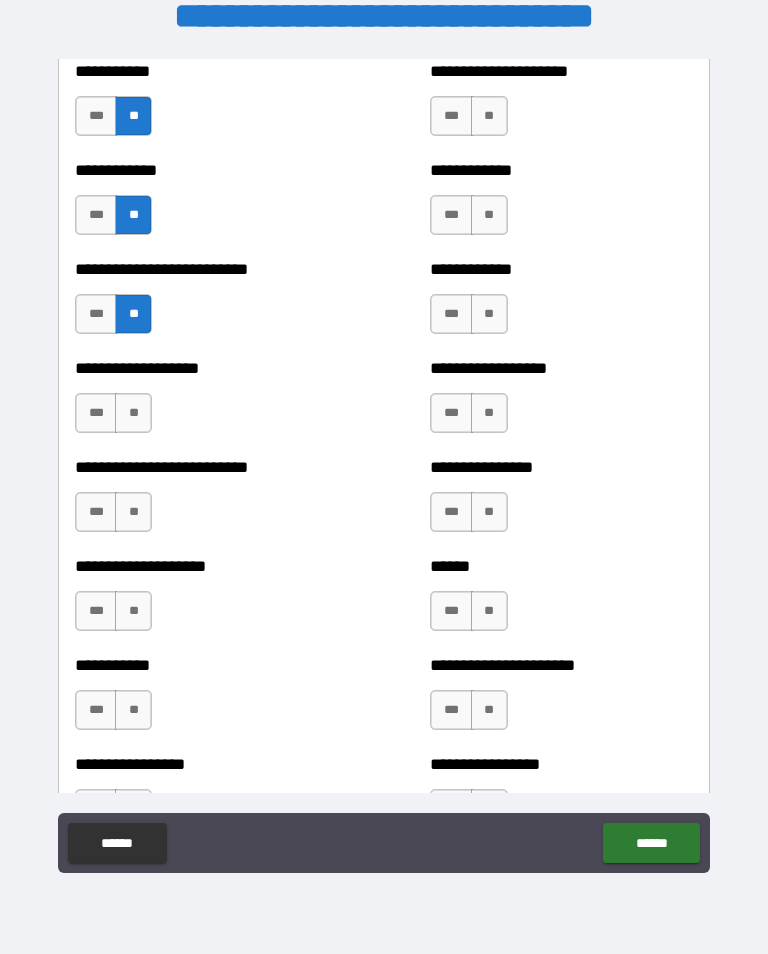 click on "**" at bounding box center (133, 413) 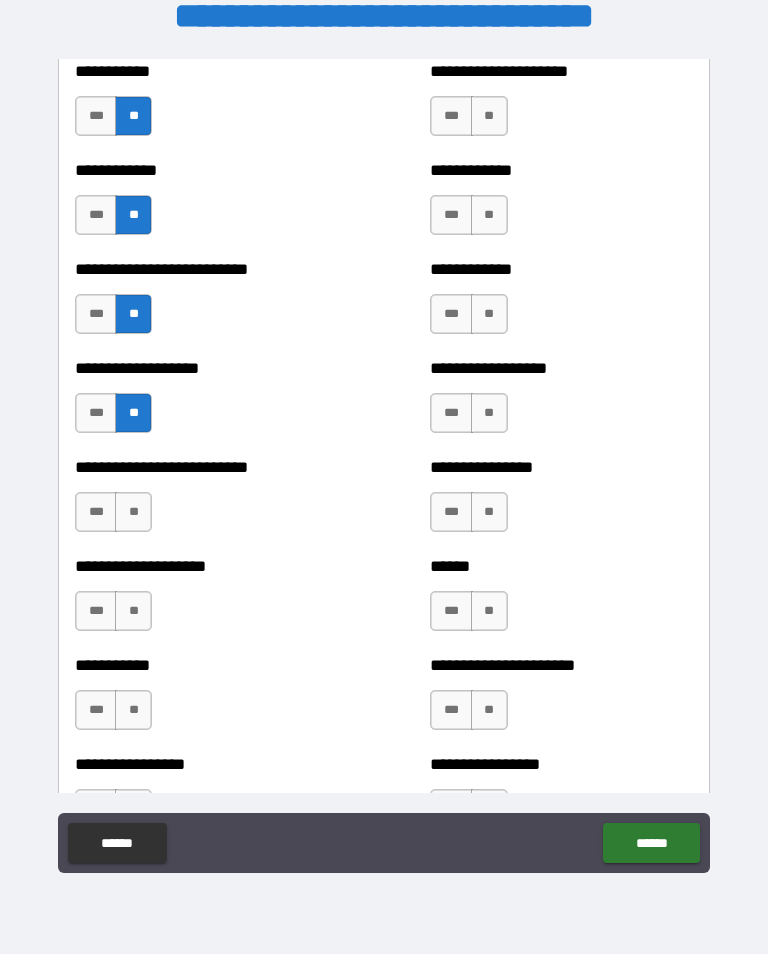 click on "**" at bounding box center (133, 512) 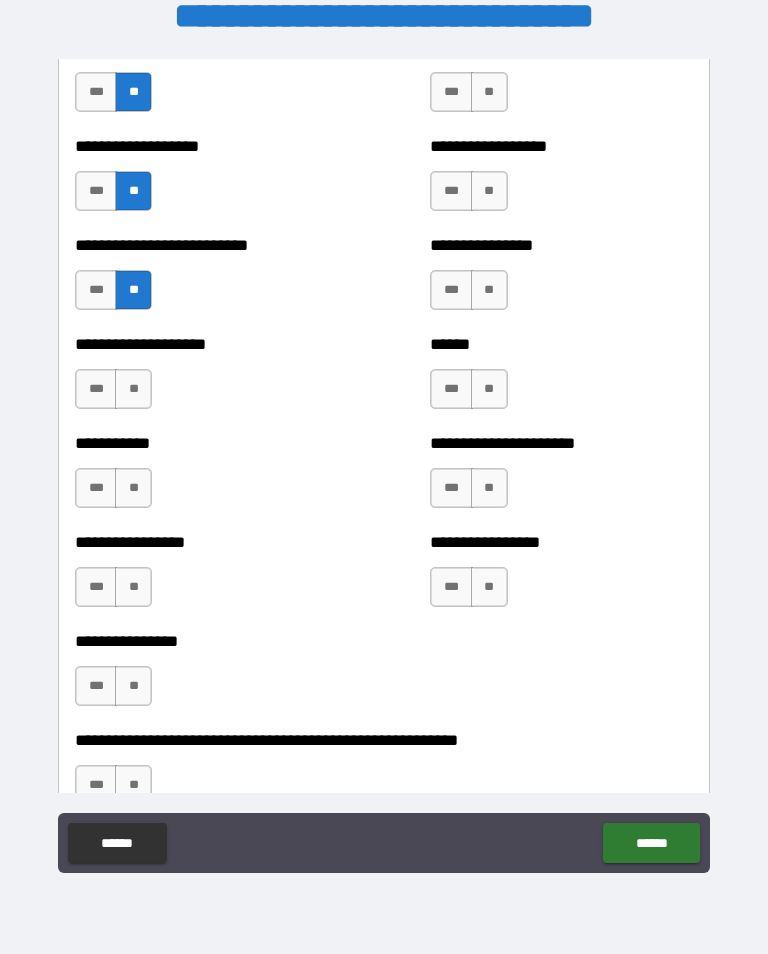 scroll, scrollTop: 5828, scrollLeft: 0, axis: vertical 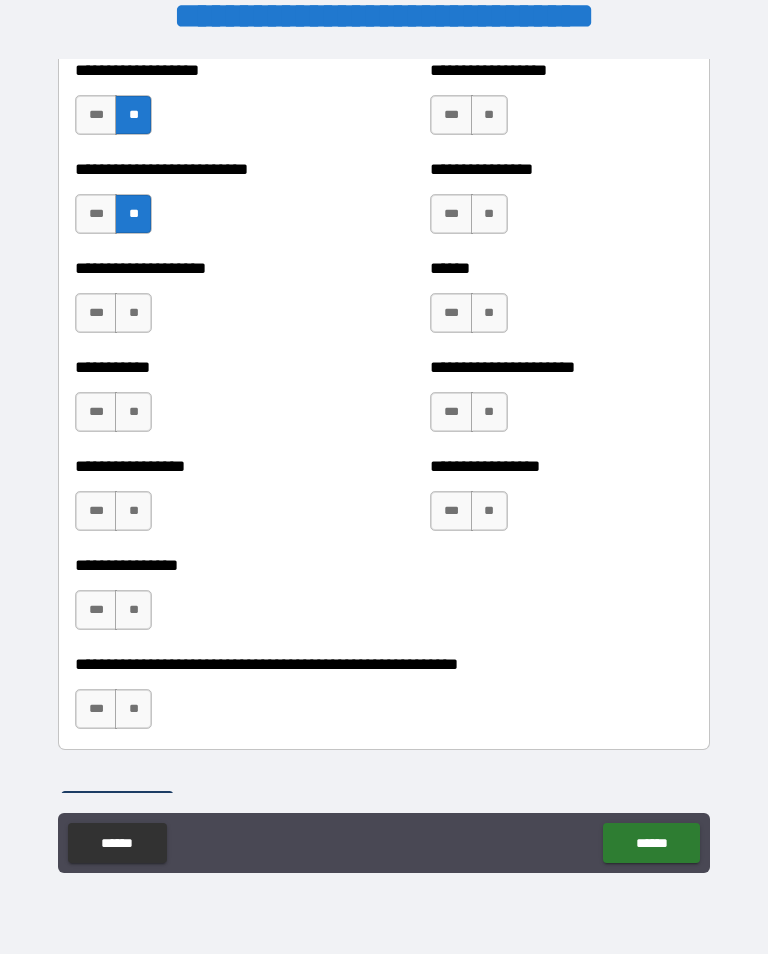 click on "**" at bounding box center [133, 313] 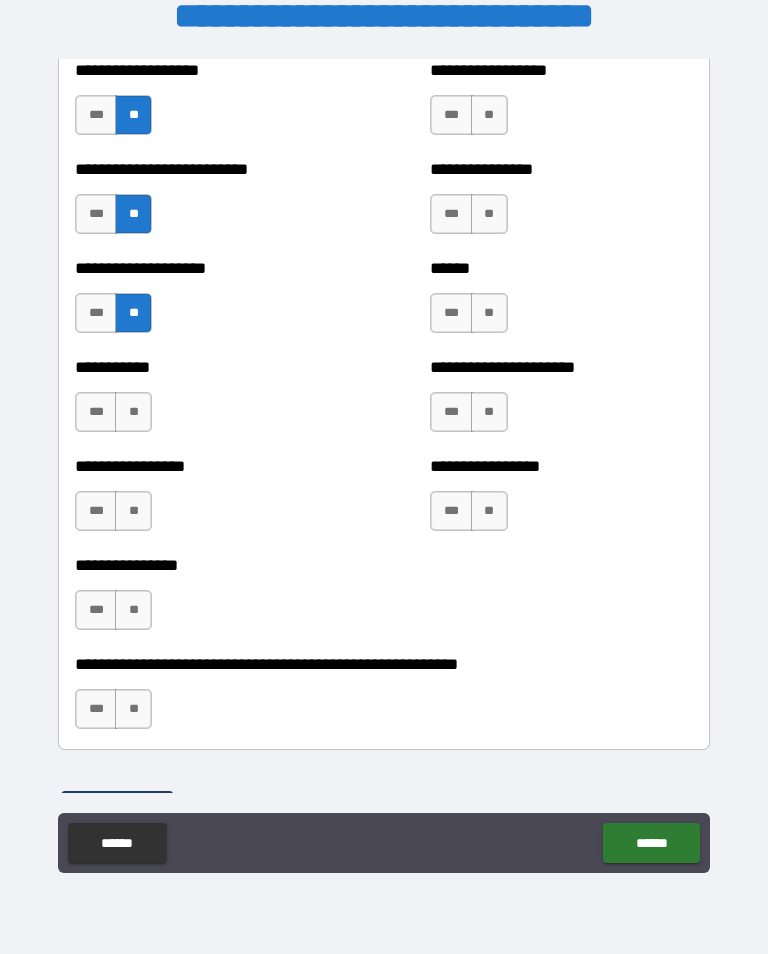 click on "**" at bounding box center (133, 412) 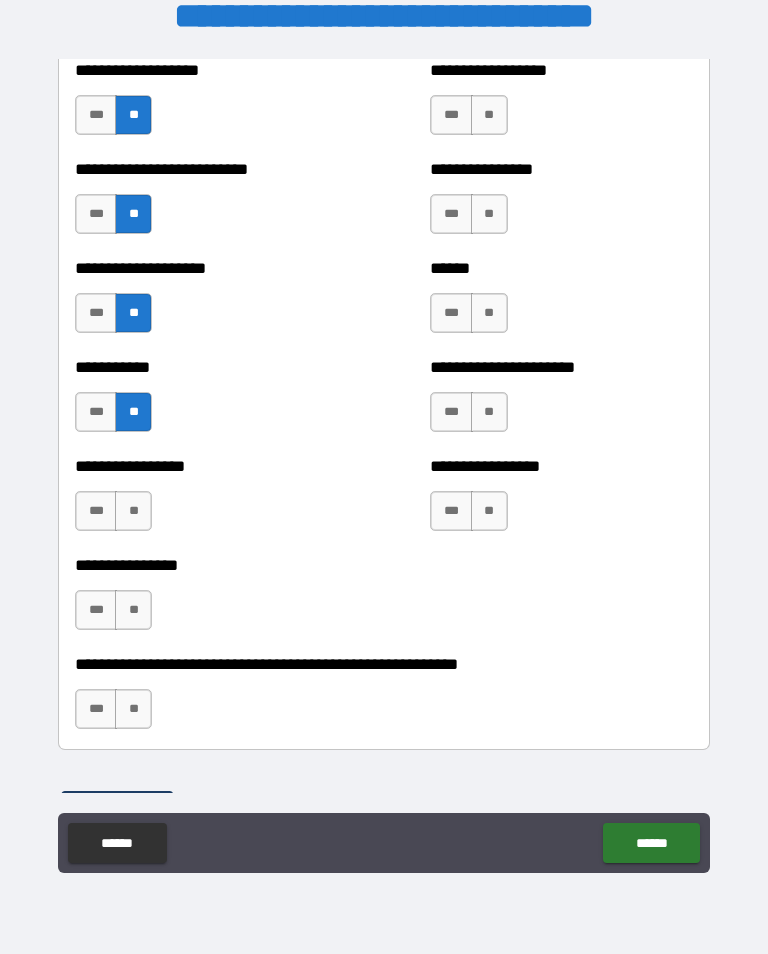 click on "**" at bounding box center [133, 511] 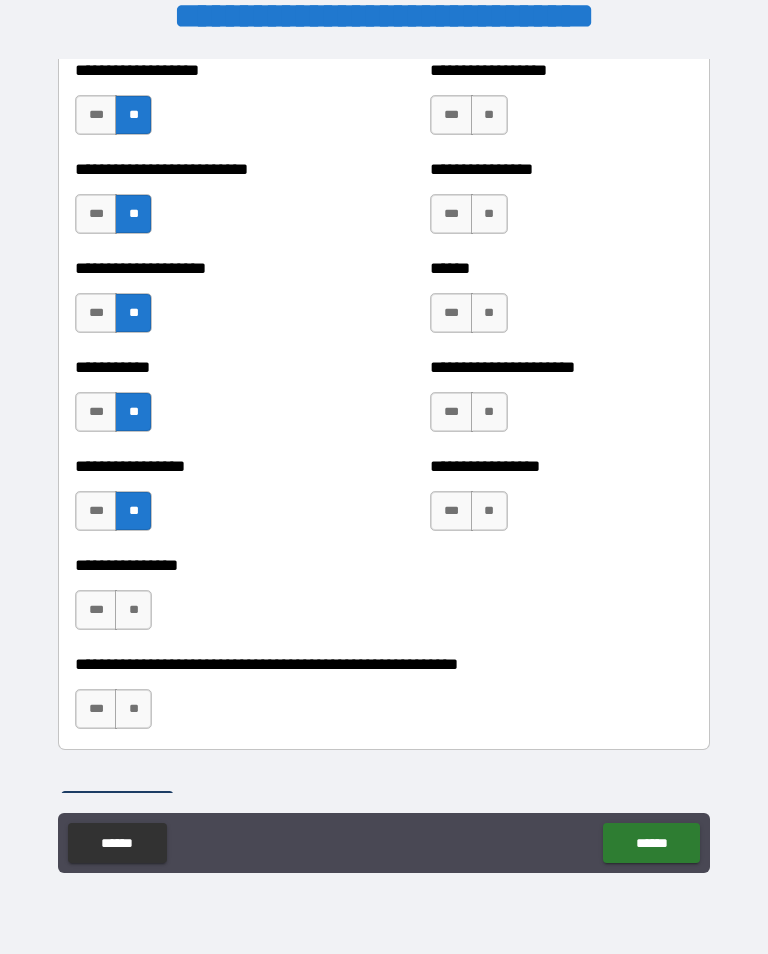 click on "**" at bounding box center (133, 610) 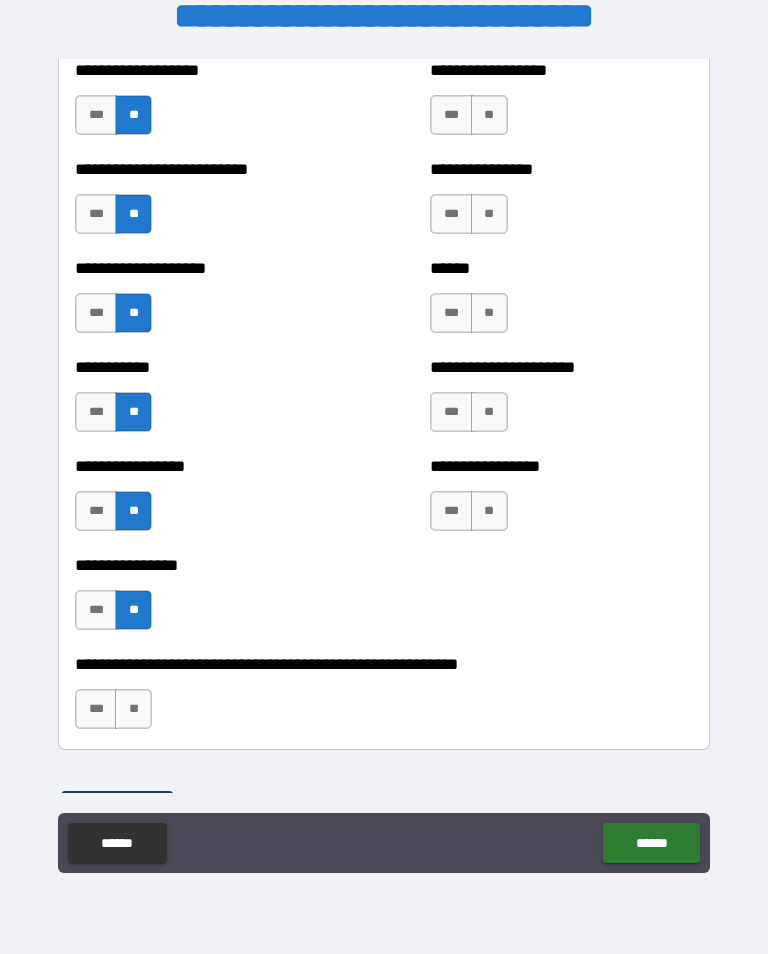 click on "**" at bounding box center (133, 709) 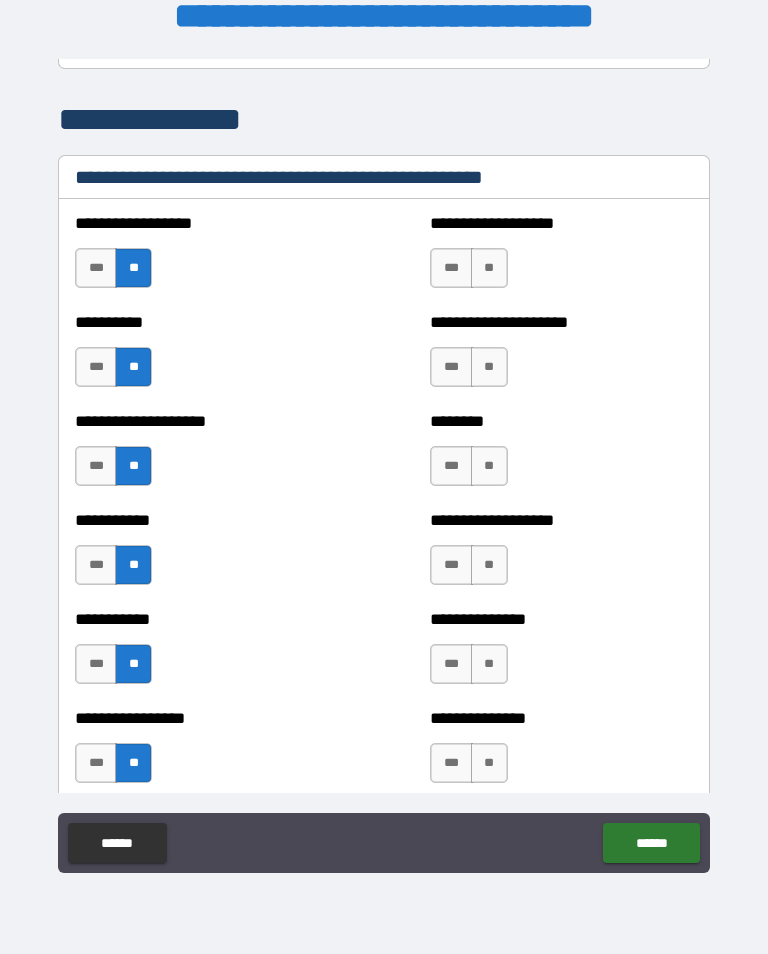 scroll, scrollTop: 2438, scrollLeft: 0, axis: vertical 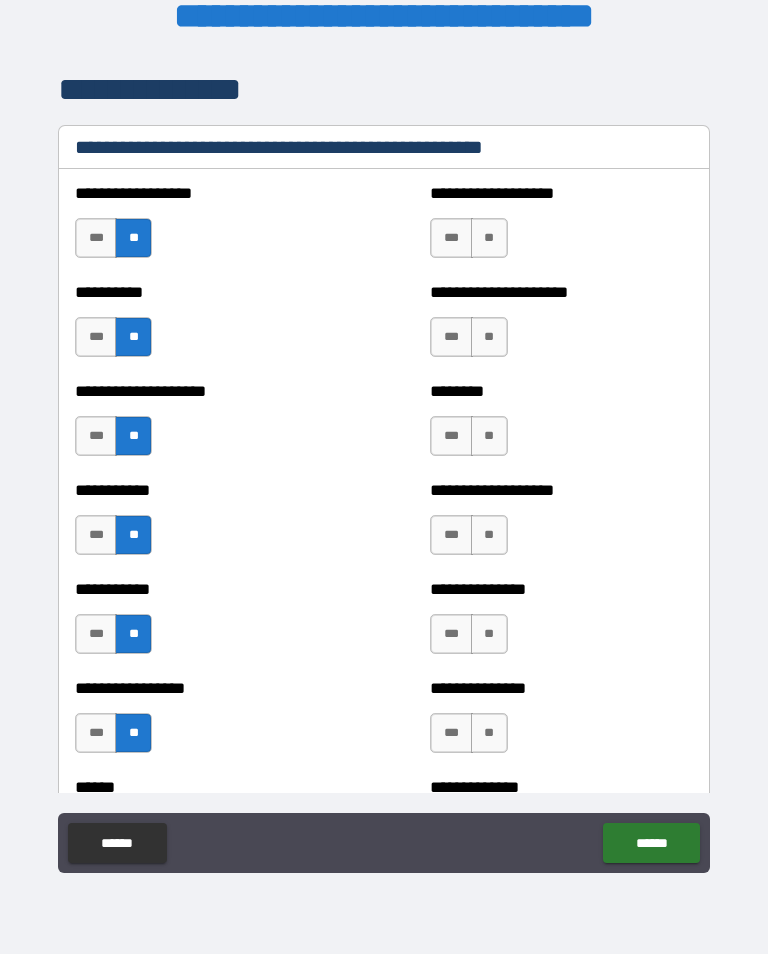 click on "**" at bounding box center (489, 238) 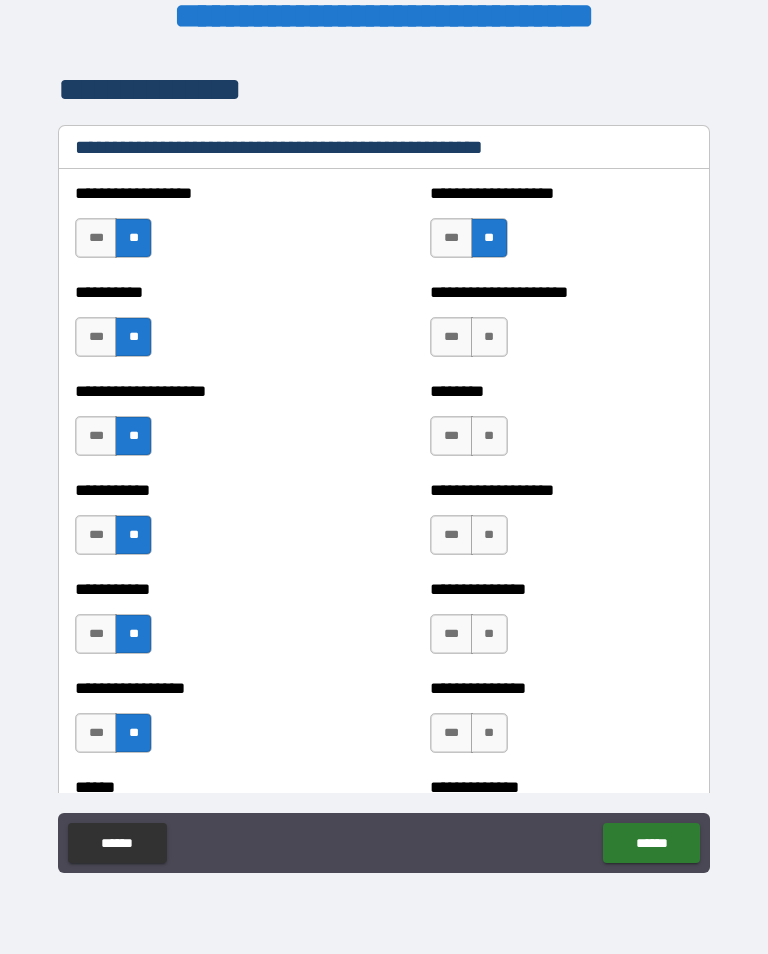 scroll, scrollTop: 2579, scrollLeft: 0, axis: vertical 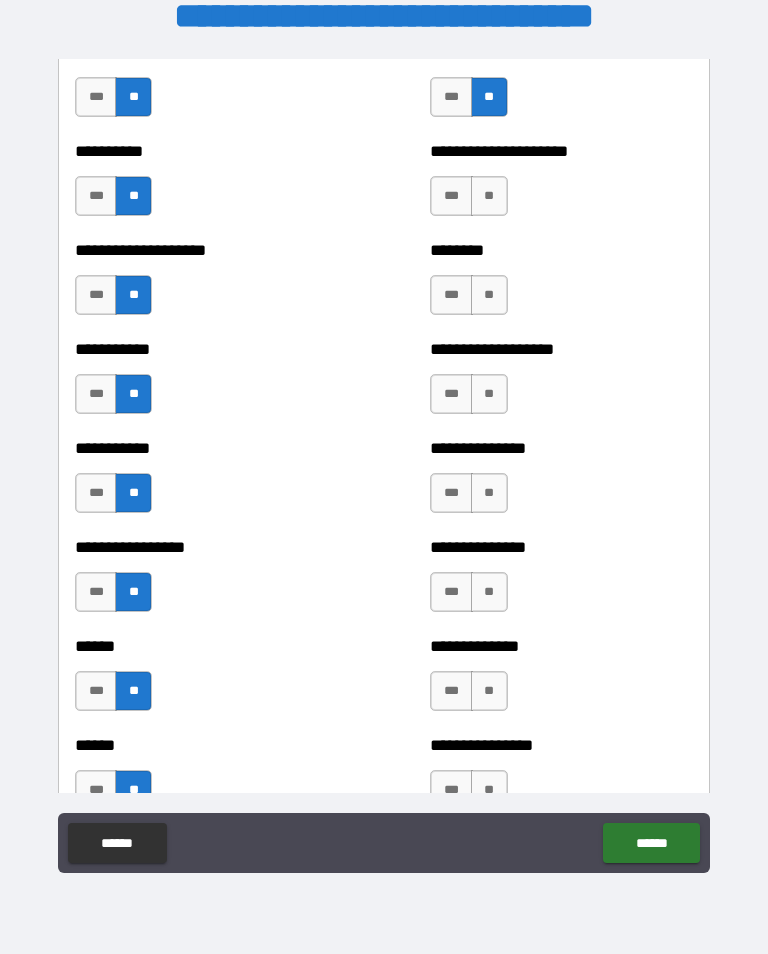 click on "**" at bounding box center [489, 196] 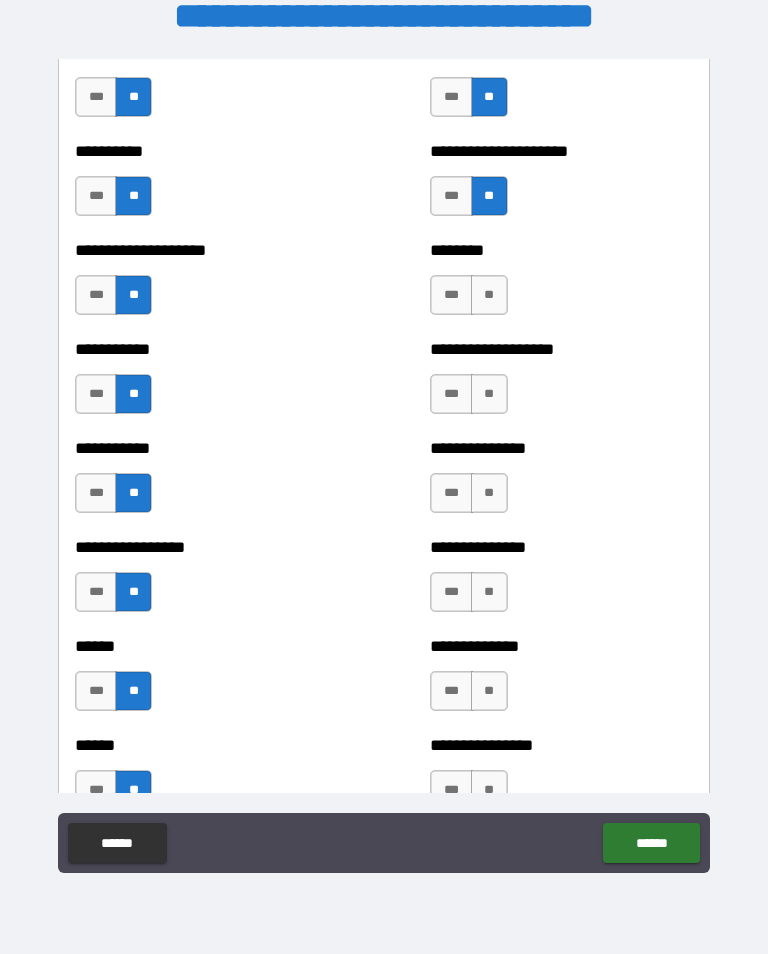 click on "**" at bounding box center [489, 295] 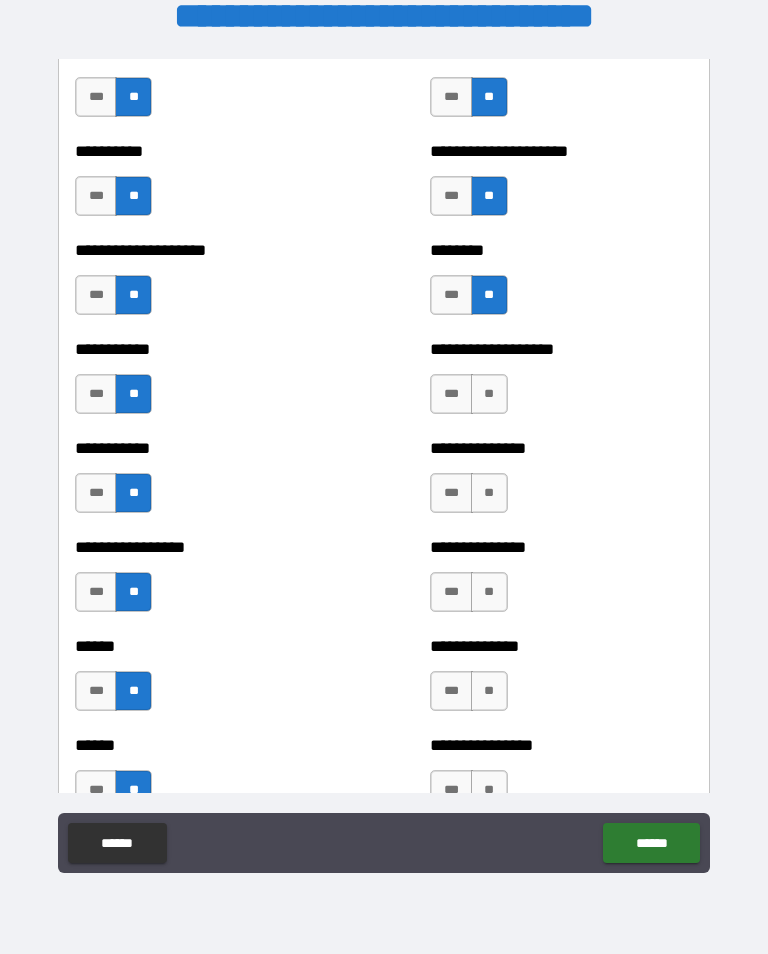 click on "**" at bounding box center [489, 394] 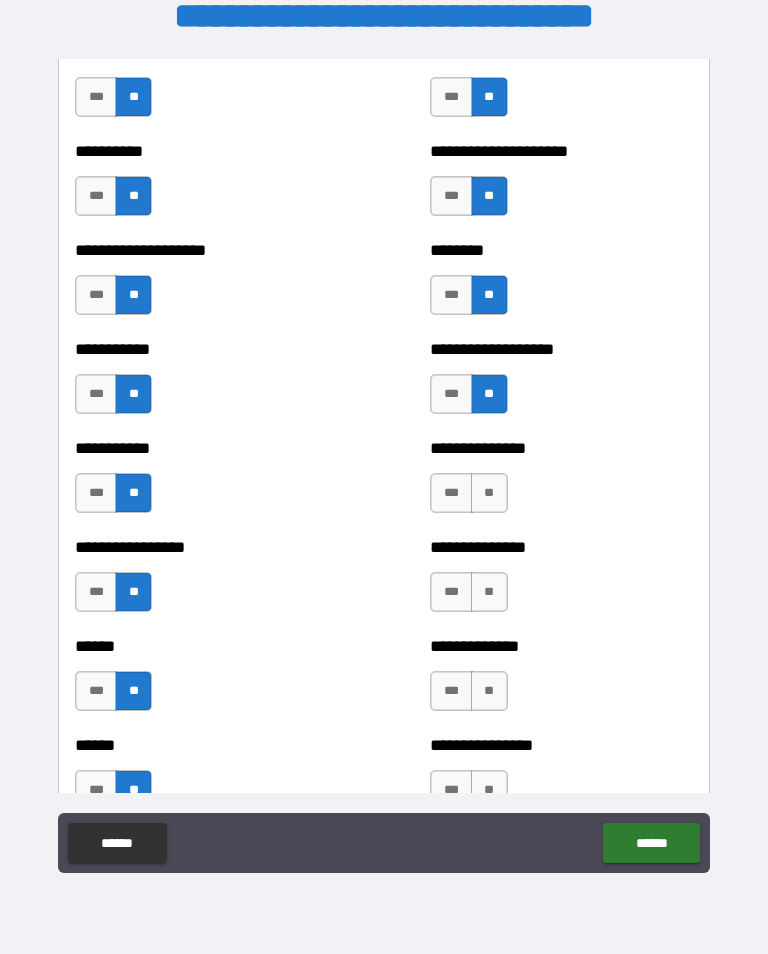 click on "**" at bounding box center [489, 493] 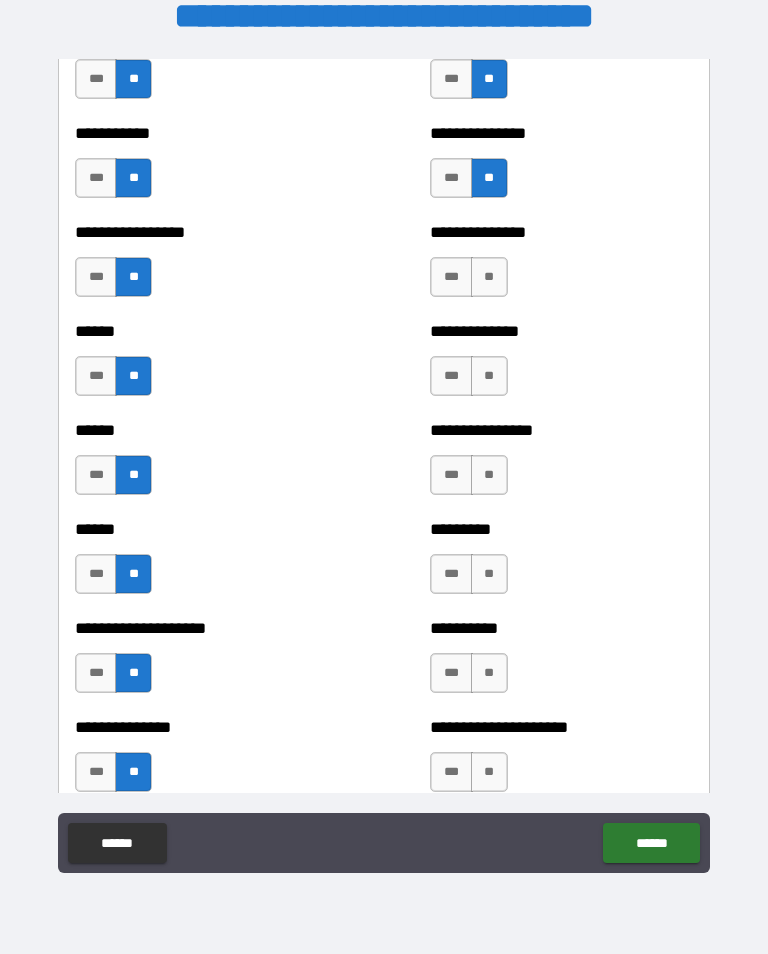 scroll, scrollTop: 2945, scrollLeft: 0, axis: vertical 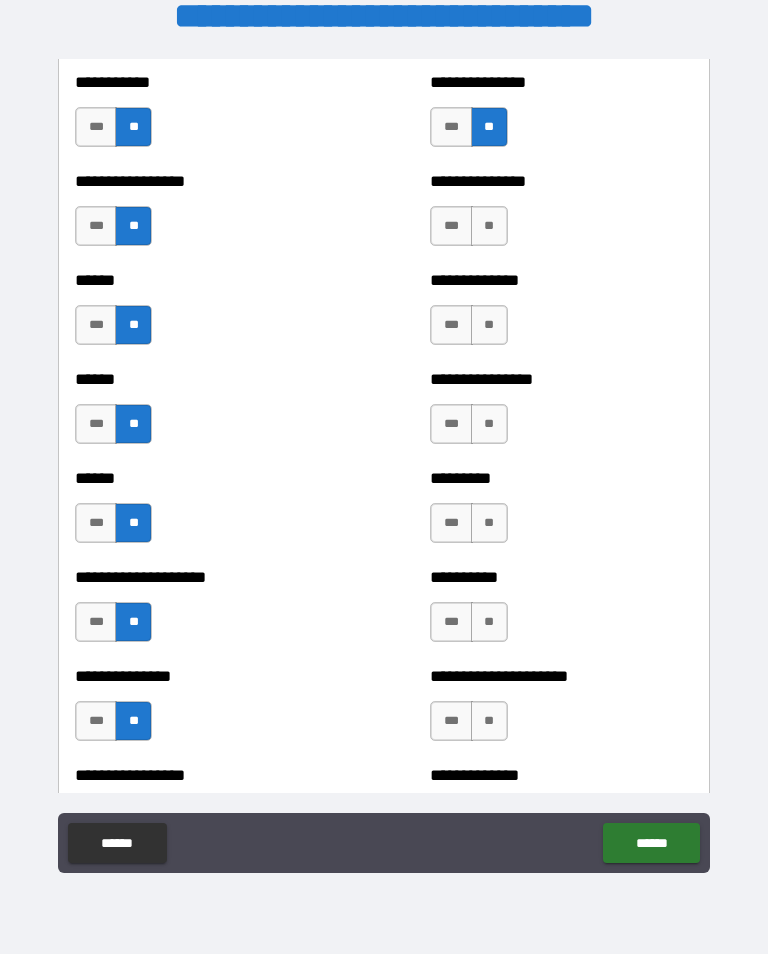 click on "**" at bounding box center [489, 226] 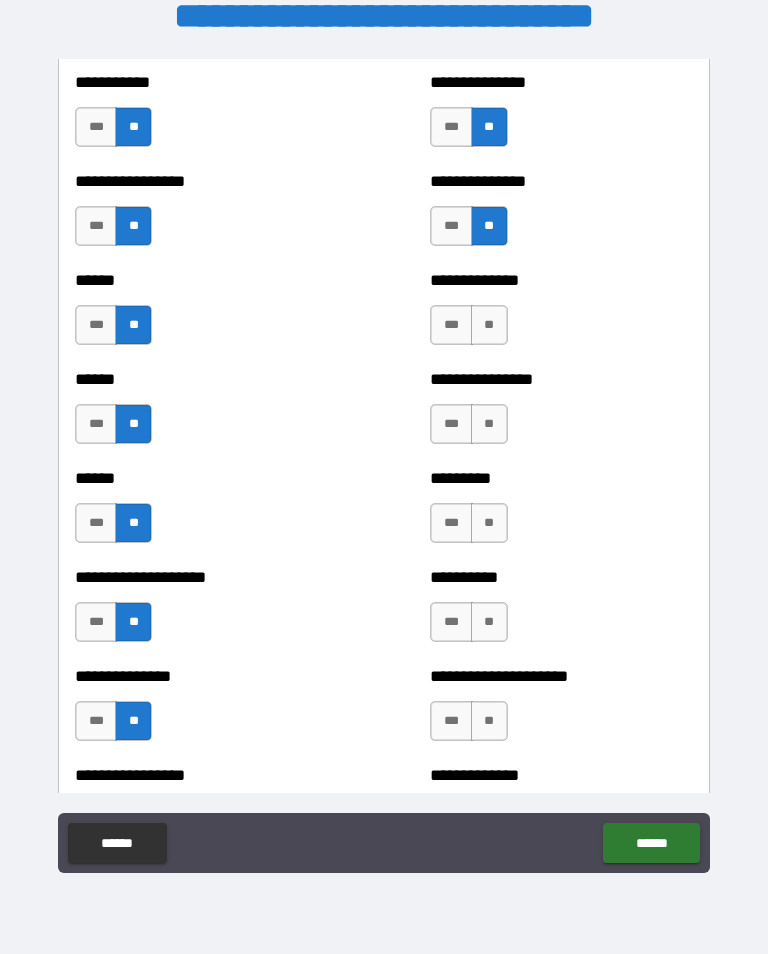 click on "**" at bounding box center (489, 325) 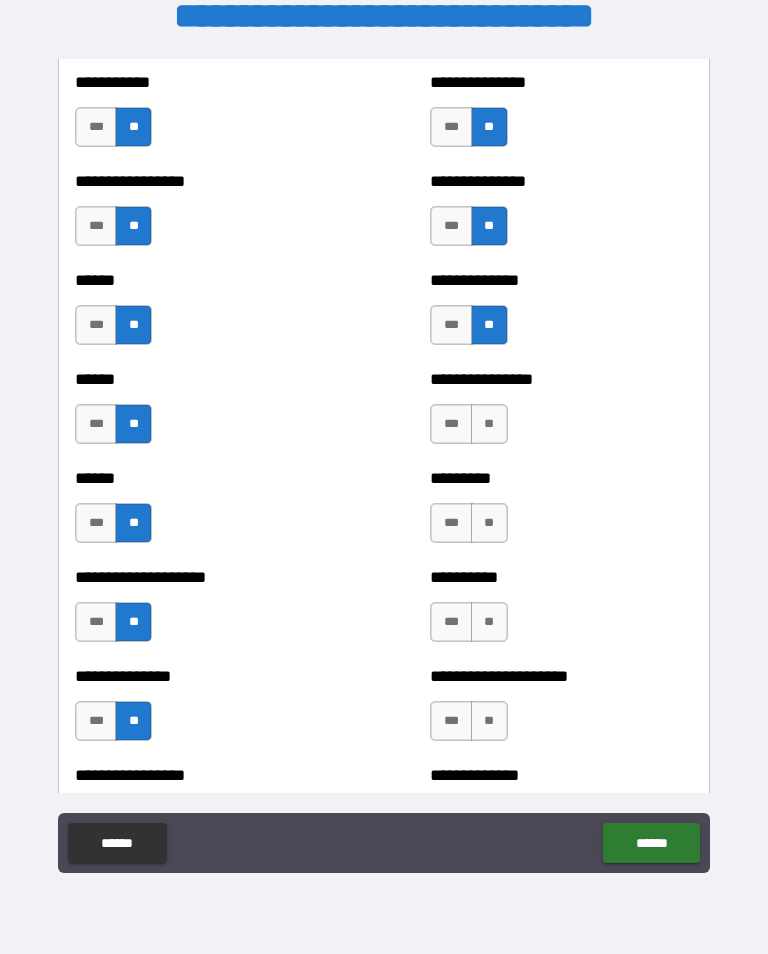 click on "**" at bounding box center (489, 424) 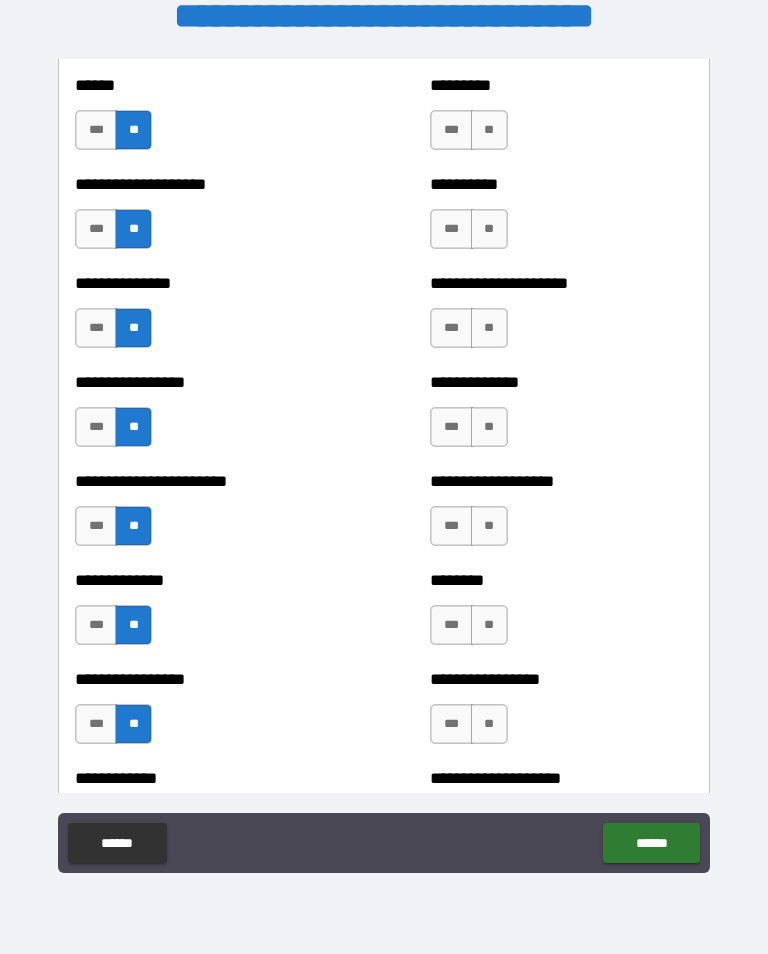 scroll, scrollTop: 3339, scrollLeft: 0, axis: vertical 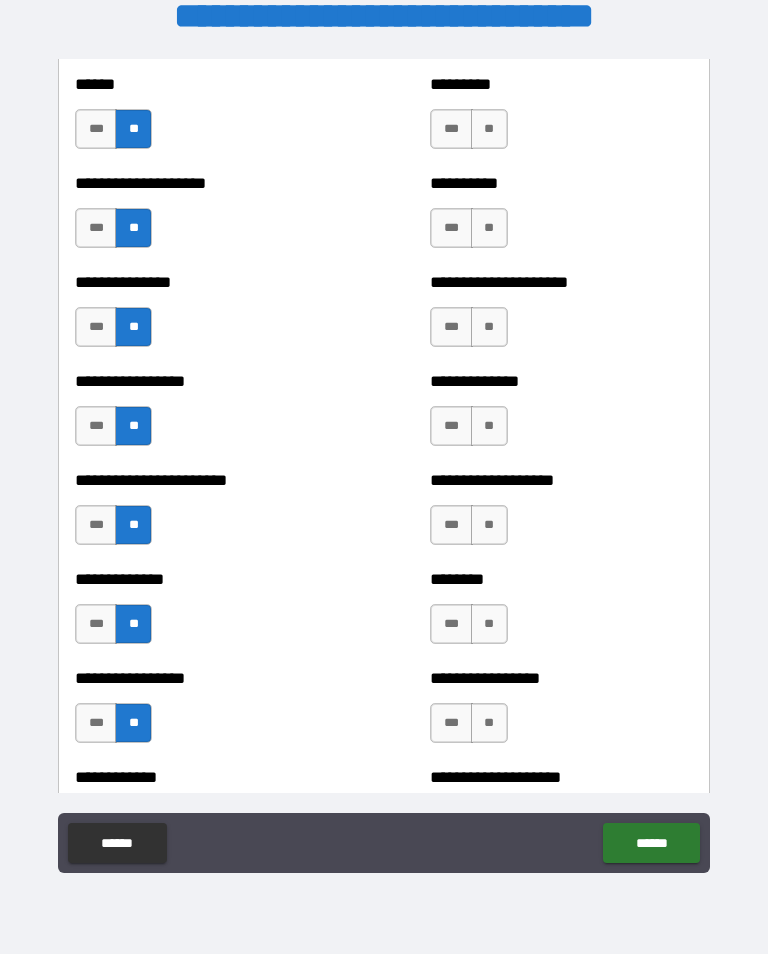 click on "**" at bounding box center [489, 129] 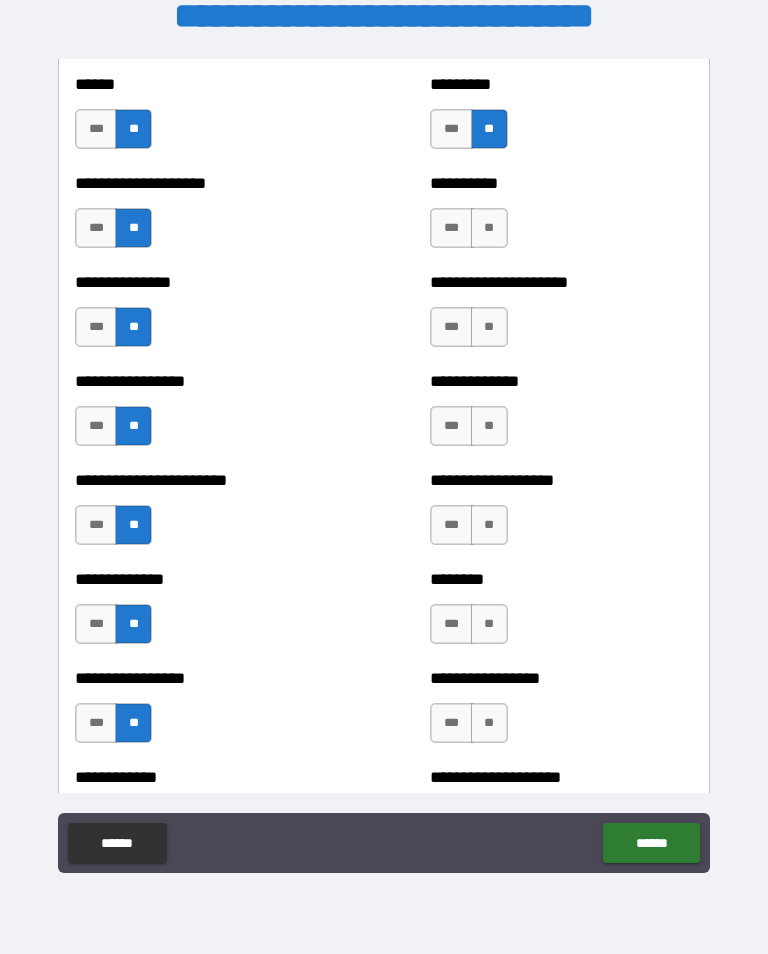 click on "**" at bounding box center [489, 228] 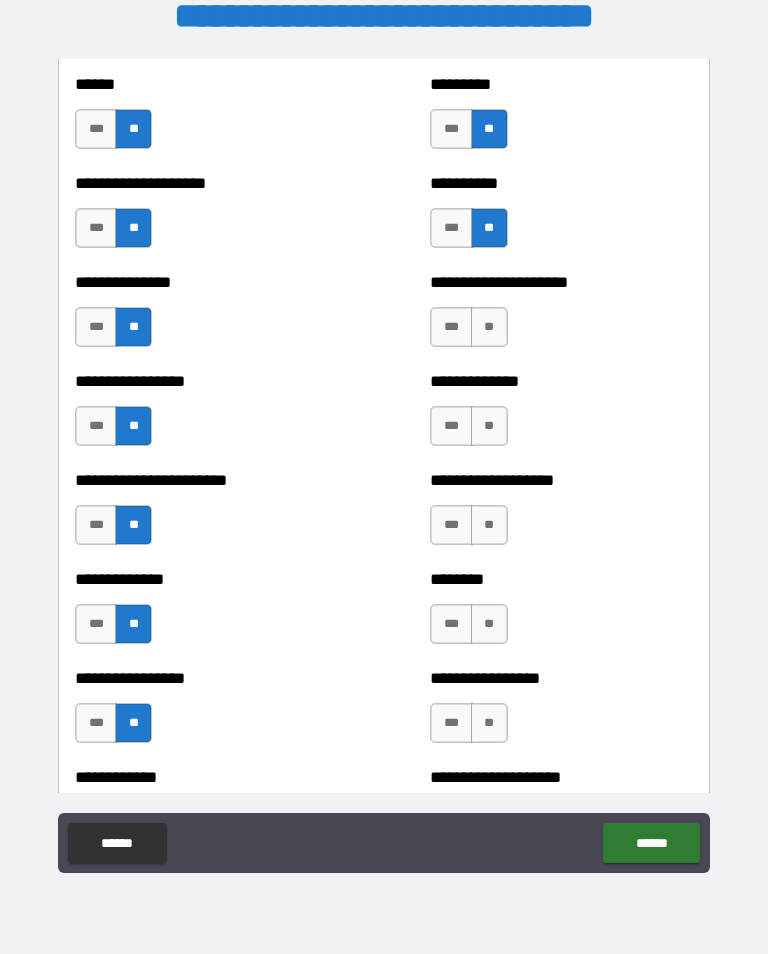 click on "**" at bounding box center (489, 327) 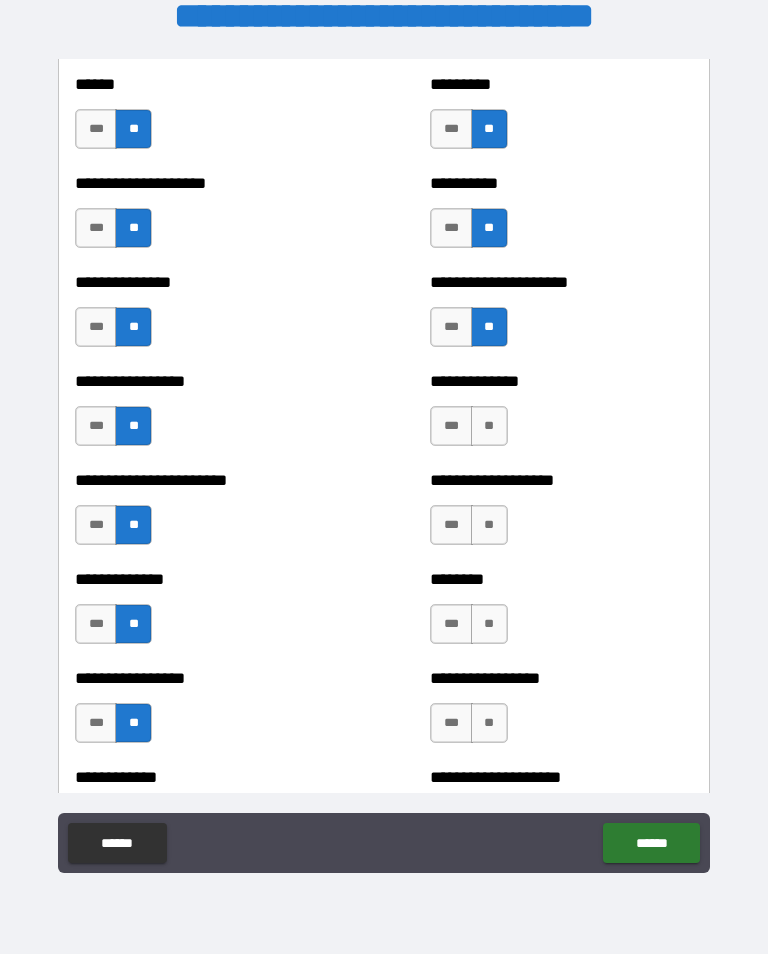 click on "**" at bounding box center [489, 426] 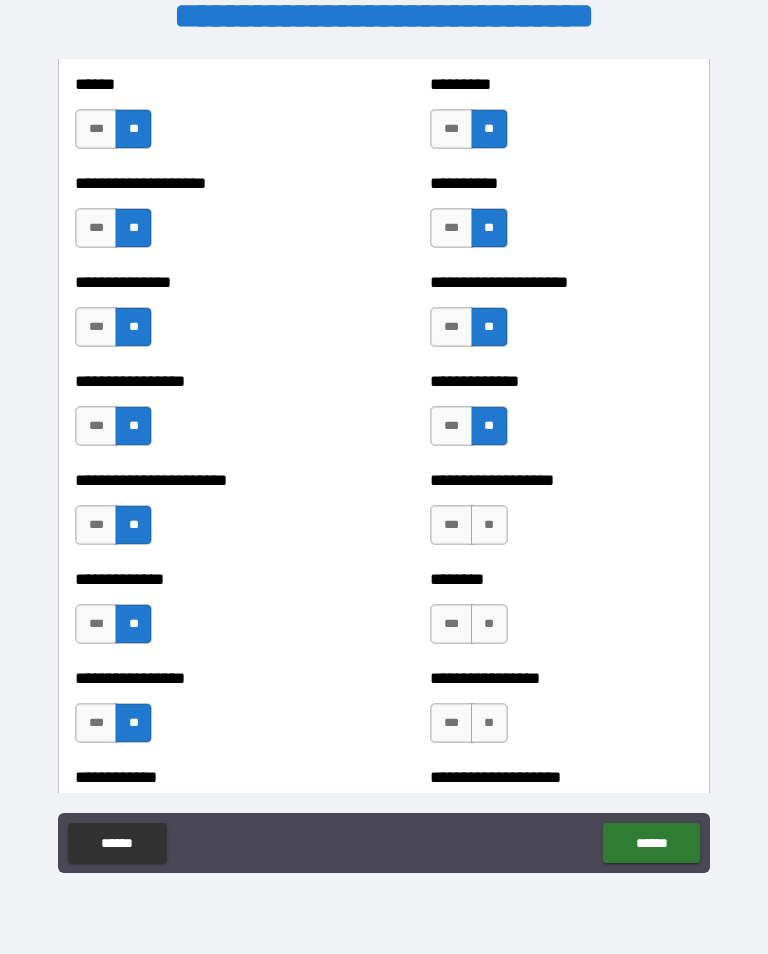 click on "**" at bounding box center (489, 525) 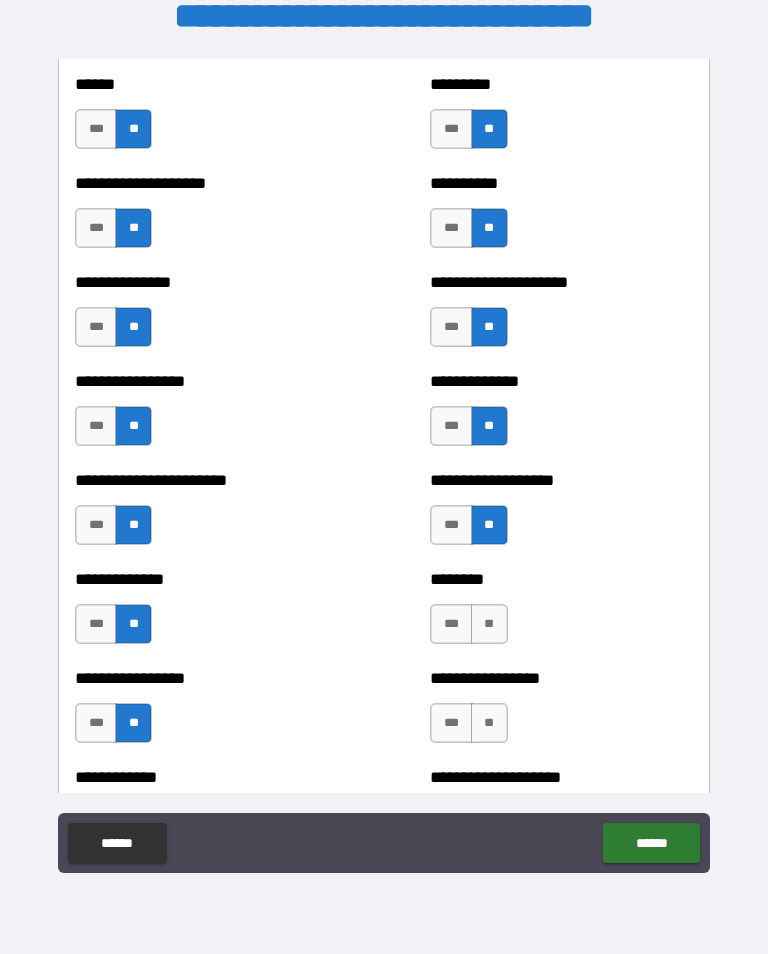 click on "**" at bounding box center [489, 624] 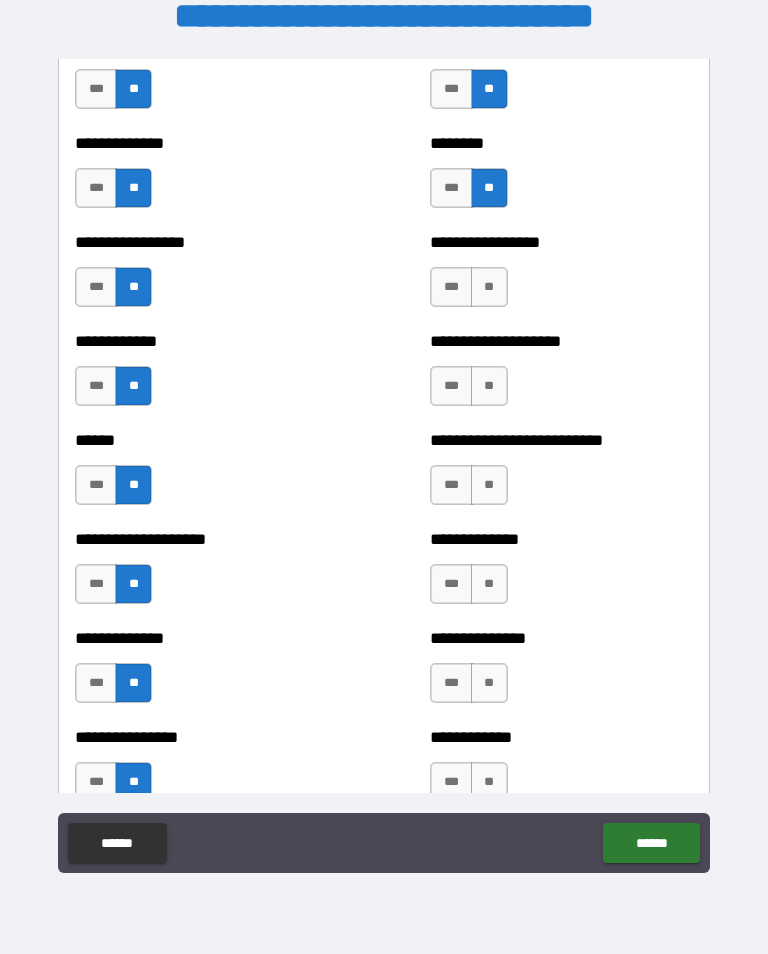 scroll, scrollTop: 3792, scrollLeft: 0, axis: vertical 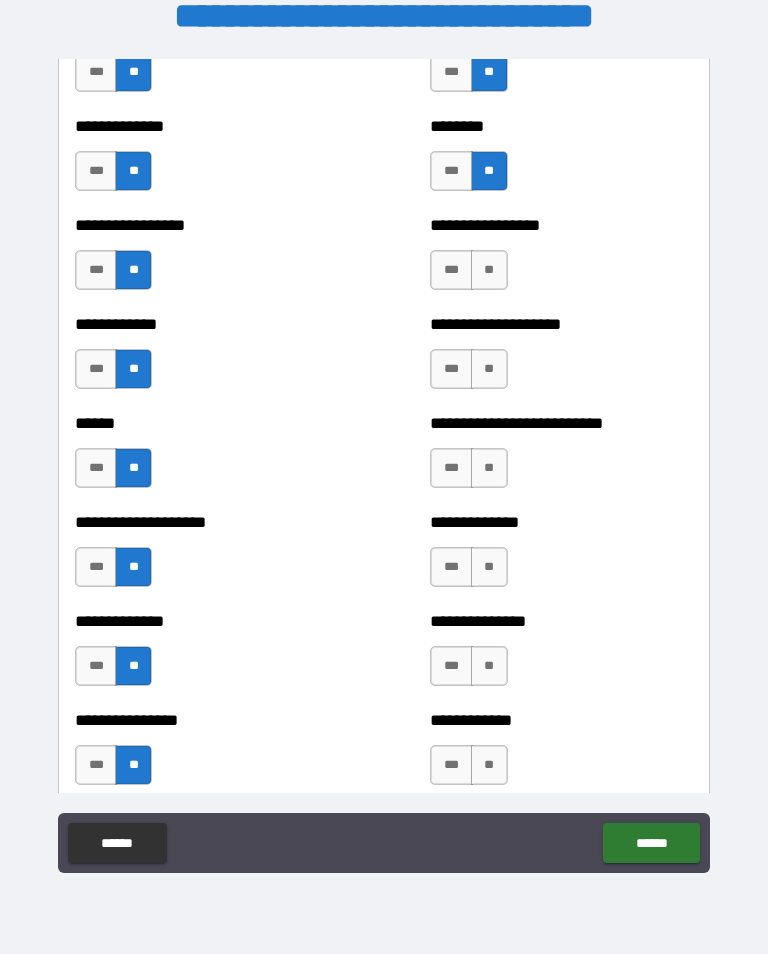 click on "**" at bounding box center (489, 270) 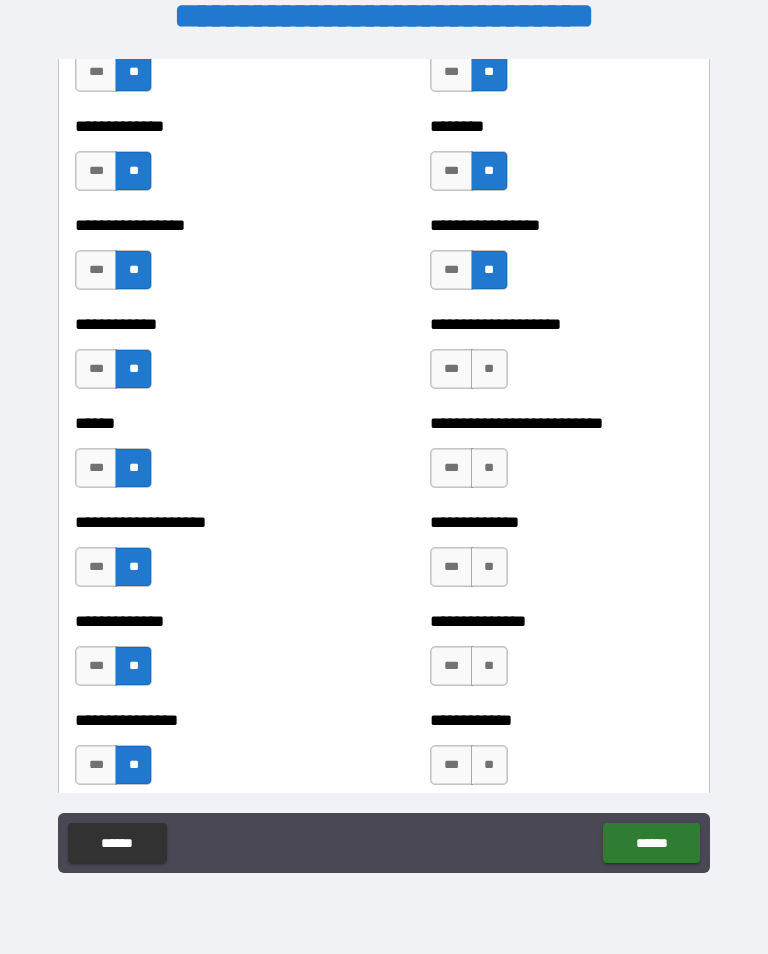 click on "**" at bounding box center (489, 369) 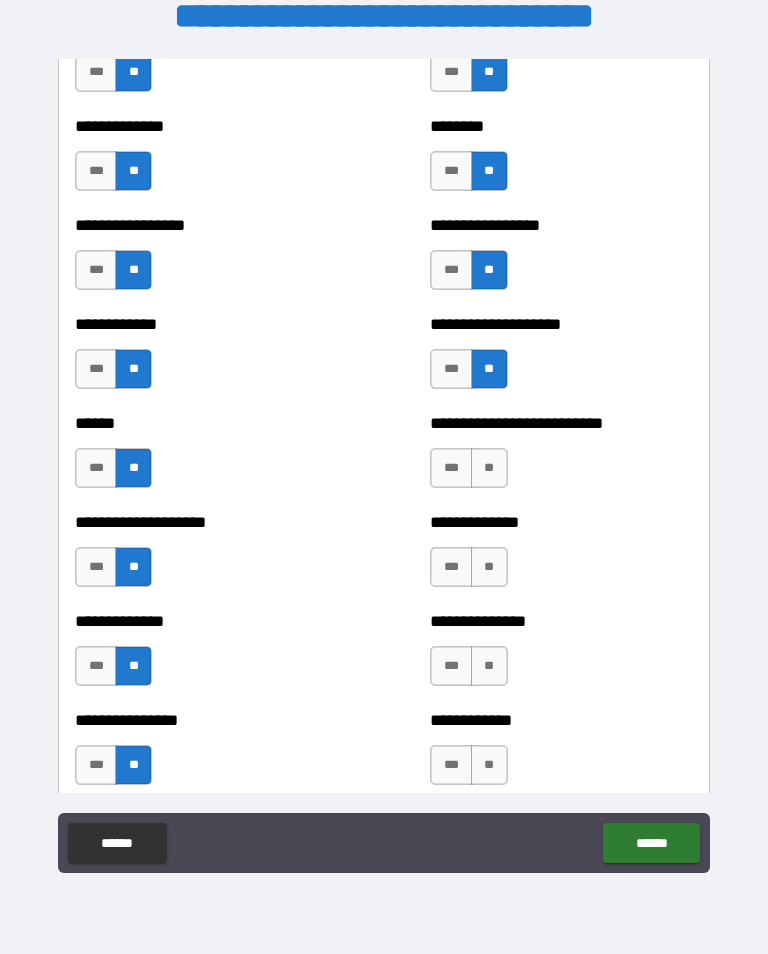click on "**" at bounding box center (489, 468) 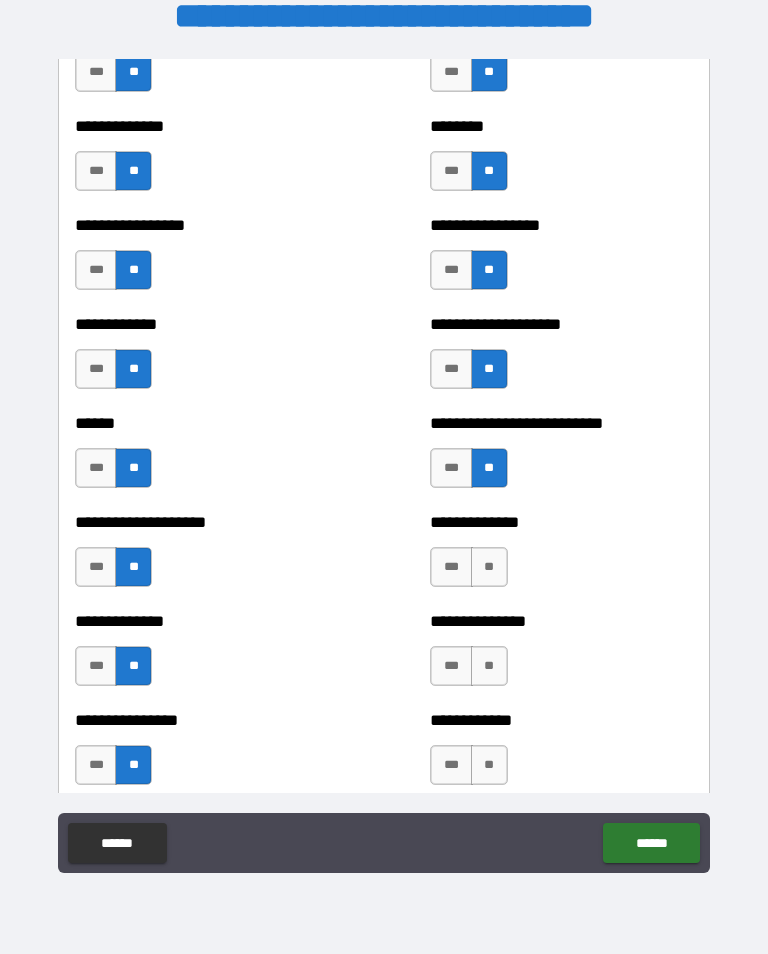 click on "**" at bounding box center (489, 567) 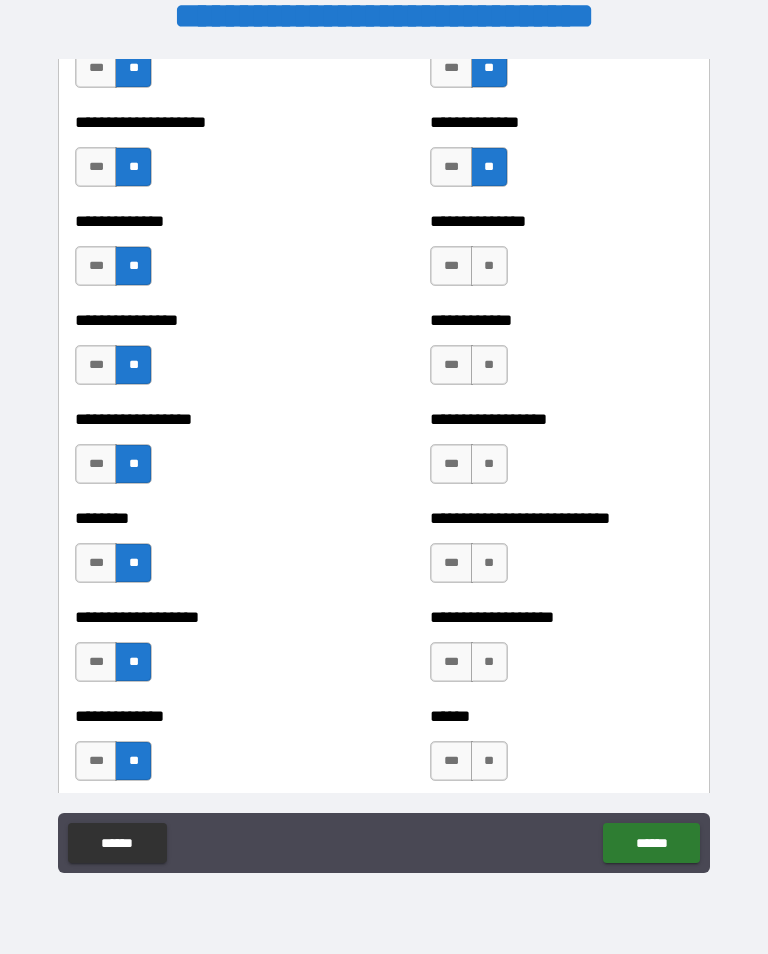 scroll, scrollTop: 4195, scrollLeft: 0, axis: vertical 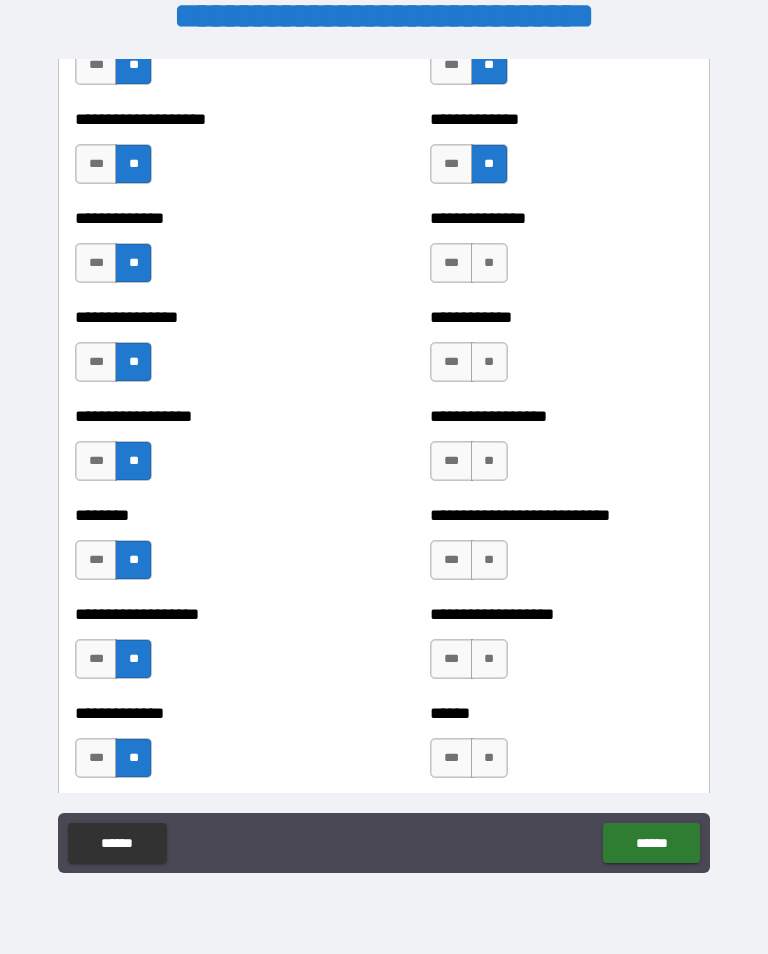 click on "**" at bounding box center (489, 263) 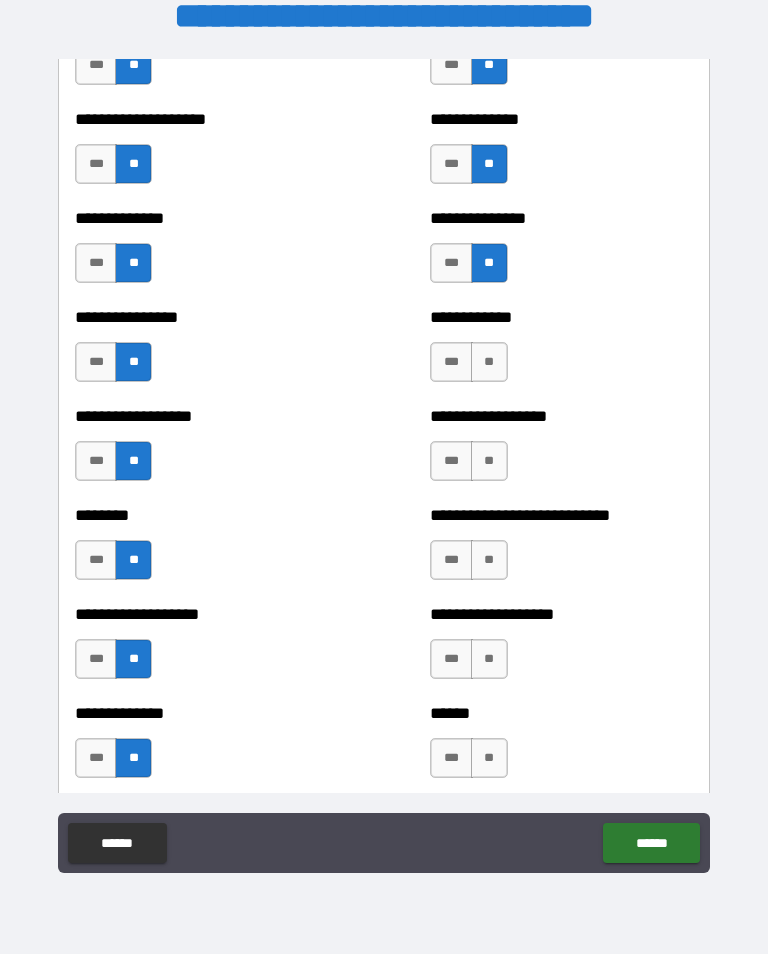 click on "**" at bounding box center (489, 362) 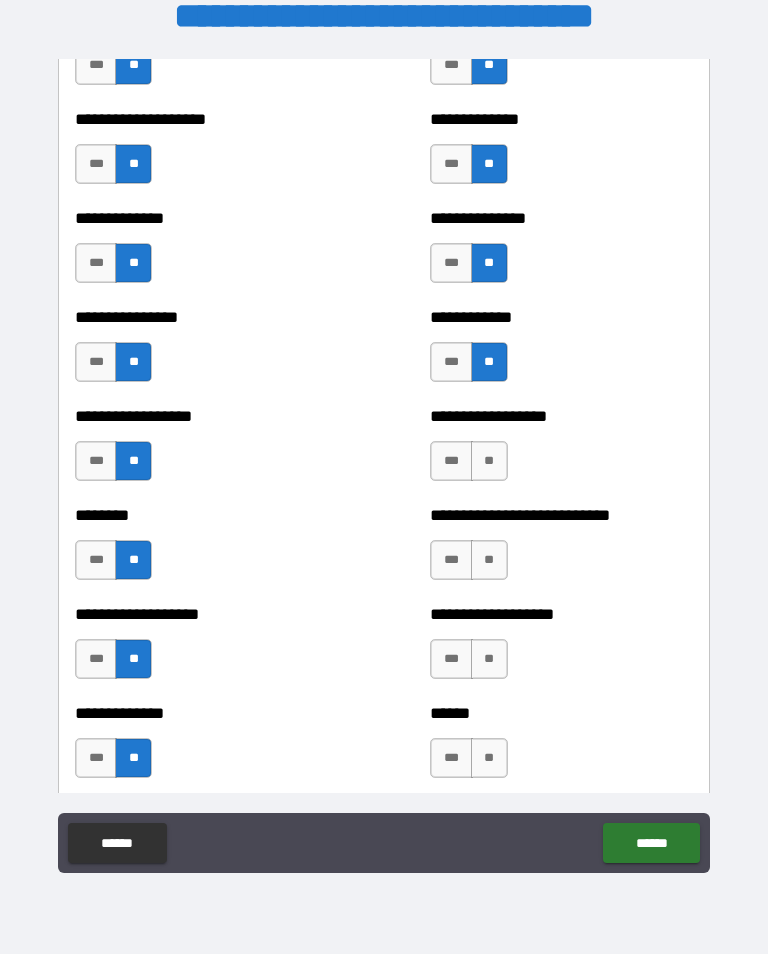 click on "**" at bounding box center (489, 461) 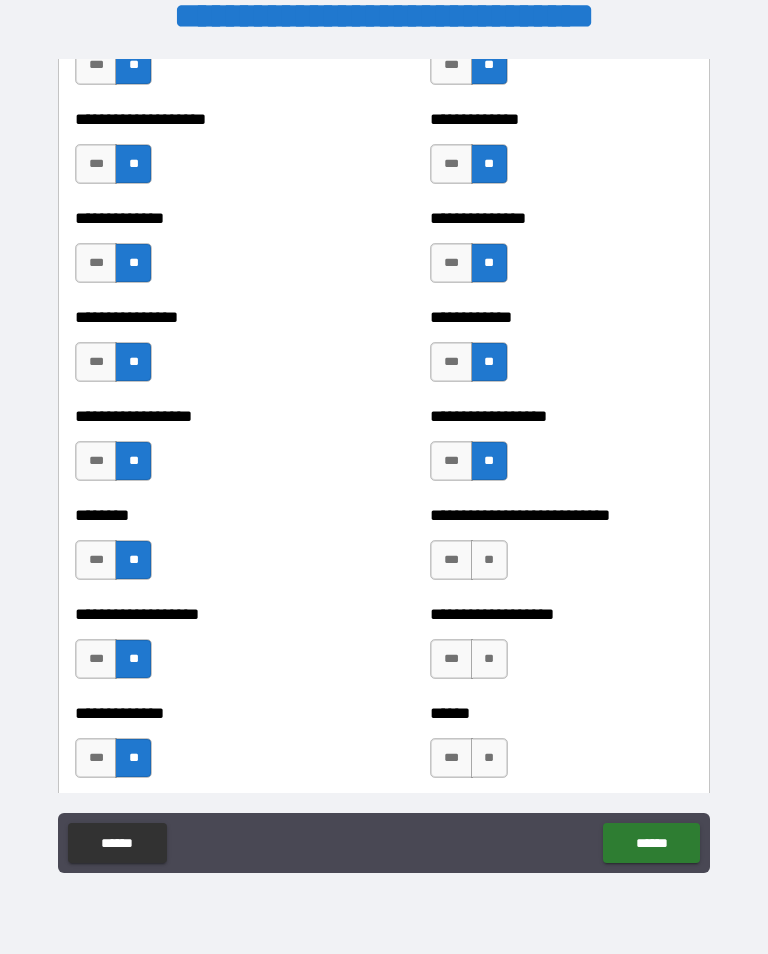 click on "**" at bounding box center [489, 560] 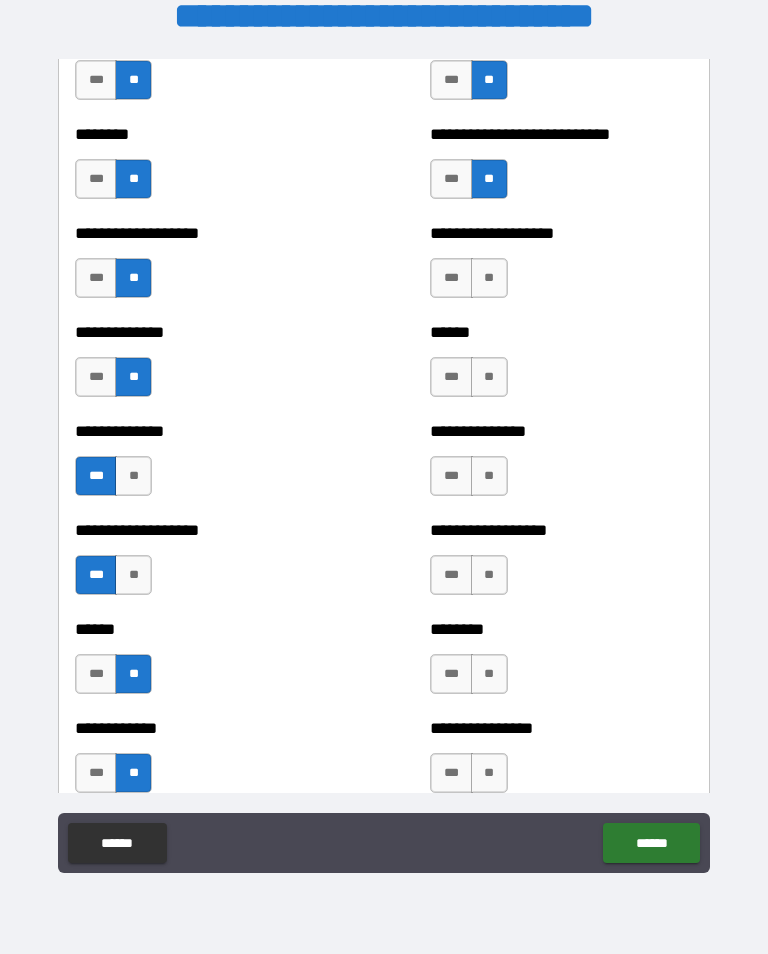 scroll, scrollTop: 4577, scrollLeft: 0, axis: vertical 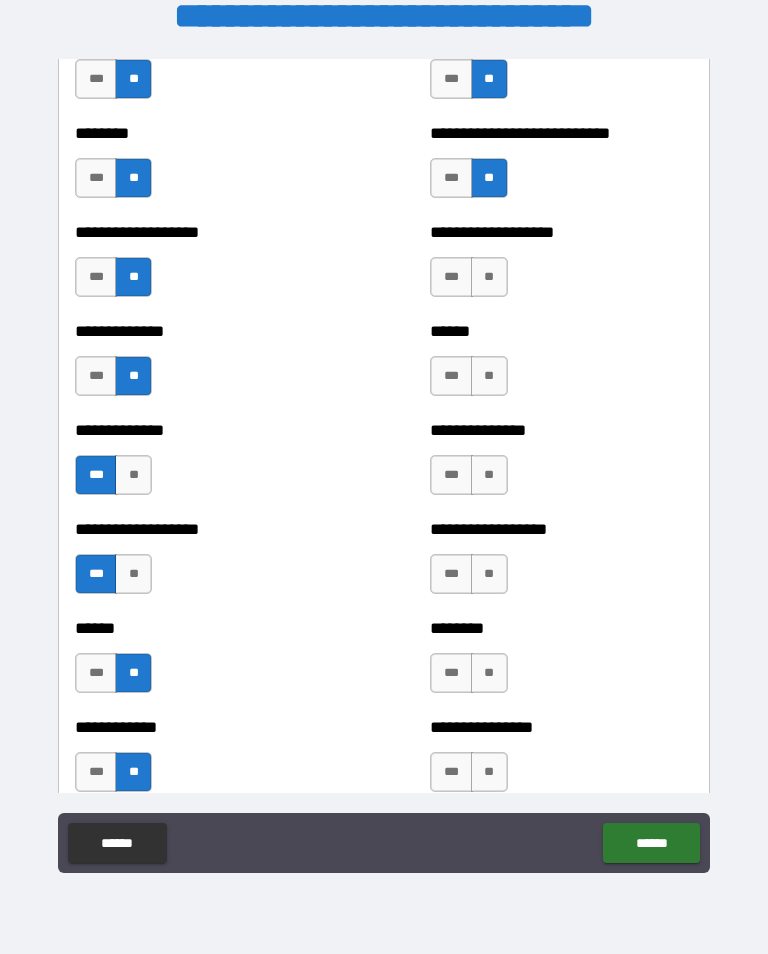 click on "**" at bounding box center [489, 277] 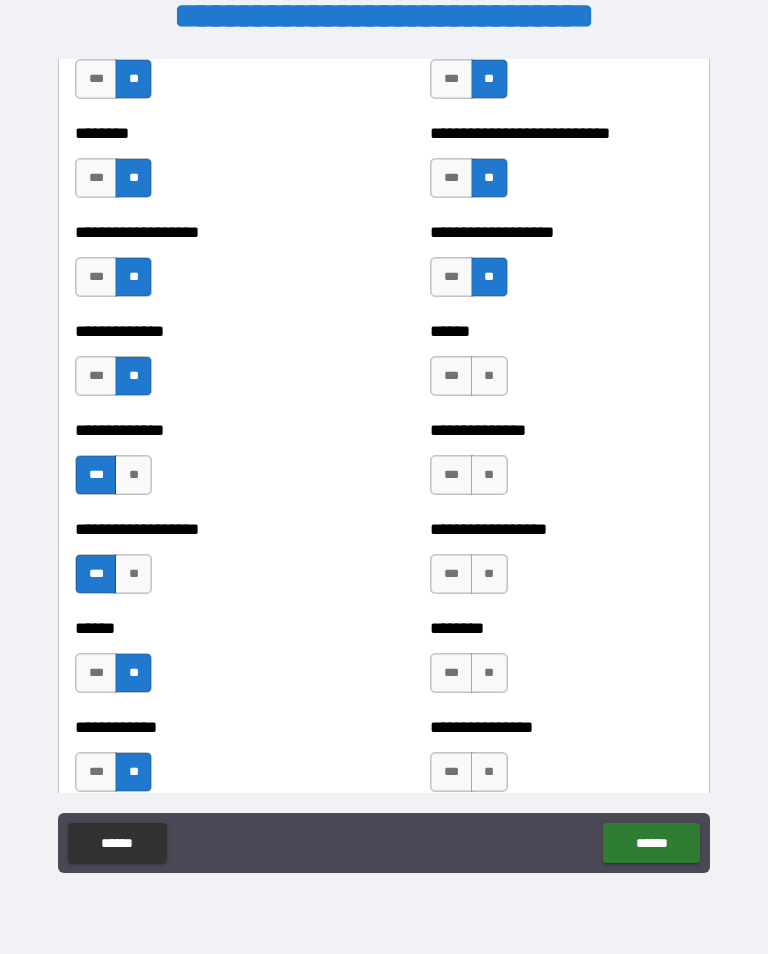click on "**" at bounding box center (489, 376) 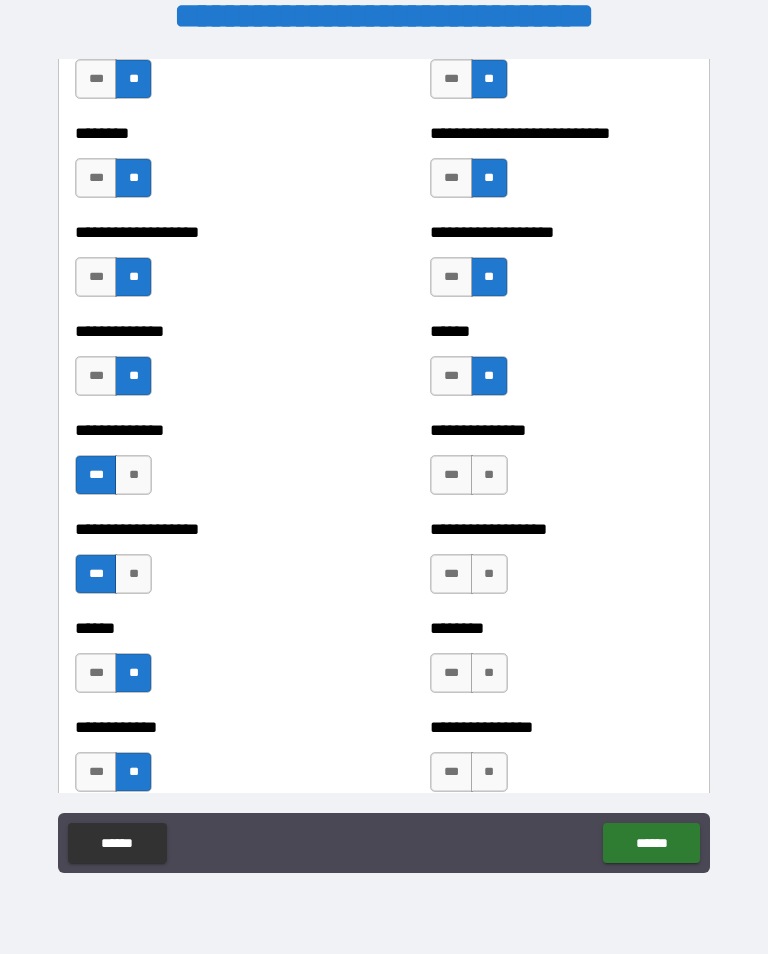 click on "**" at bounding box center [489, 475] 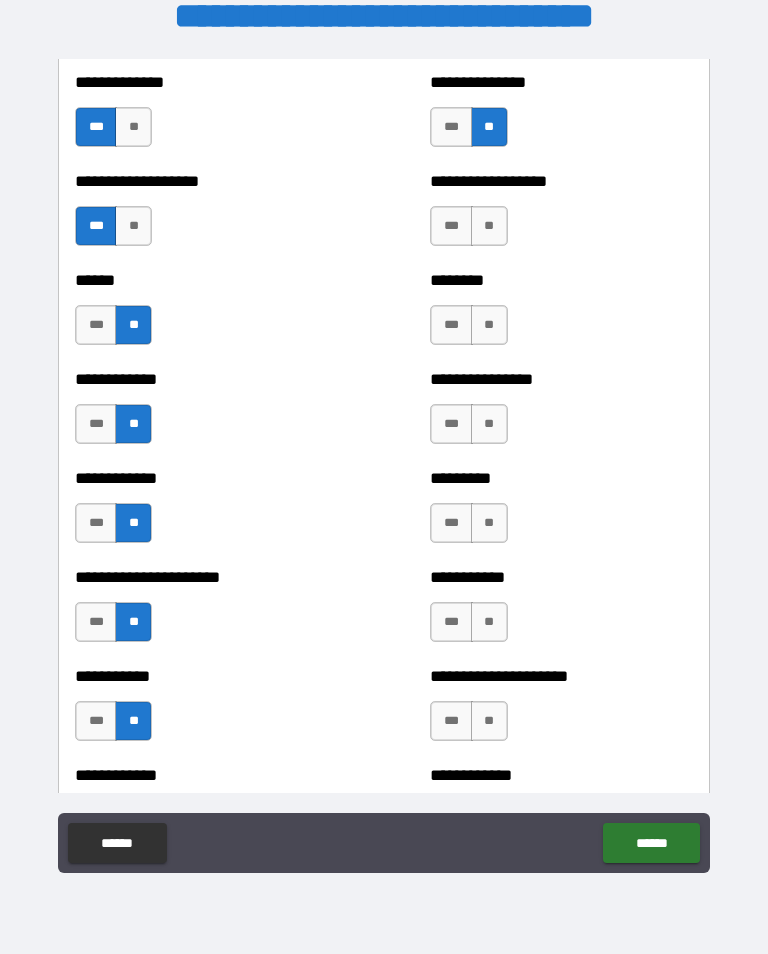 scroll, scrollTop: 4930, scrollLeft: 0, axis: vertical 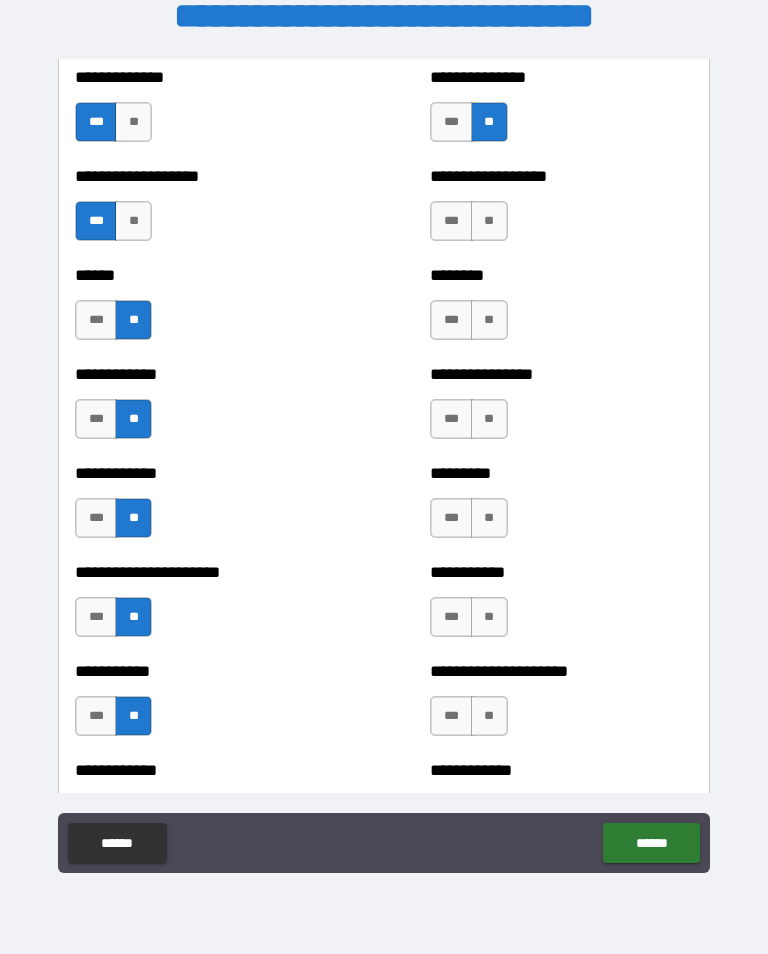 click on "**" at bounding box center (489, 221) 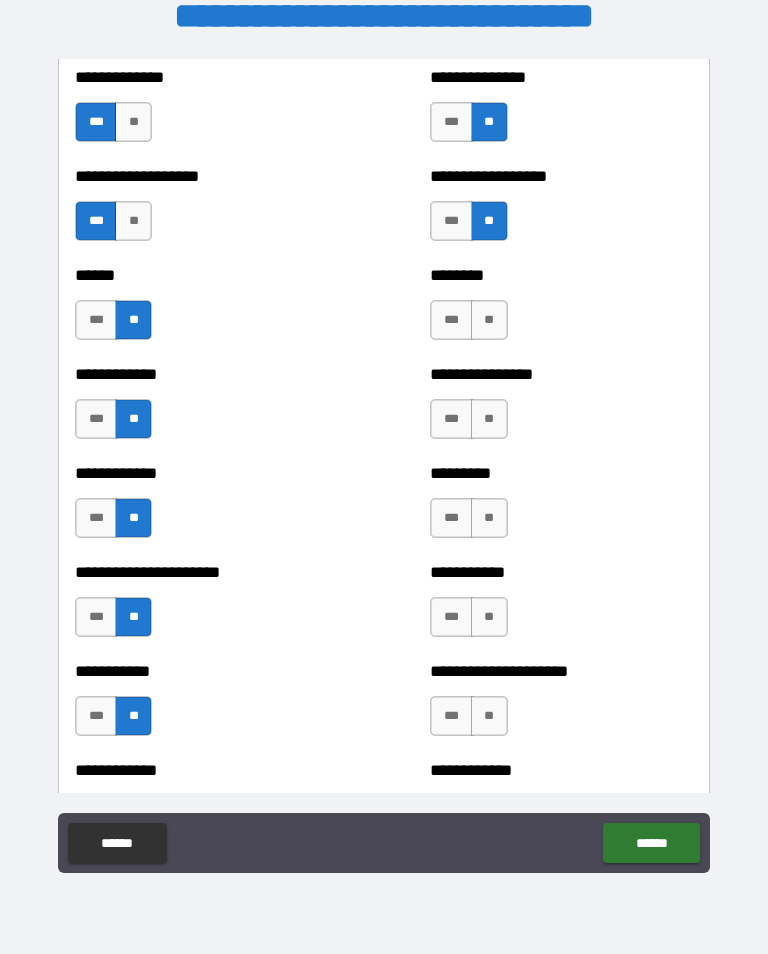 click on "**" at bounding box center (489, 320) 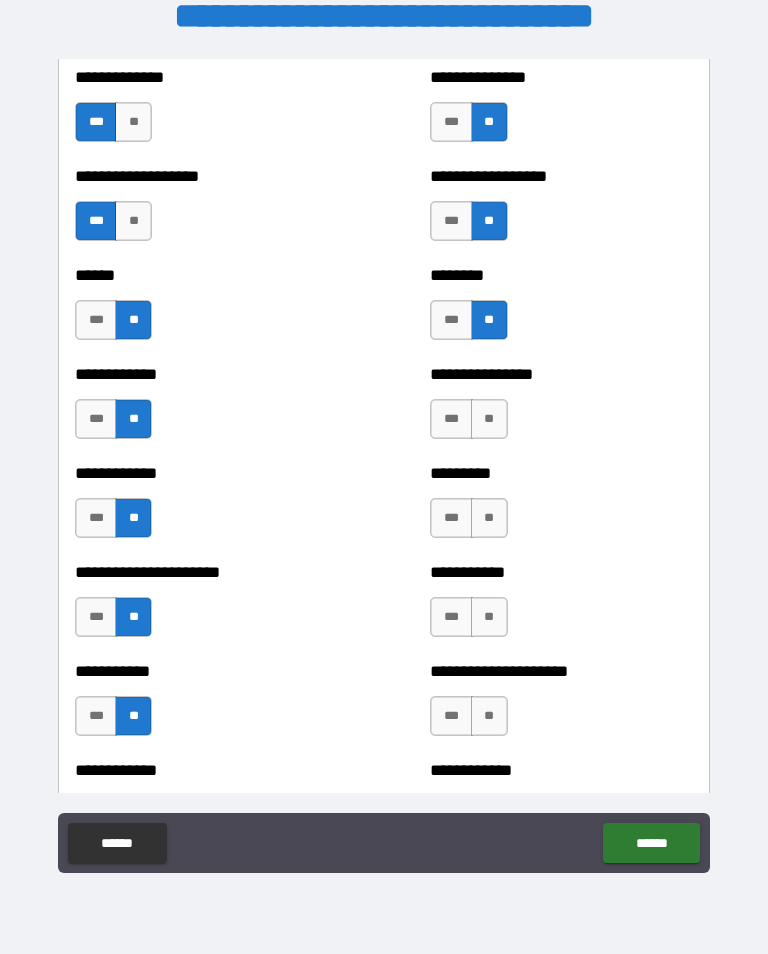 click on "**" at bounding box center [489, 419] 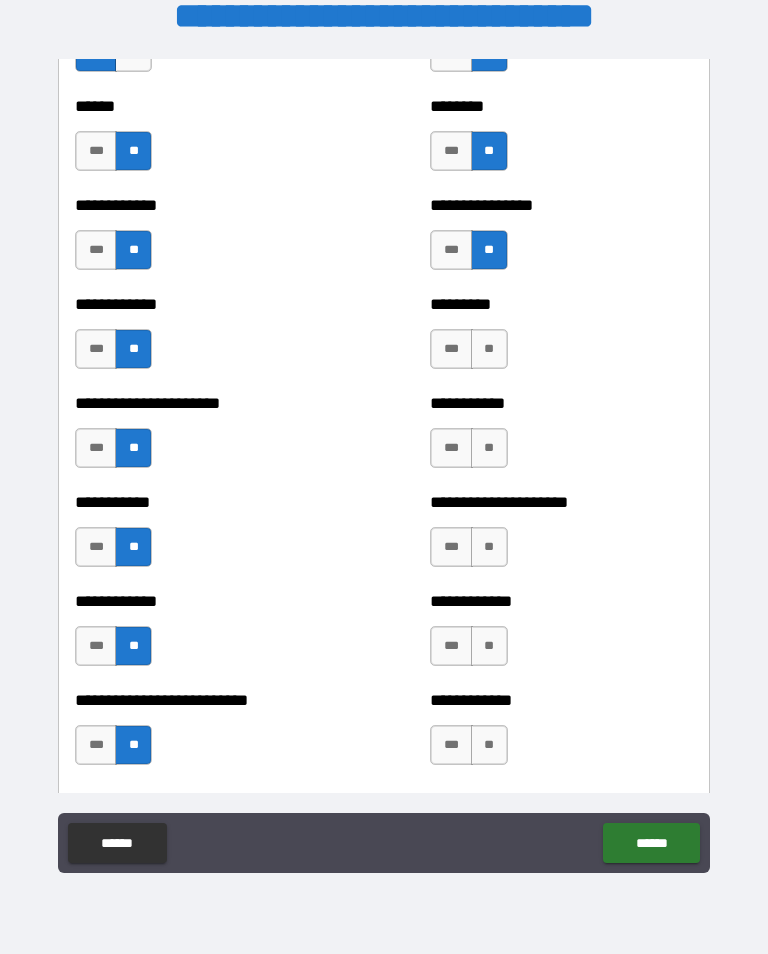 scroll, scrollTop: 5188, scrollLeft: 0, axis: vertical 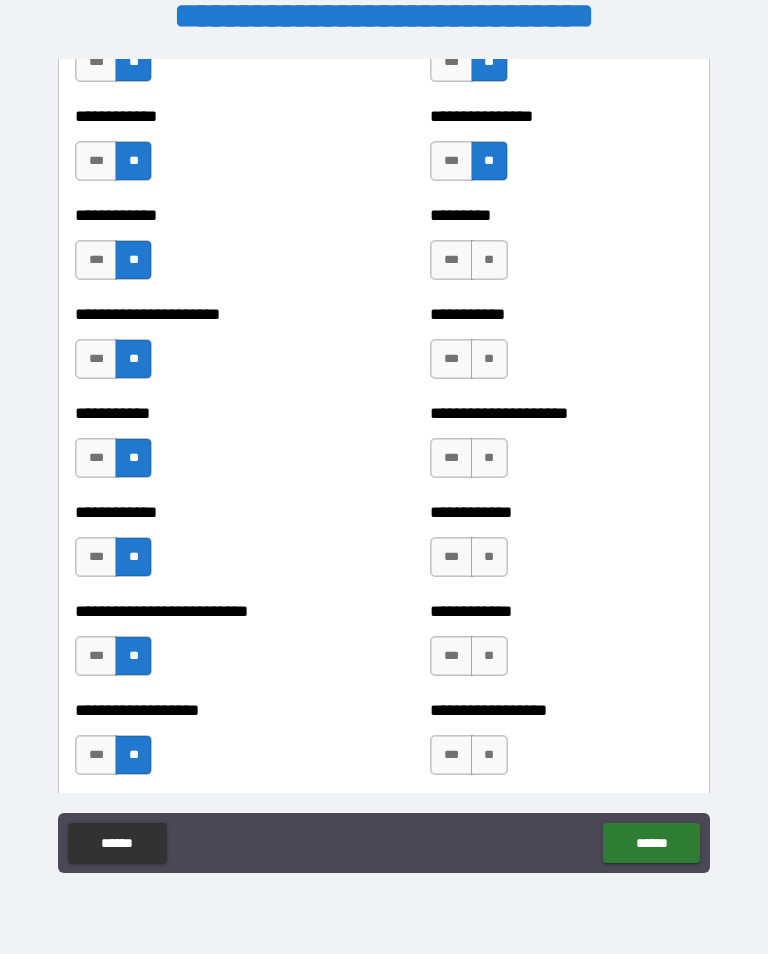 click on "**" at bounding box center [489, 260] 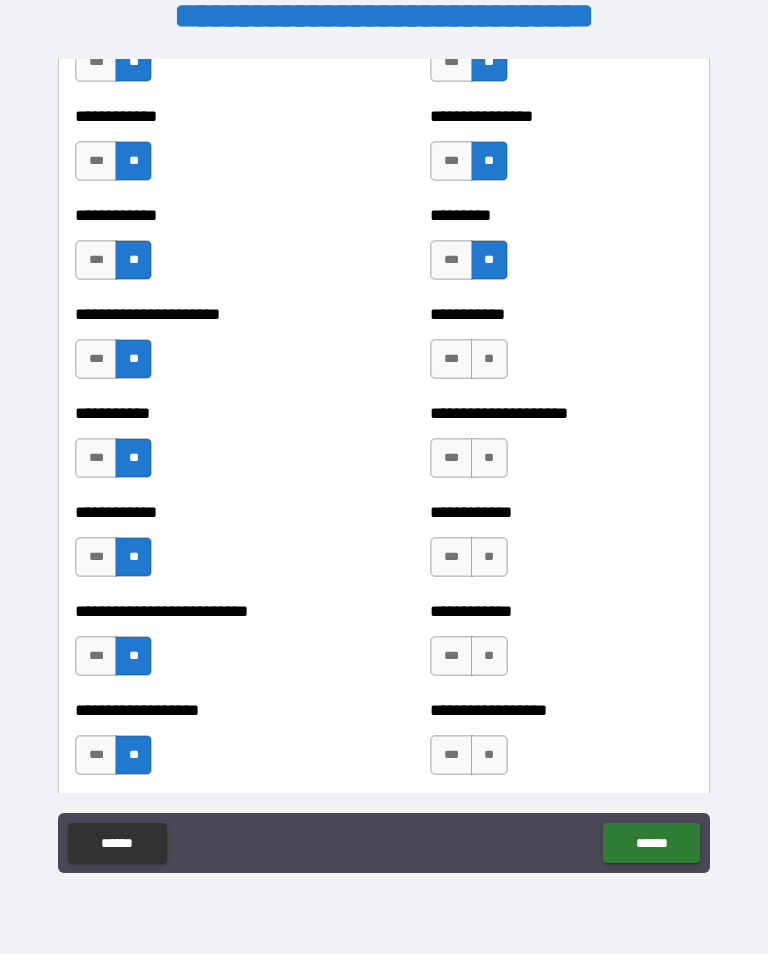 click on "**" at bounding box center [489, 359] 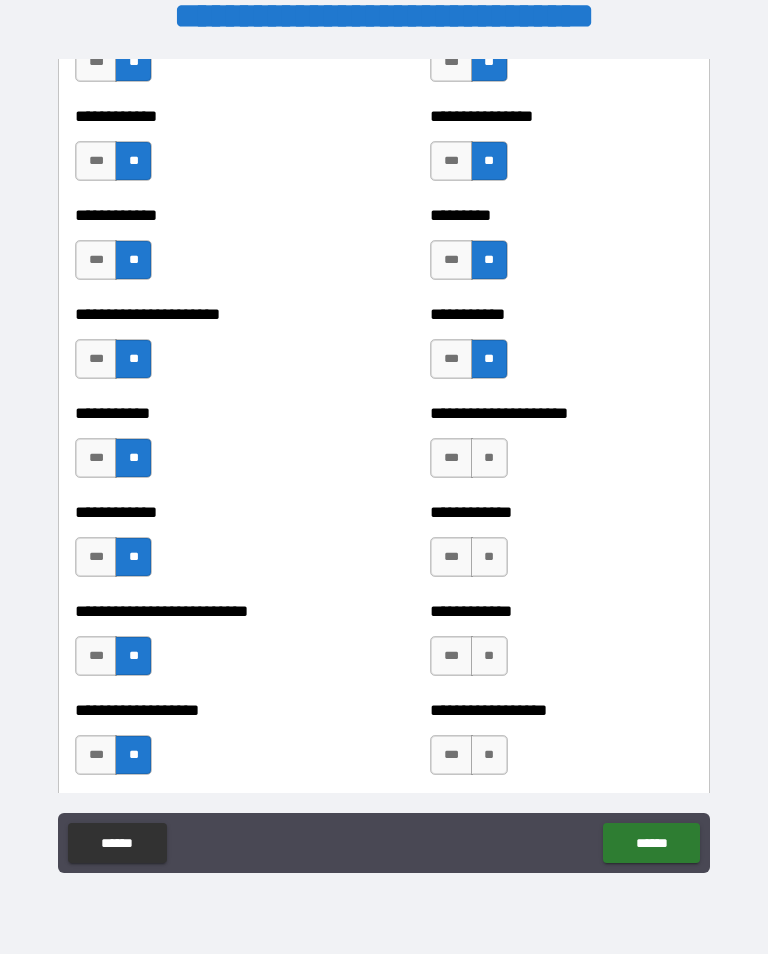 click on "**" at bounding box center (489, 458) 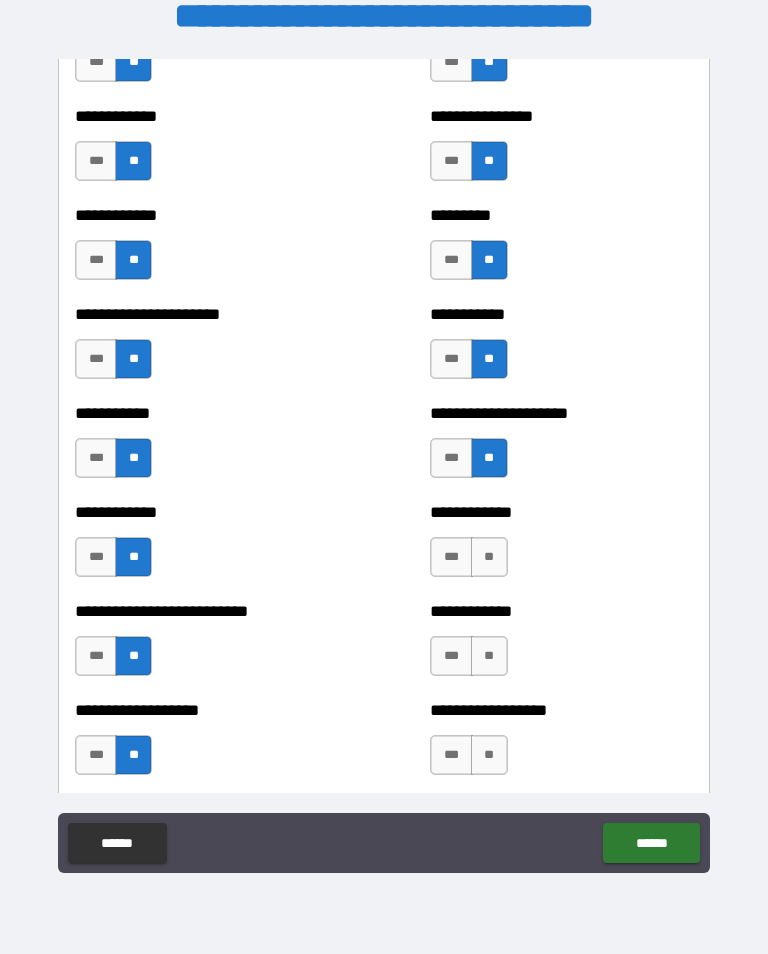 click on "**" at bounding box center [489, 557] 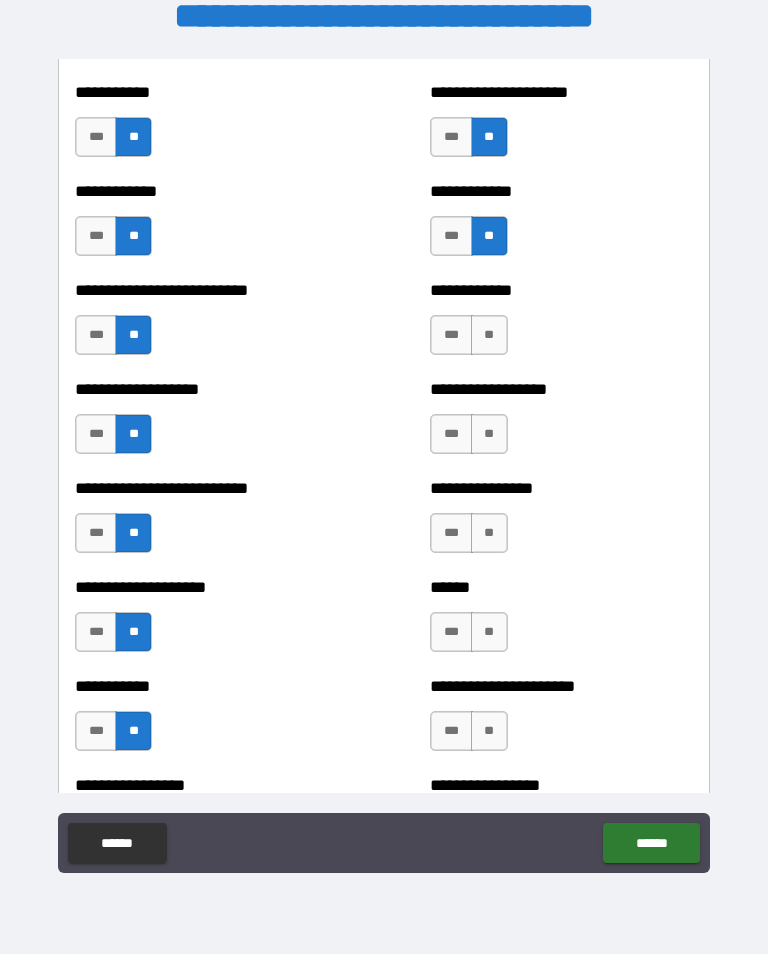 scroll, scrollTop: 5613, scrollLeft: 0, axis: vertical 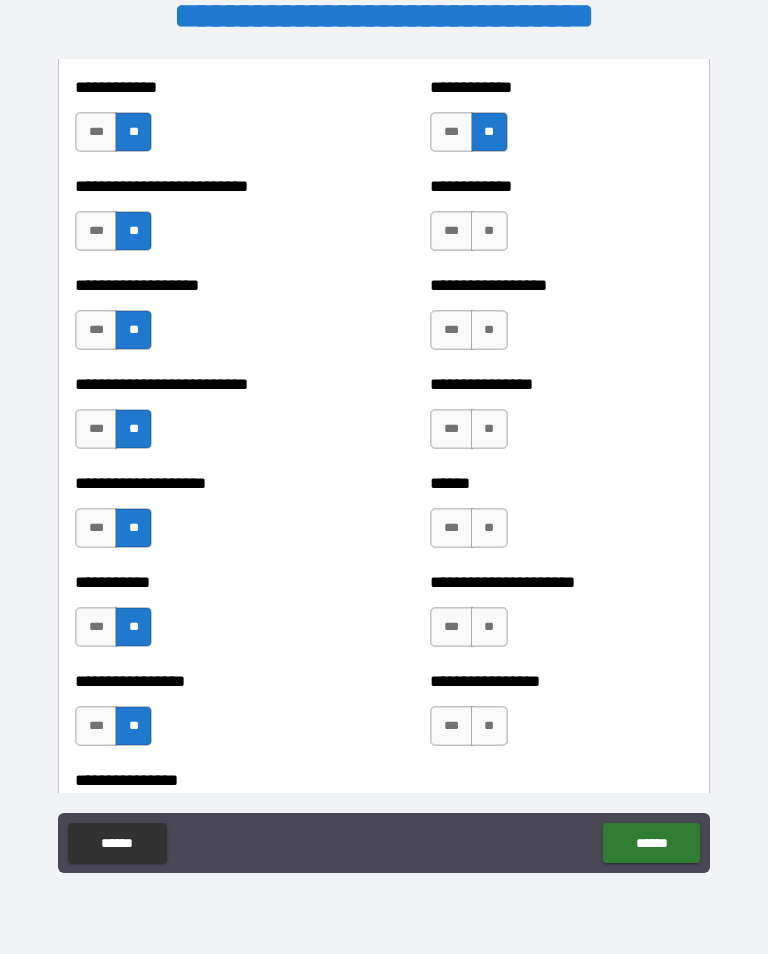 click on "**" at bounding box center (489, 231) 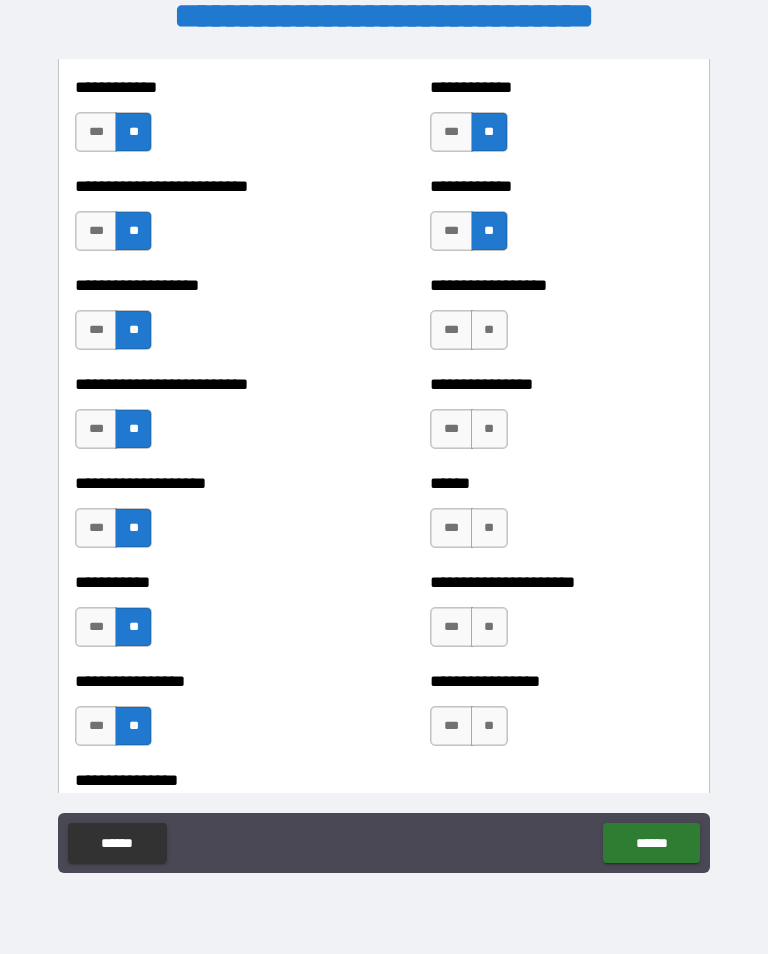 click on "**" at bounding box center [489, 330] 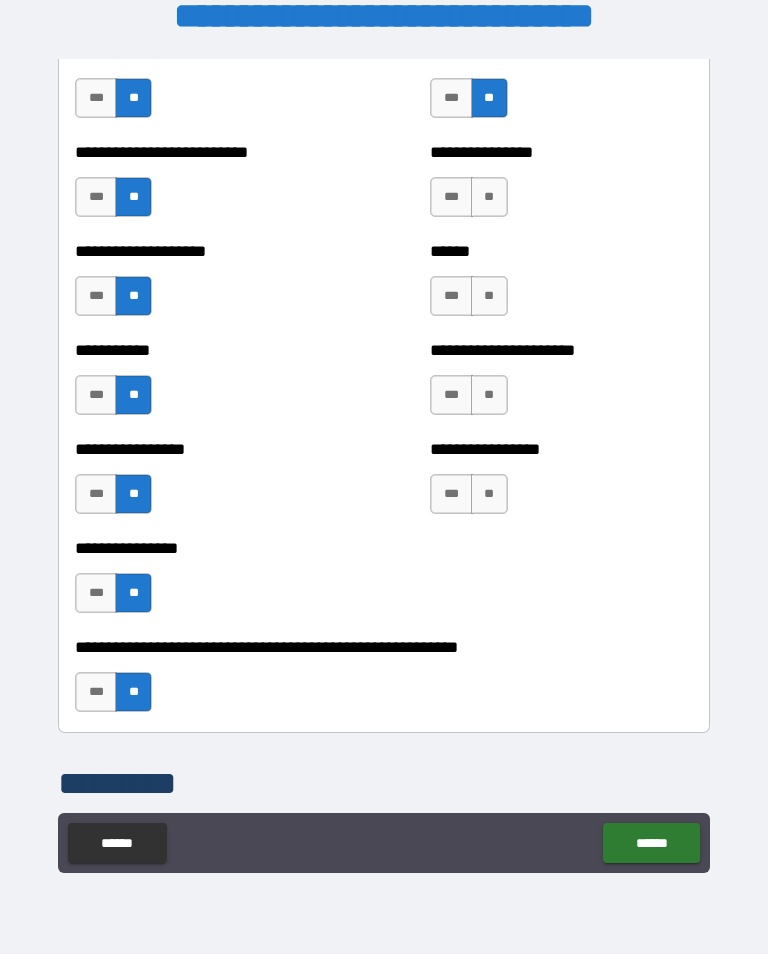 scroll, scrollTop: 5845, scrollLeft: 0, axis: vertical 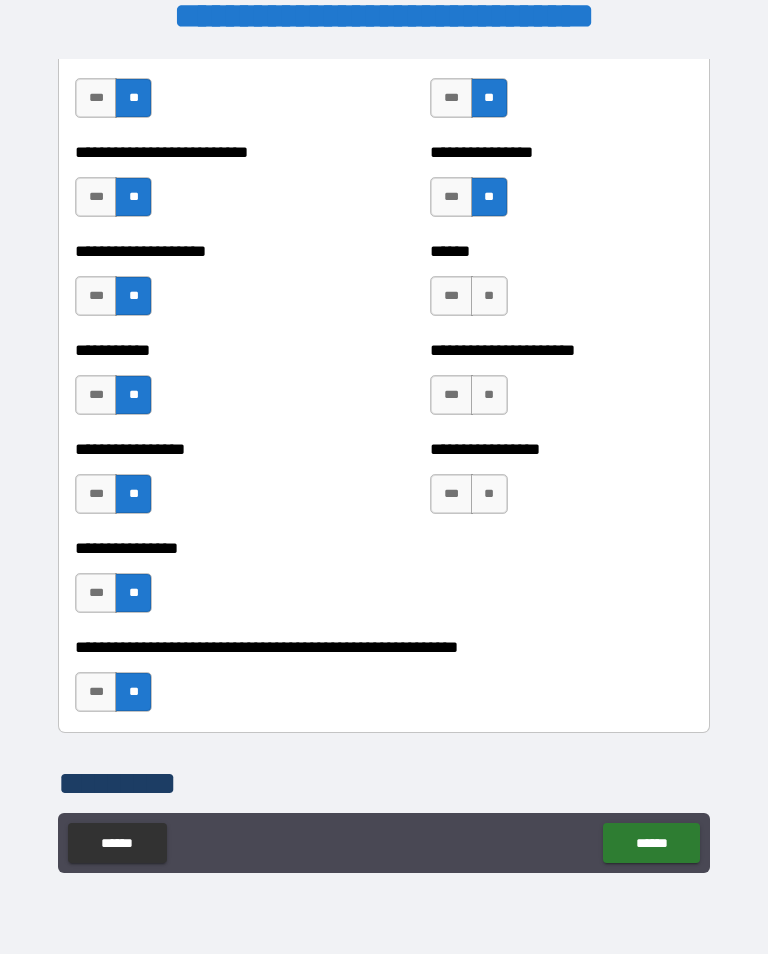 click on "**" at bounding box center [489, 296] 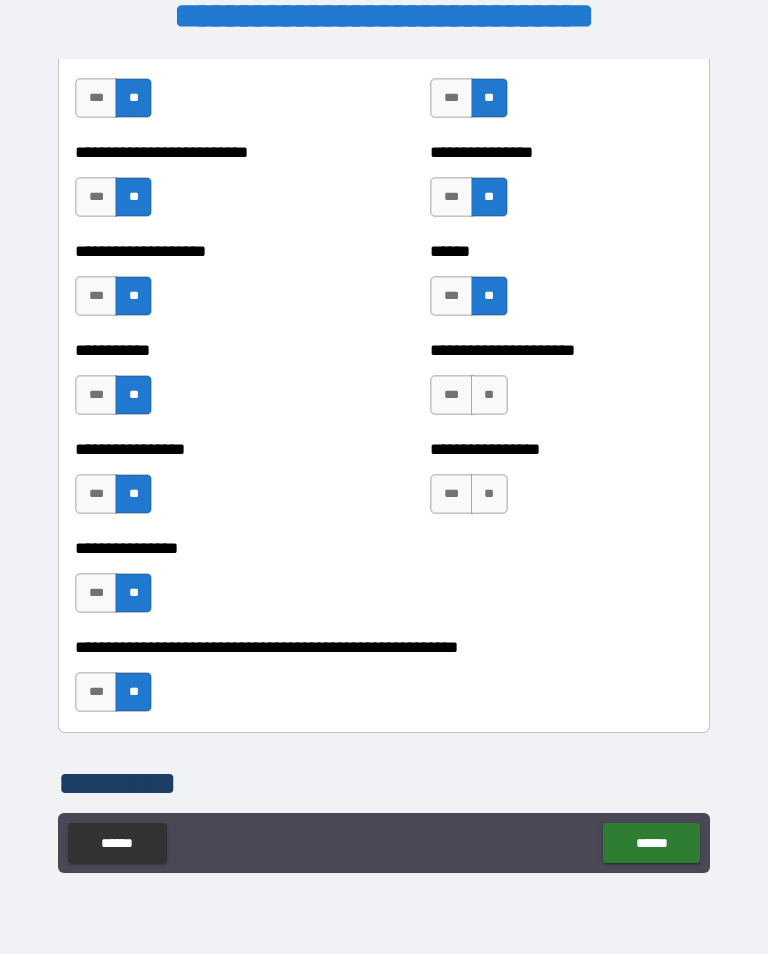 click on "**" at bounding box center [489, 395] 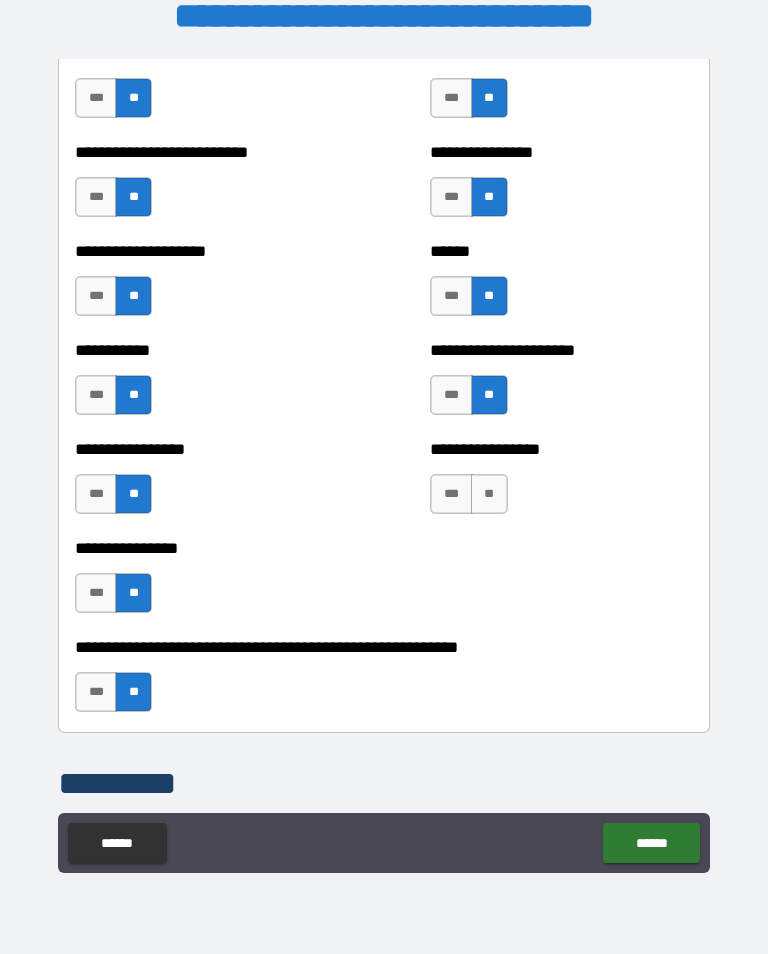 click on "**" at bounding box center (489, 494) 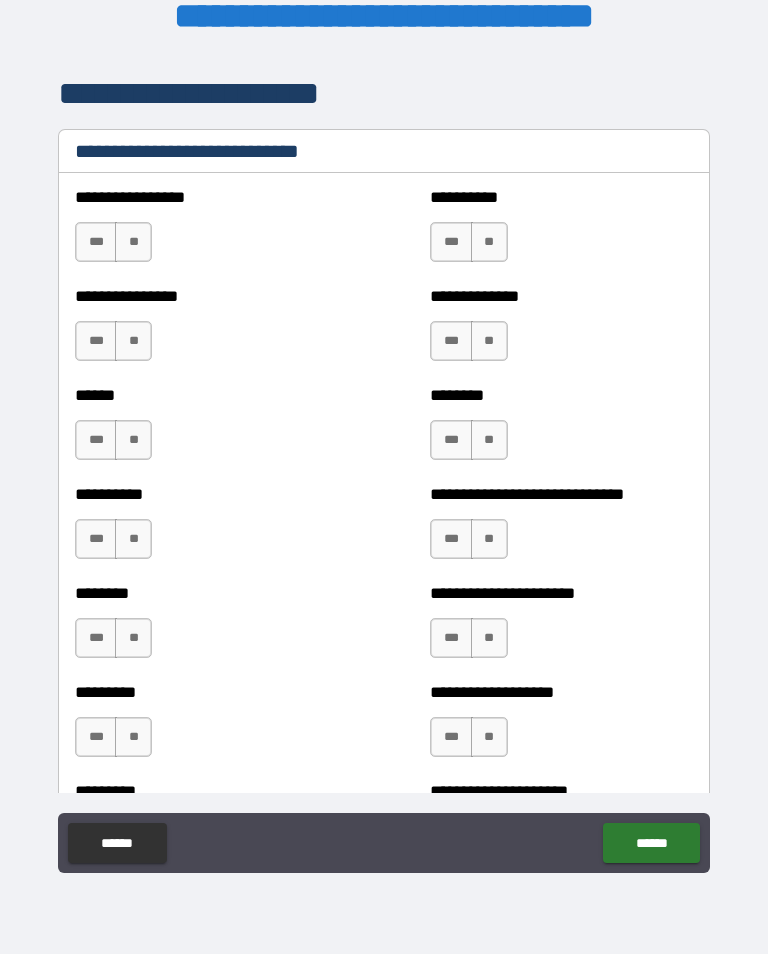 scroll, scrollTop: 6746, scrollLeft: 0, axis: vertical 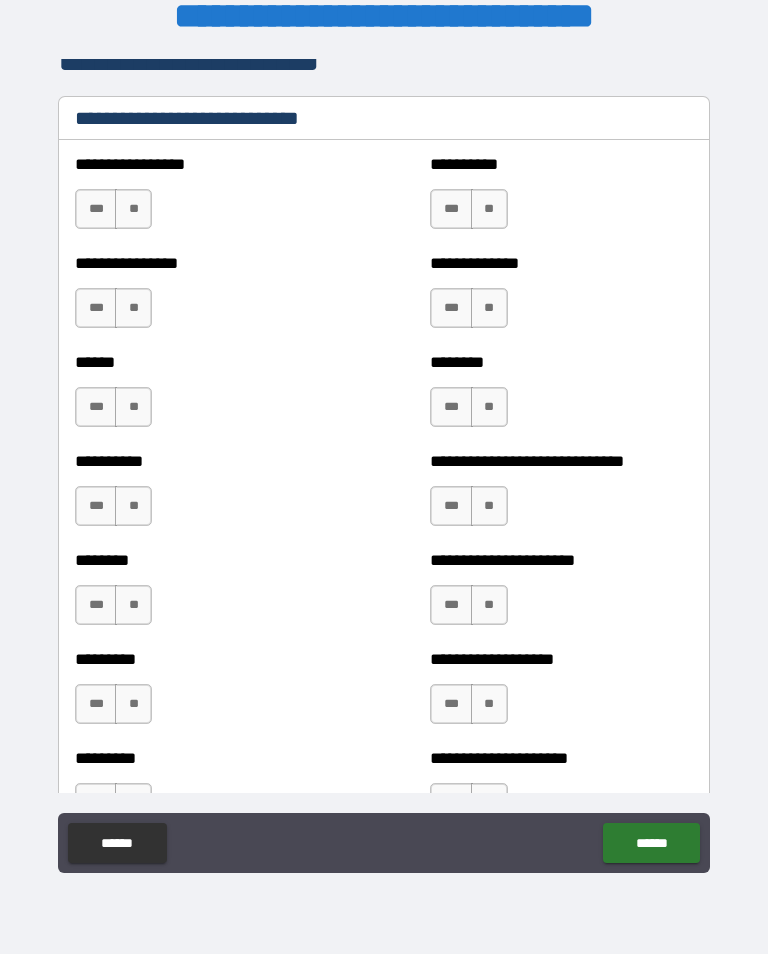 click on "**********" at bounding box center (206, 199) 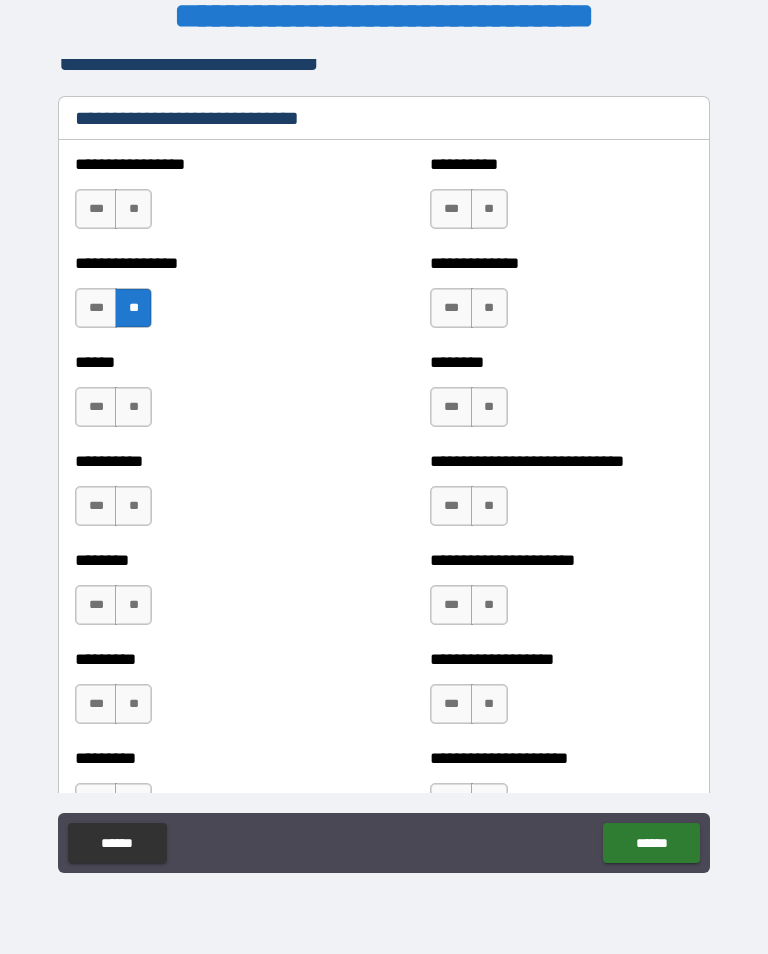 click on "**" at bounding box center (133, 209) 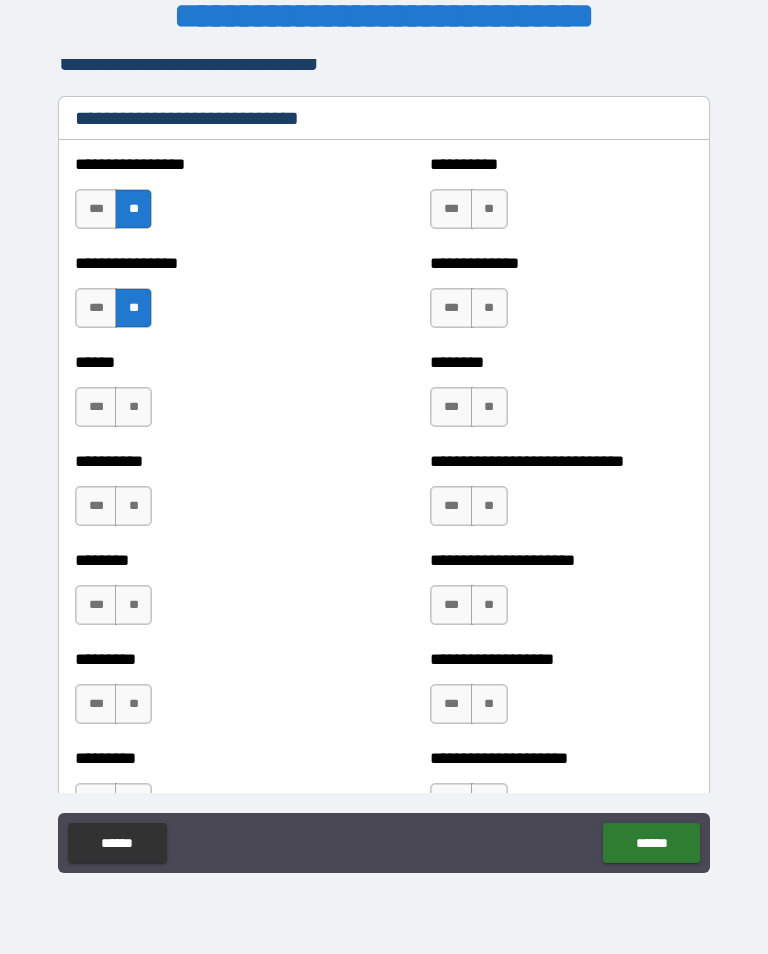 click on "****** *** **" at bounding box center (206, 397) 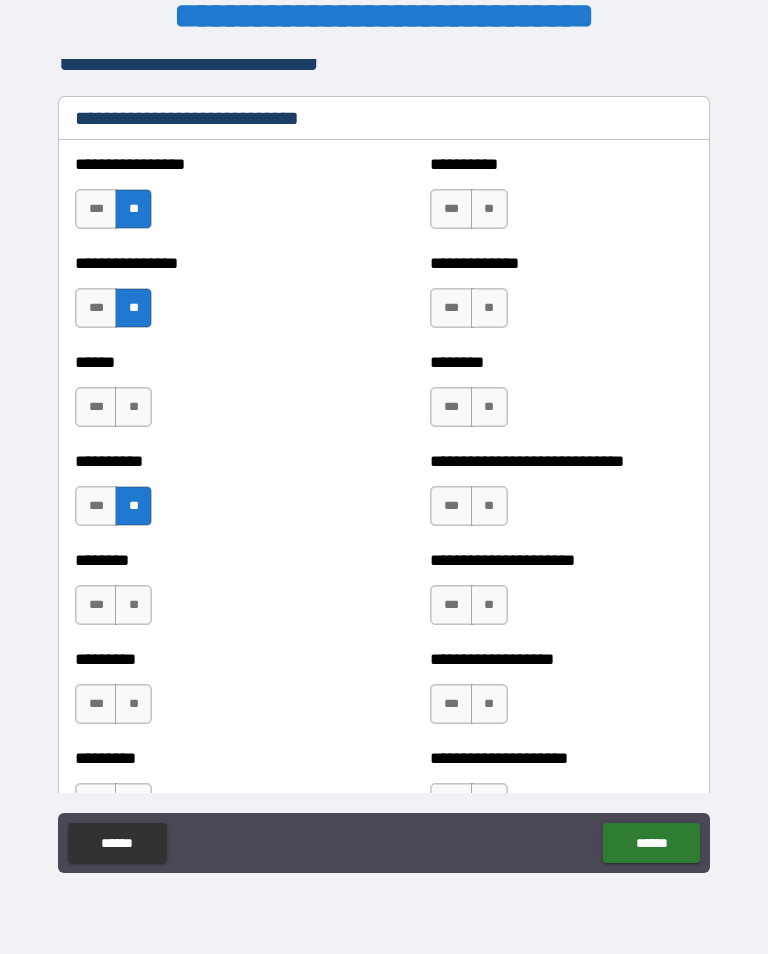 click on "**" at bounding box center (133, 407) 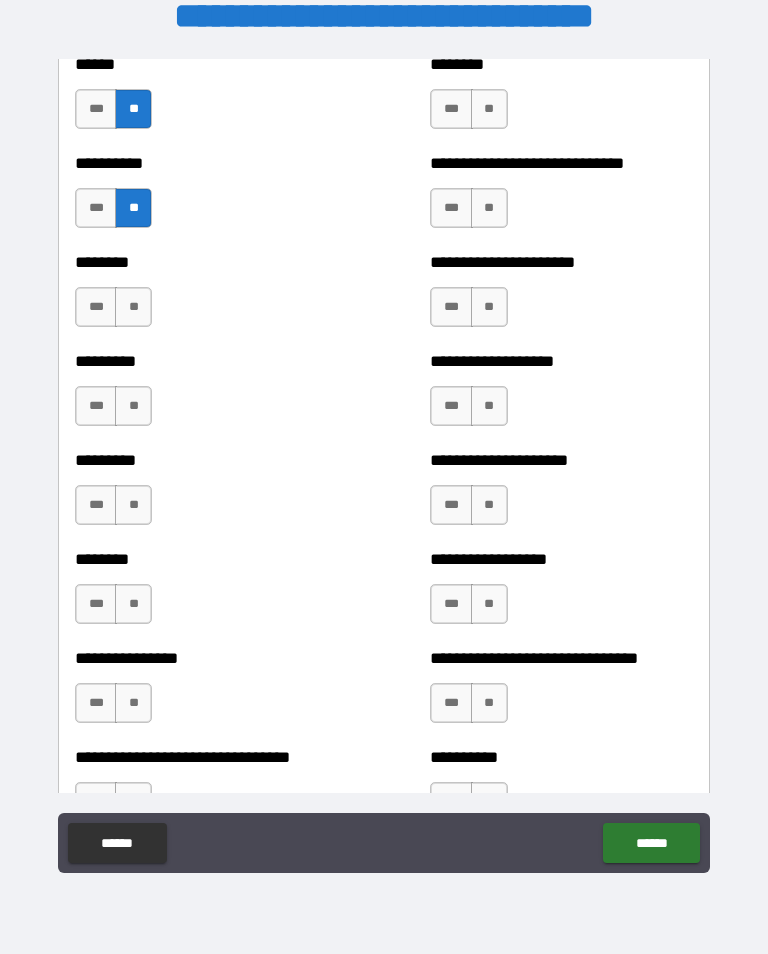 scroll, scrollTop: 7055, scrollLeft: 0, axis: vertical 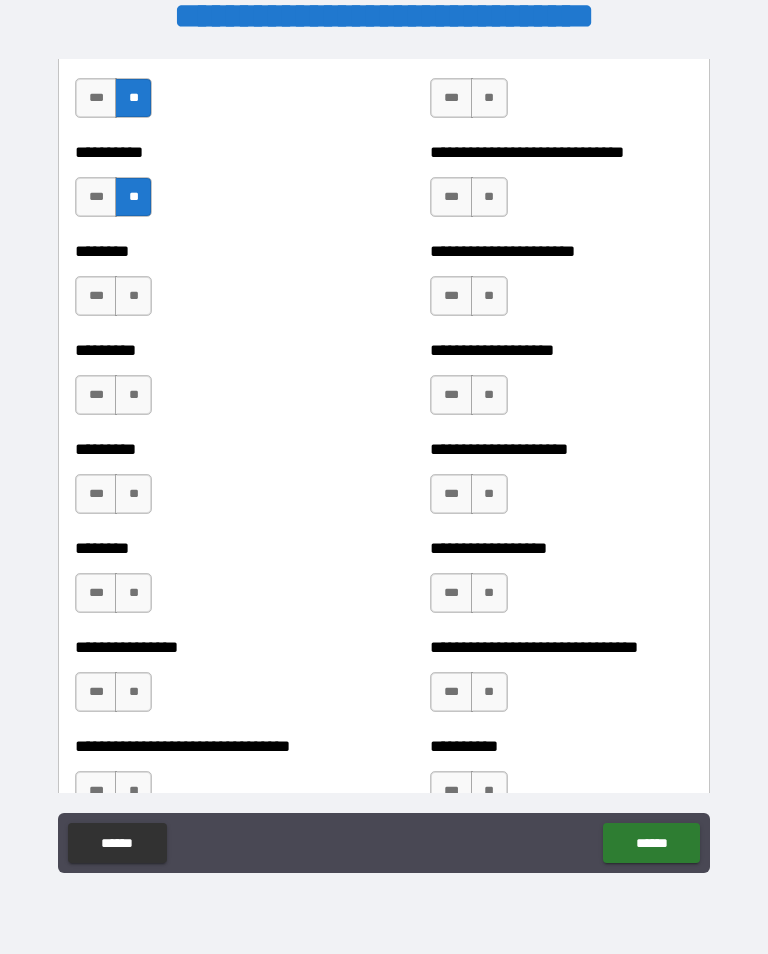 click on "**" at bounding box center (133, 296) 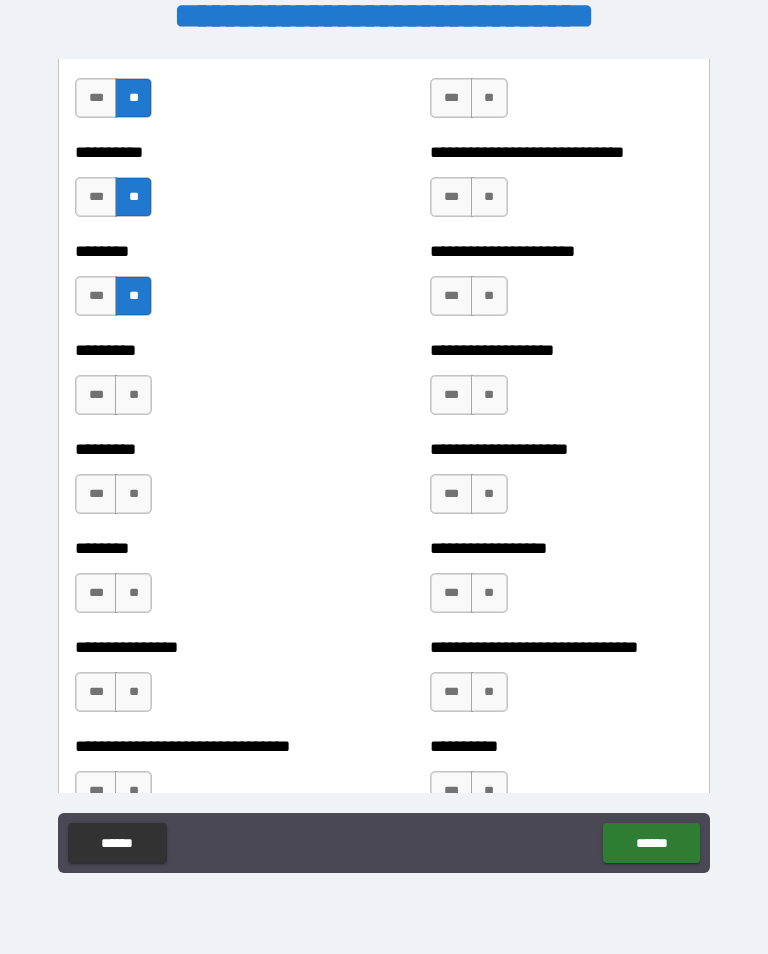 click on "**" at bounding box center (133, 395) 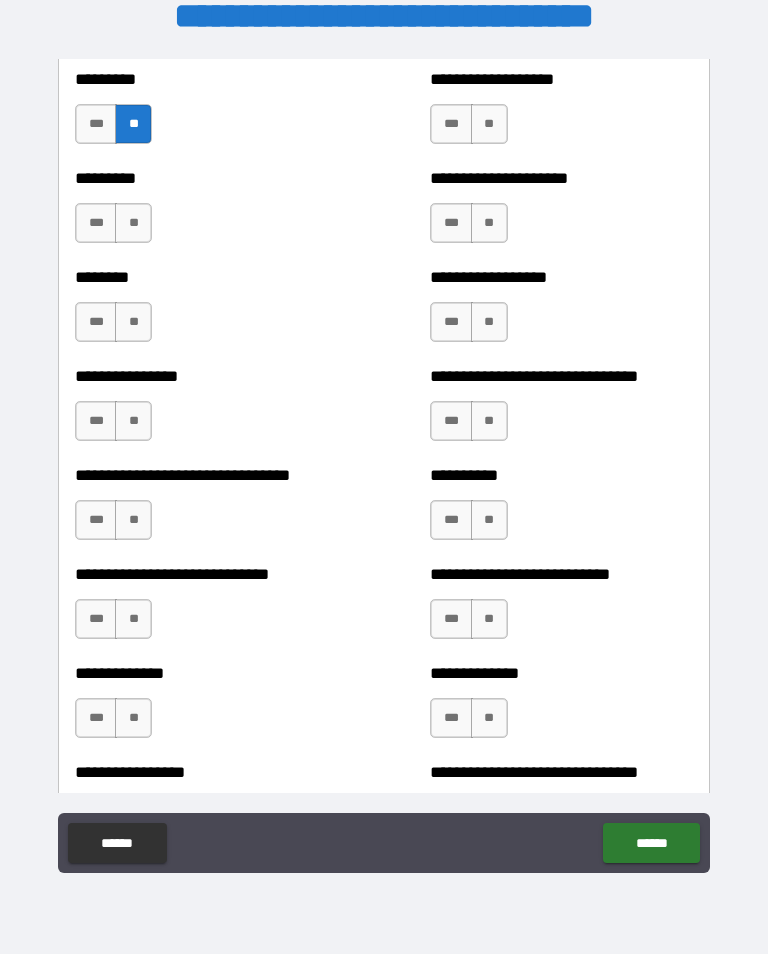 scroll, scrollTop: 7327, scrollLeft: 0, axis: vertical 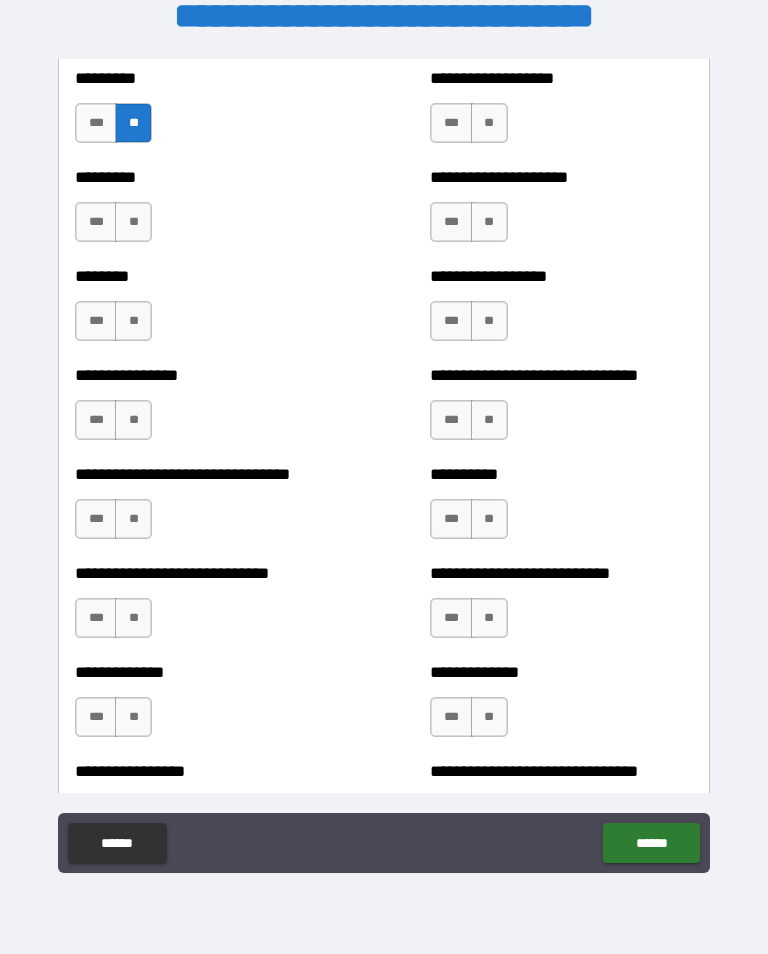 click on "***" at bounding box center (96, 222) 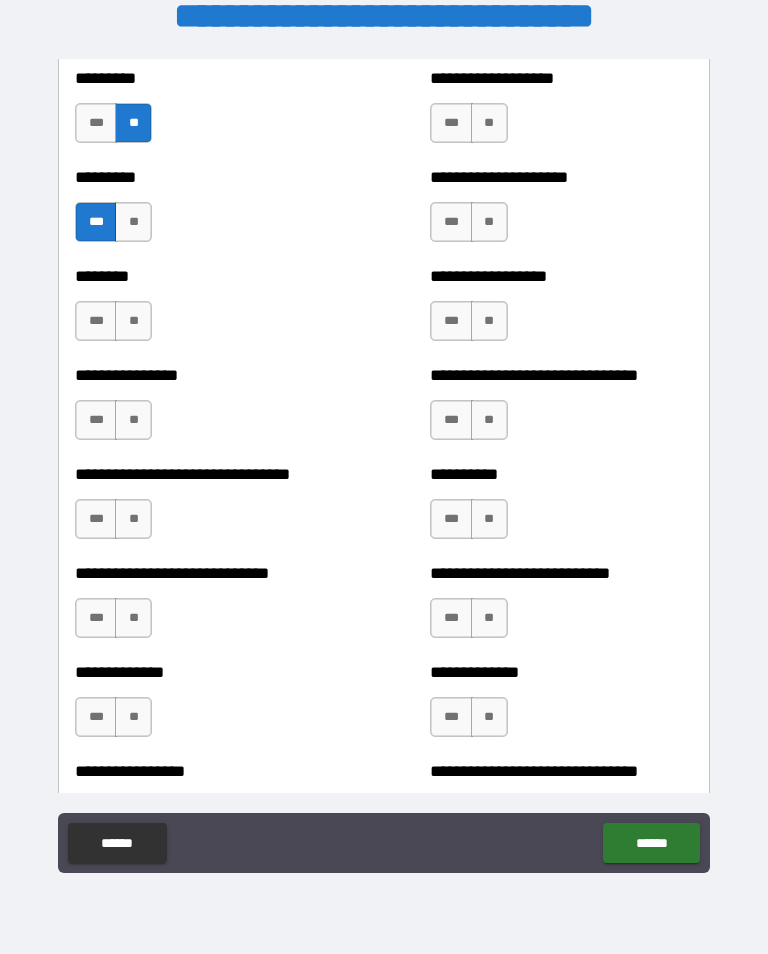 click on "**" at bounding box center [133, 321] 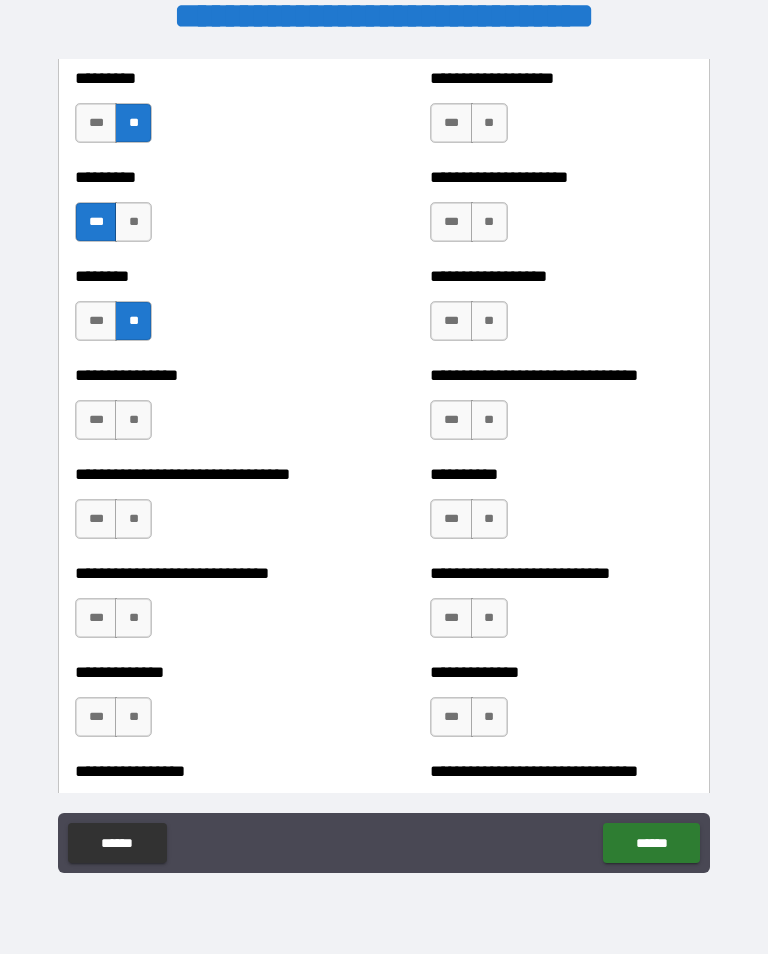 click on "**" at bounding box center (133, 420) 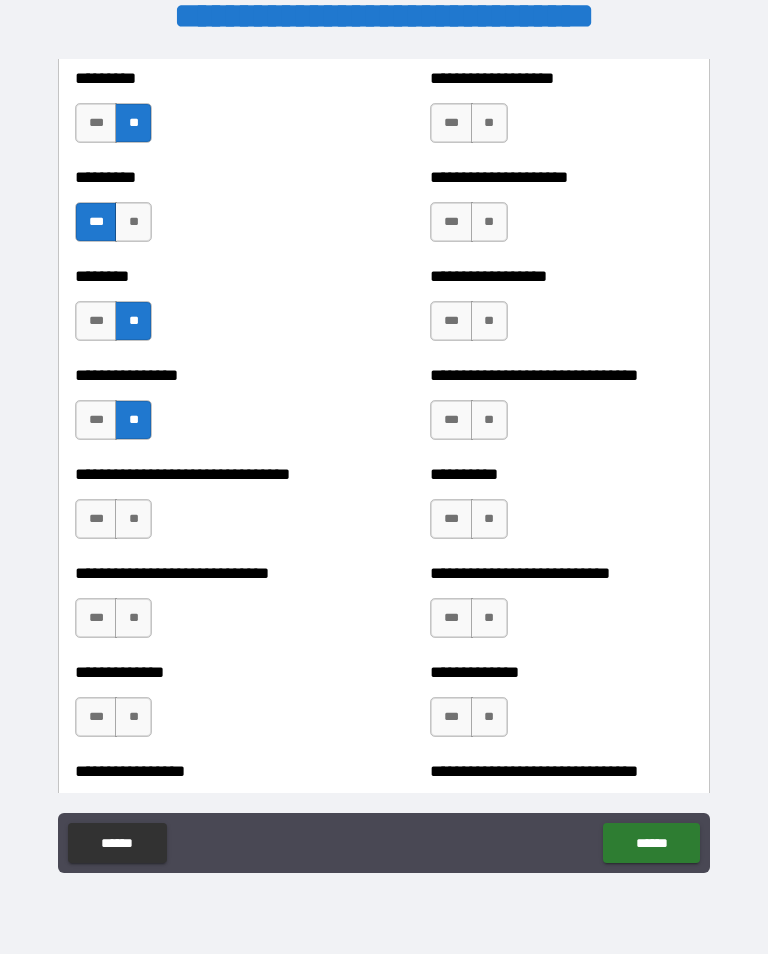 click on "**" at bounding box center [133, 519] 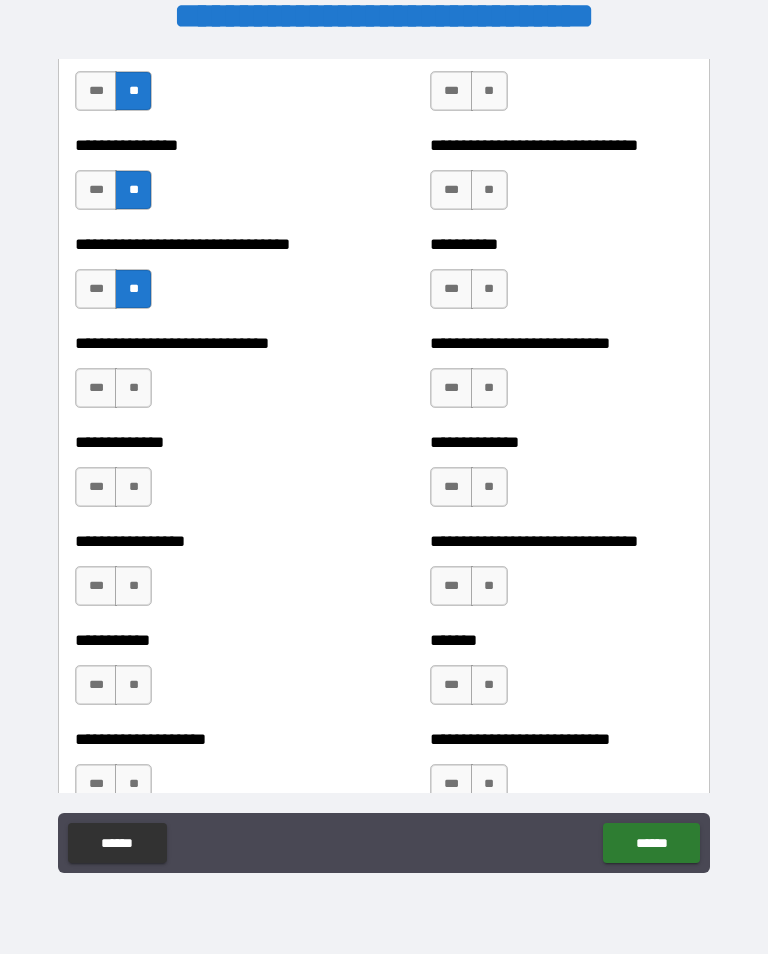 scroll, scrollTop: 7559, scrollLeft: 0, axis: vertical 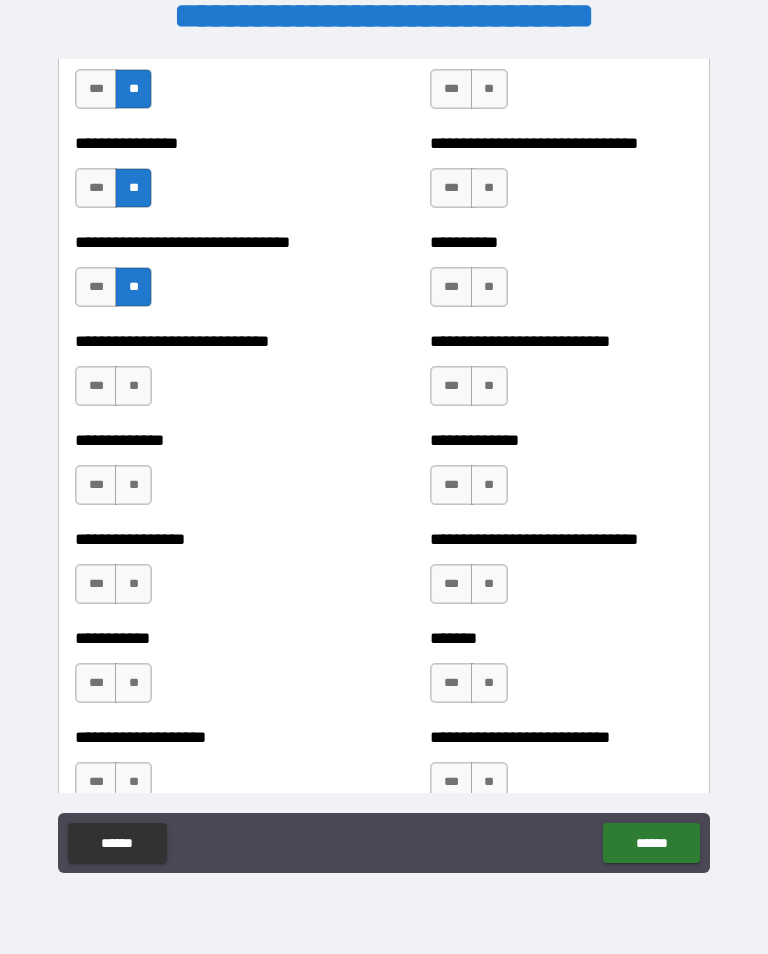 click on "**" at bounding box center (133, 386) 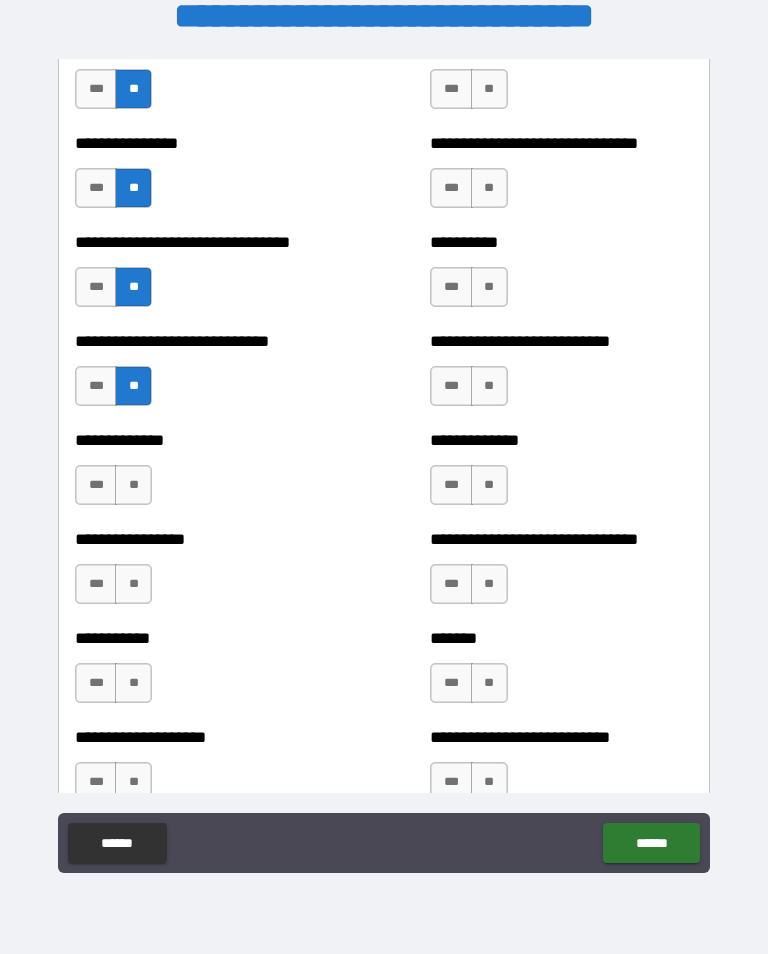 click on "**" at bounding box center [133, 485] 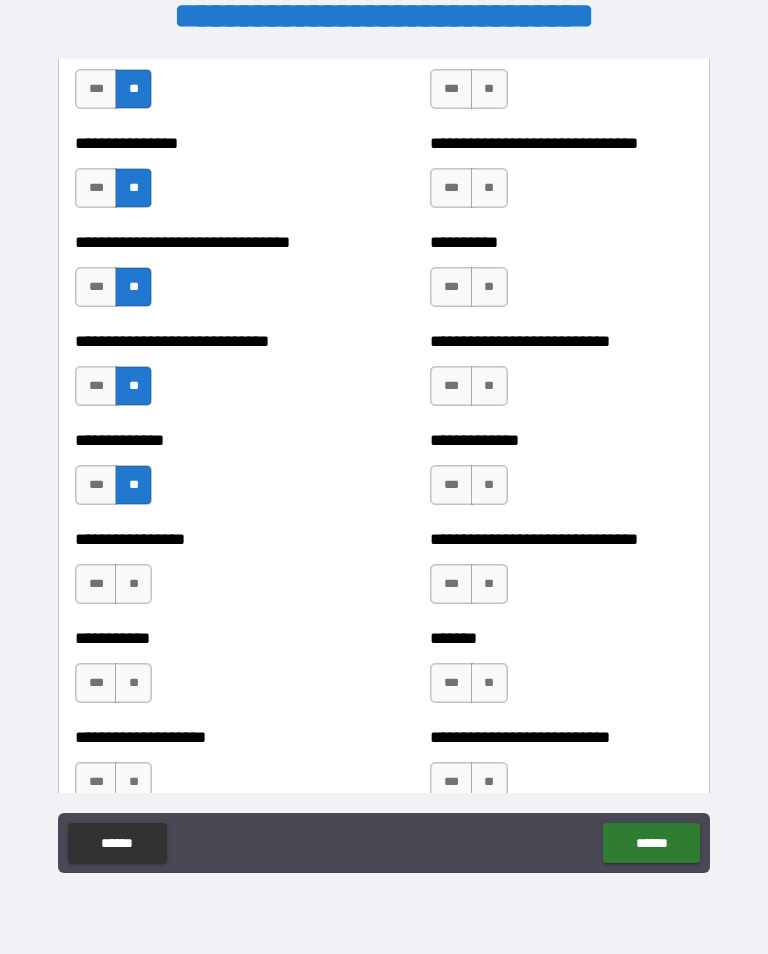 click on "**" at bounding box center (133, 584) 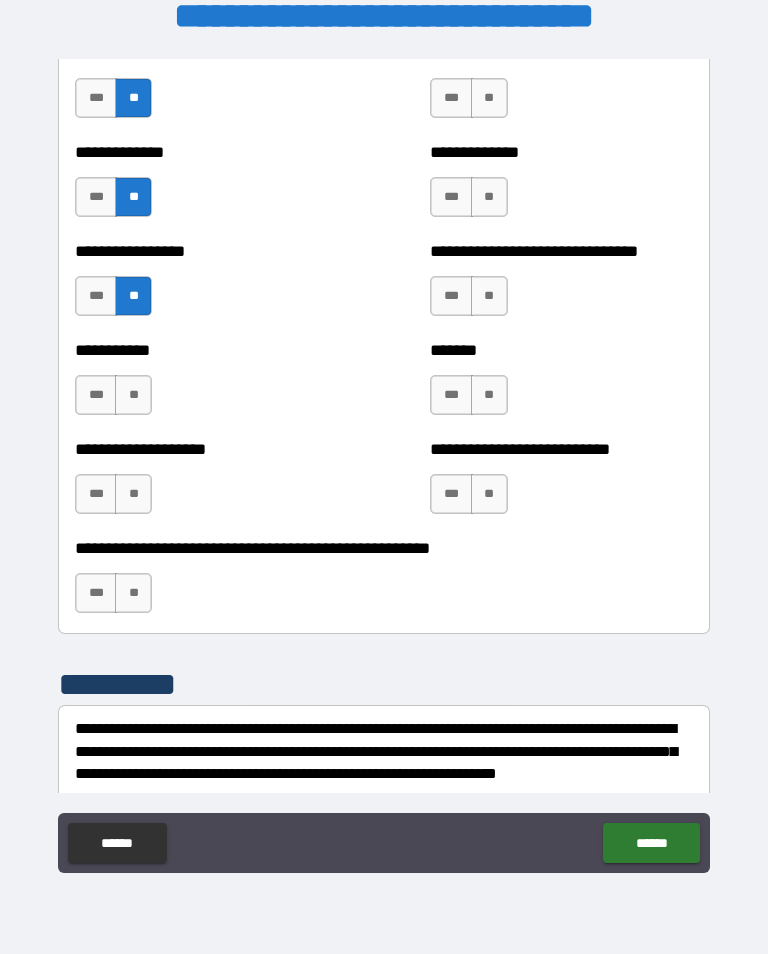 scroll, scrollTop: 7878, scrollLeft: 0, axis: vertical 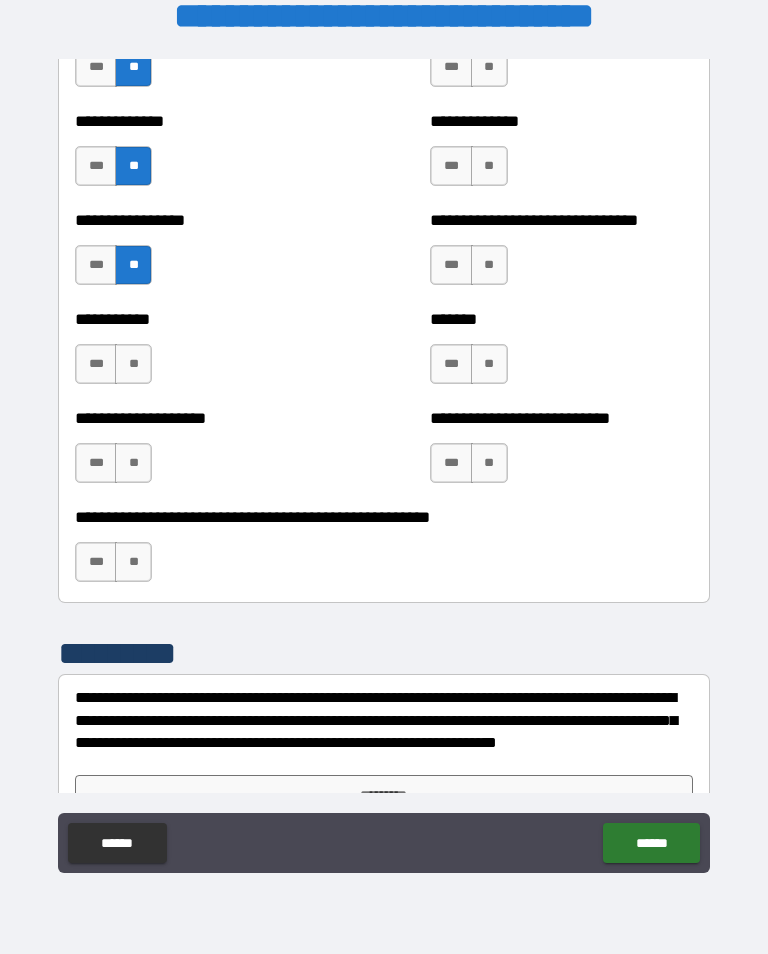 click on "**" at bounding box center [133, 364] 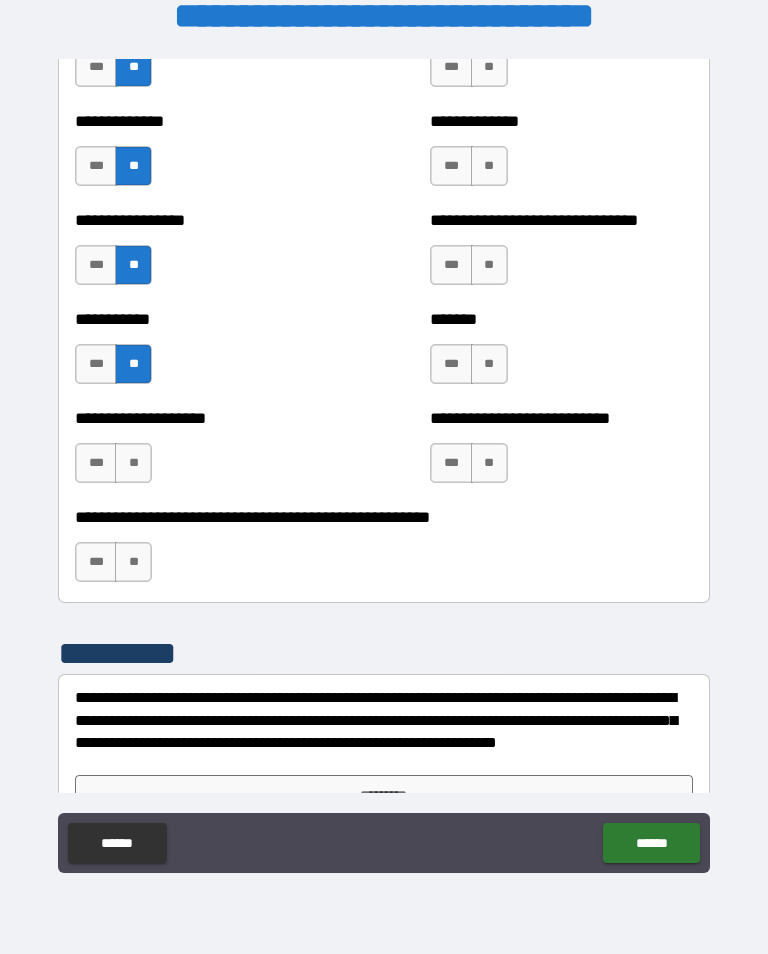 click on "**" at bounding box center (133, 463) 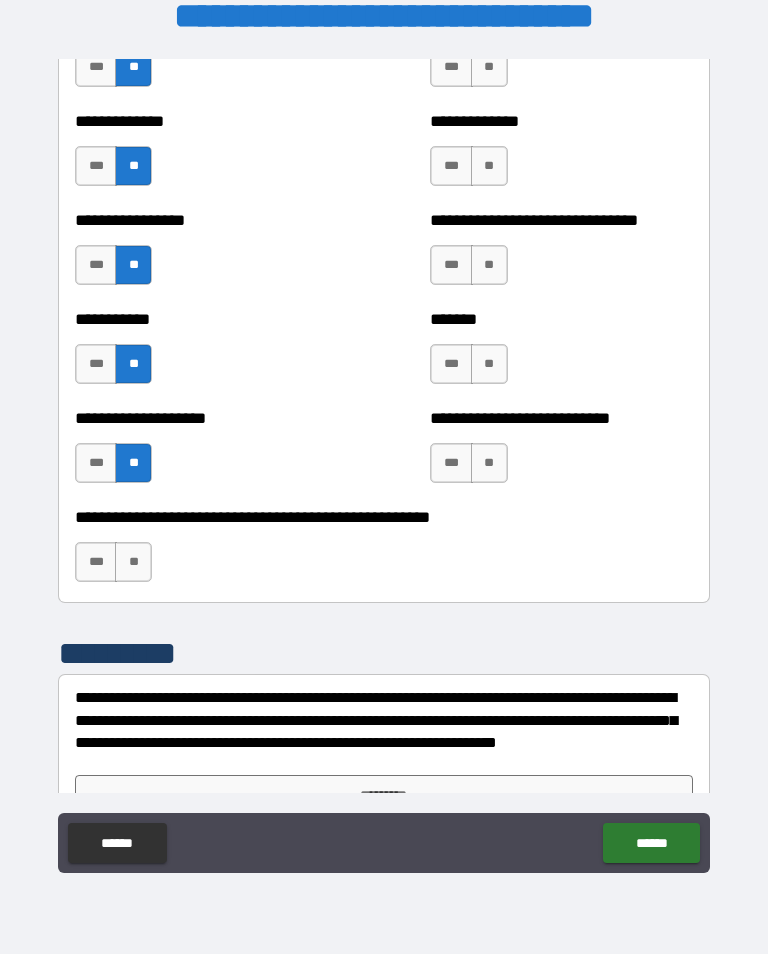 click on "**" at bounding box center (133, 562) 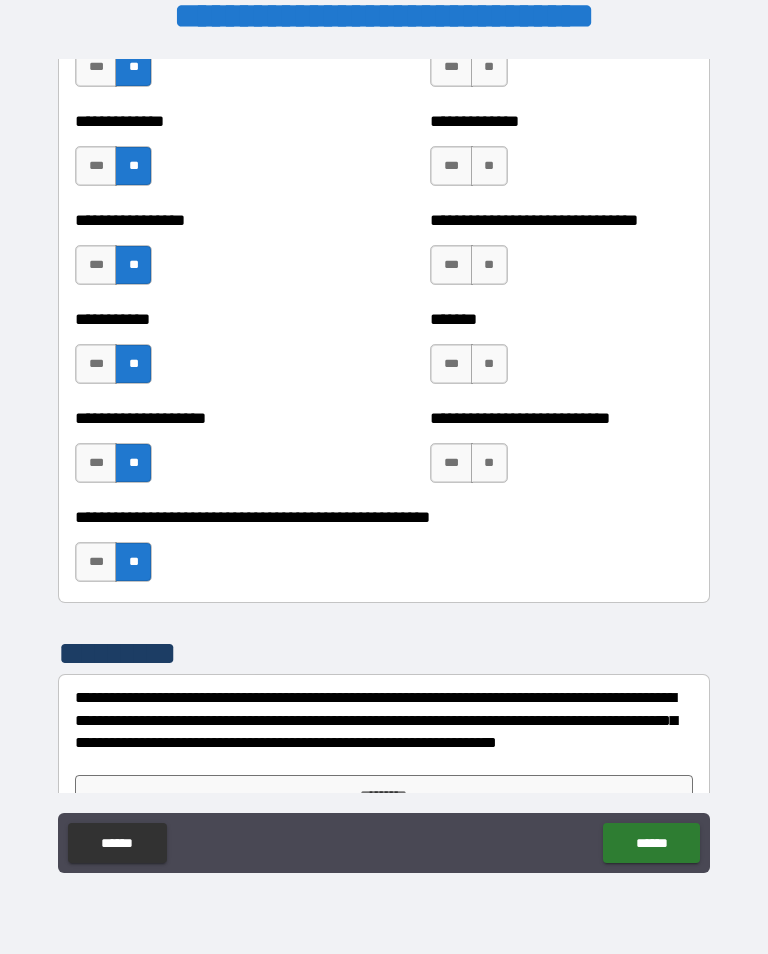 click on "***" at bounding box center (96, 562) 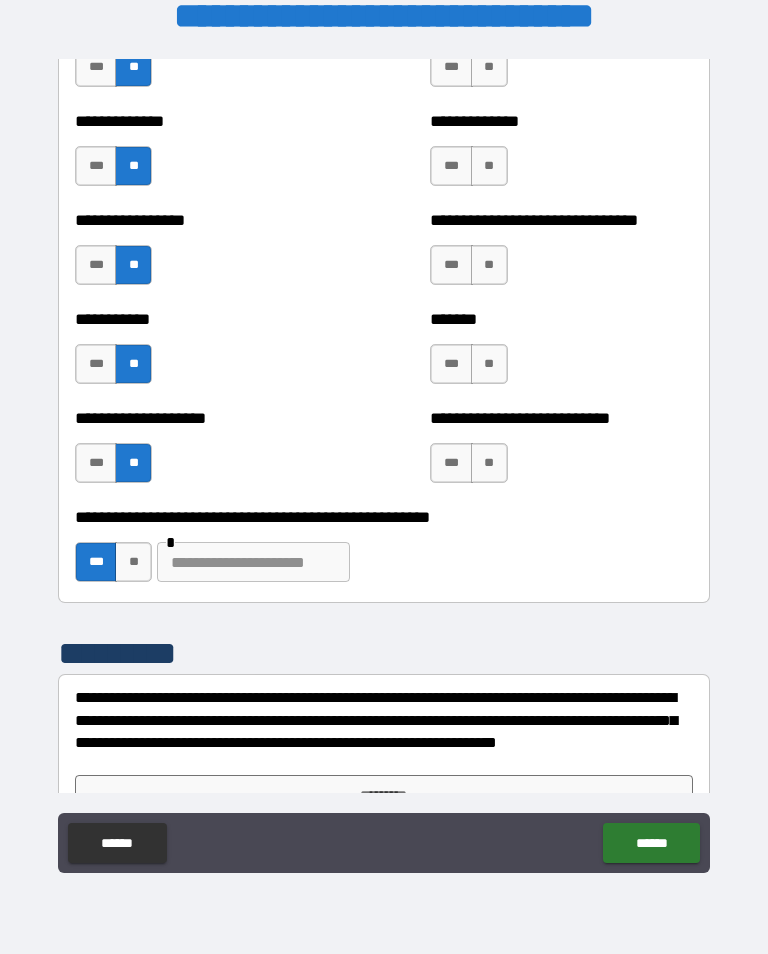 click at bounding box center [253, 562] 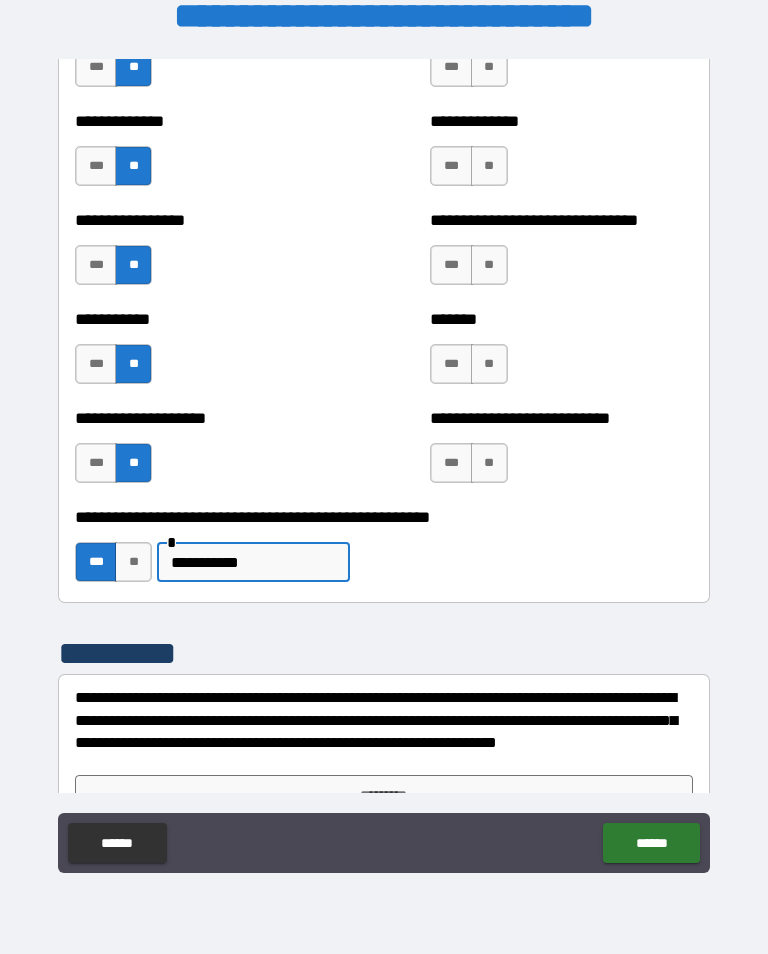 type on "**********" 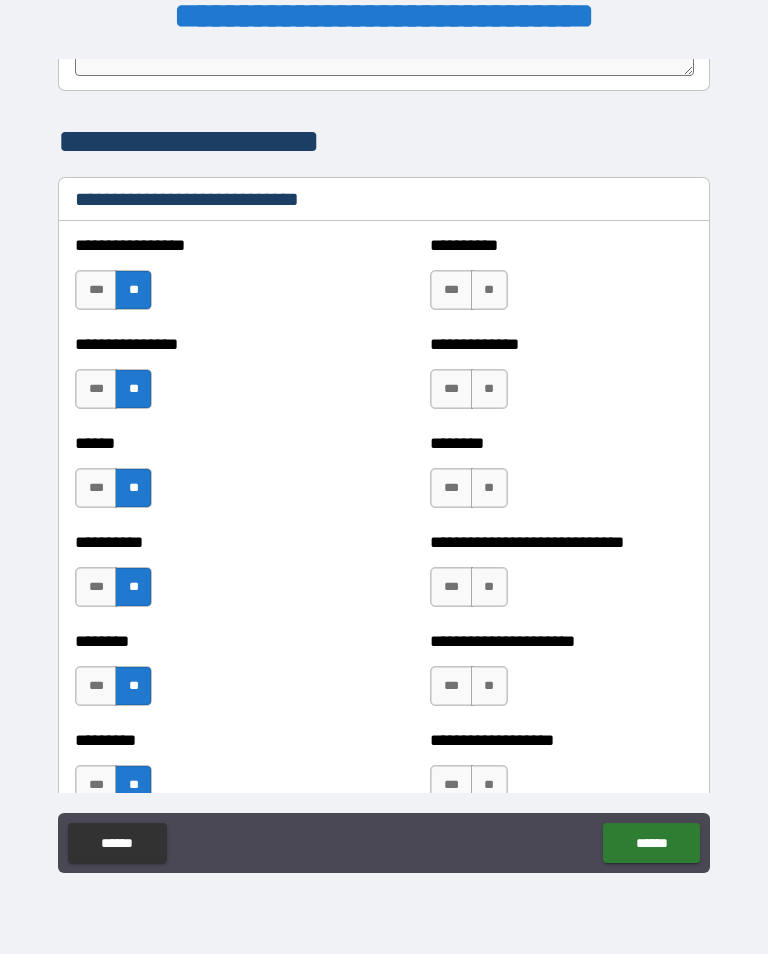 scroll, scrollTop: 6667, scrollLeft: 0, axis: vertical 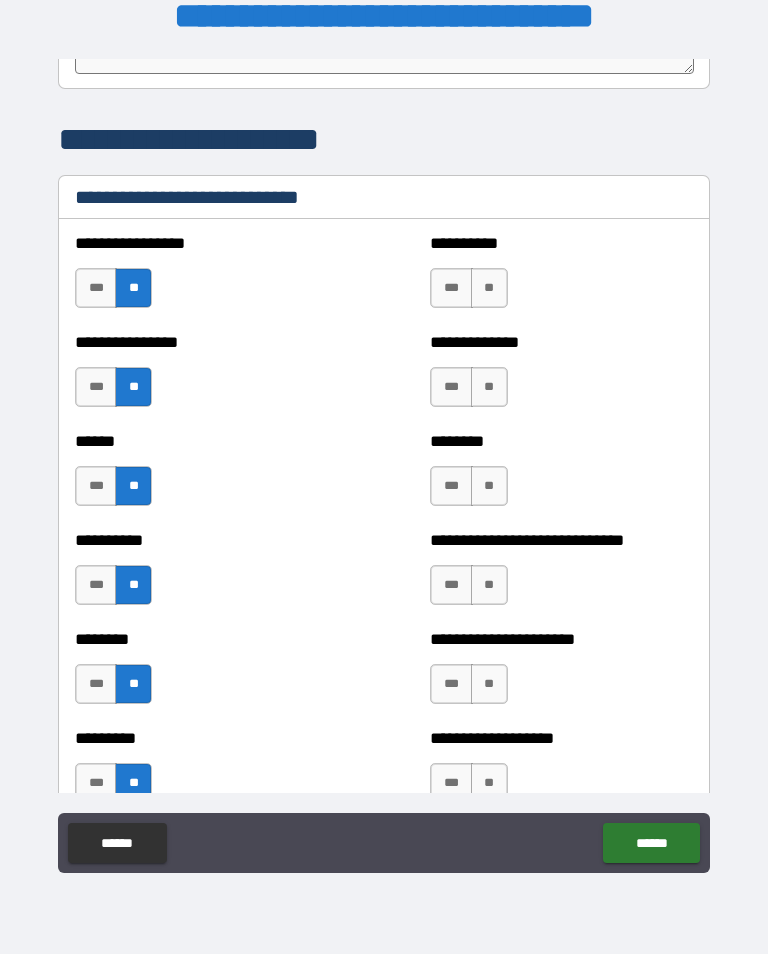 click on "**" at bounding box center [489, 288] 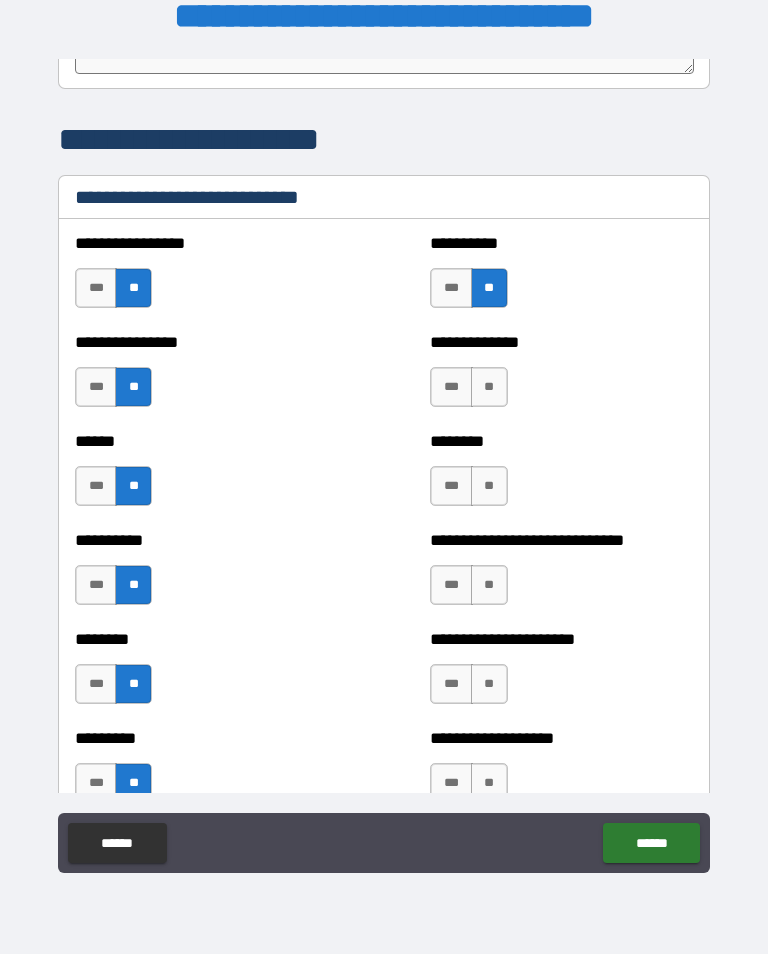 click on "**" at bounding box center (489, 387) 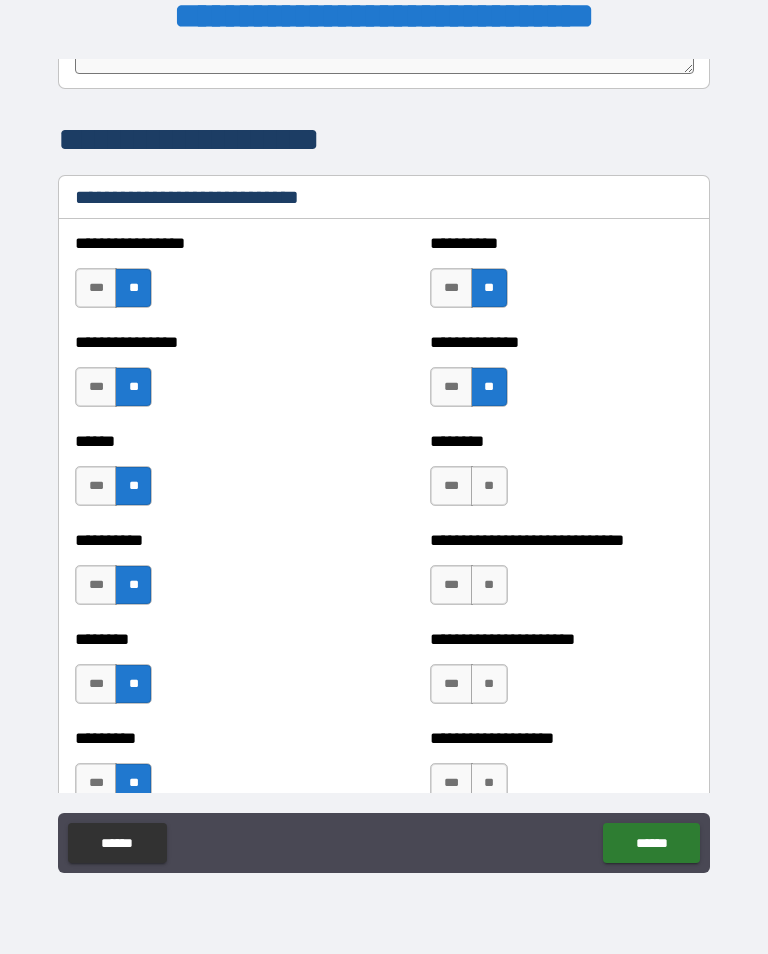 click on "**" at bounding box center (489, 486) 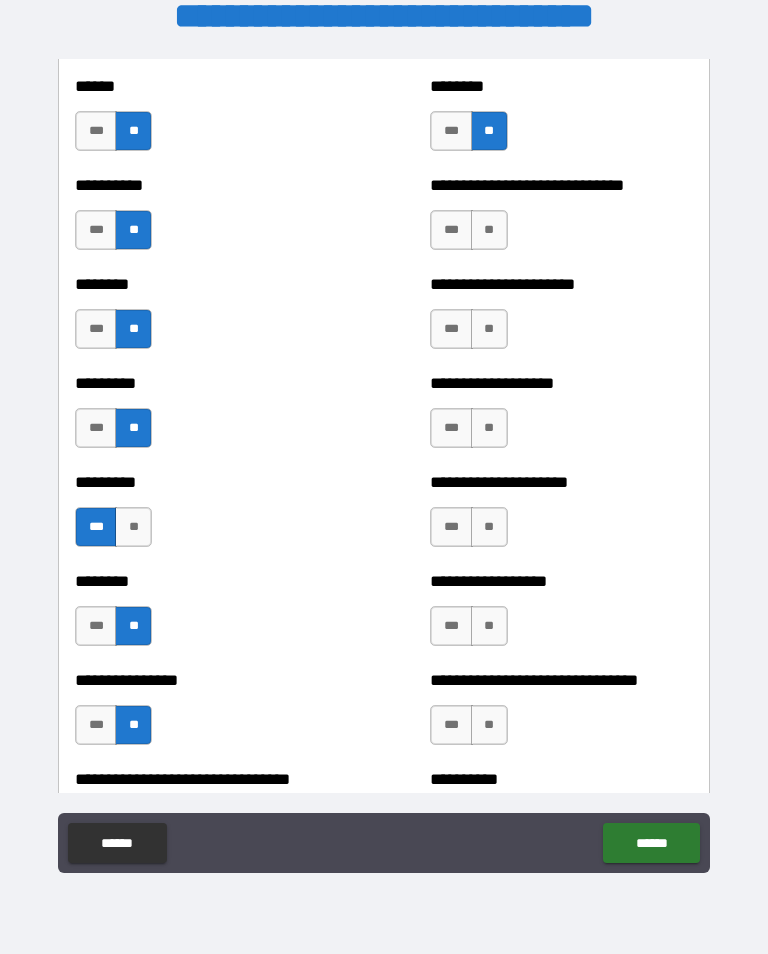 scroll, scrollTop: 7022, scrollLeft: 0, axis: vertical 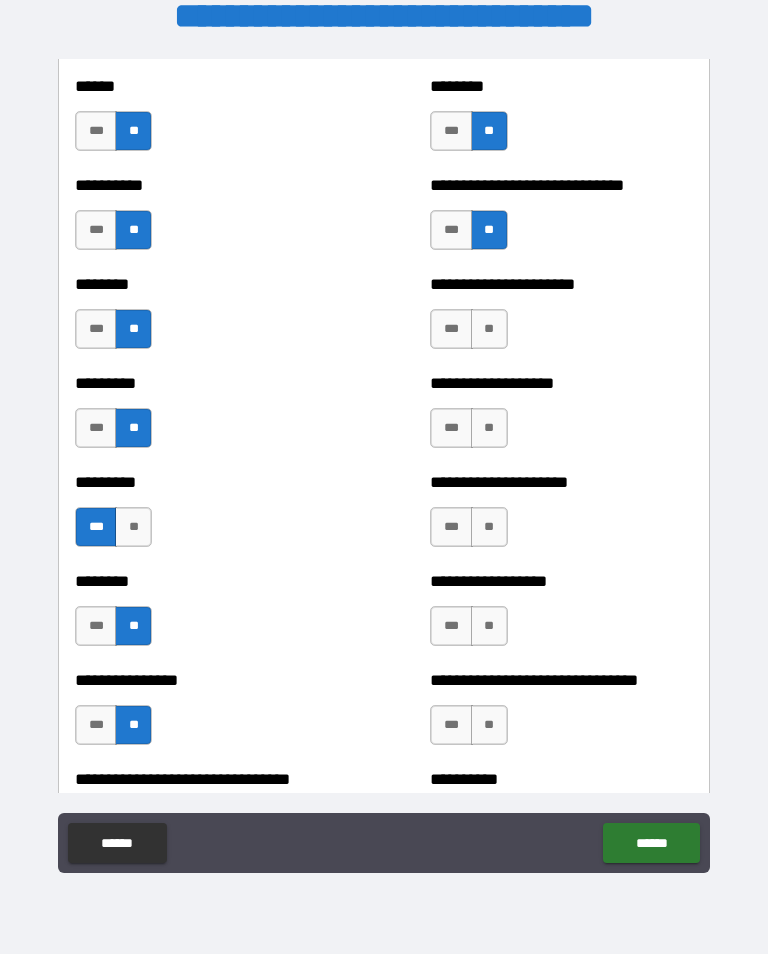 click on "**" at bounding box center (489, 329) 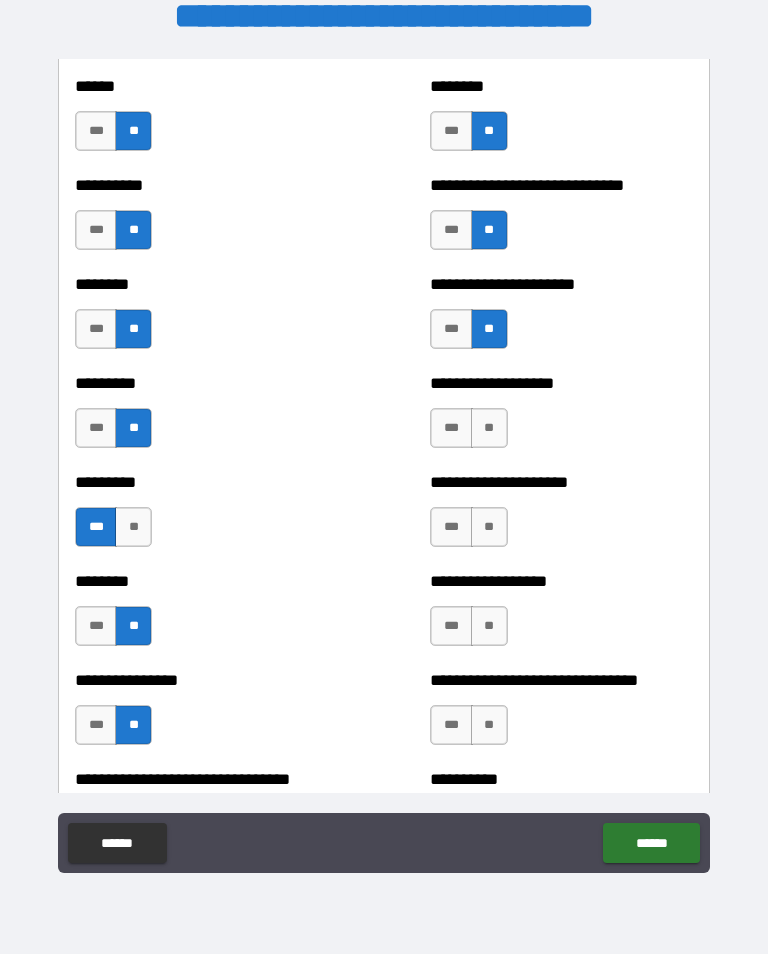 click on "**" at bounding box center [489, 428] 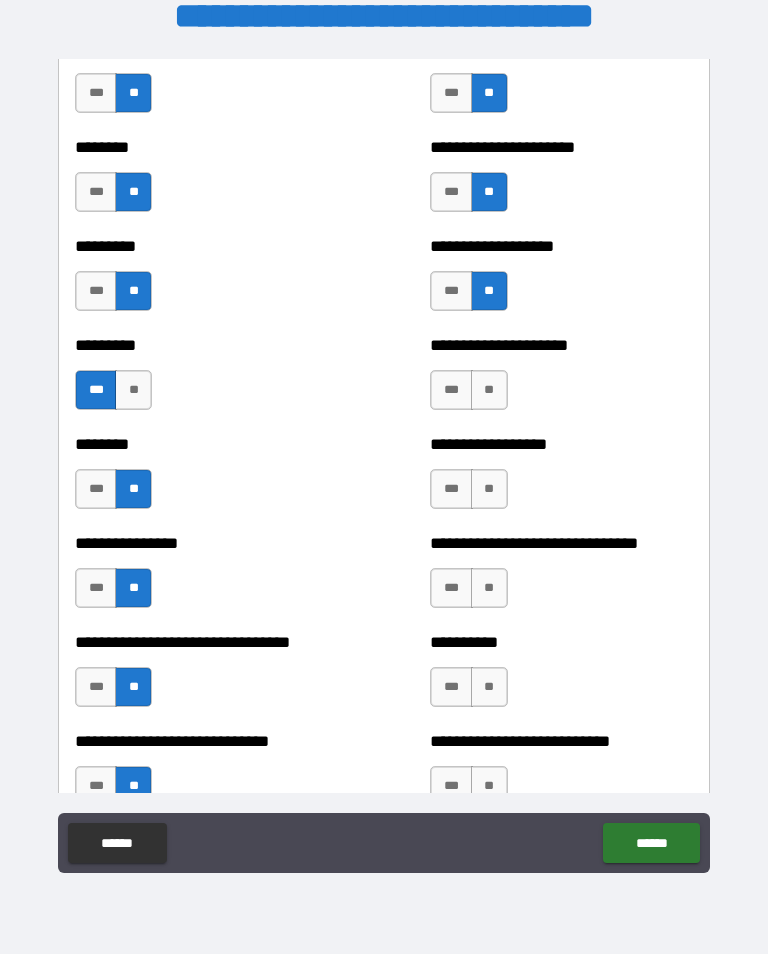 scroll, scrollTop: 7281, scrollLeft: 0, axis: vertical 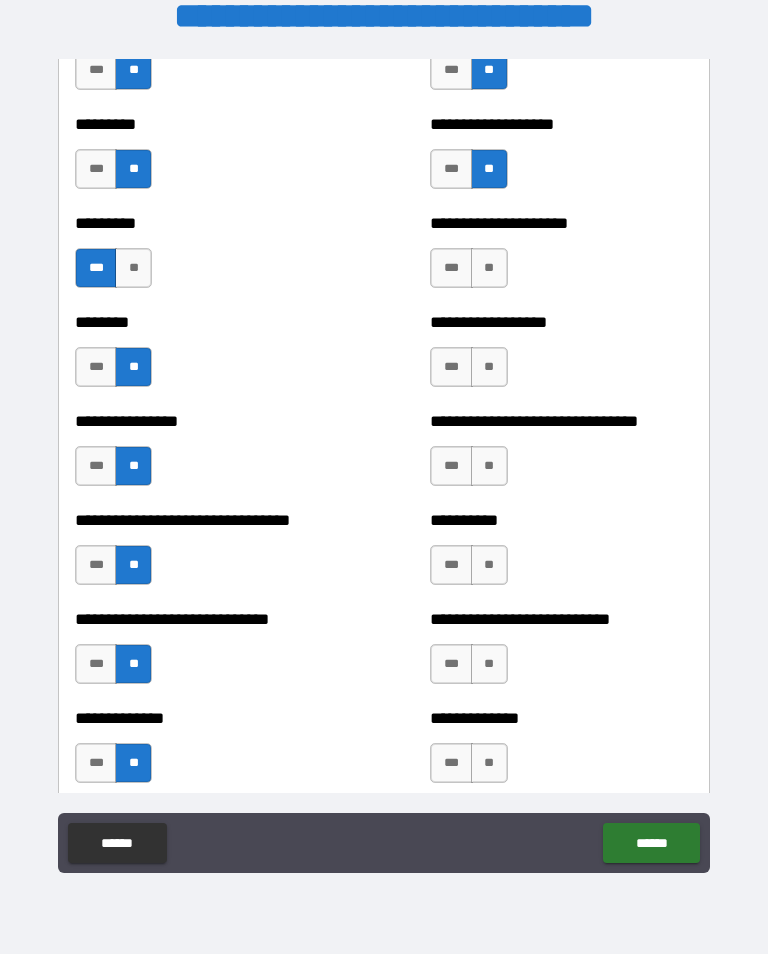 click on "**" at bounding box center [489, 268] 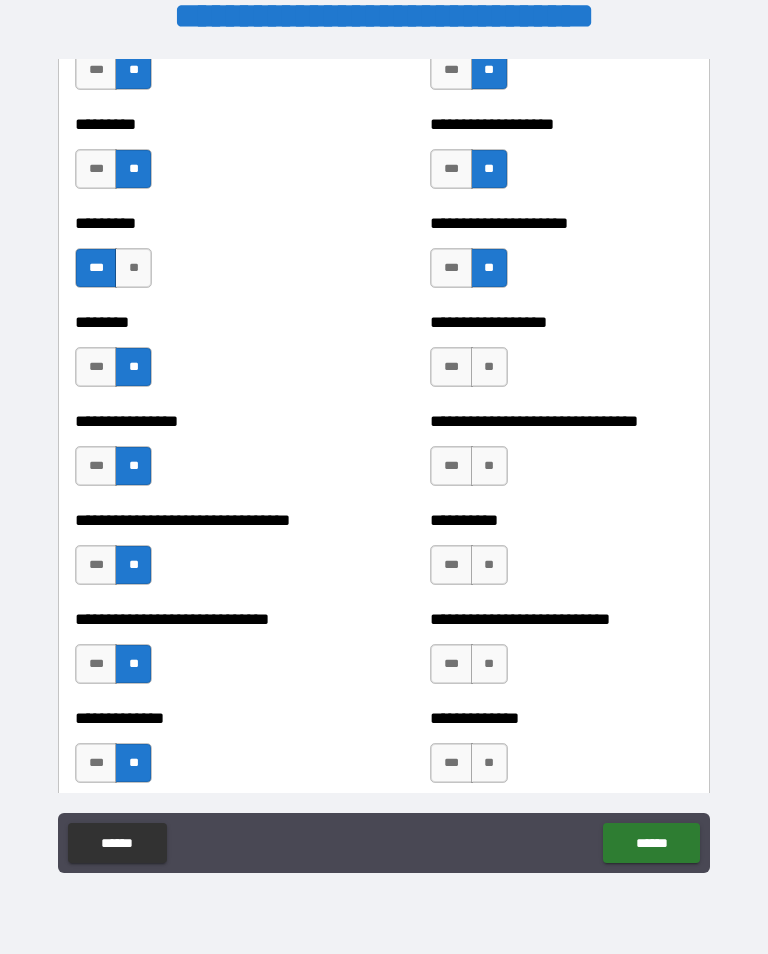 click on "**" at bounding box center (489, 367) 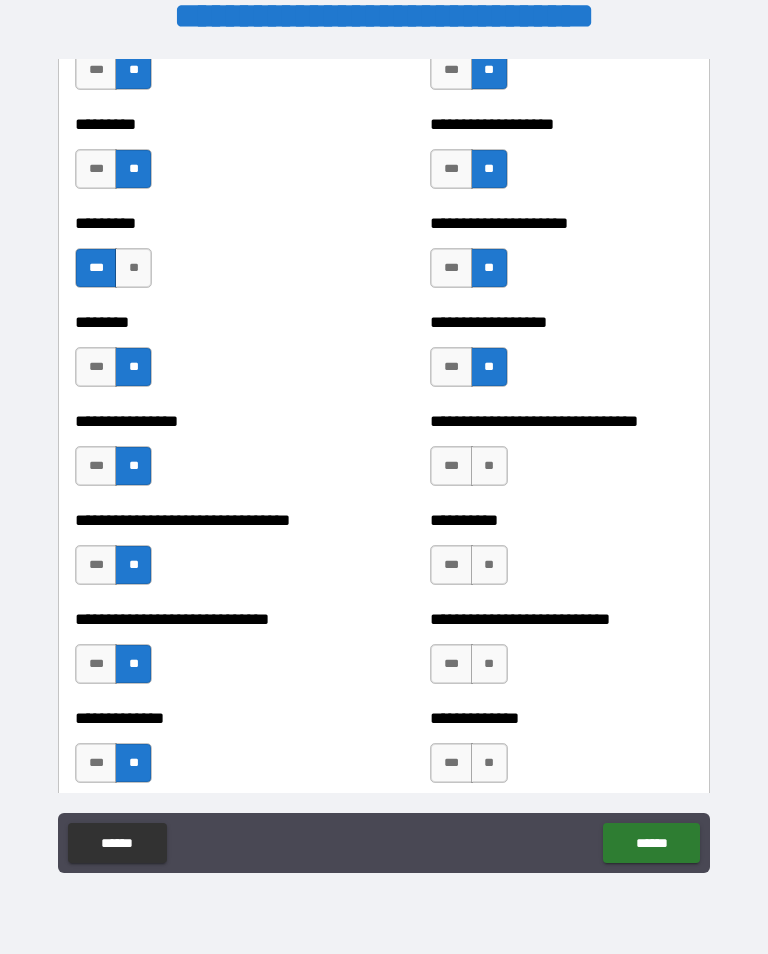 click on "**" at bounding box center (489, 466) 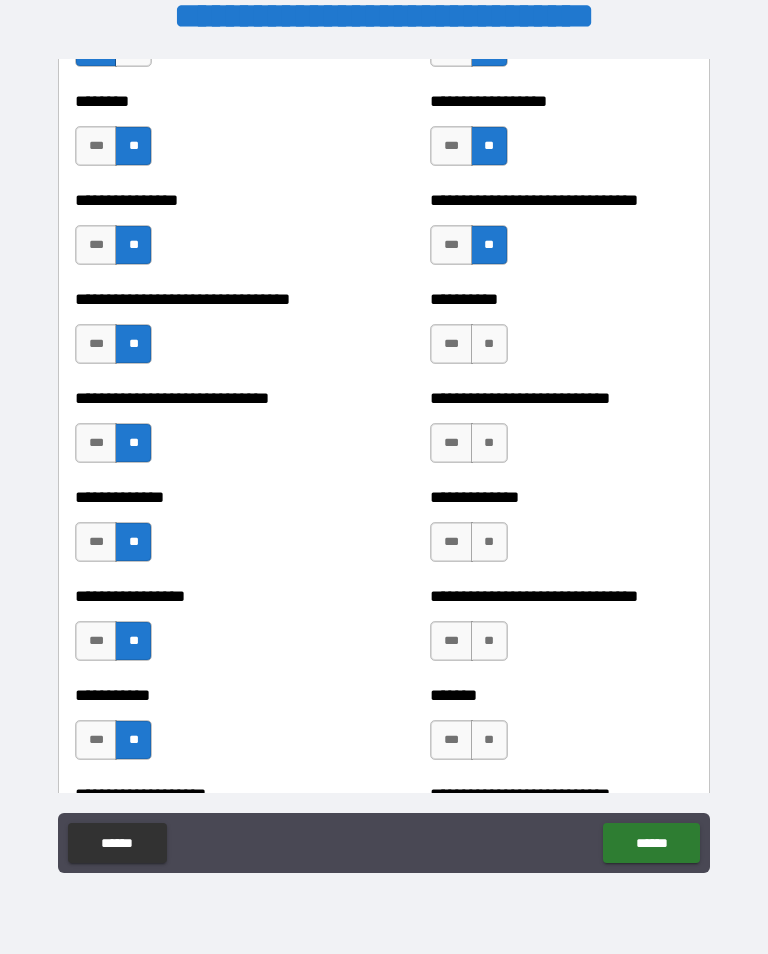 scroll, scrollTop: 7506, scrollLeft: 0, axis: vertical 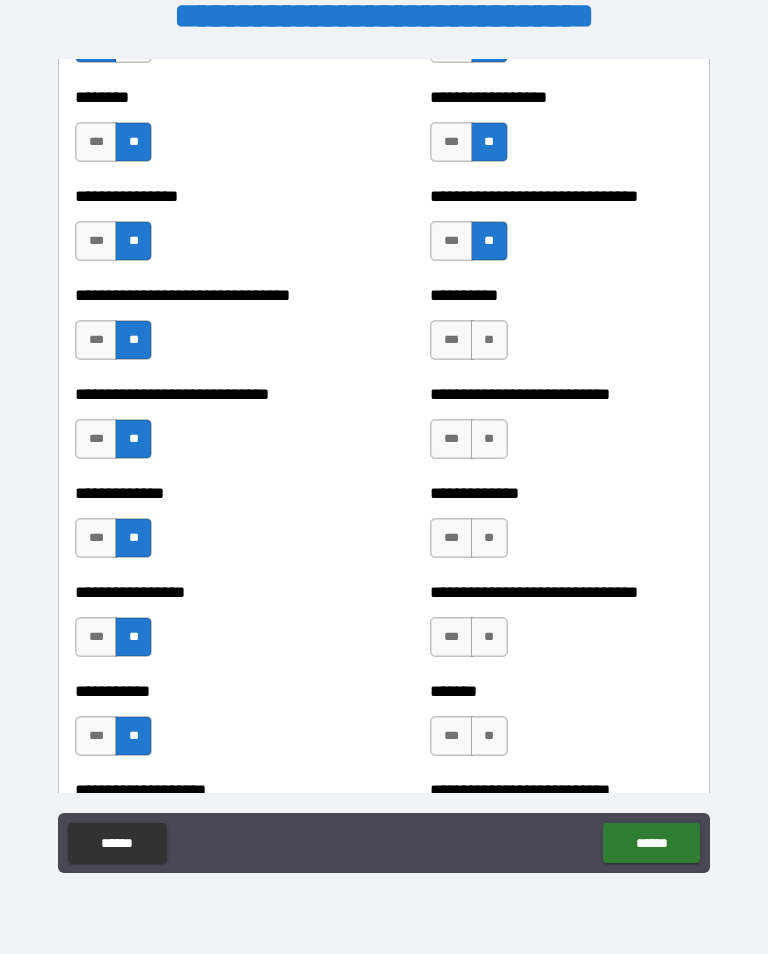 click on "**" at bounding box center [489, 340] 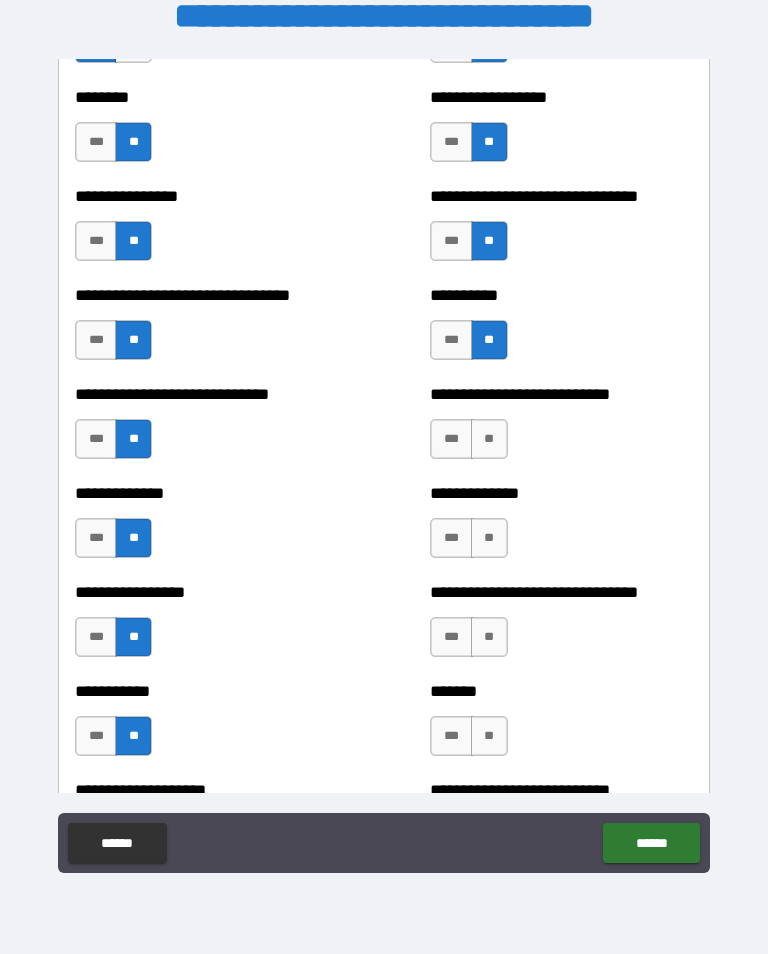 click on "**" at bounding box center [489, 439] 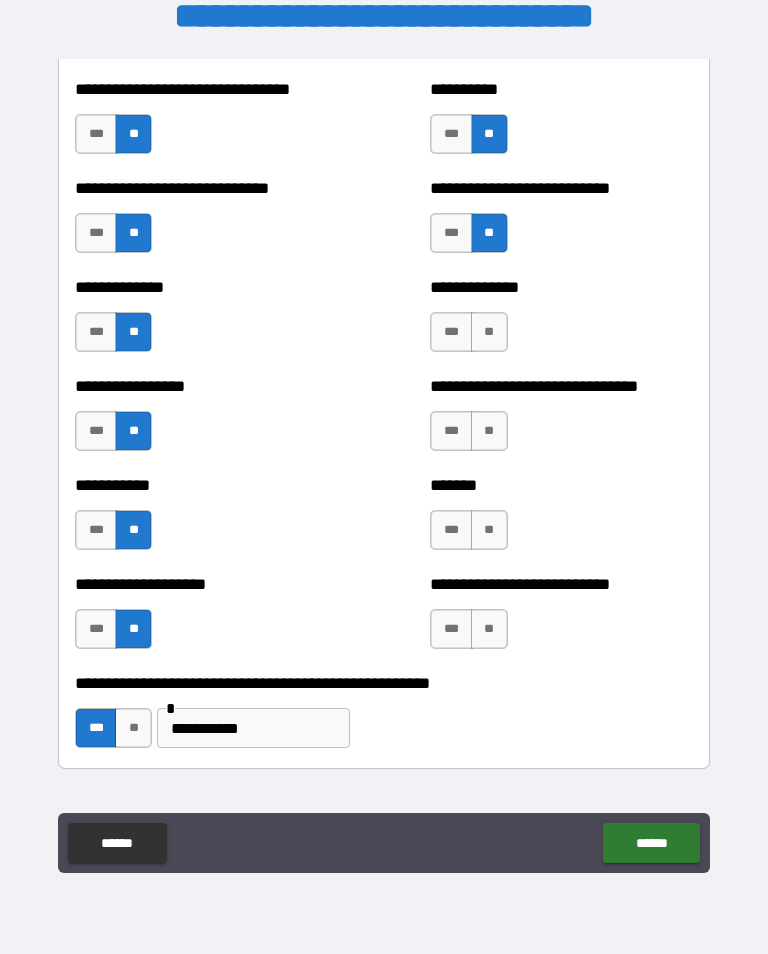 scroll, scrollTop: 7723, scrollLeft: 0, axis: vertical 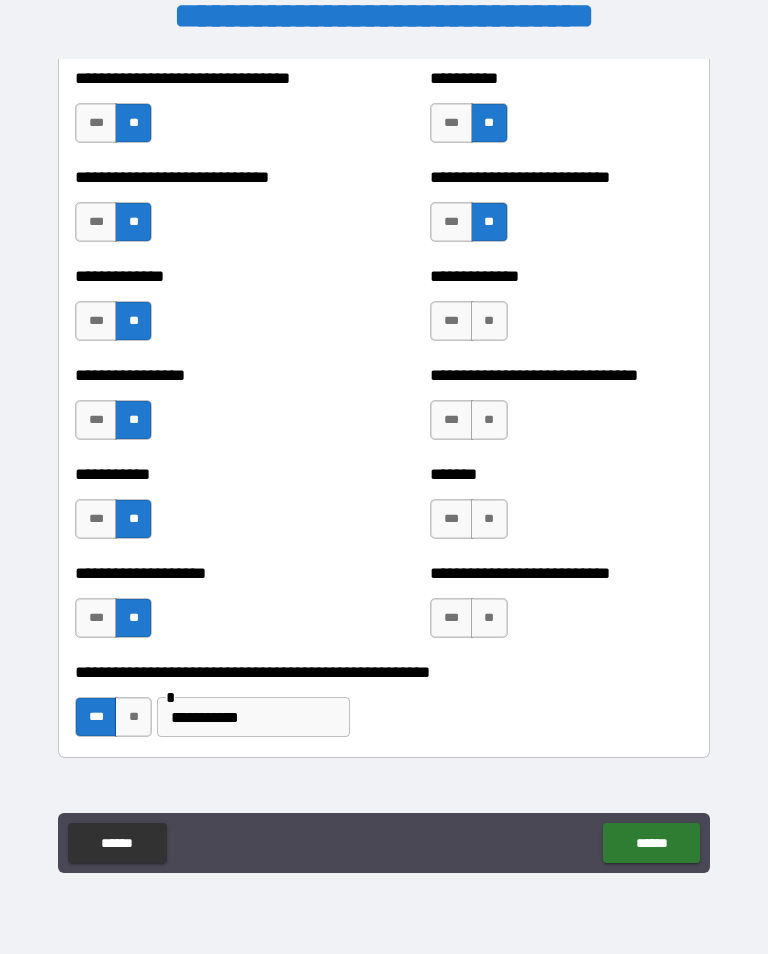 click on "**" at bounding box center [489, 321] 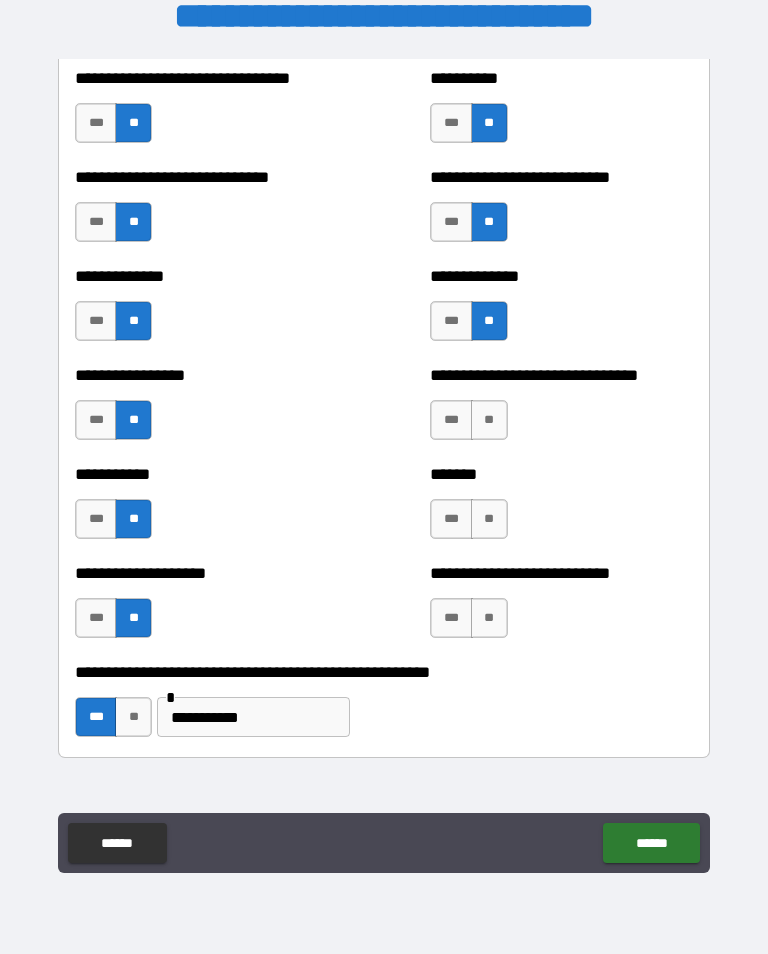click on "**" at bounding box center [489, 420] 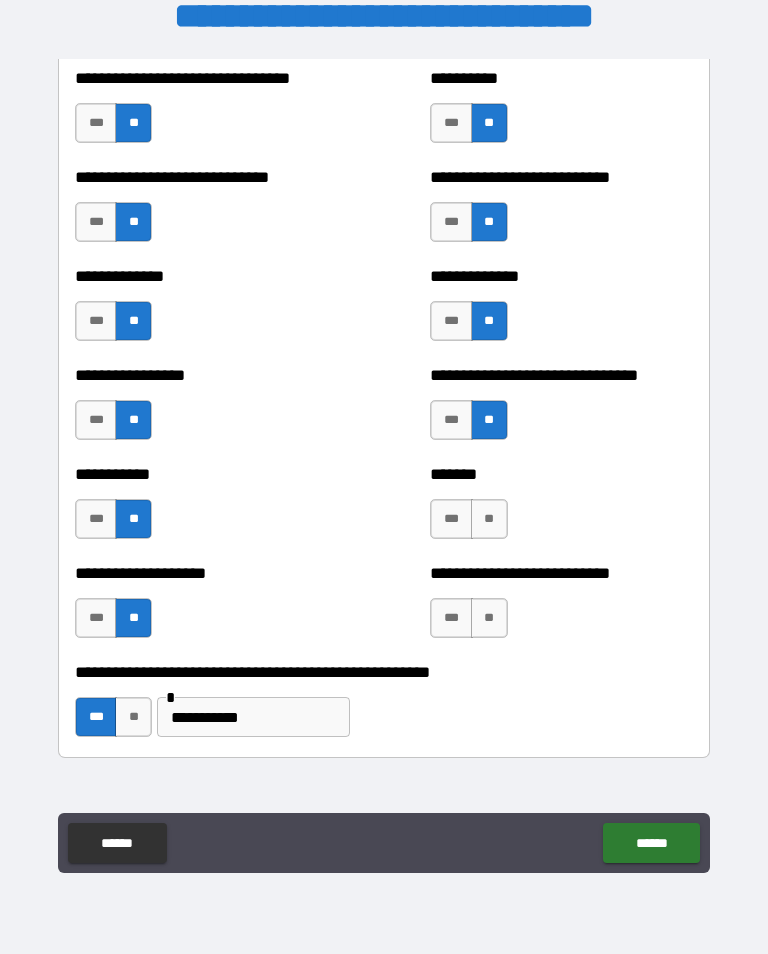 click on "**" at bounding box center [489, 519] 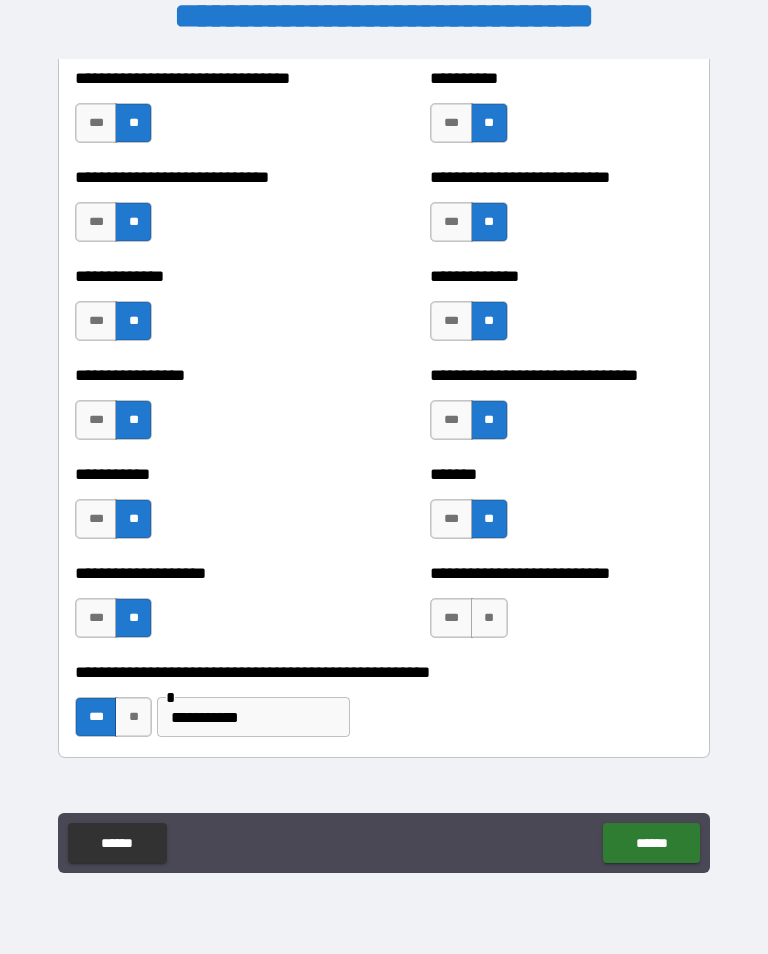 click on "**" at bounding box center [489, 618] 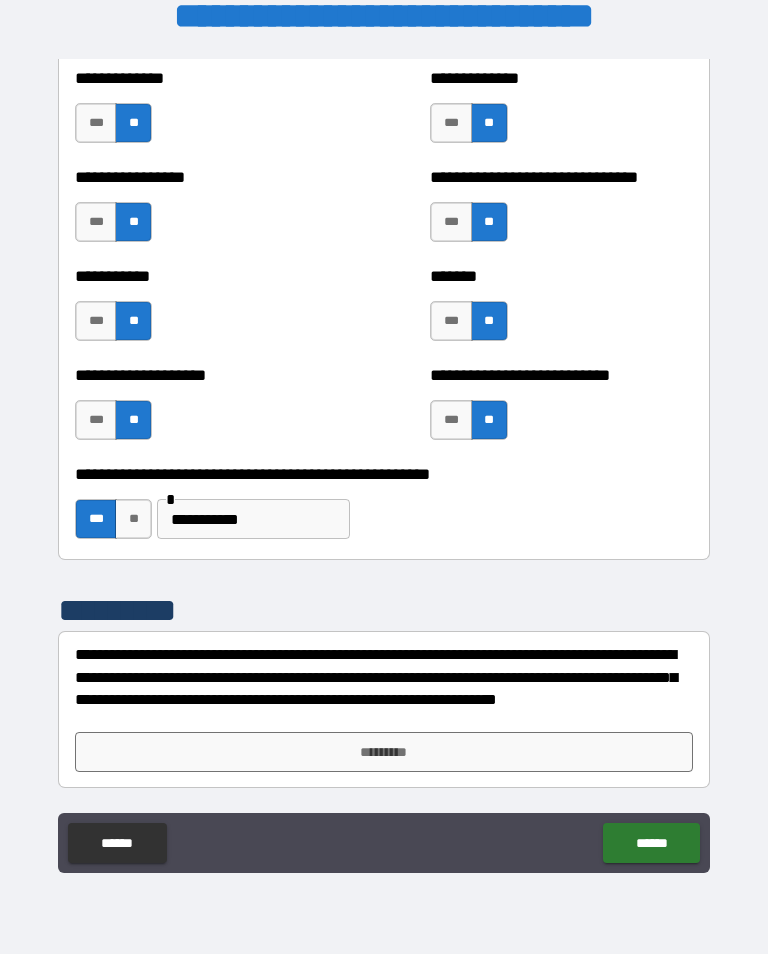 scroll, scrollTop: 7921, scrollLeft: 0, axis: vertical 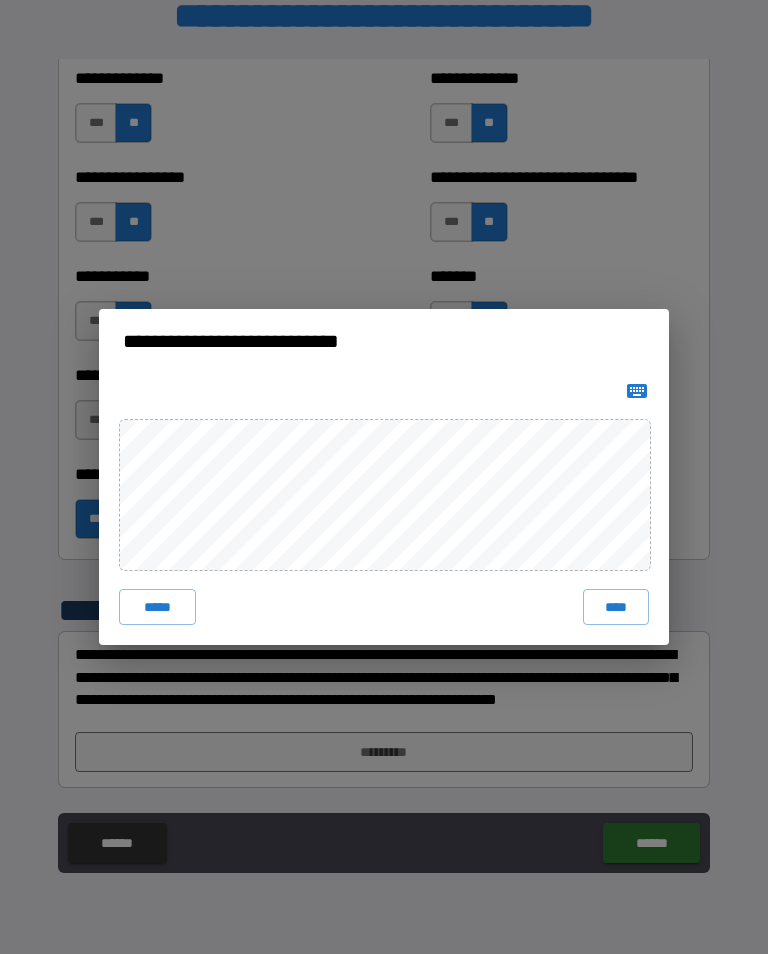click on "*****" at bounding box center (157, 607) 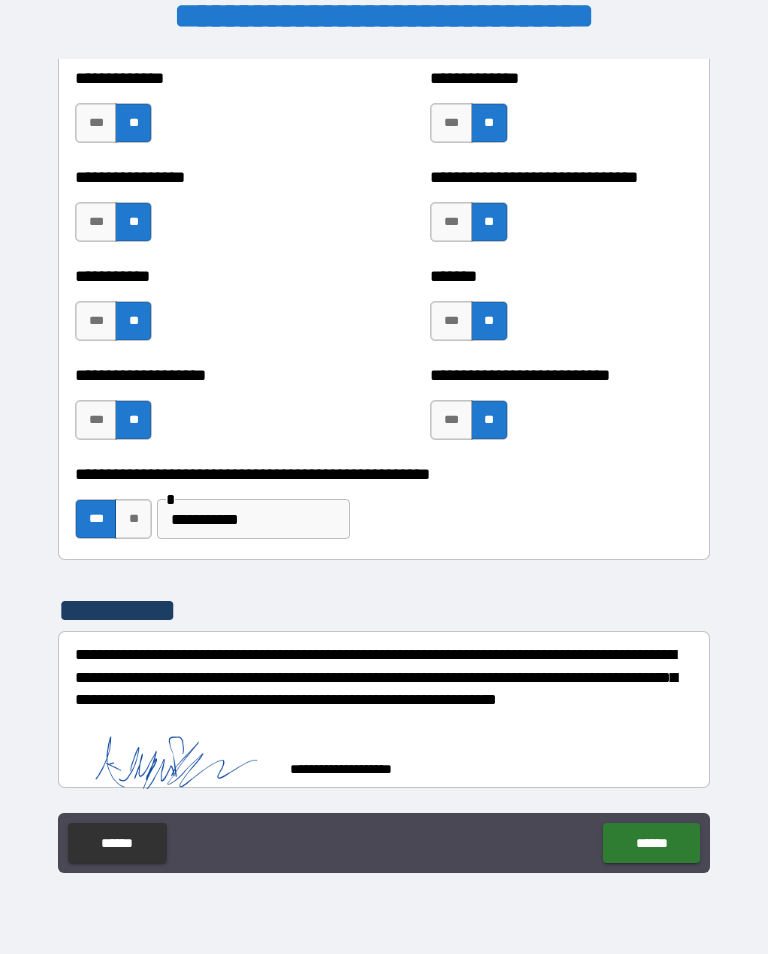 scroll, scrollTop: 7911, scrollLeft: 0, axis: vertical 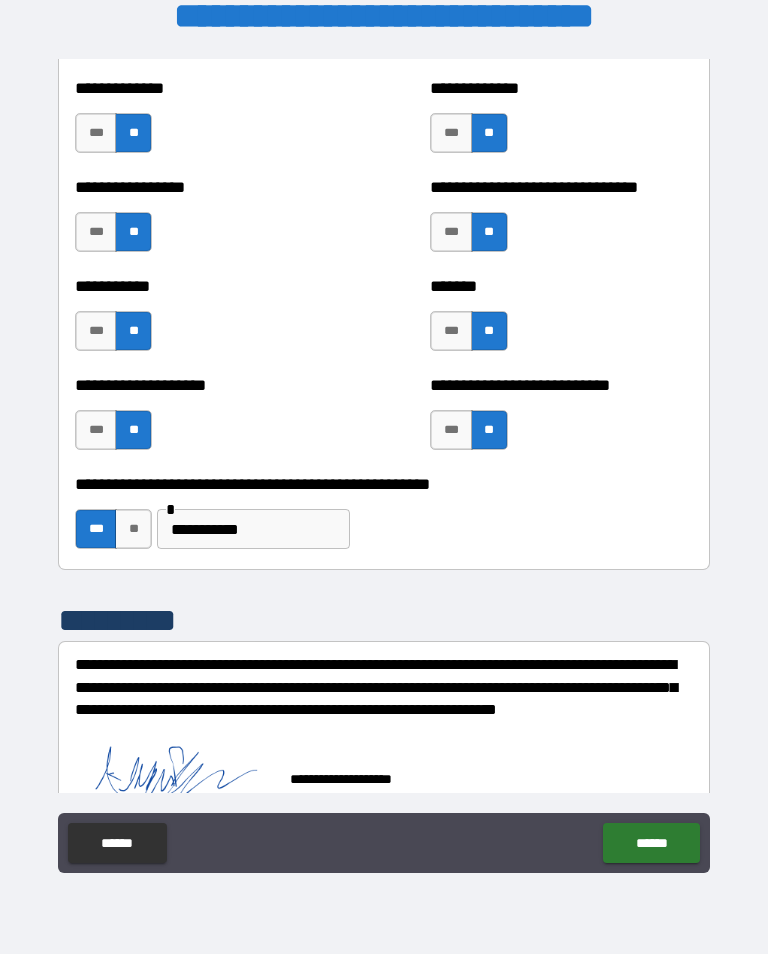 click on "******" at bounding box center [651, 843] 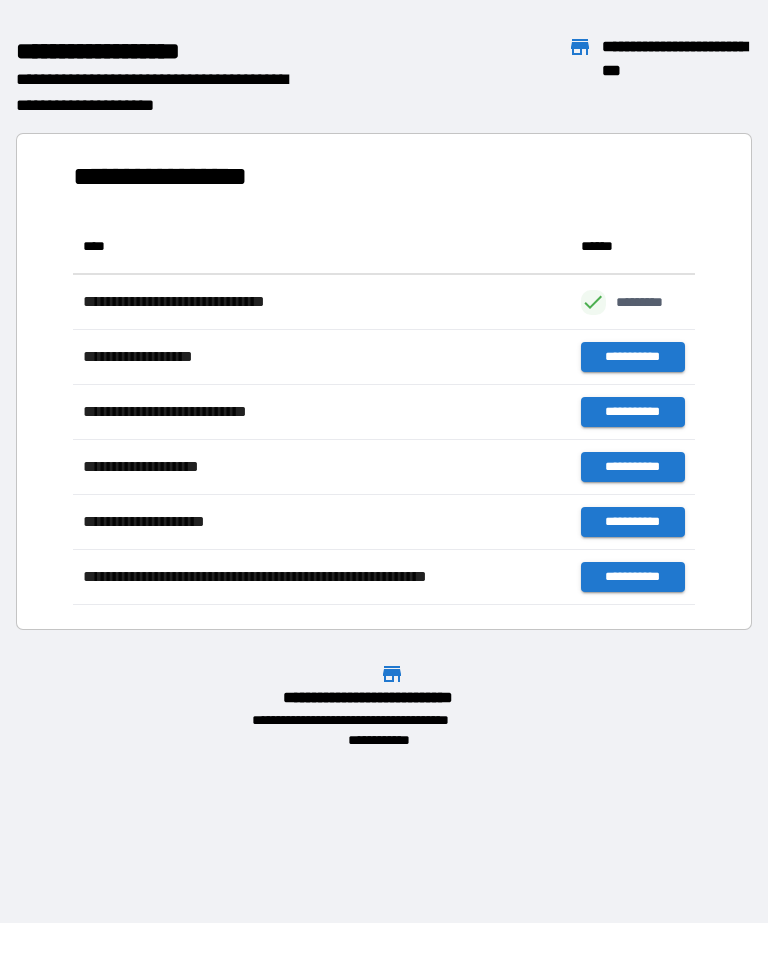 scroll, scrollTop: 386, scrollLeft: 622, axis: both 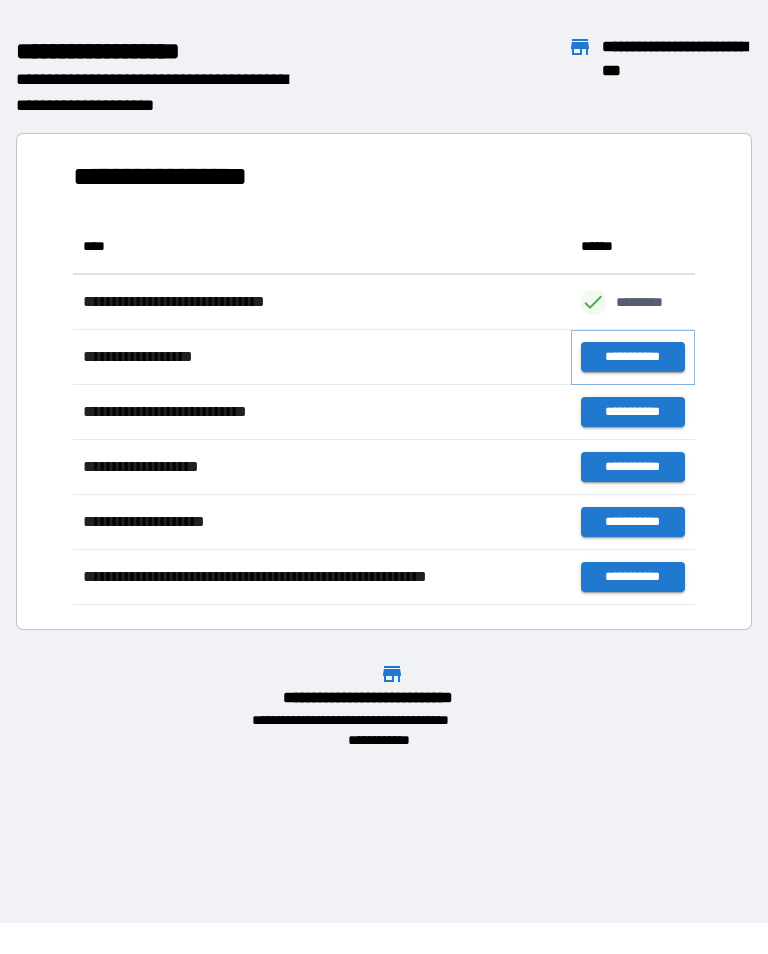 click on "**********" at bounding box center (633, 357) 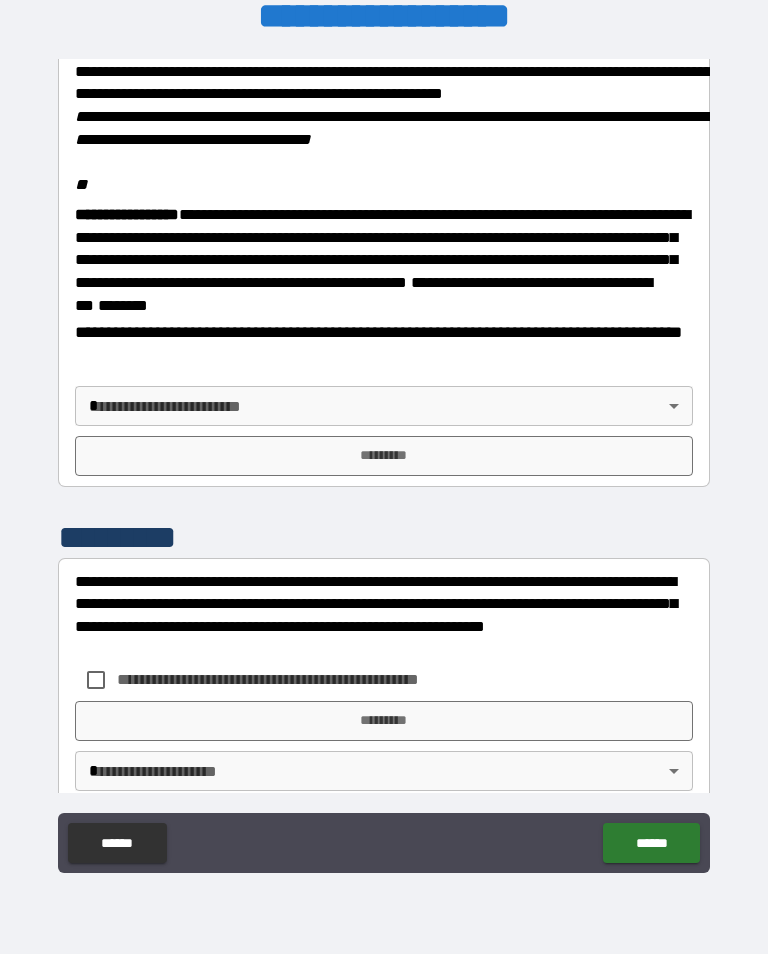 scroll, scrollTop: 2281, scrollLeft: 0, axis: vertical 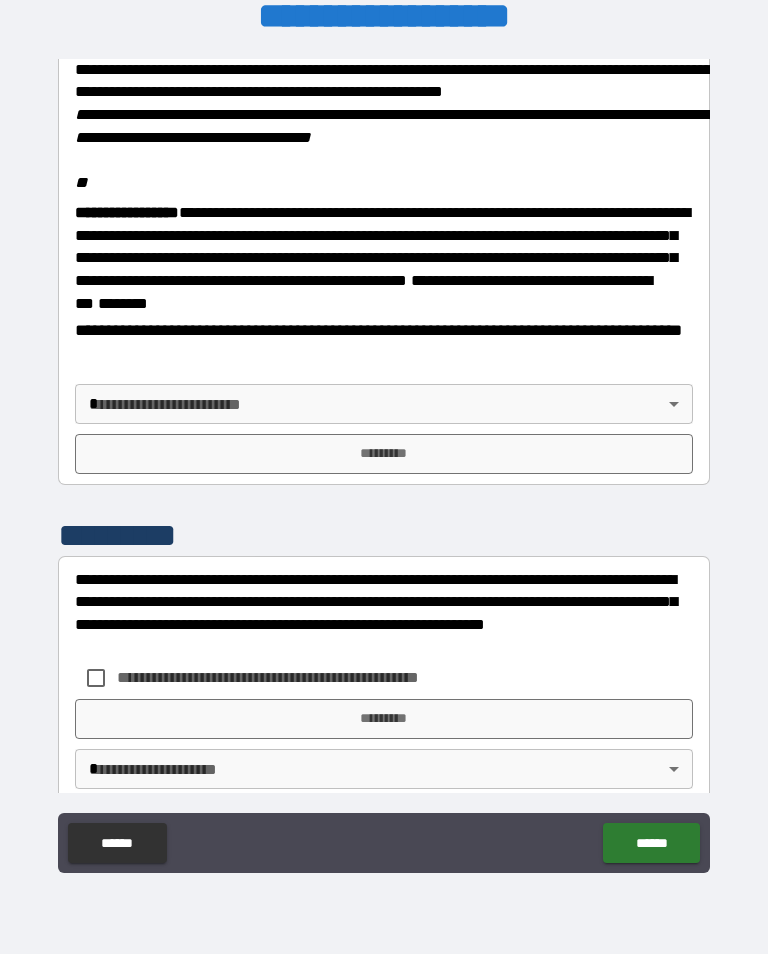 click on "*********" at bounding box center (384, 454) 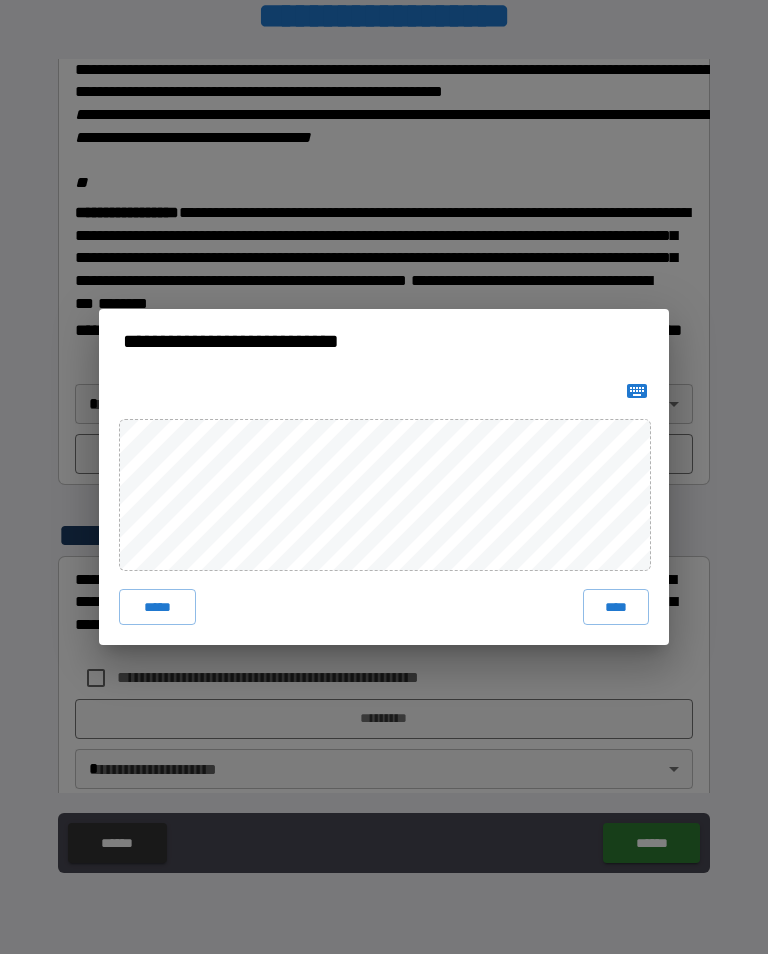click on "****" at bounding box center [616, 607] 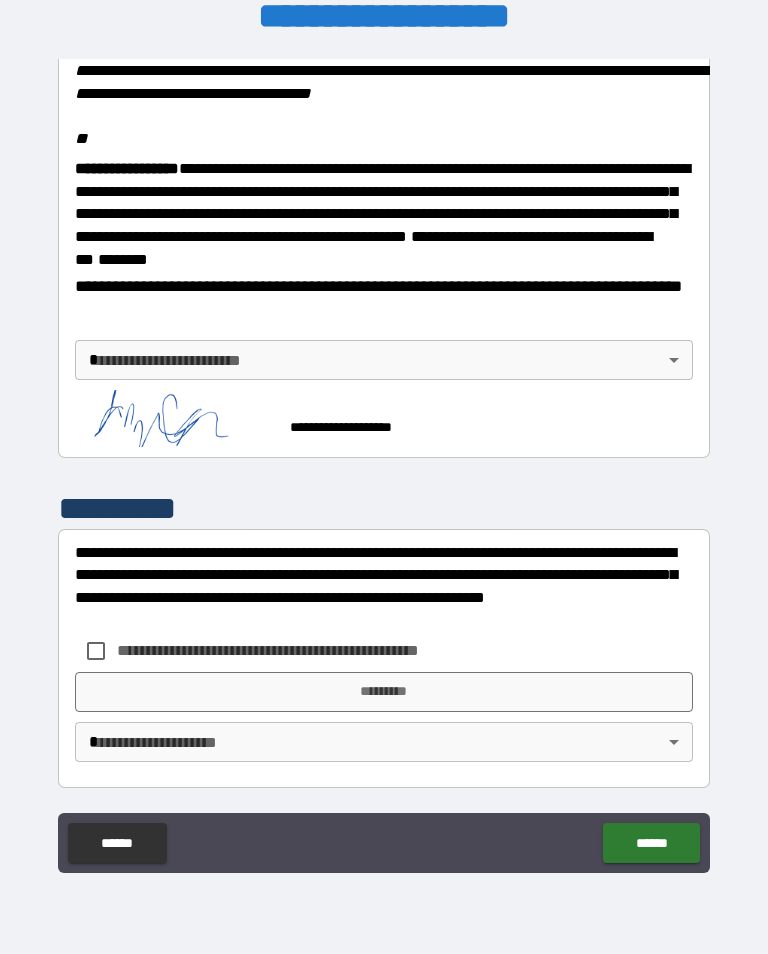 scroll, scrollTop: 2465, scrollLeft: 0, axis: vertical 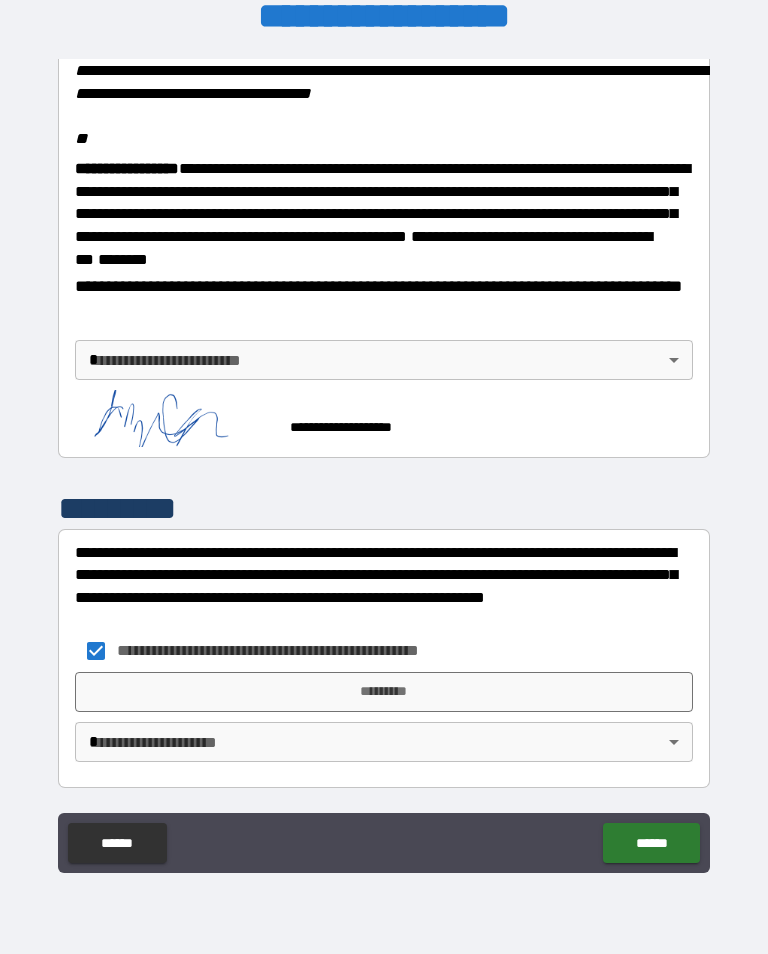 click on "**********" at bounding box center (301, 650) 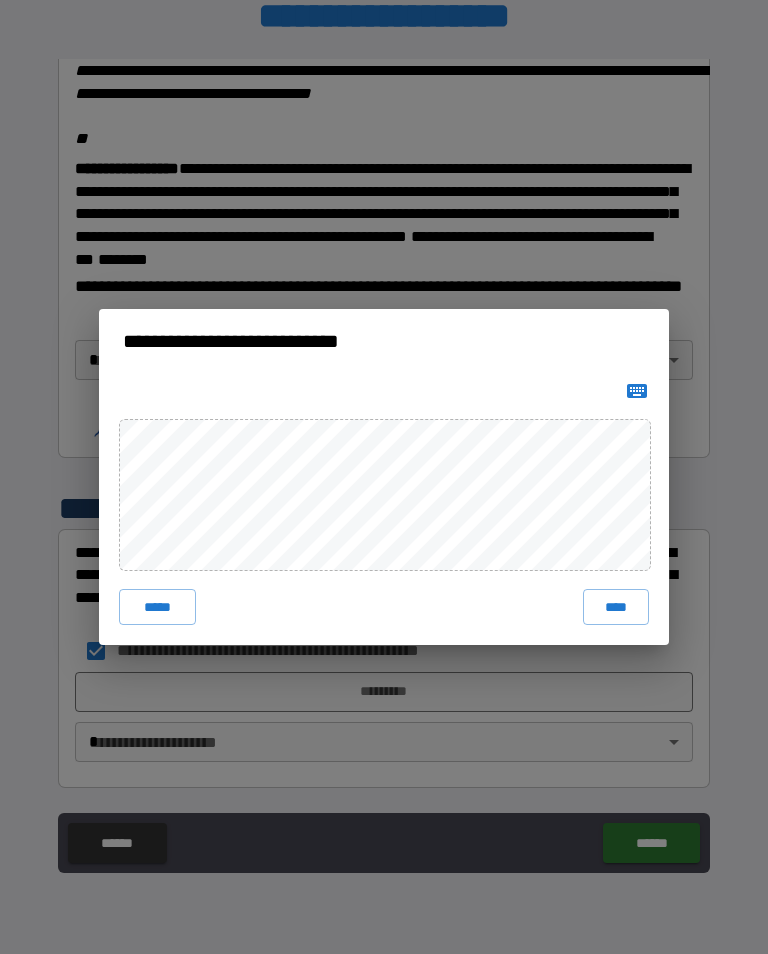 click on "****" at bounding box center [616, 607] 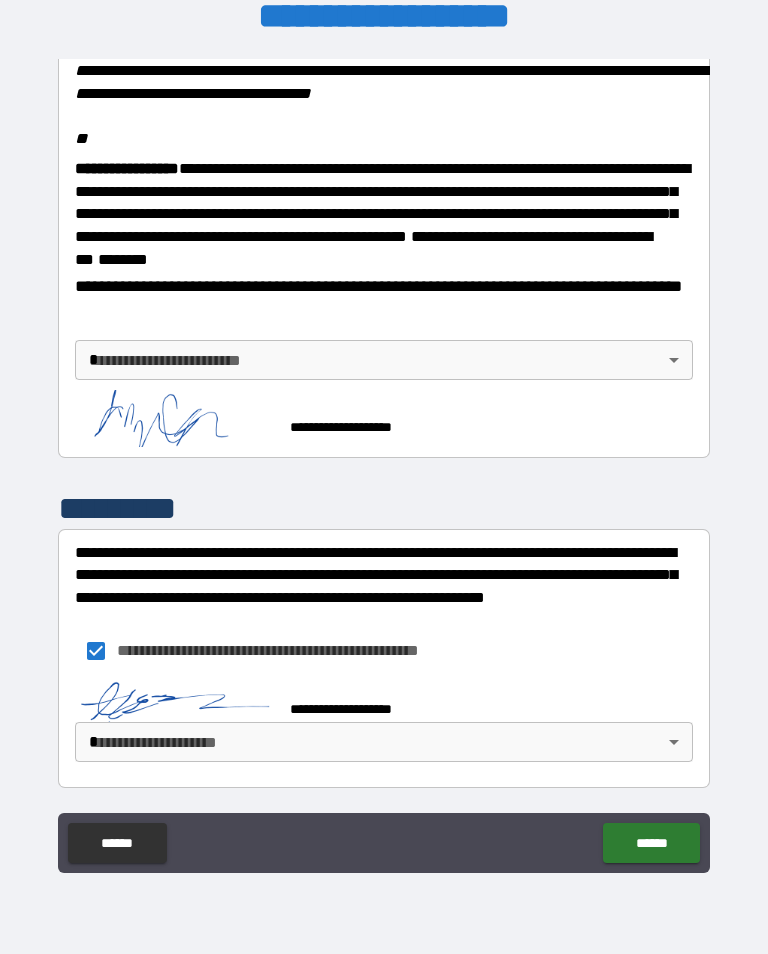 scroll, scrollTop: 2455, scrollLeft: 0, axis: vertical 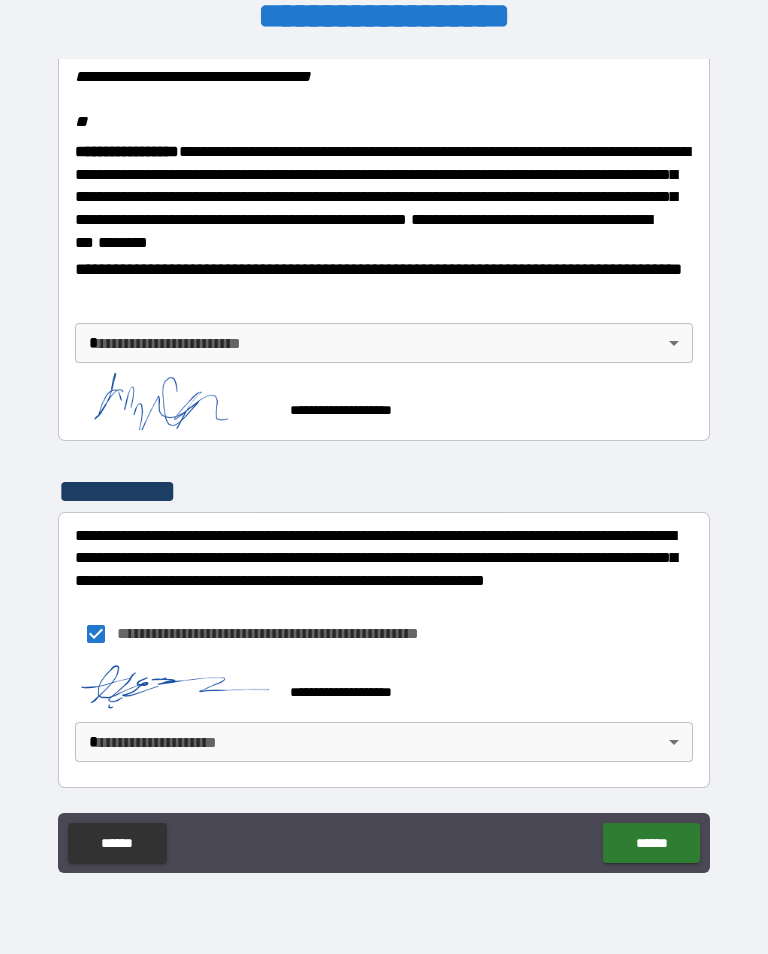 click on "**********" at bounding box center (384, 461) 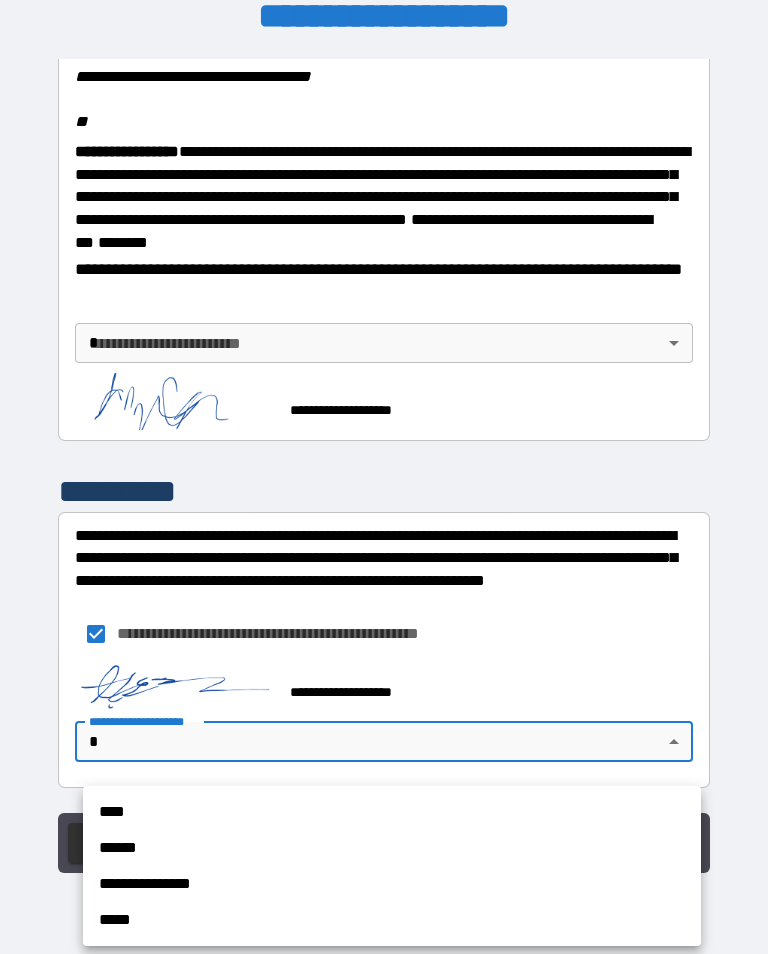 click on "****" at bounding box center (392, 812) 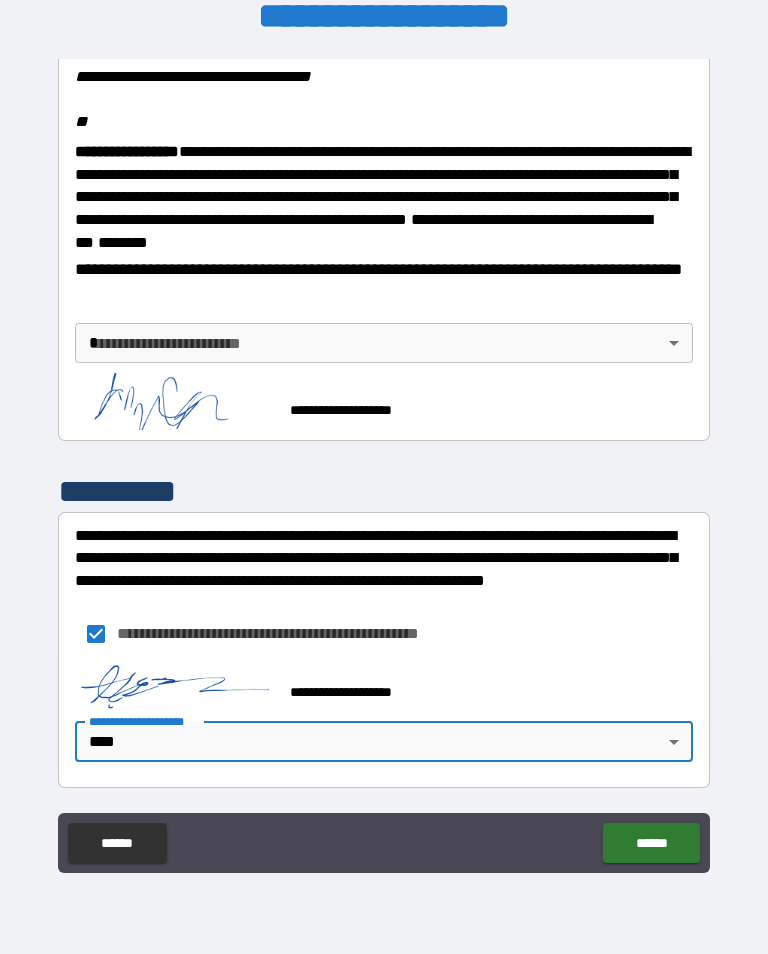 click on "******" at bounding box center [651, 843] 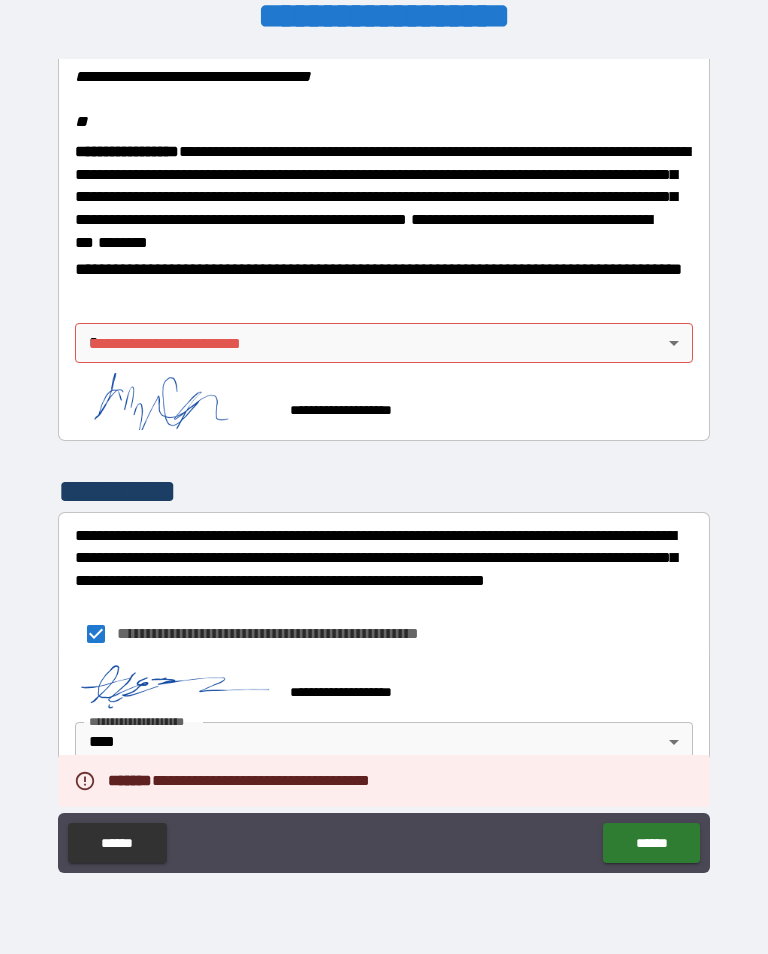 click on "**********" at bounding box center (384, 461) 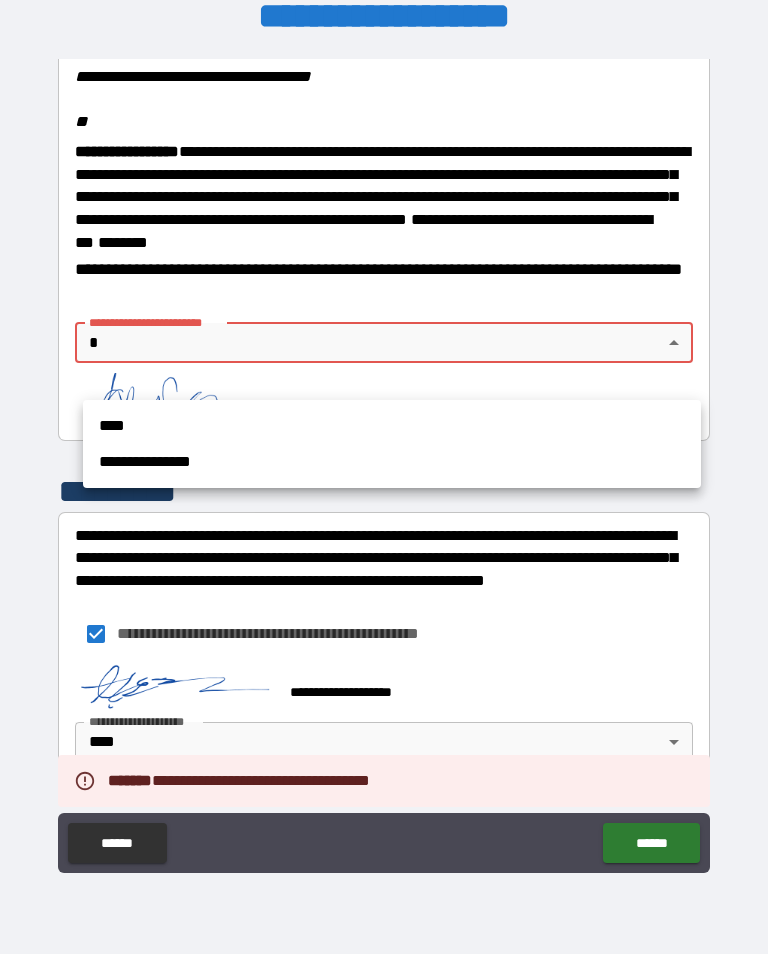 click on "****" at bounding box center (392, 426) 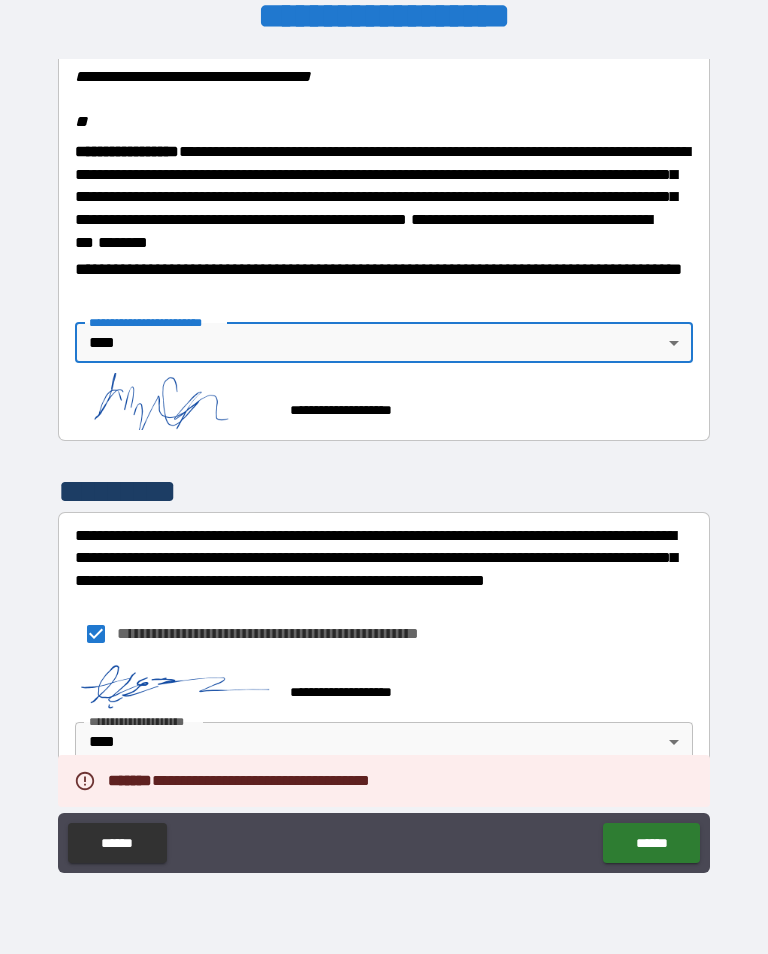 click on "**********" at bounding box center (384, 401) 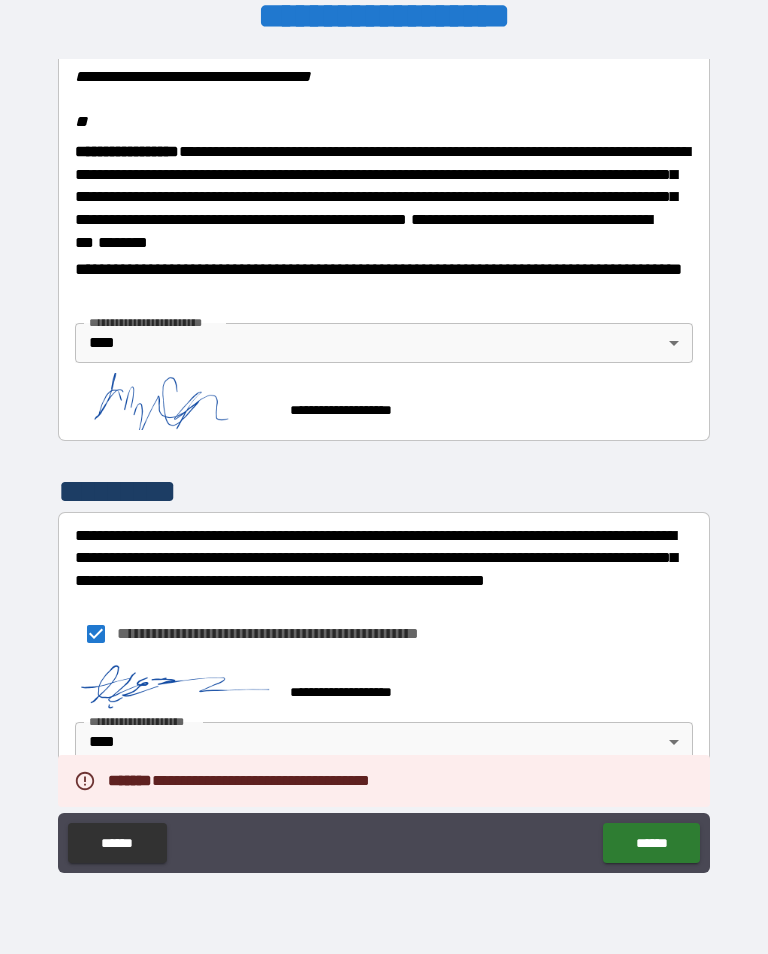 click on "******" at bounding box center (651, 843) 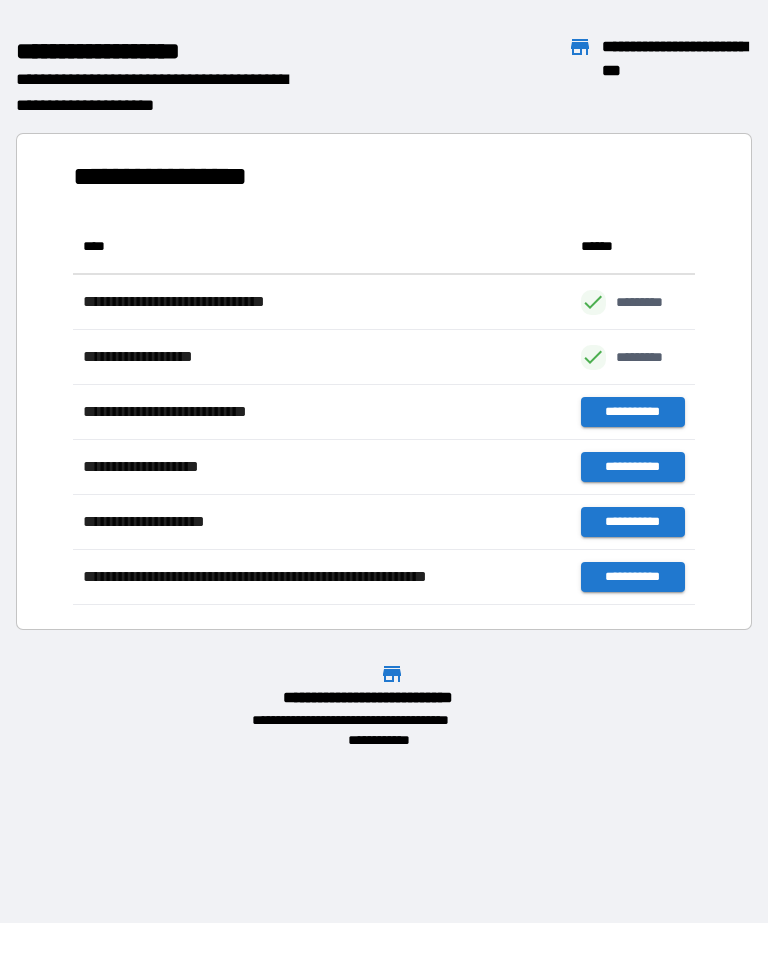 scroll, scrollTop: 386, scrollLeft: 622, axis: both 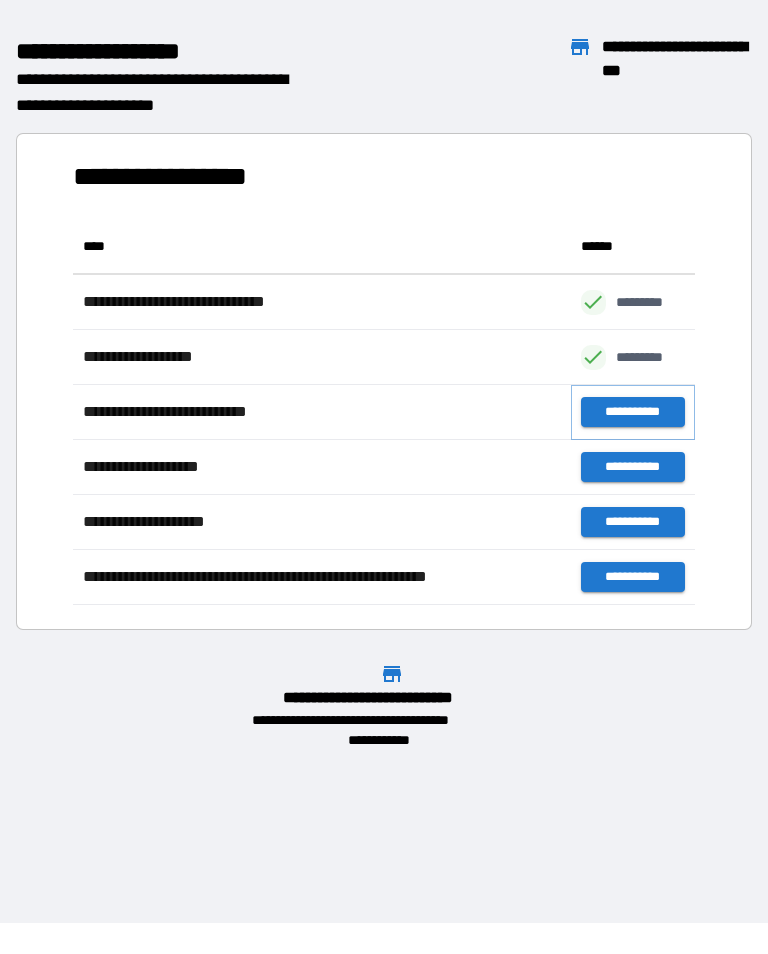 click on "**********" at bounding box center (633, 412) 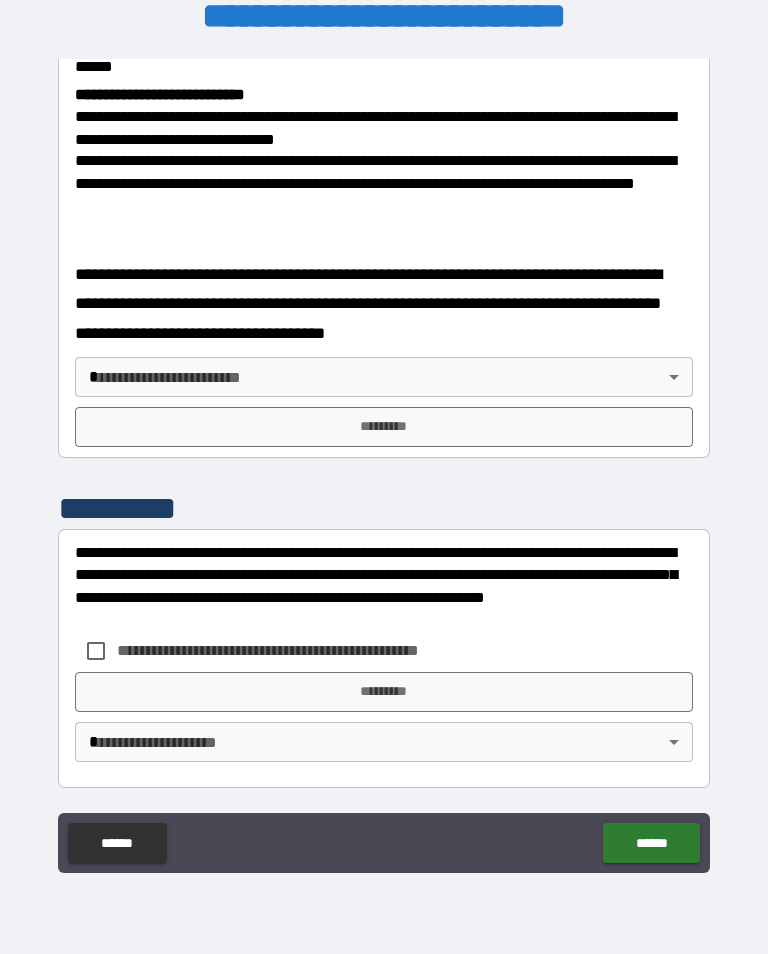 scroll, scrollTop: 778, scrollLeft: 0, axis: vertical 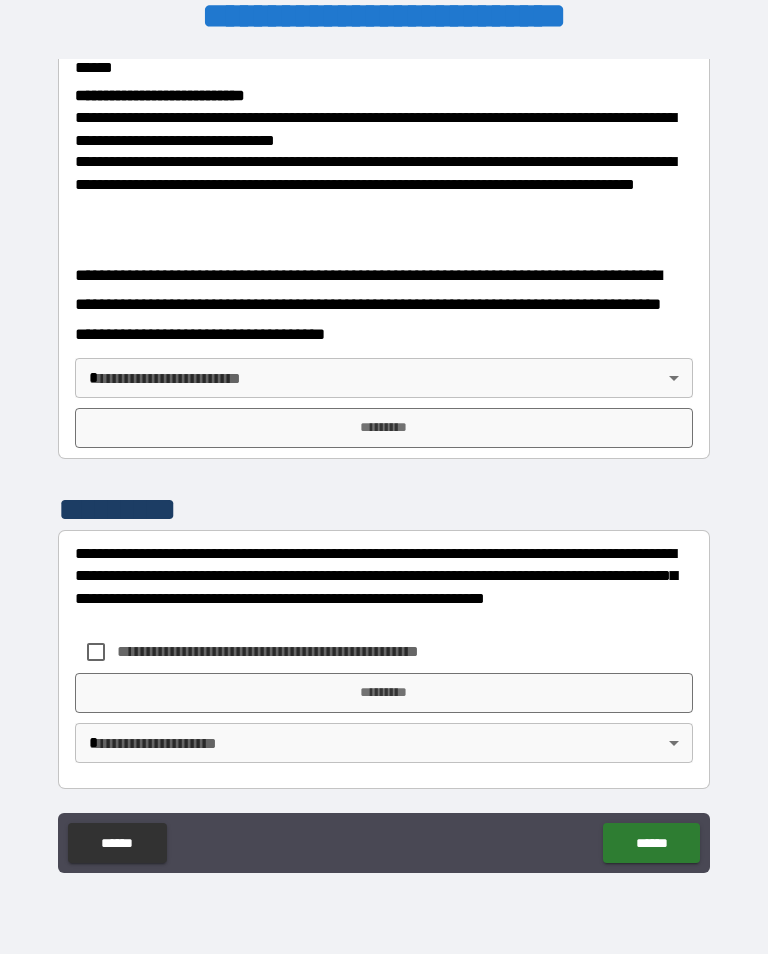 click on "**********" at bounding box center [384, 461] 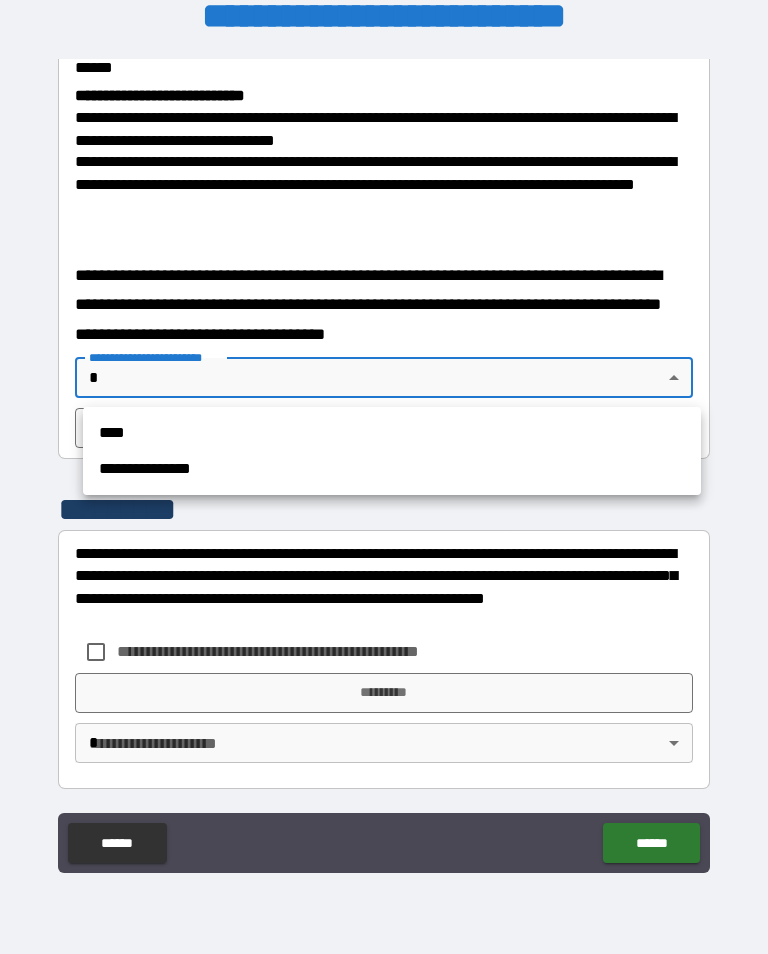 click on "****" at bounding box center (392, 433) 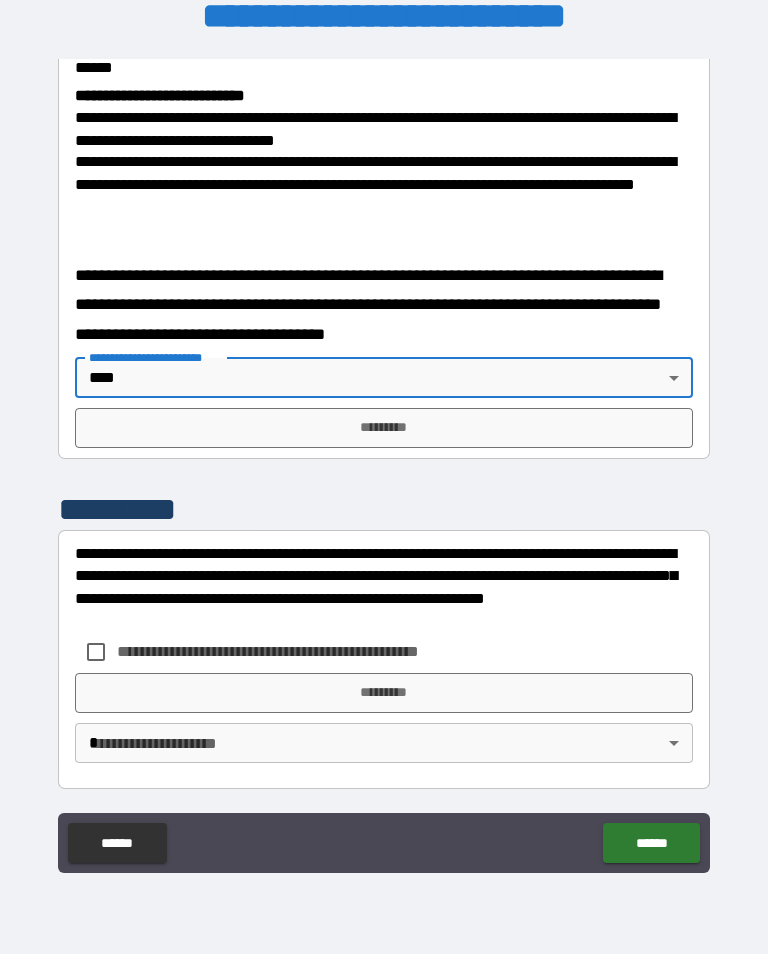 type on "****" 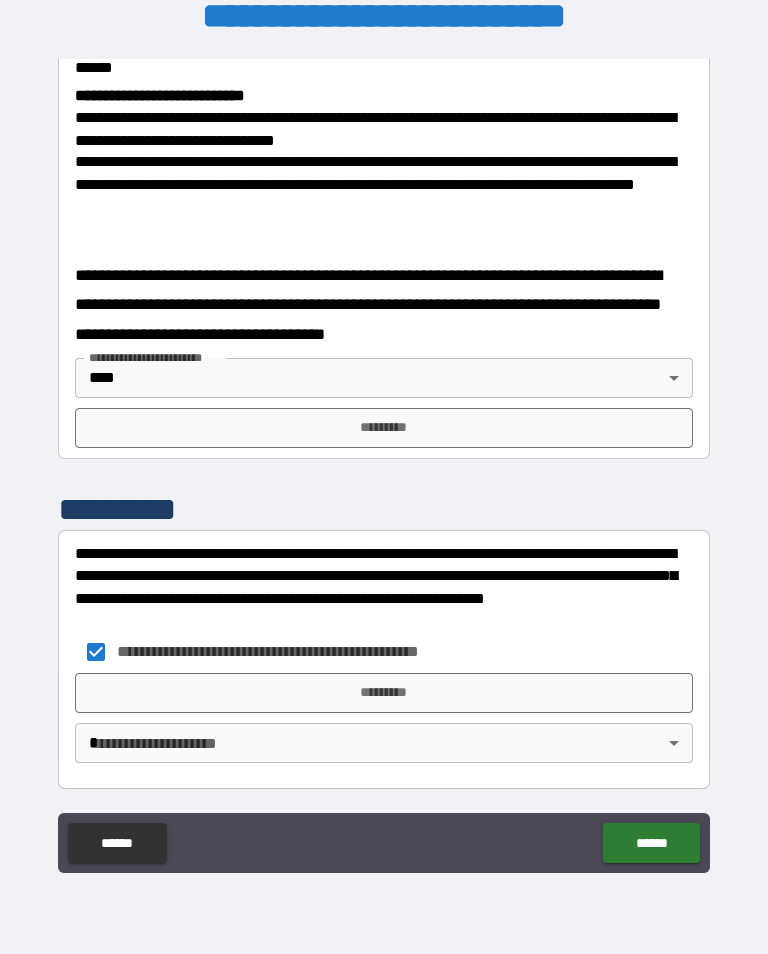 click on "**********" at bounding box center [384, 461] 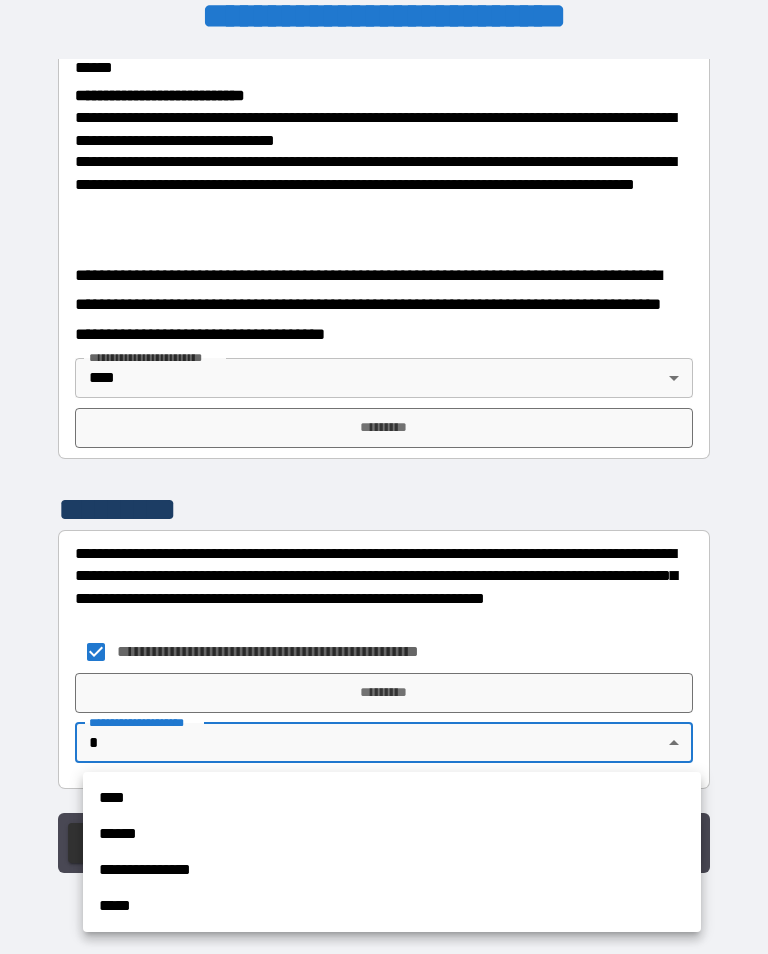 click on "****" at bounding box center (392, 798) 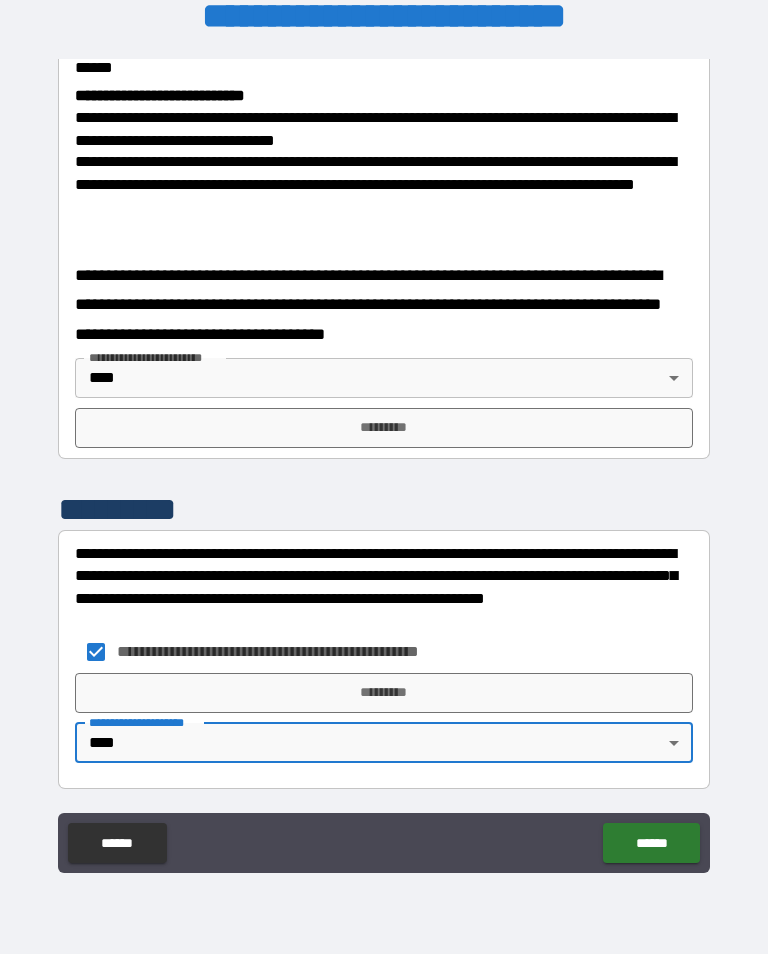 type on "****" 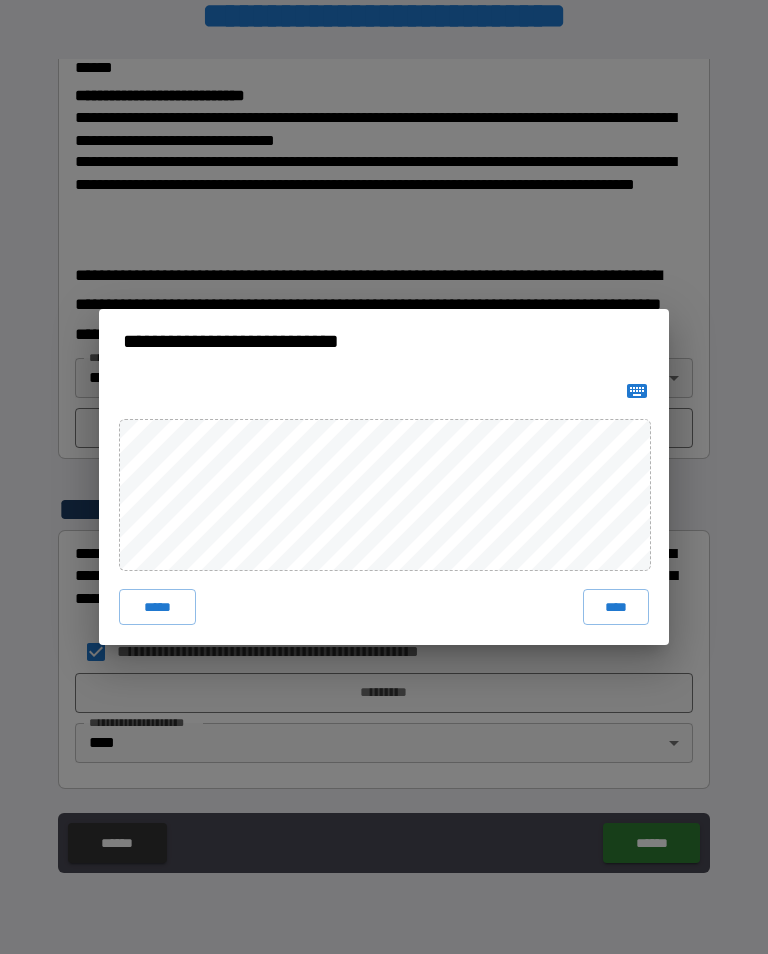 click on "****" at bounding box center [616, 607] 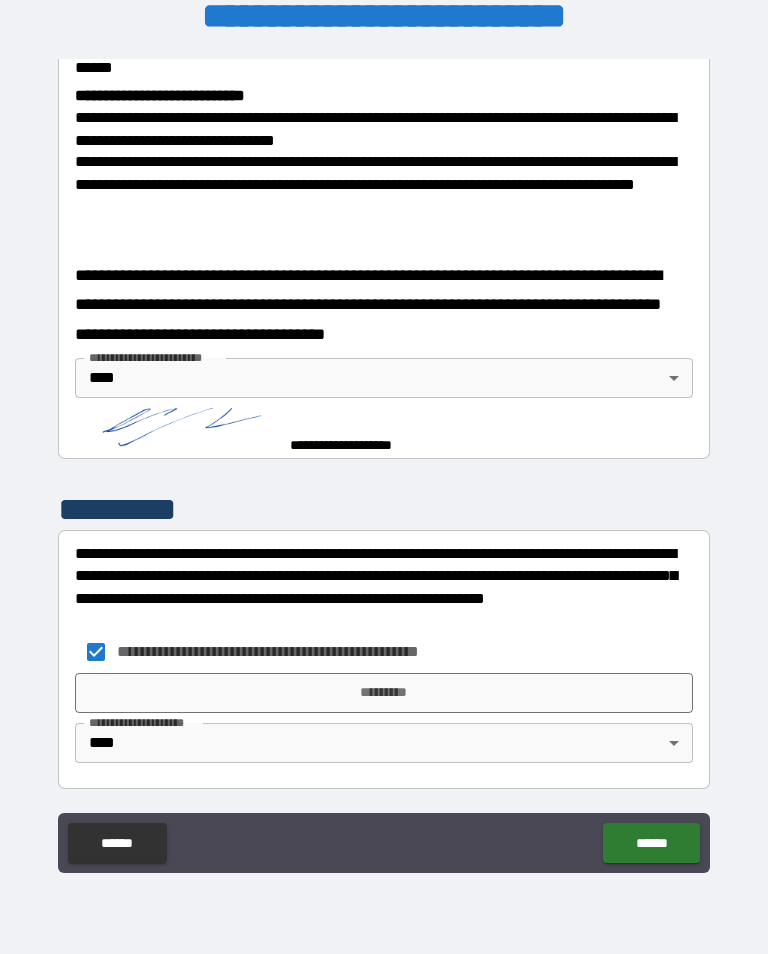 scroll, scrollTop: 768, scrollLeft: 0, axis: vertical 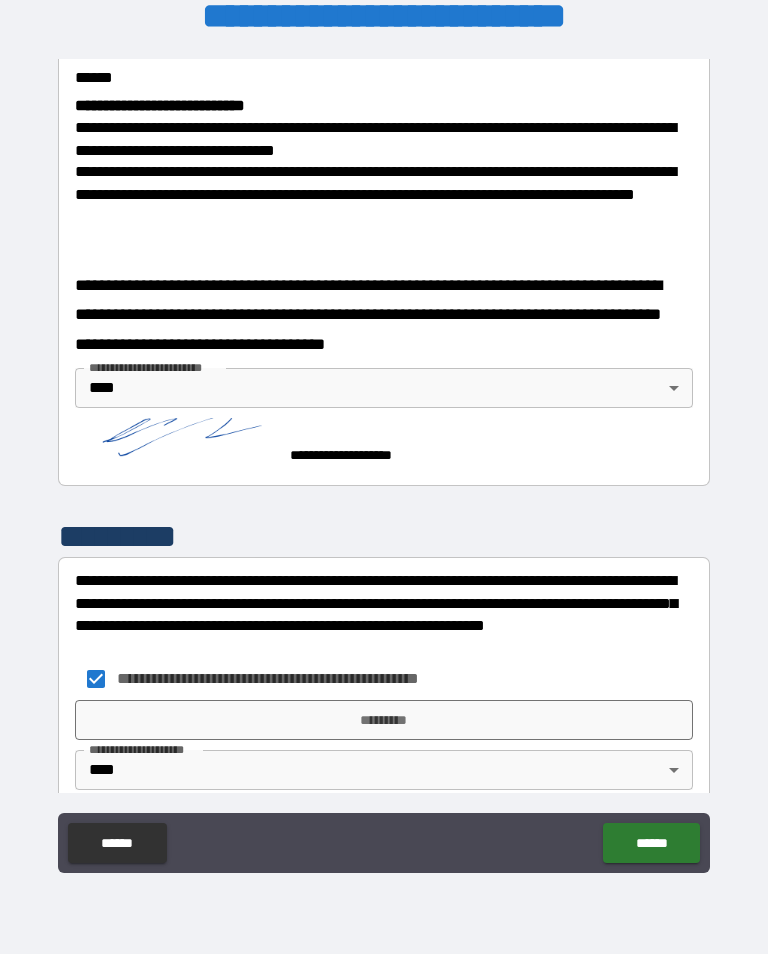 click on "**********" at bounding box center [280, 679] 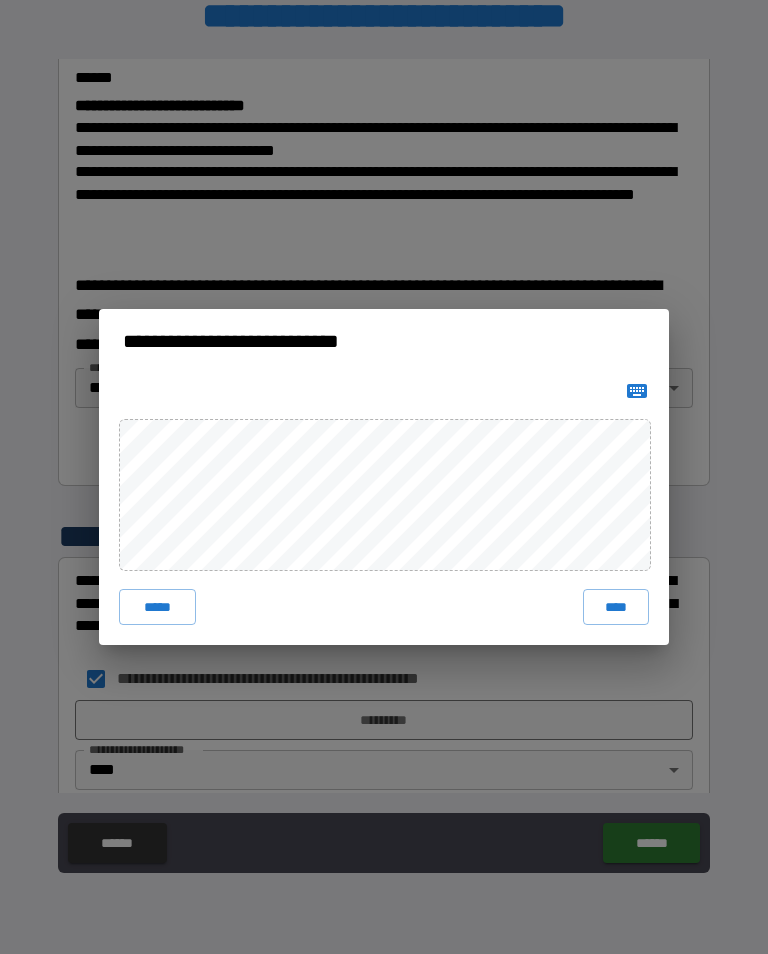 click on "****" at bounding box center [616, 607] 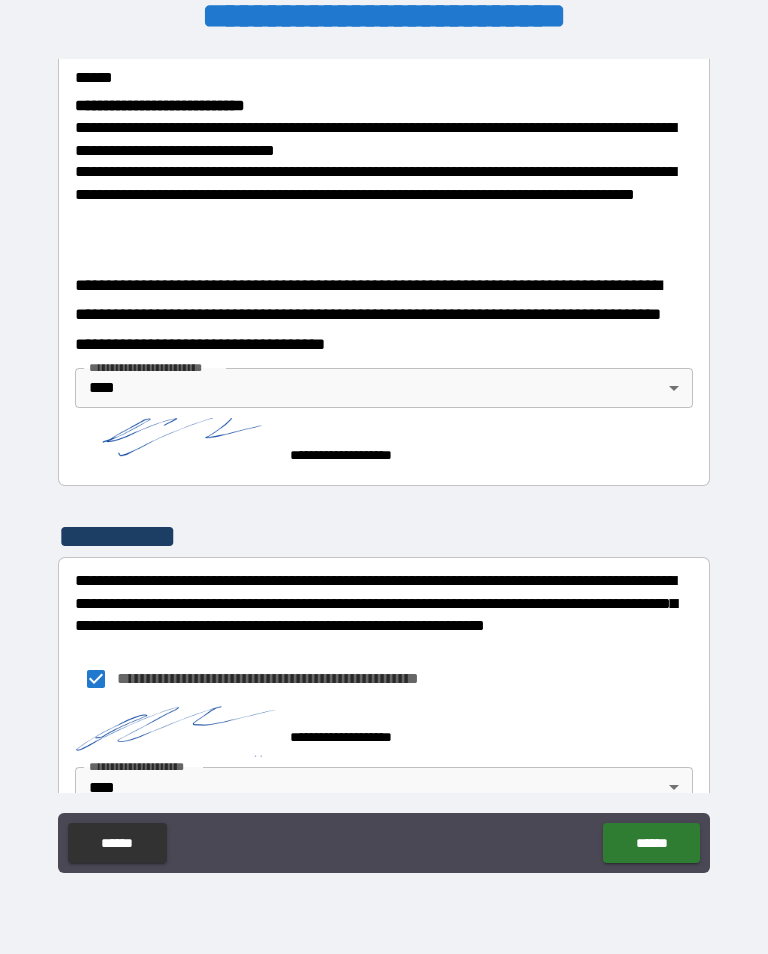 click on "******" at bounding box center (651, 843) 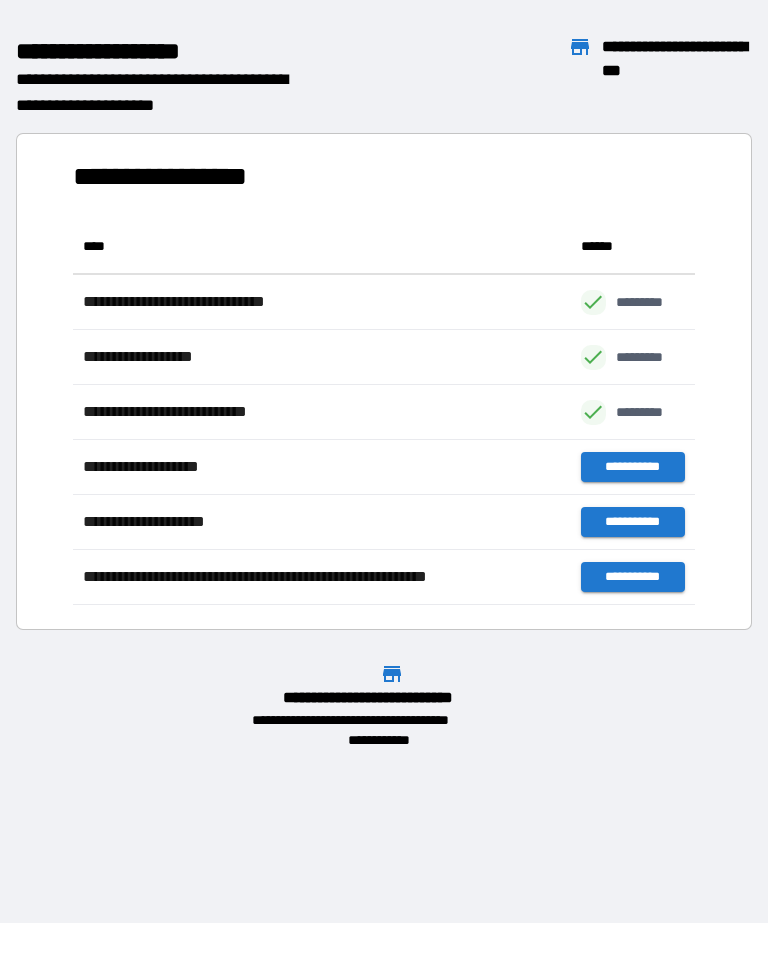 scroll, scrollTop: 1, scrollLeft: 1, axis: both 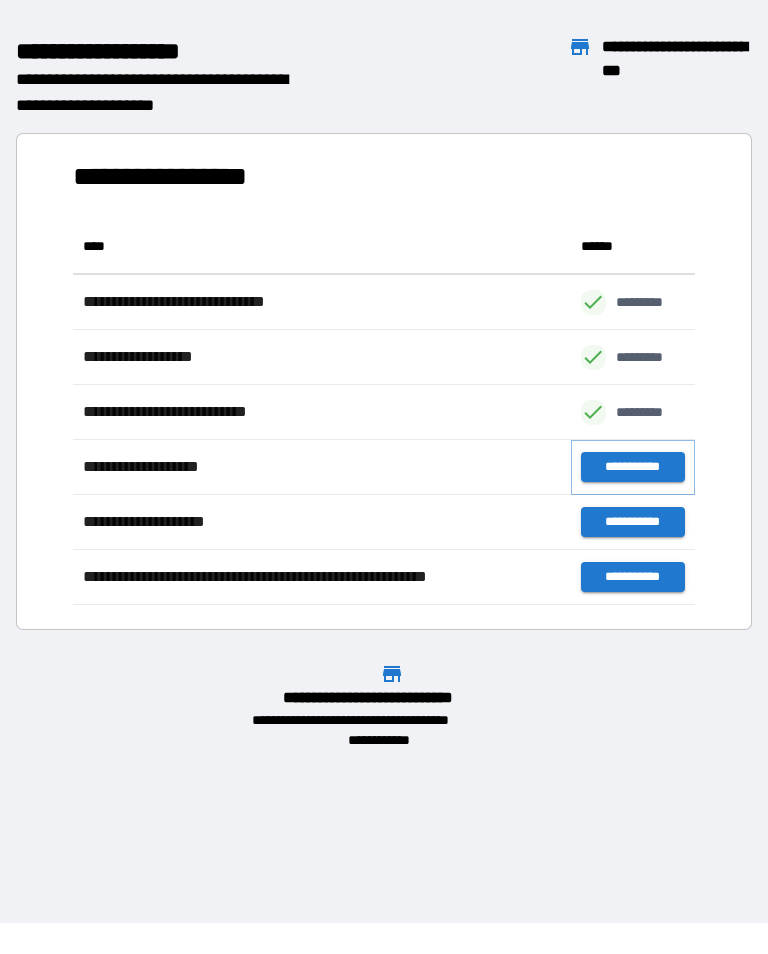 click on "**********" at bounding box center (633, 467) 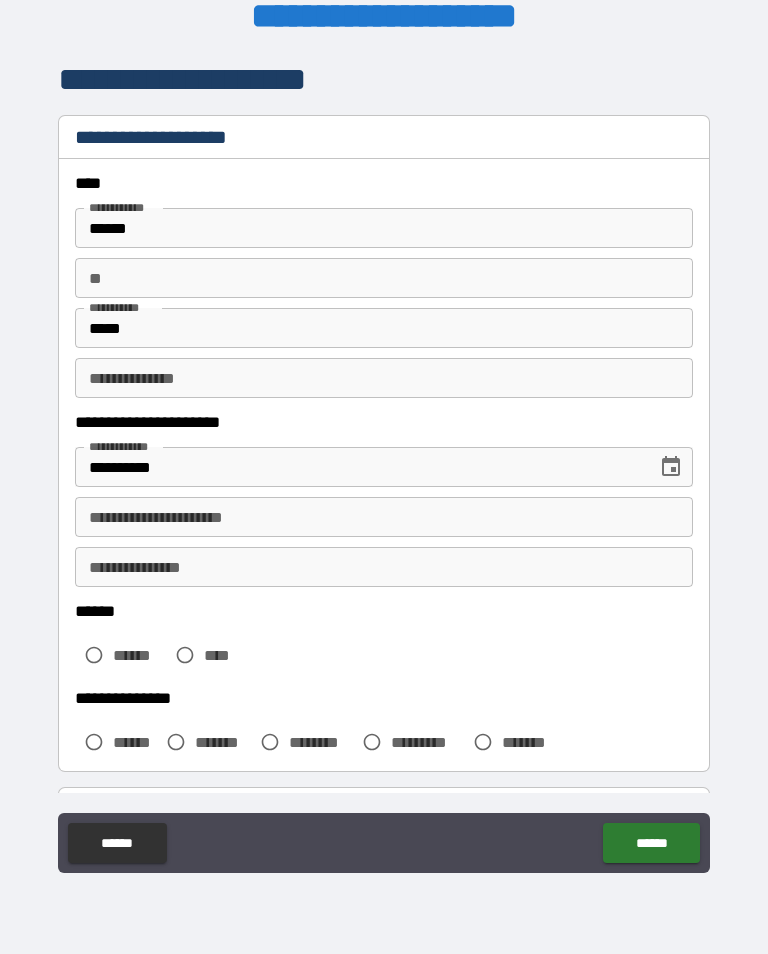 click on "******" at bounding box center (139, 655) 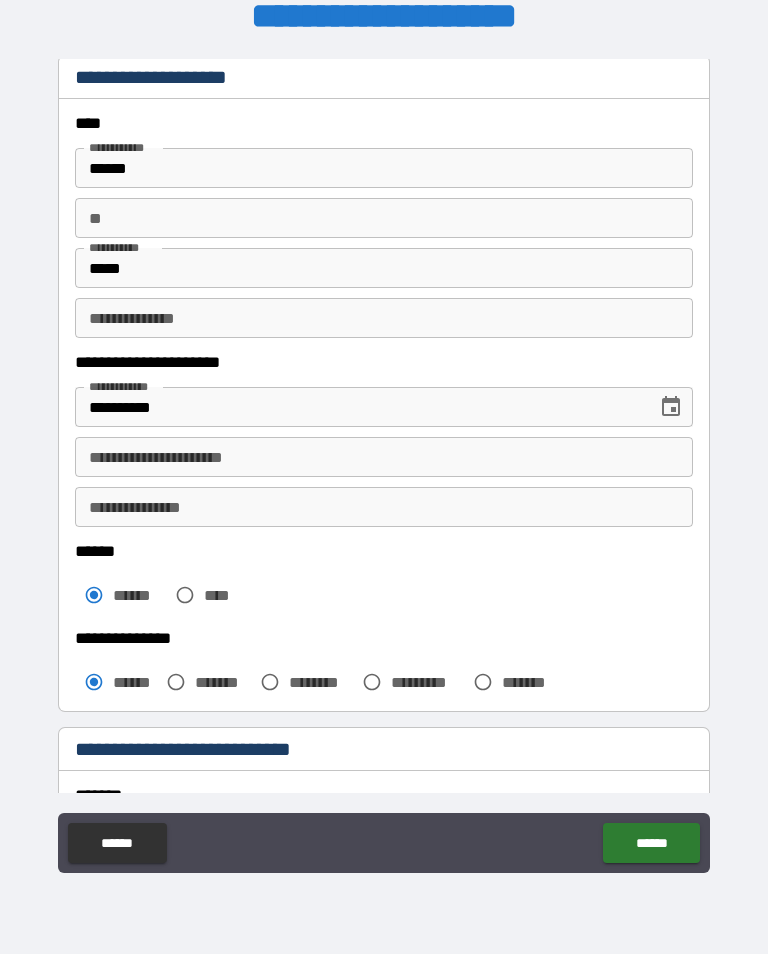 scroll, scrollTop: 61, scrollLeft: 0, axis: vertical 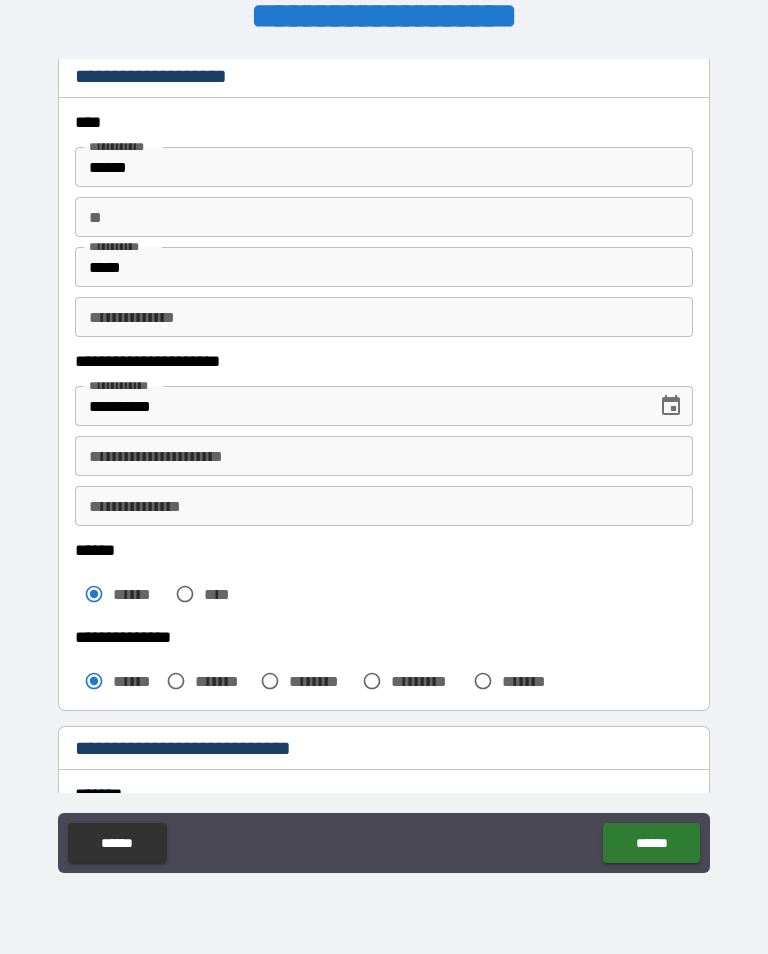 click on "**" at bounding box center [384, 217] 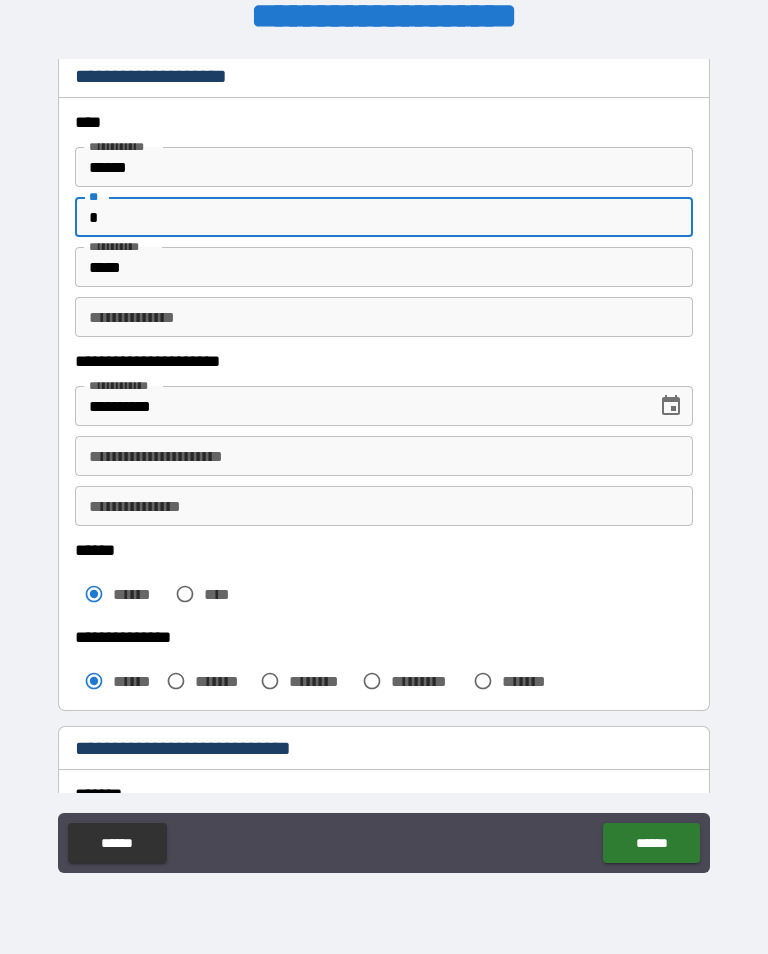 type on "*" 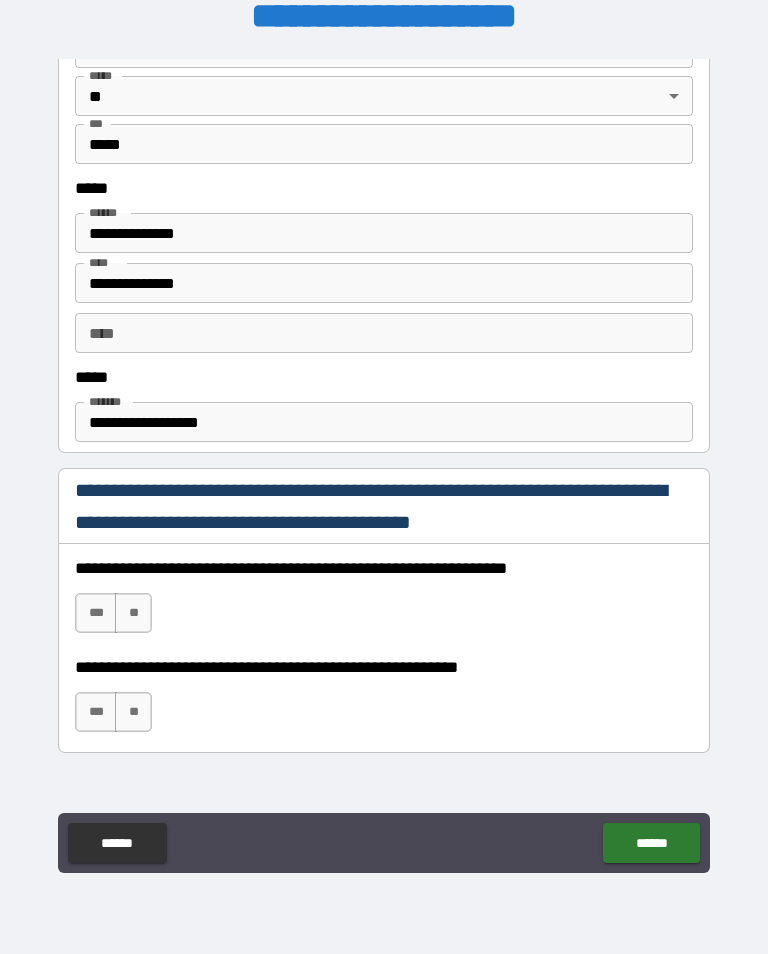 scroll, scrollTop: 949, scrollLeft: 0, axis: vertical 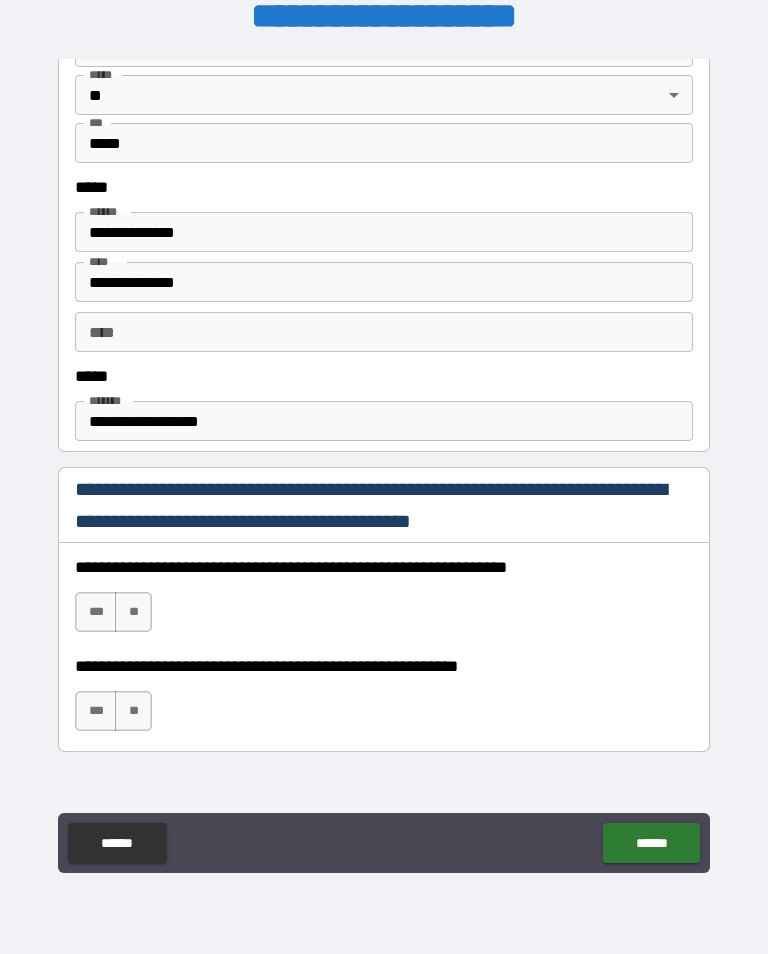 click on "***" at bounding box center [96, 711] 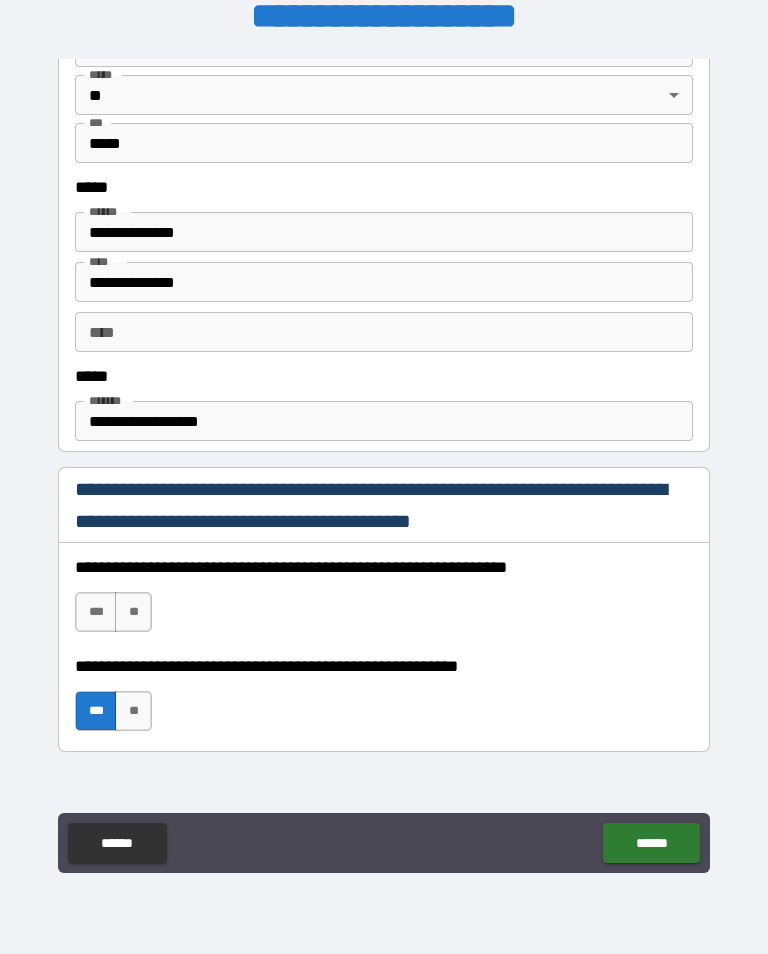 click on "***" at bounding box center (96, 612) 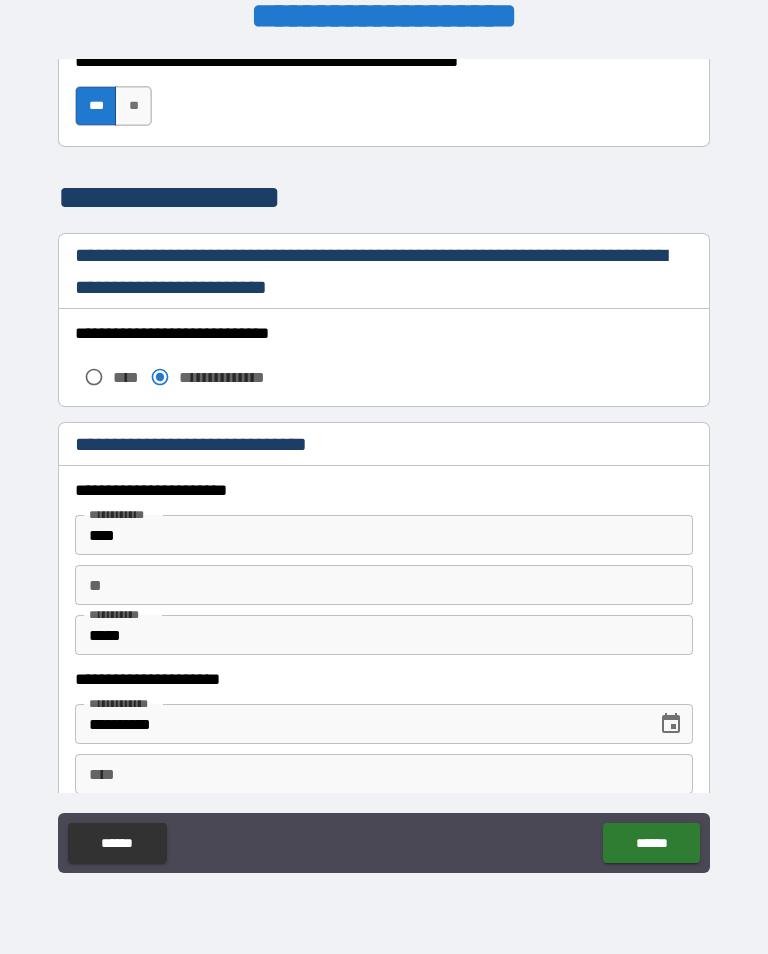 scroll, scrollTop: 1556, scrollLeft: 0, axis: vertical 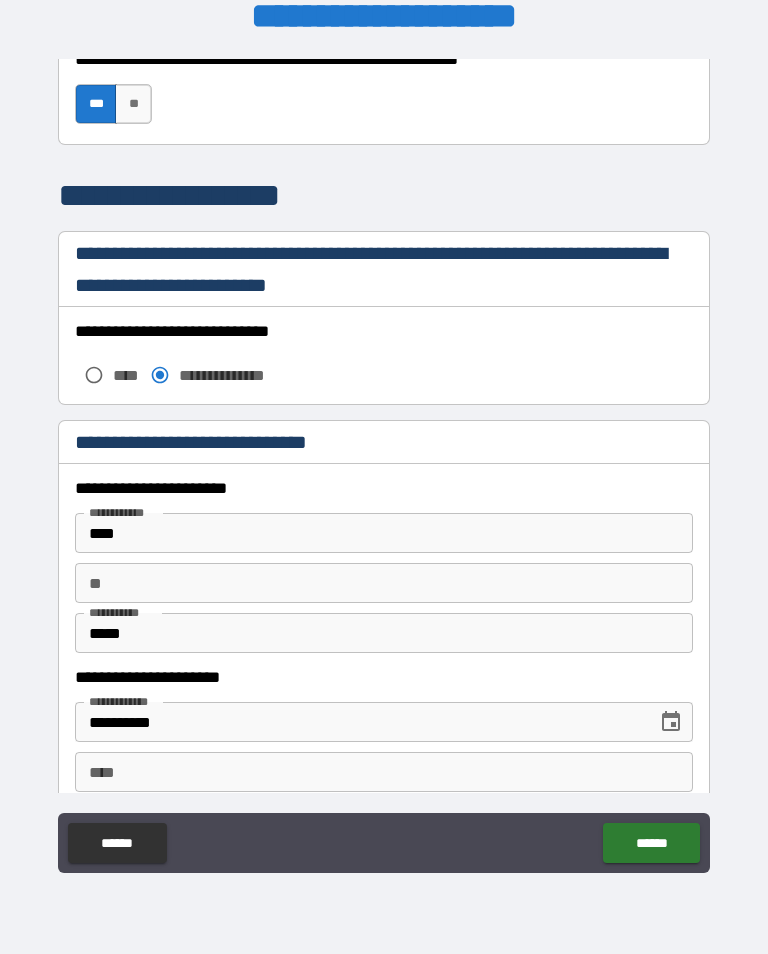 click on "**********" at bounding box center [384, 464] 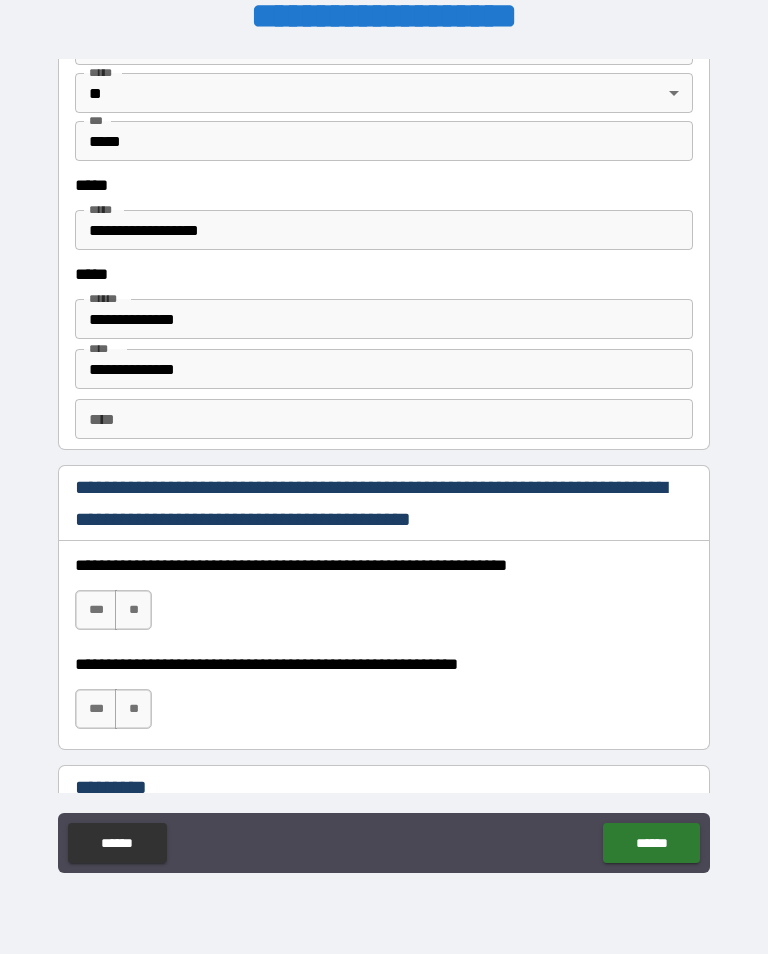scroll, scrollTop: 2589, scrollLeft: 0, axis: vertical 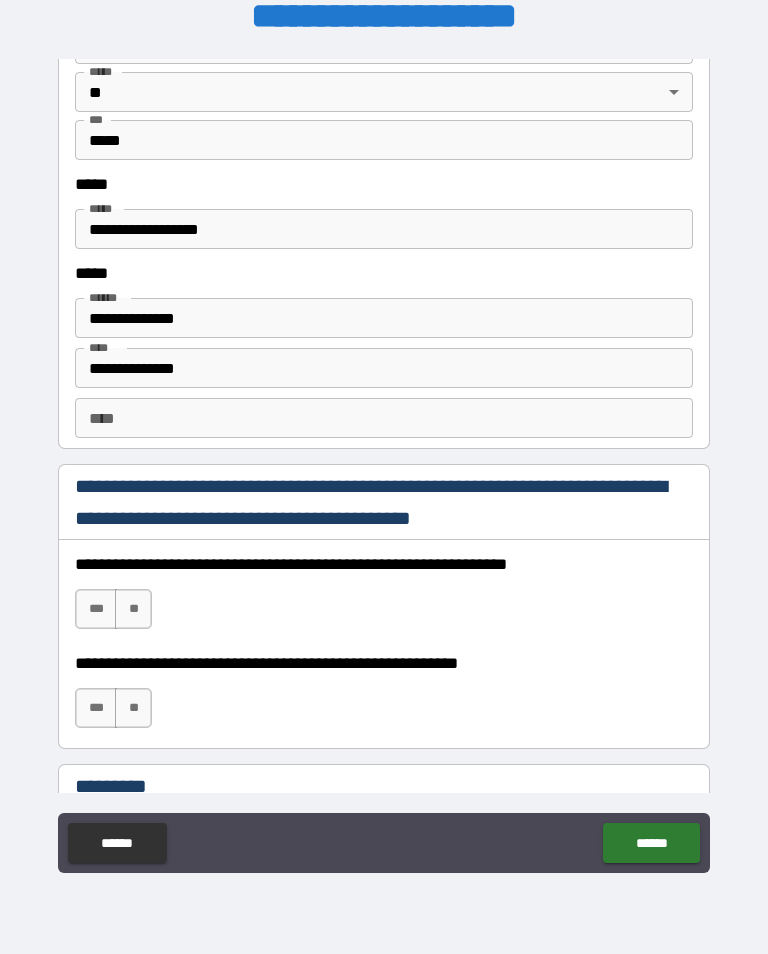 click on "***" at bounding box center (96, 609) 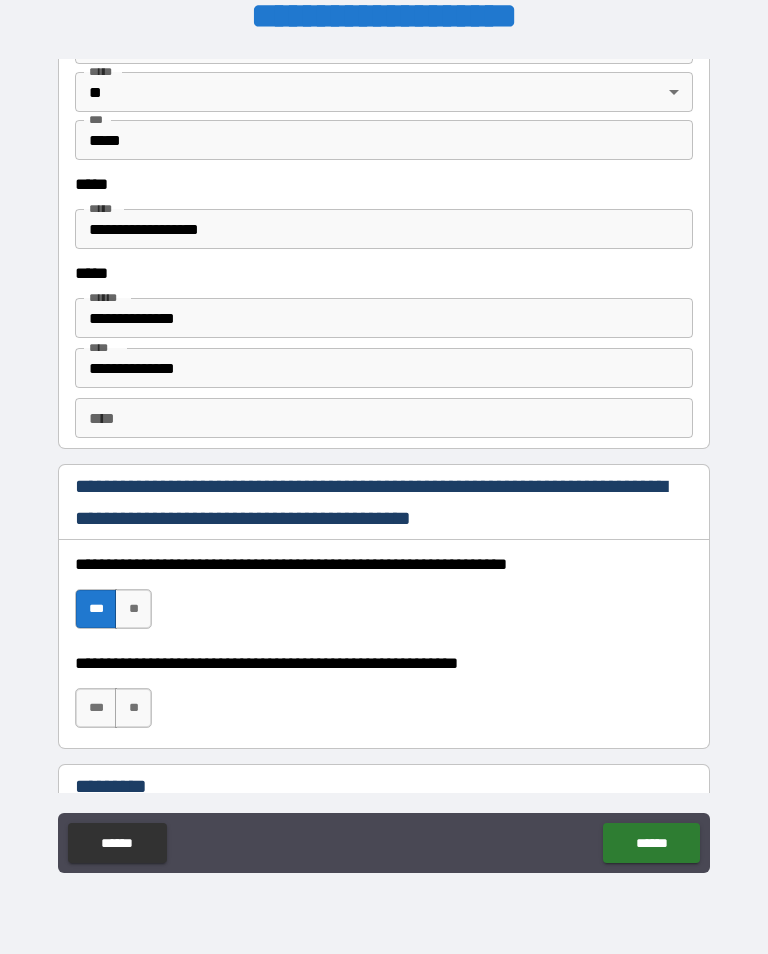 click on "***" at bounding box center [96, 708] 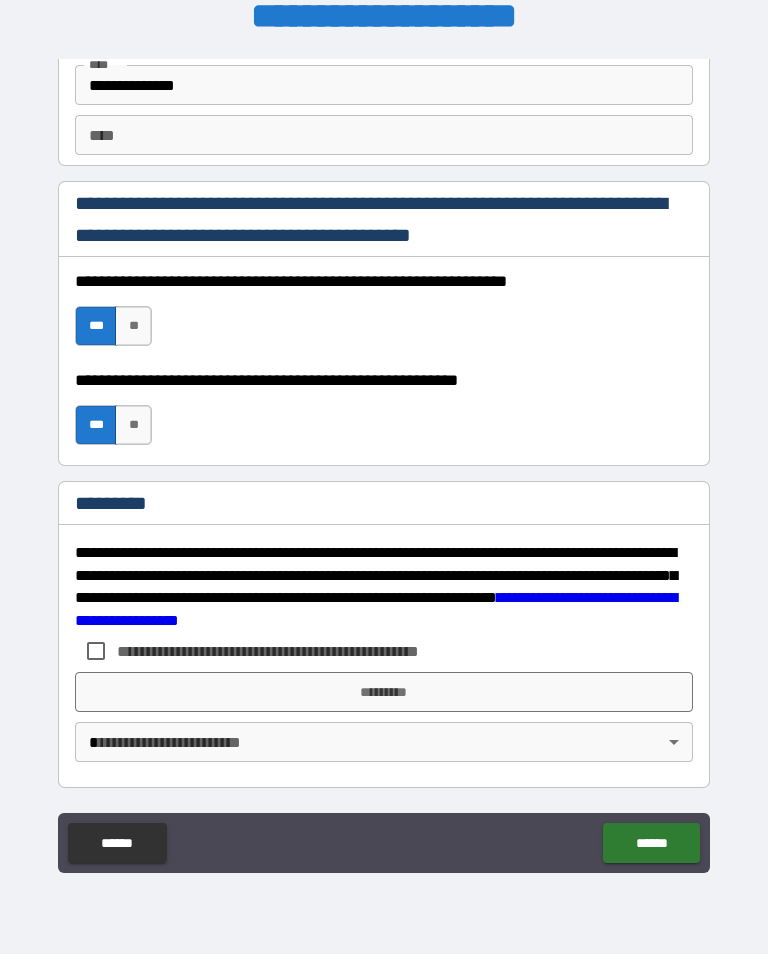 scroll, scrollTop: 2872, scrollLeft: 0, axis: vertical 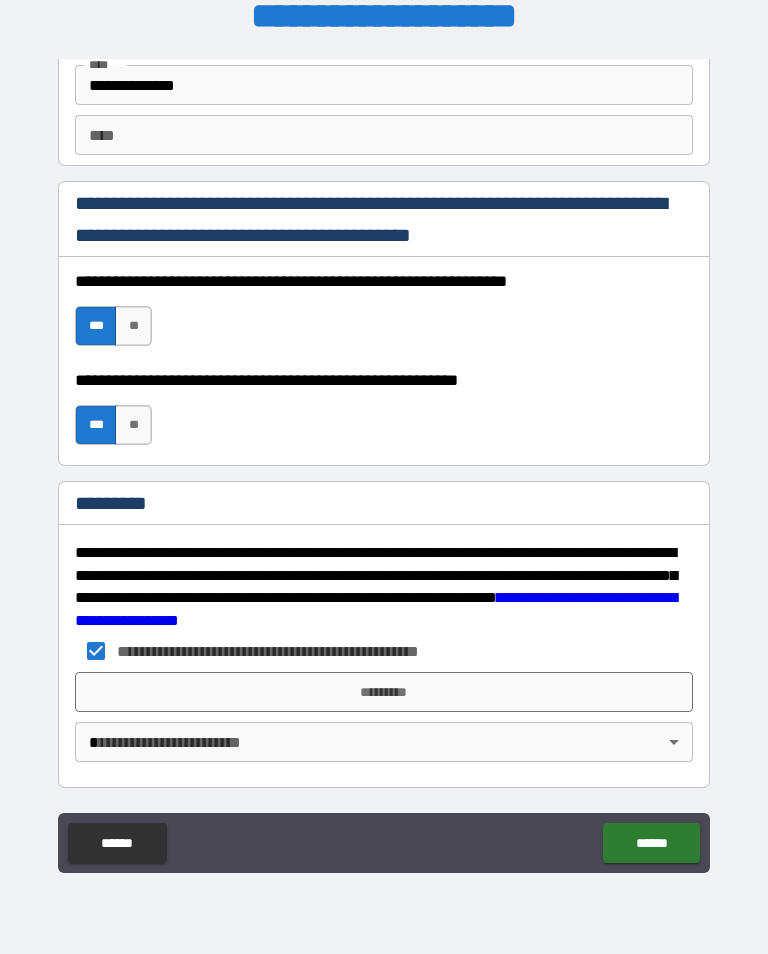 click on "*********" at bounding box center [384, 692] 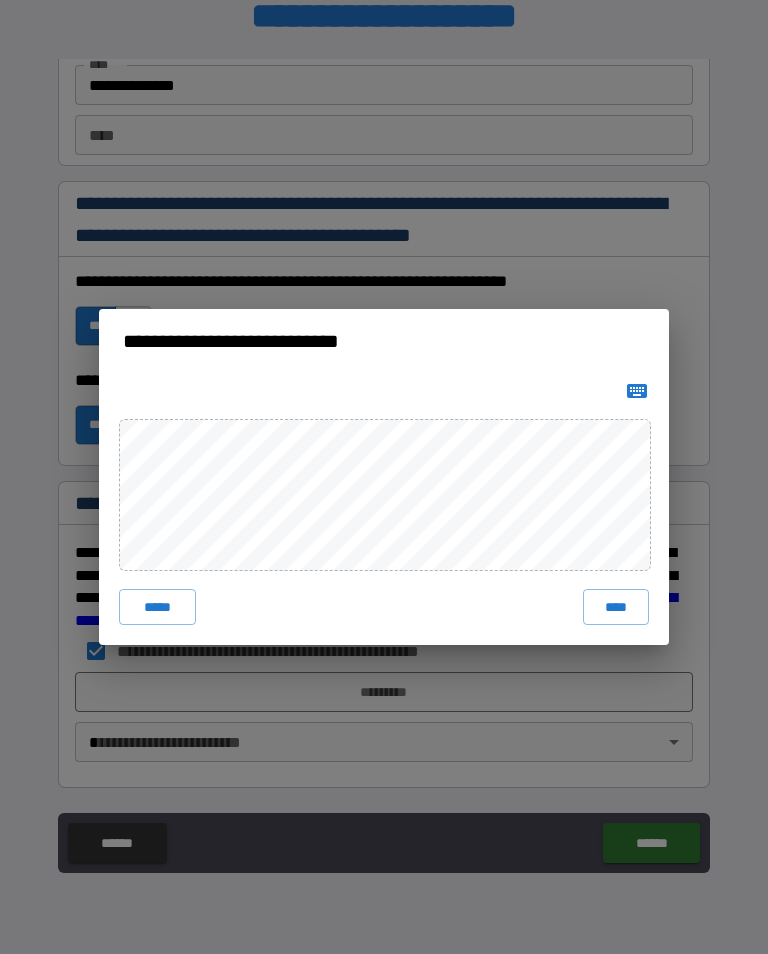 click on "****" at bounding box center (616, 607) 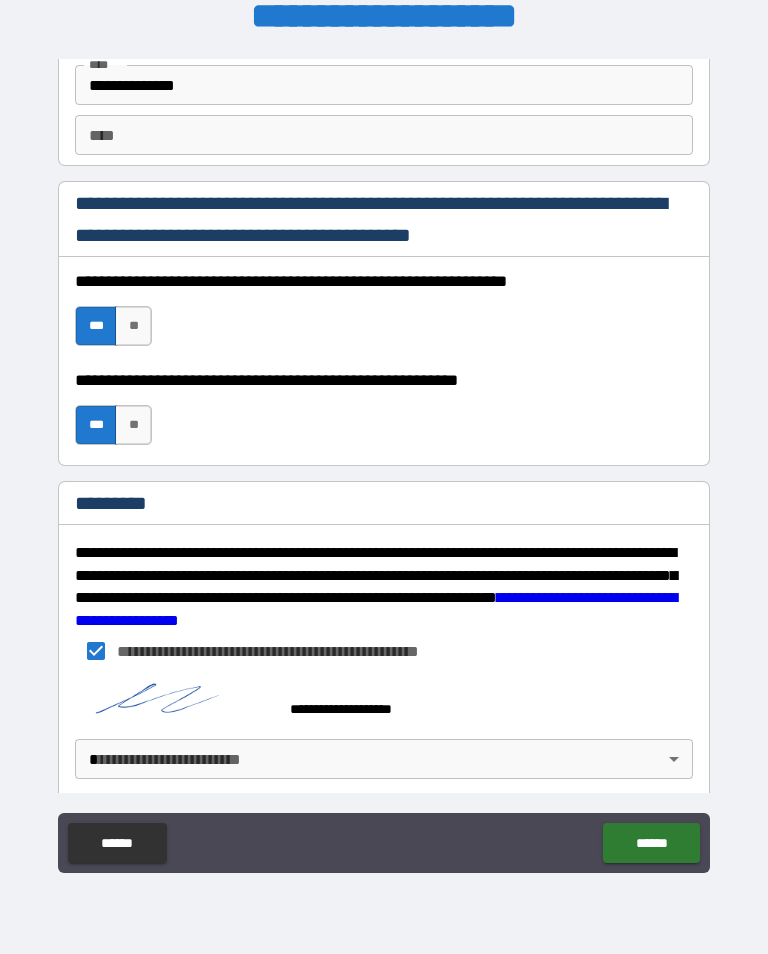 click on "**********" at bounding box center [384, 461] 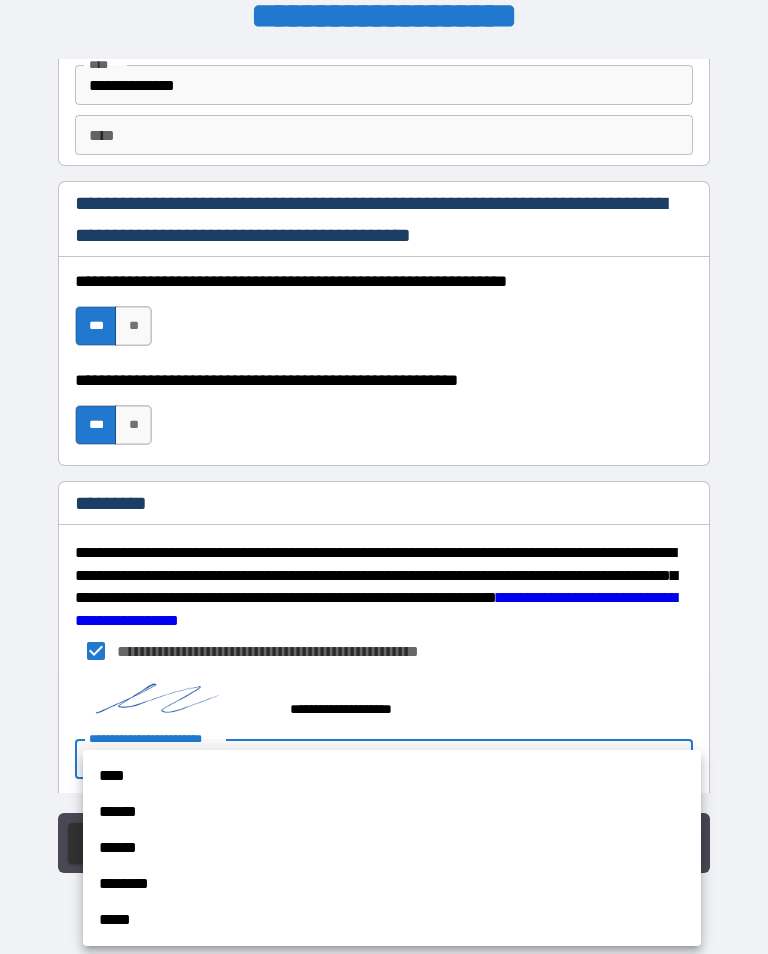 click on "****" at bounding box center [392, 776] 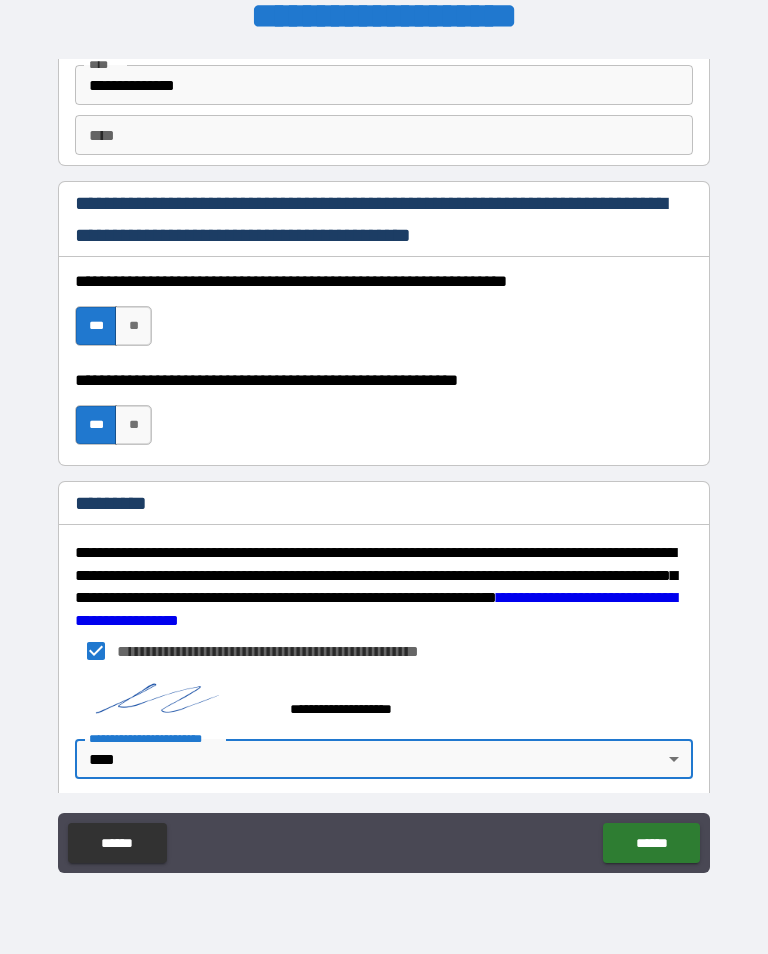 click on "******" at bounding box center (651, 843) 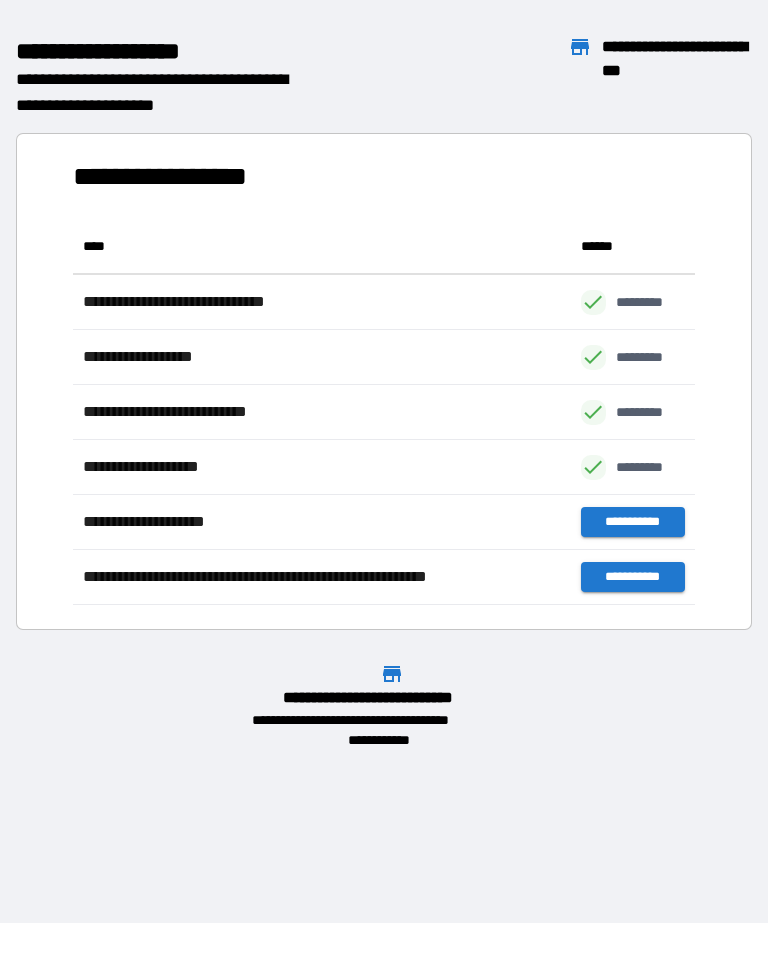 scroll, scrollTop: 1, scrollLeft: 1, axis: both 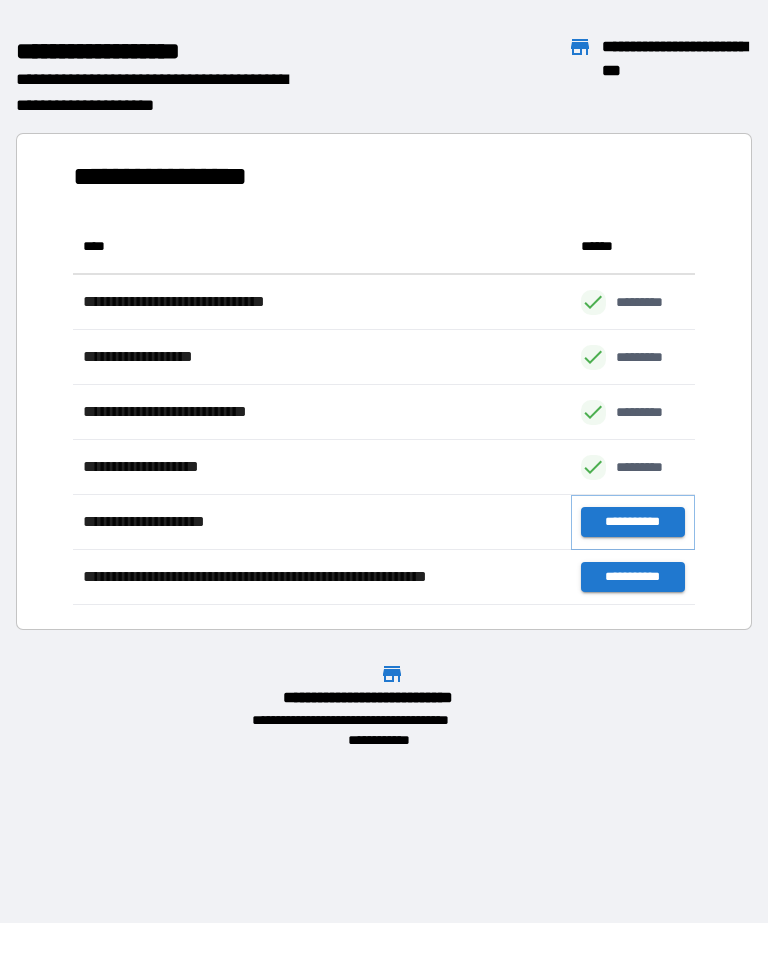 click on "**********" at bounding box center [633, 522] 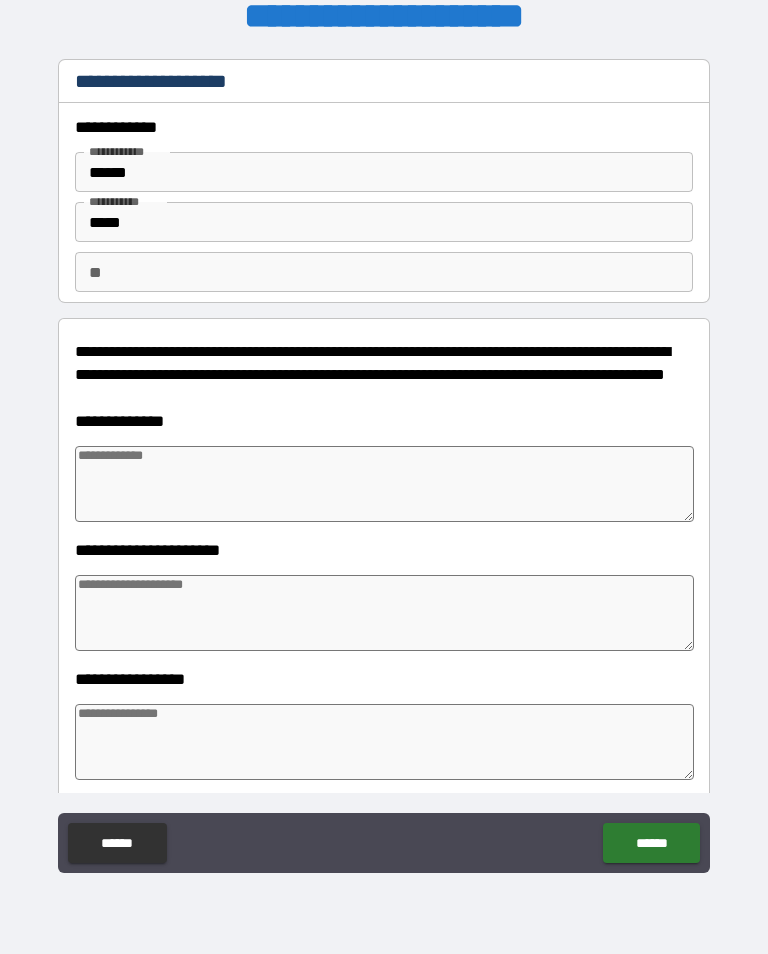 type on "*" 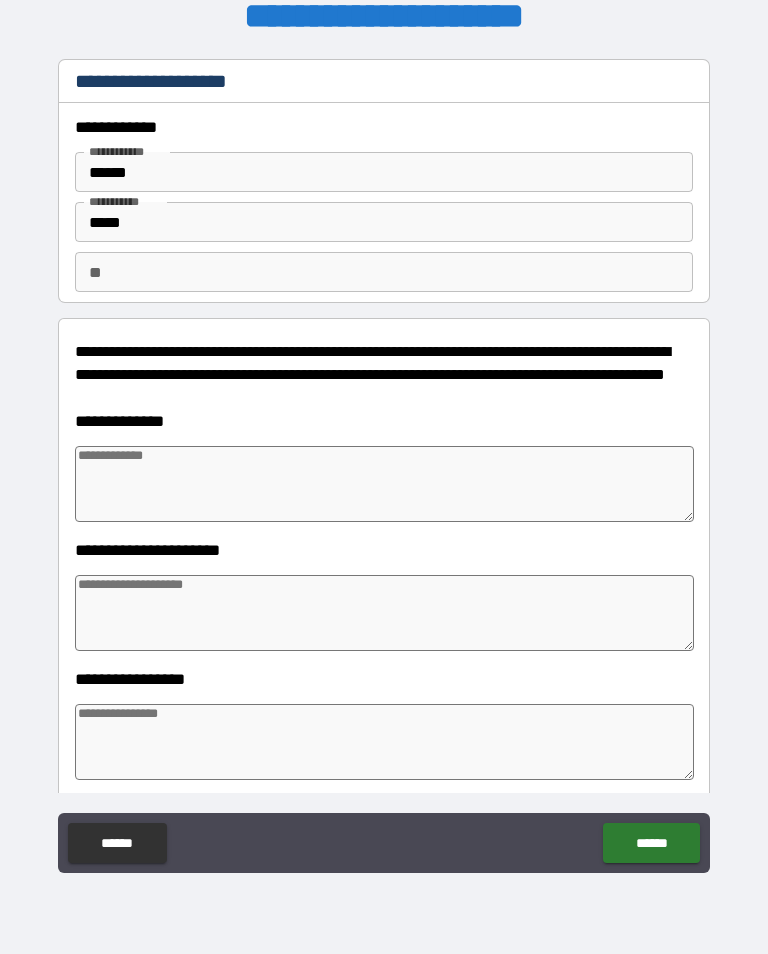 type on "*" 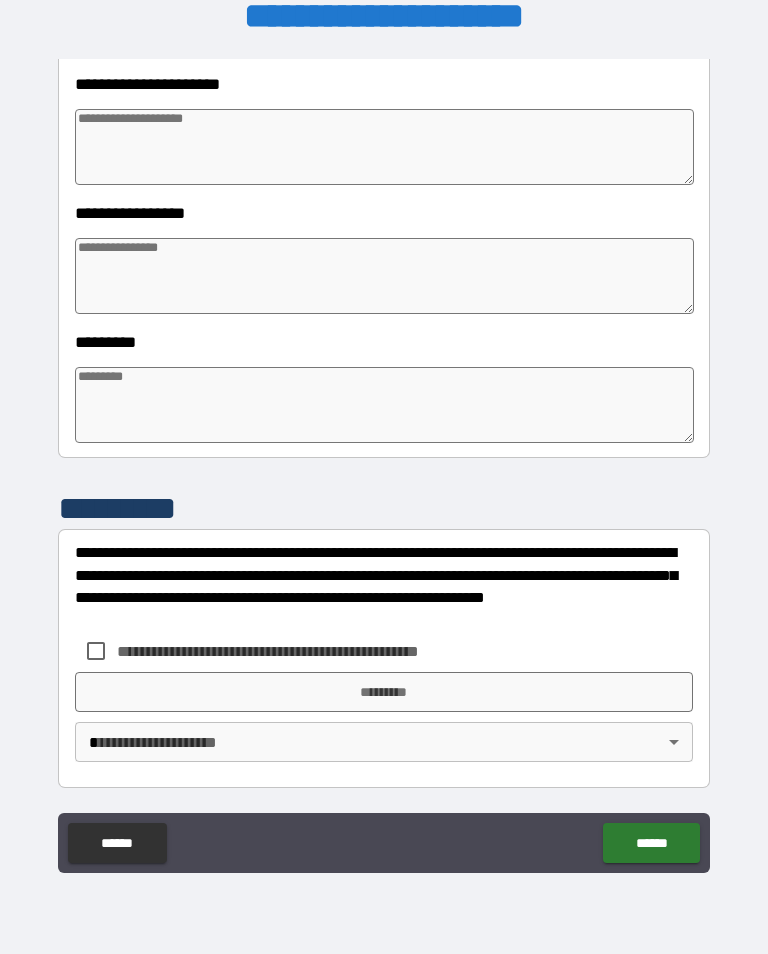 scroll, scrollTop: 466, scrollLeft: 0, axis: vertical 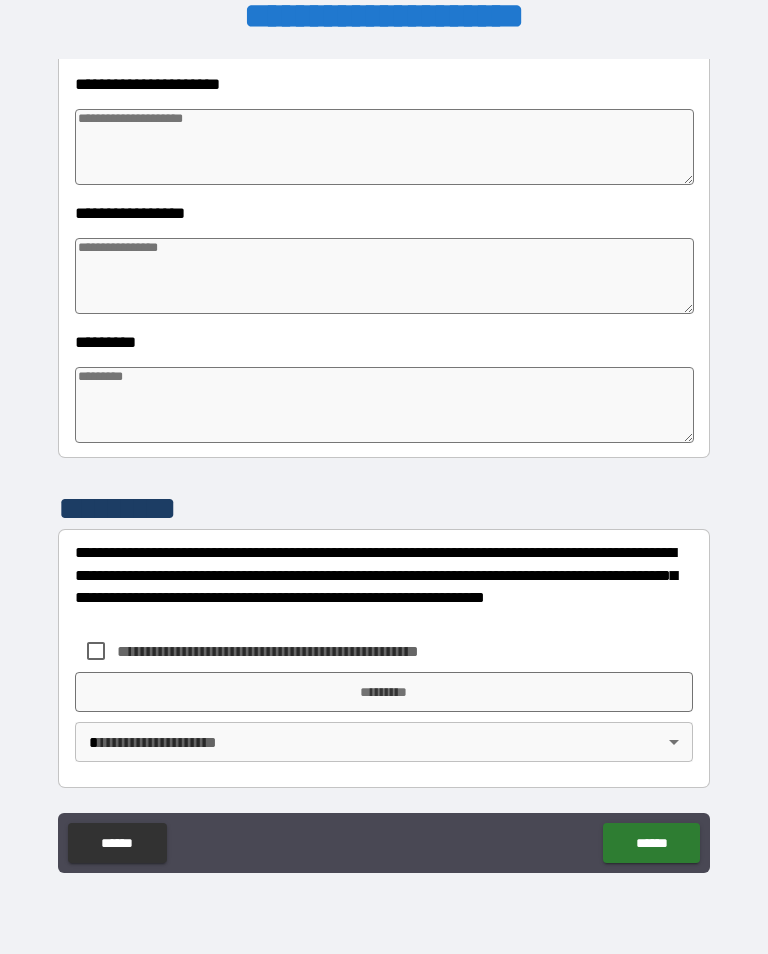type on "*" 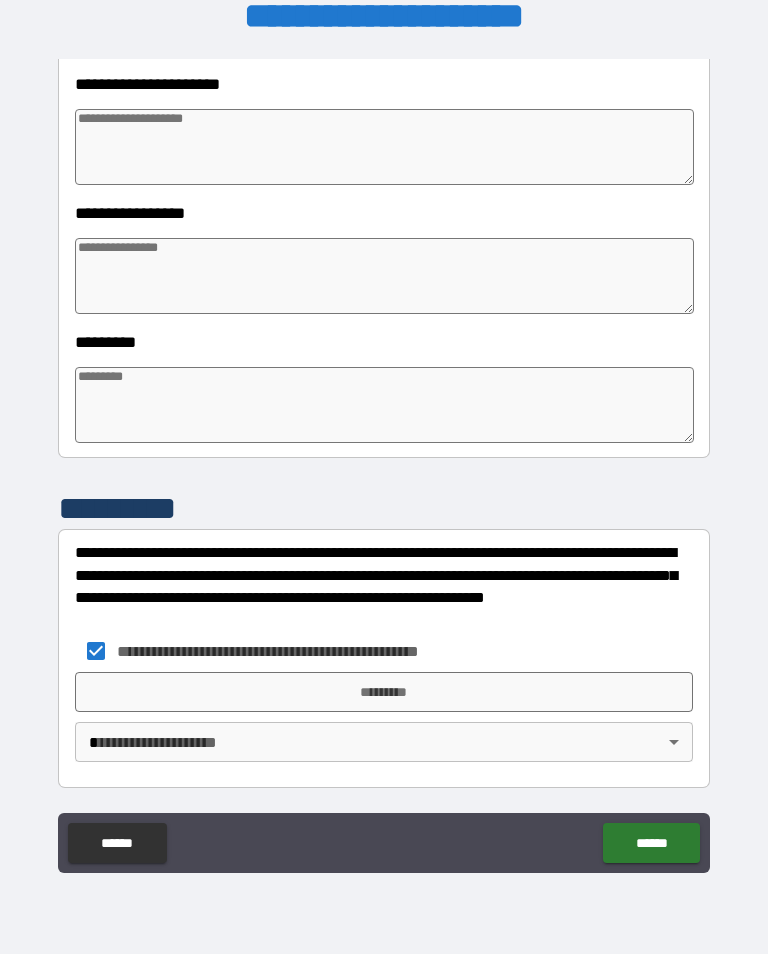 type on "*" 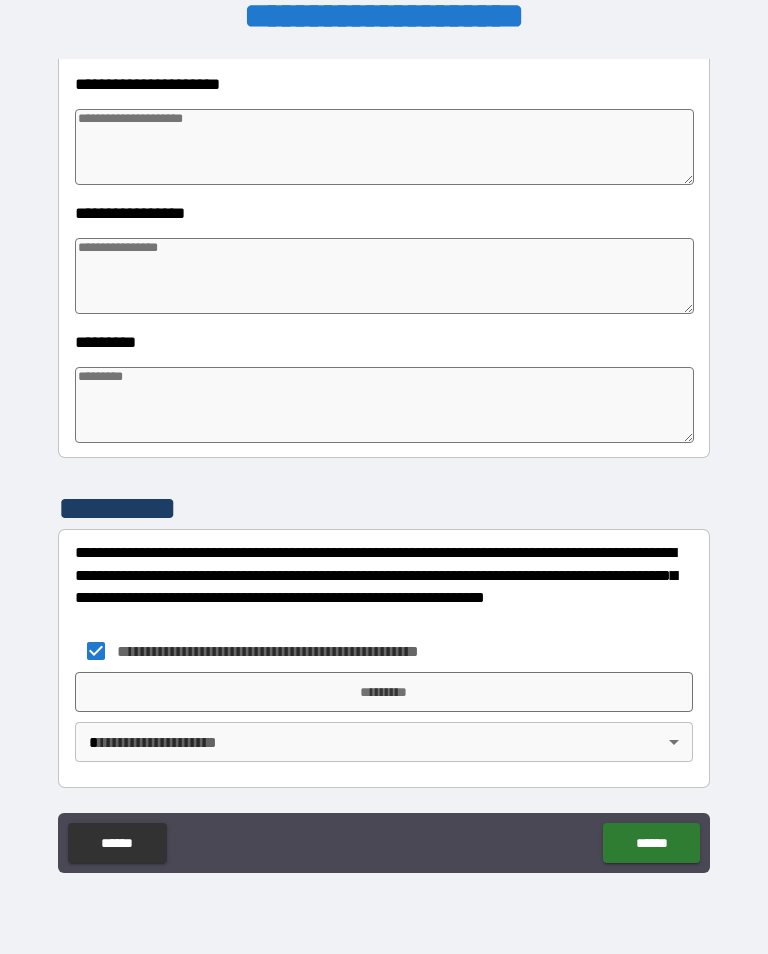 type on "*" 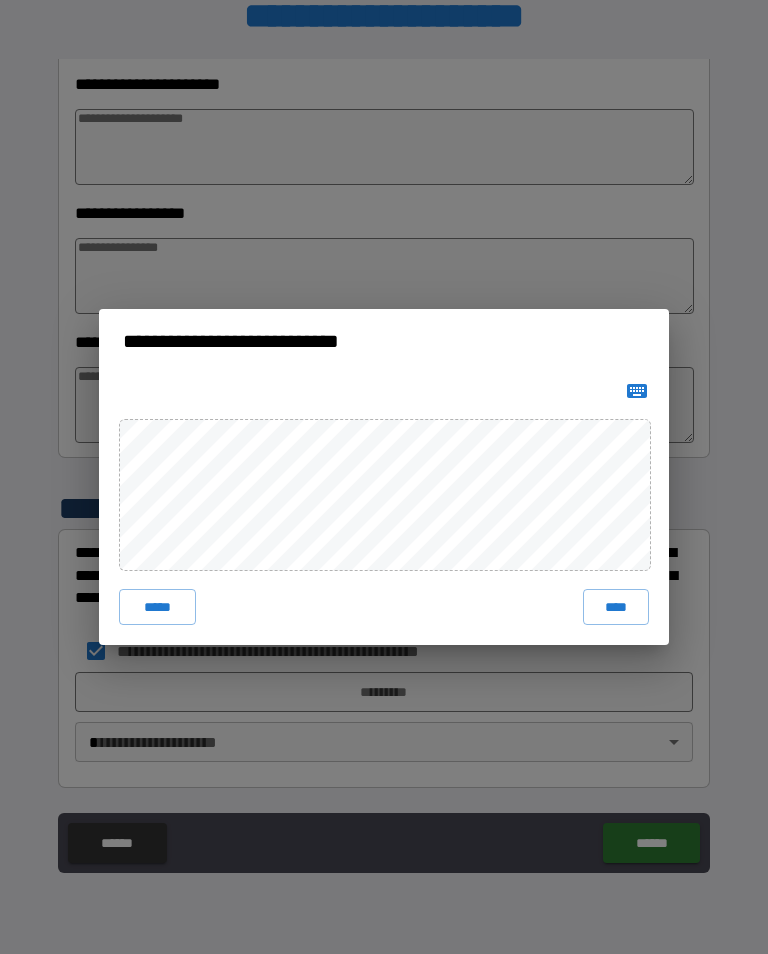 click on "****" at bounding box center (616, 607) 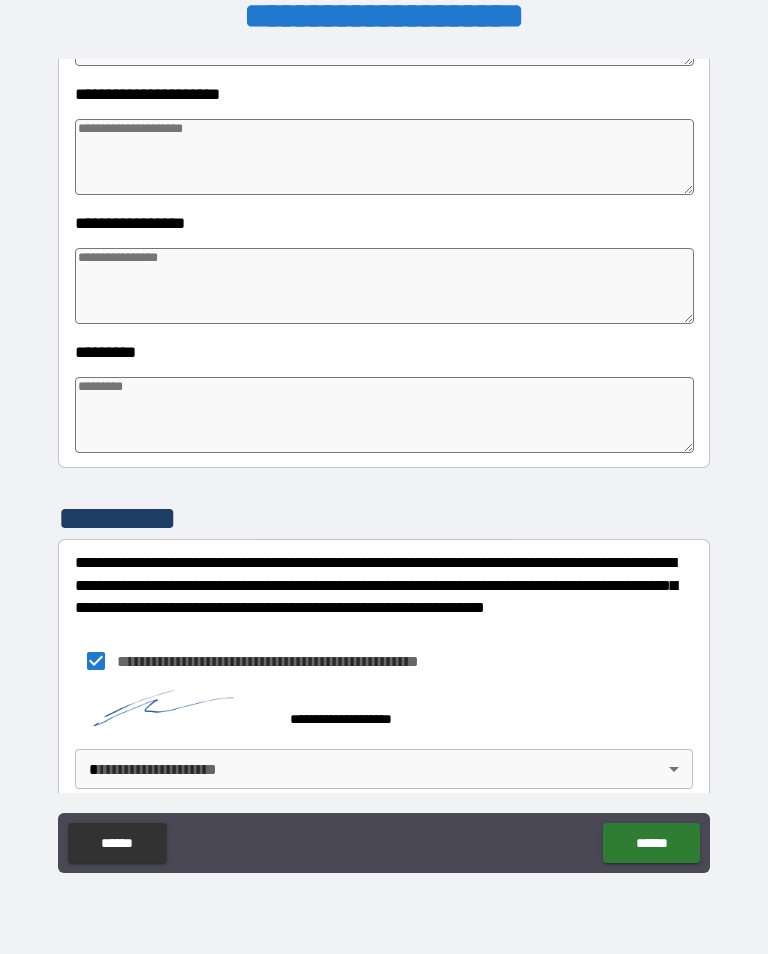 type on "*" 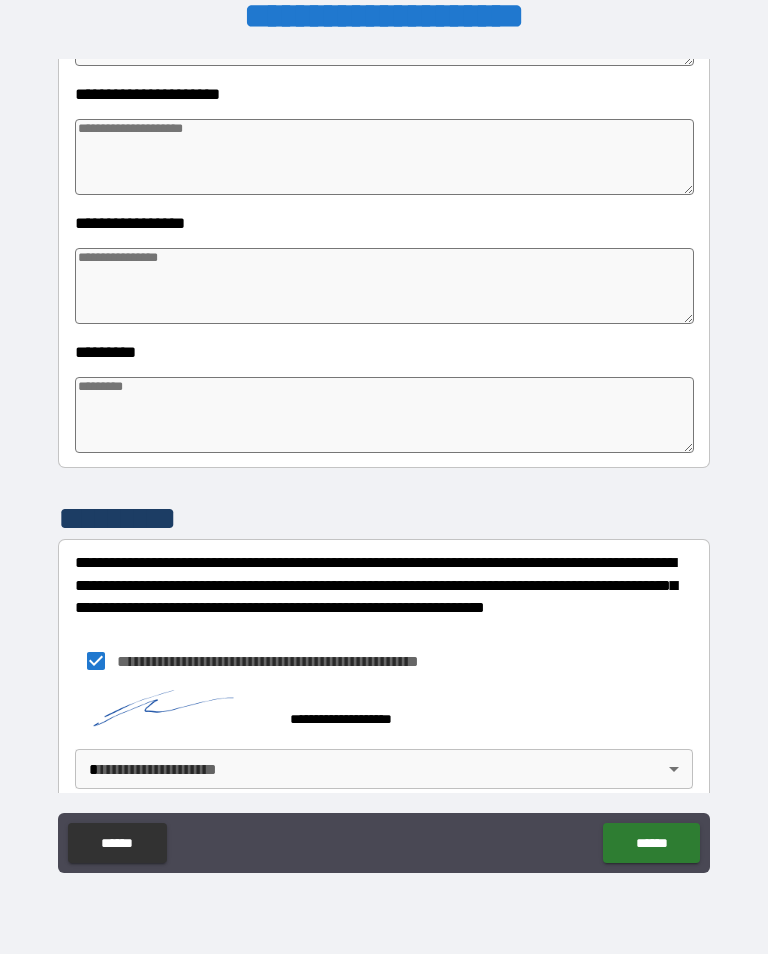 type on "*" 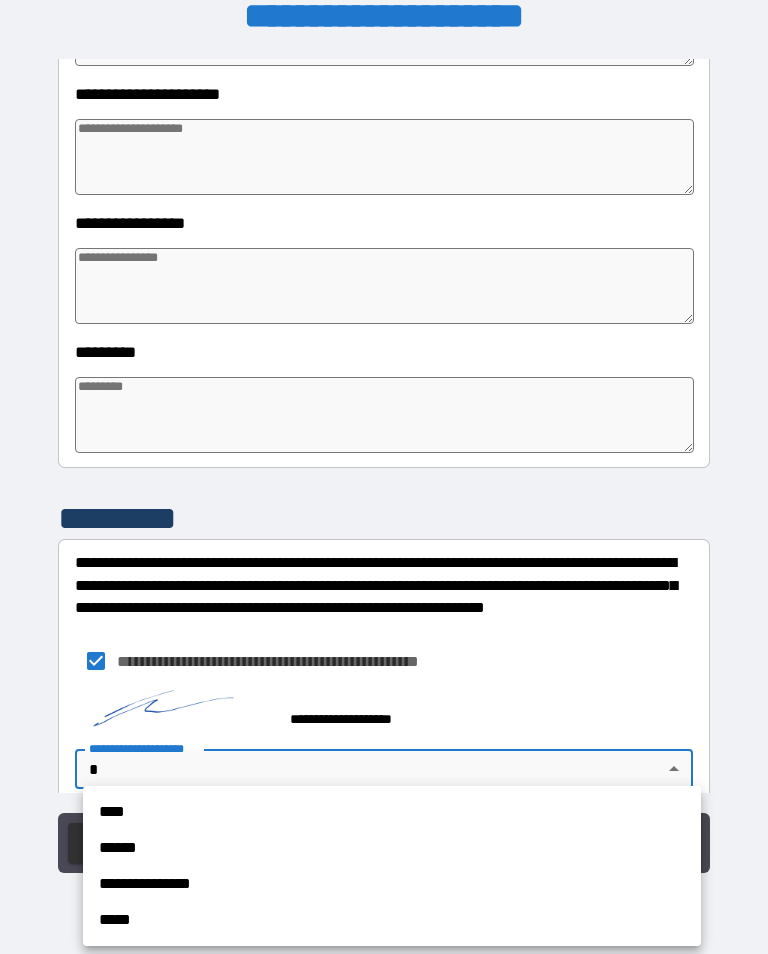 click on "****" at bounding box center (392, 812) 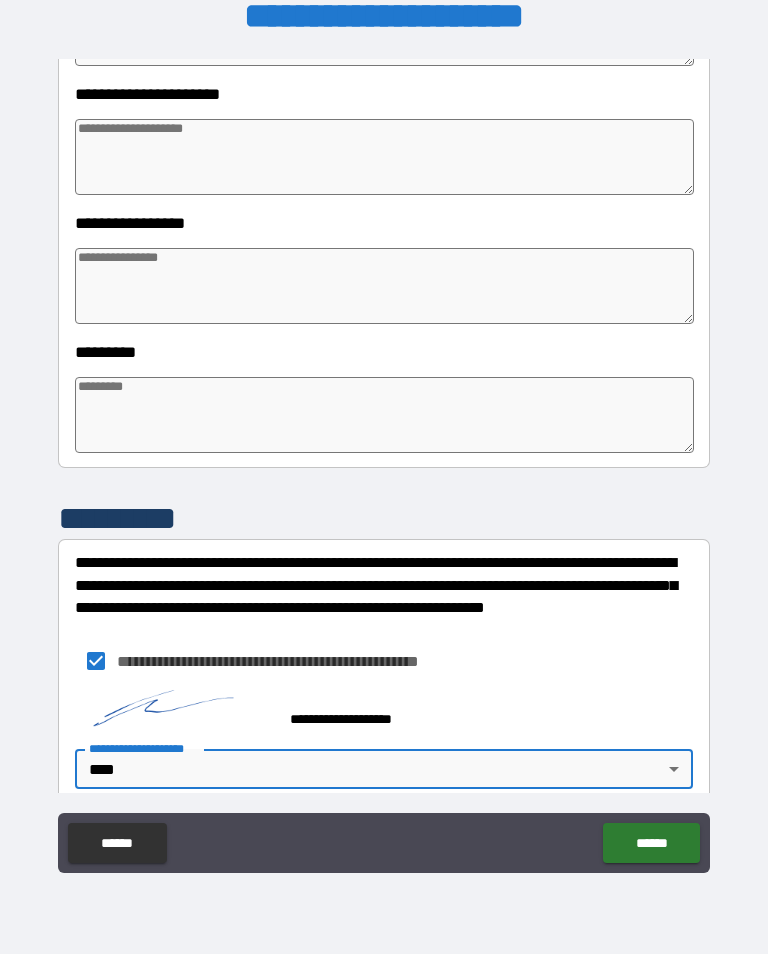 type on "*" 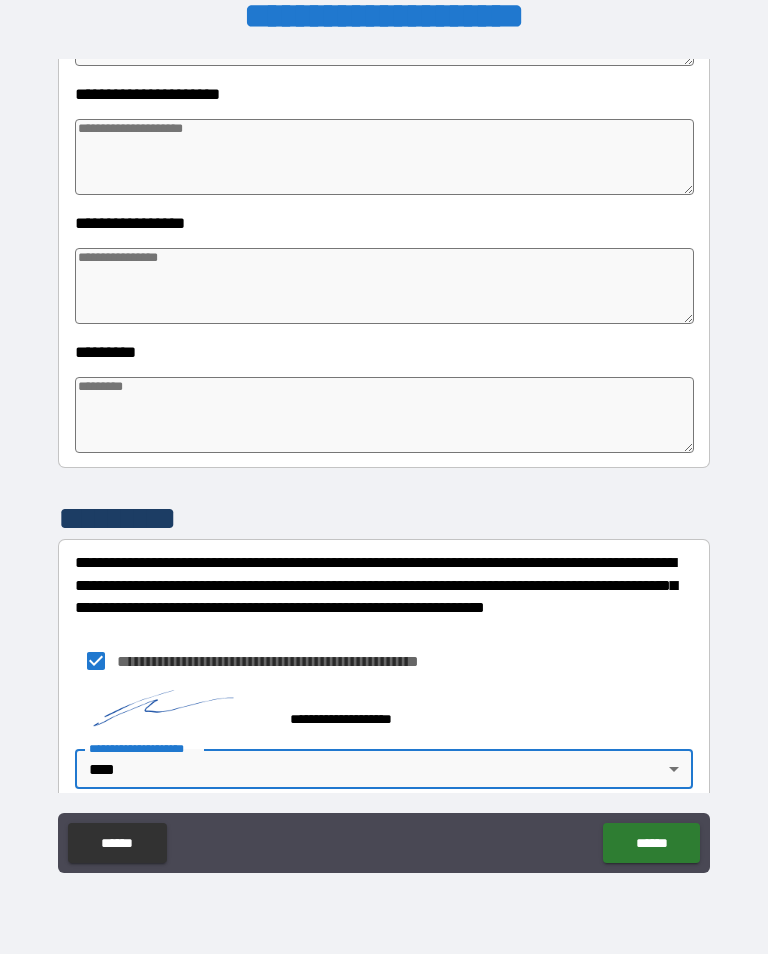 type on "*" 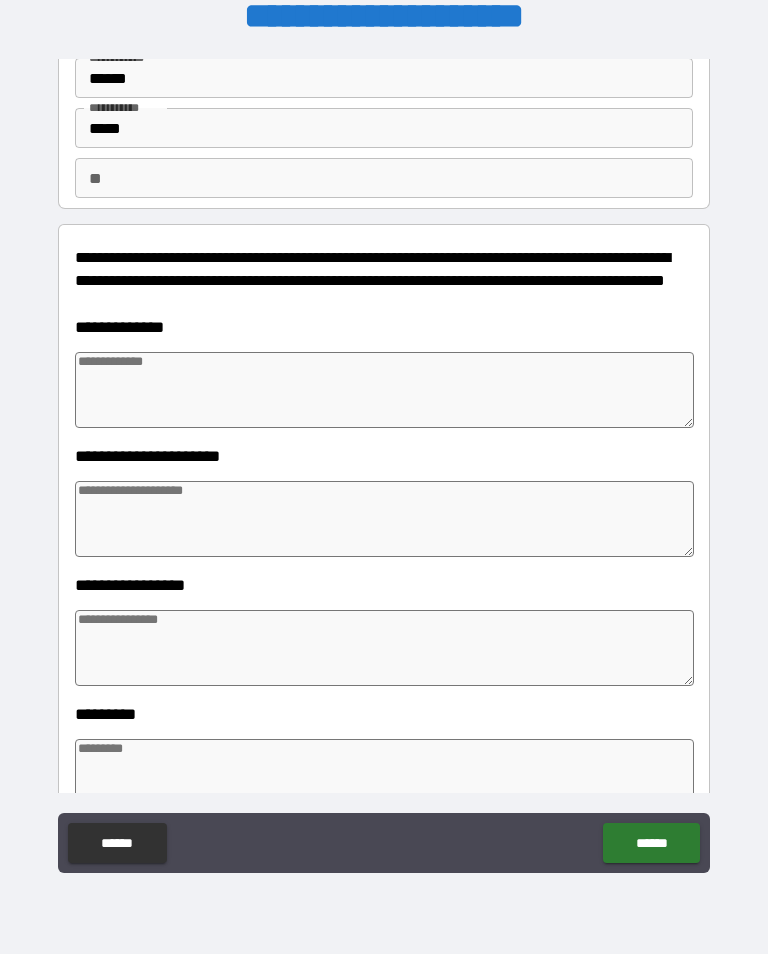 scroll, scrollTop: 98, scrollLeft: 0, axis: vertical 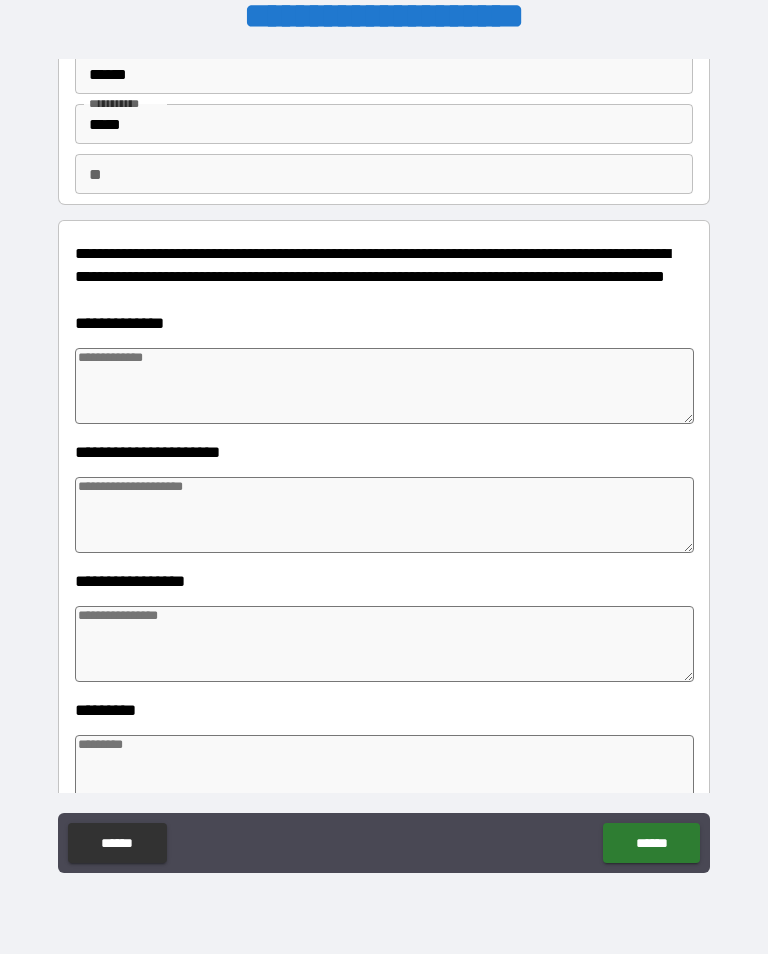 click on "**" at bounding box center [384, 174] 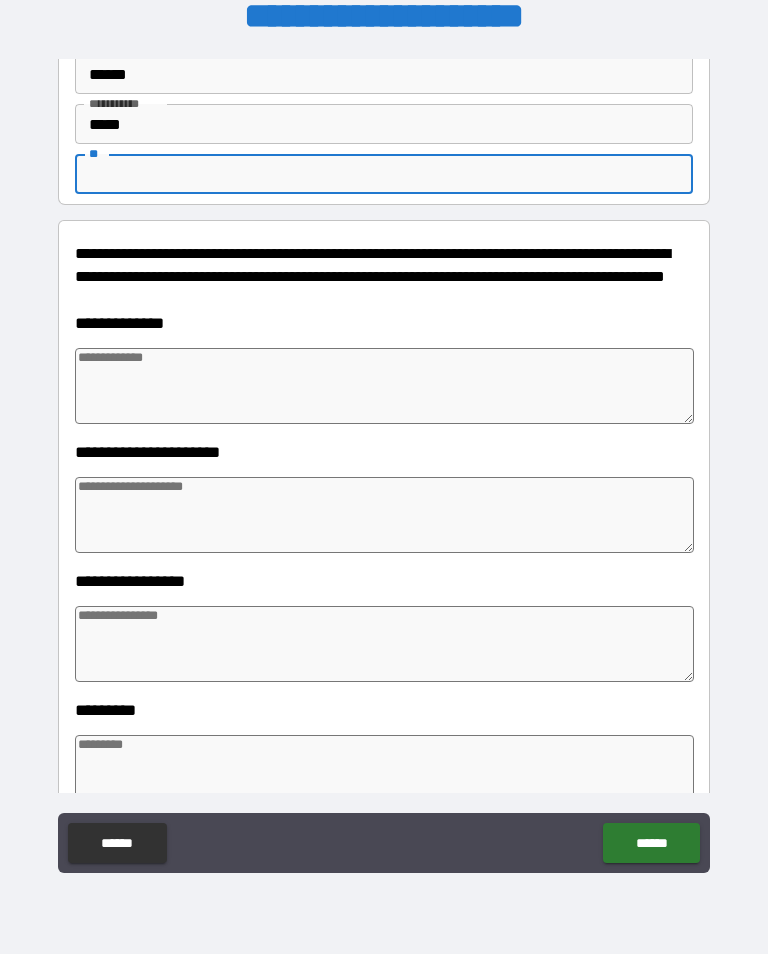 type on "*" 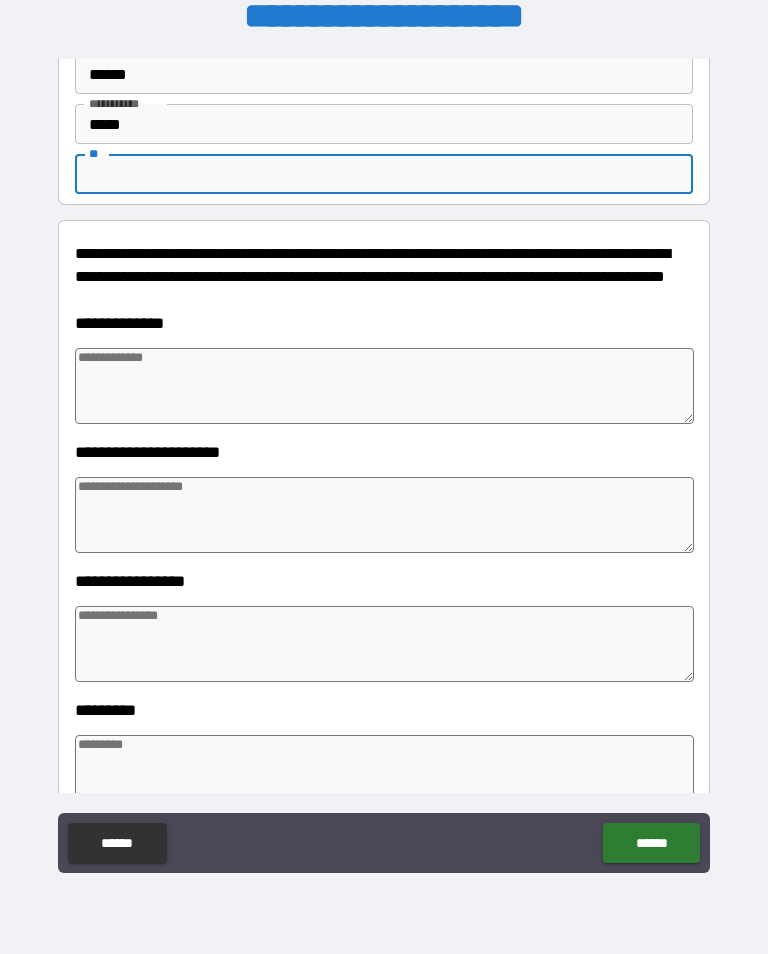type on "*" 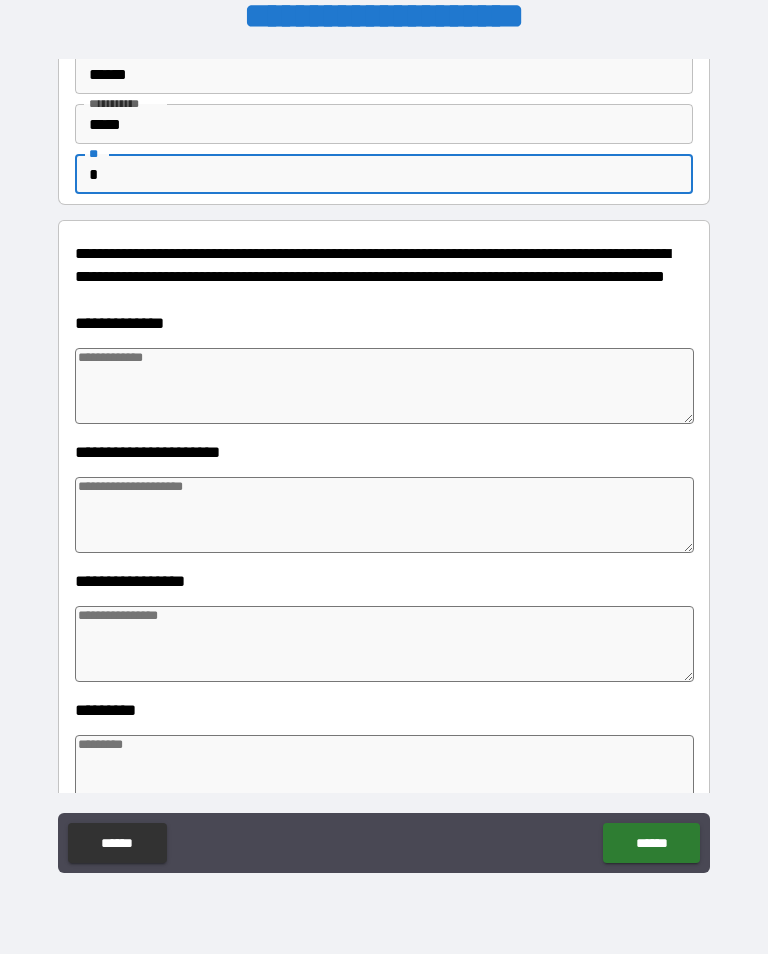 type on "*" 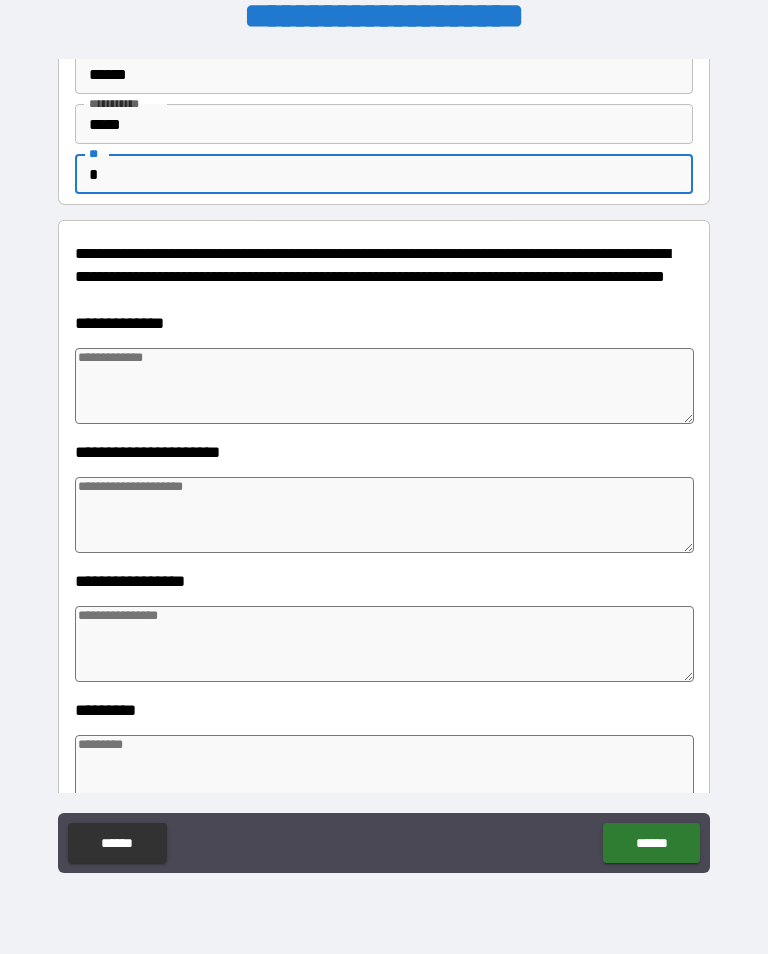 type on "*" 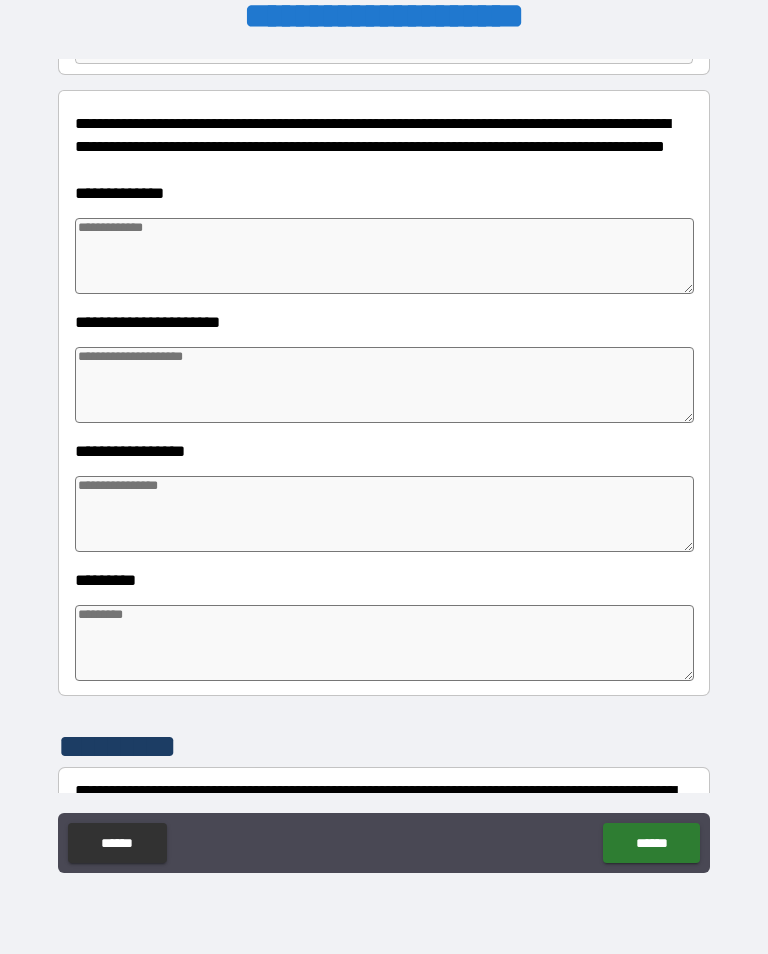 scroll, scrollTop: 227, scrollLeft: 0, axis: vertical 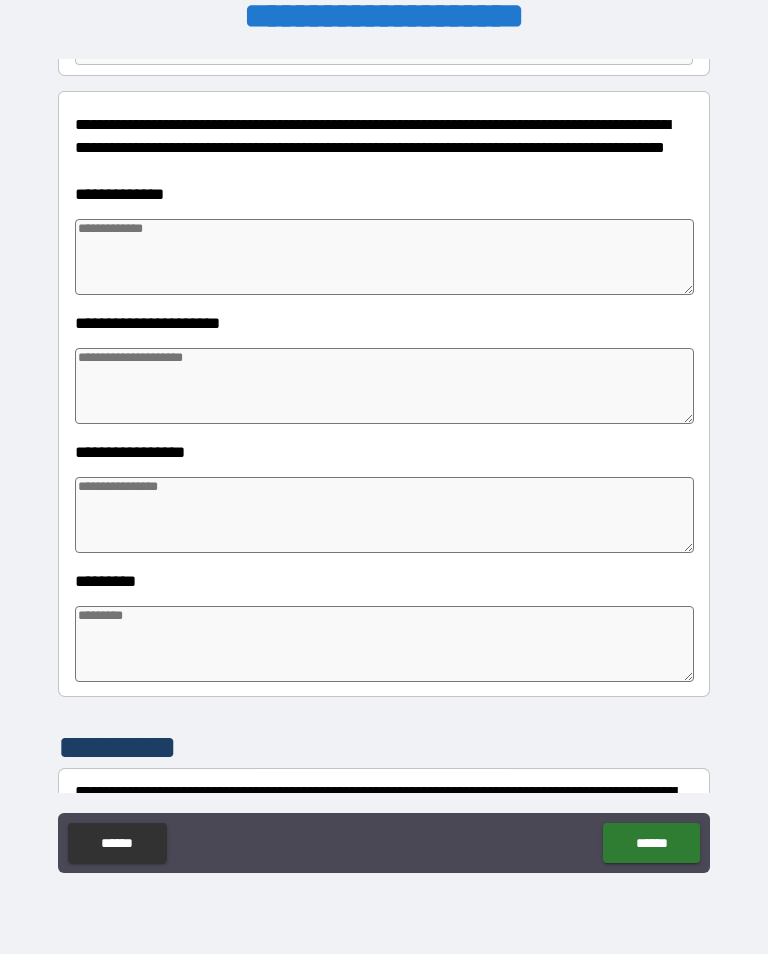 click at bounding box center (384, 257) 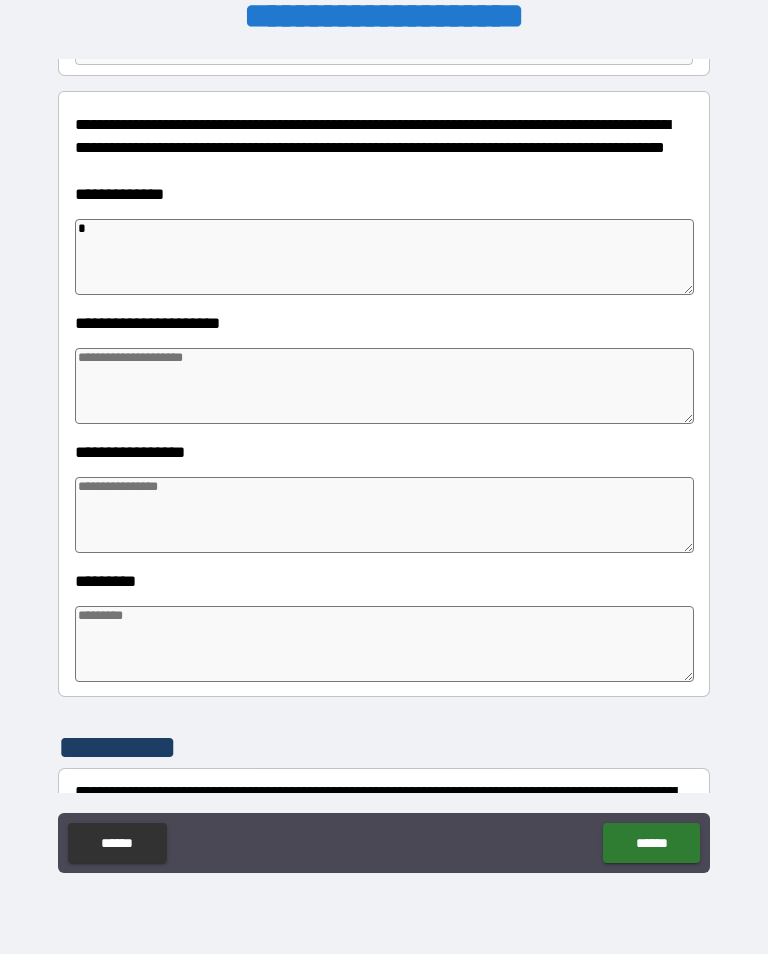 type on "*" 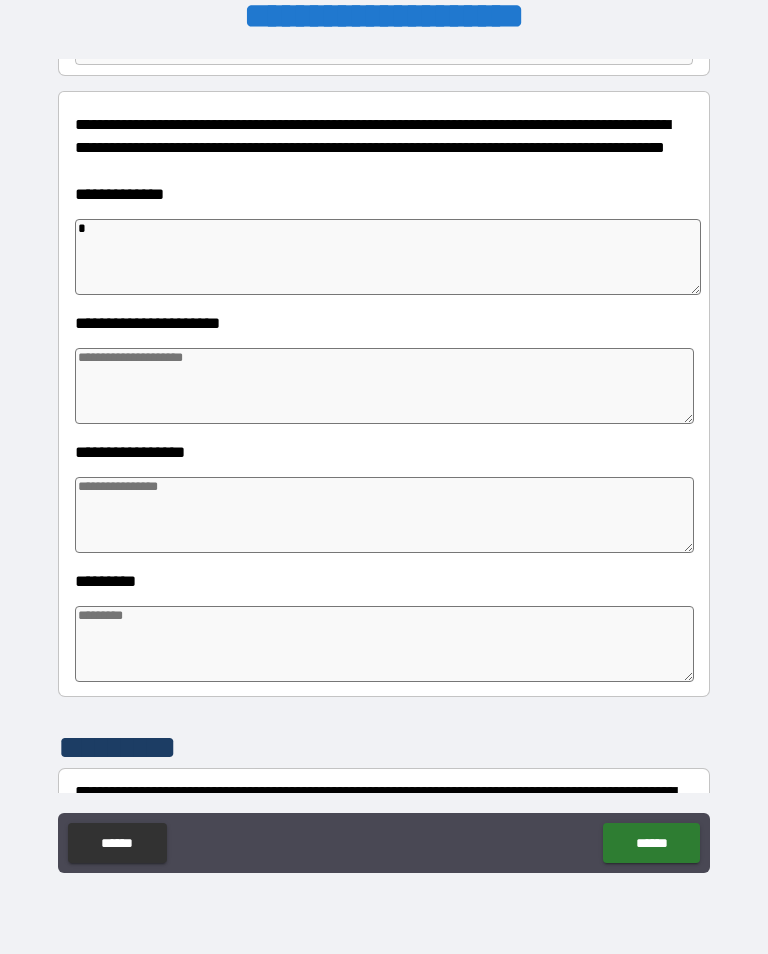 type on "*" 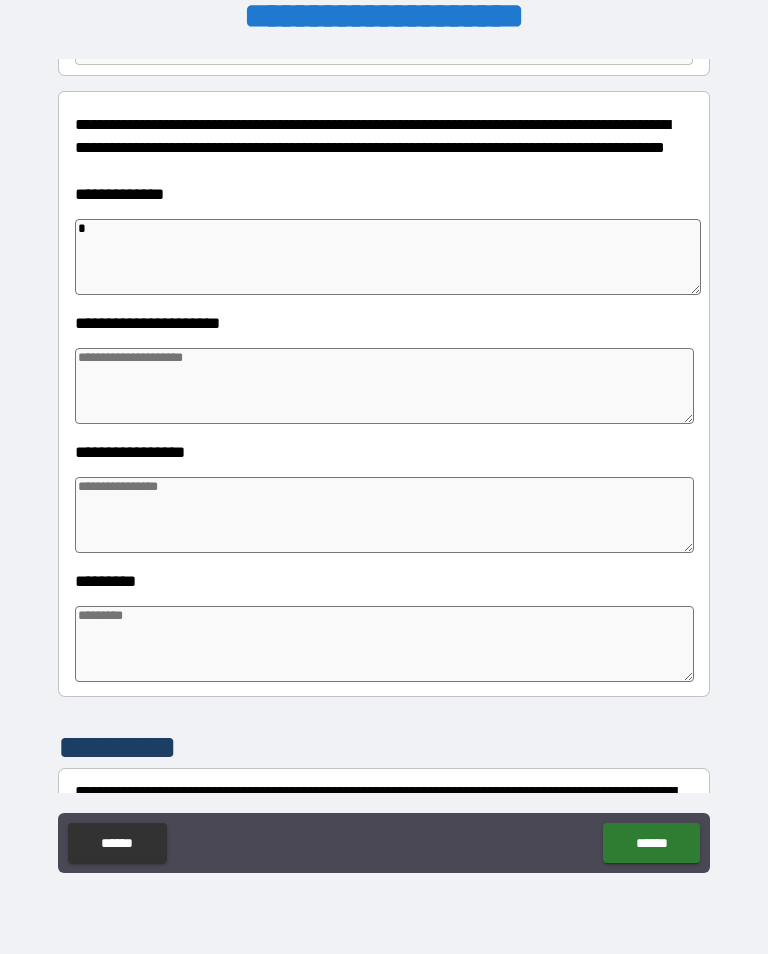 type on "*" 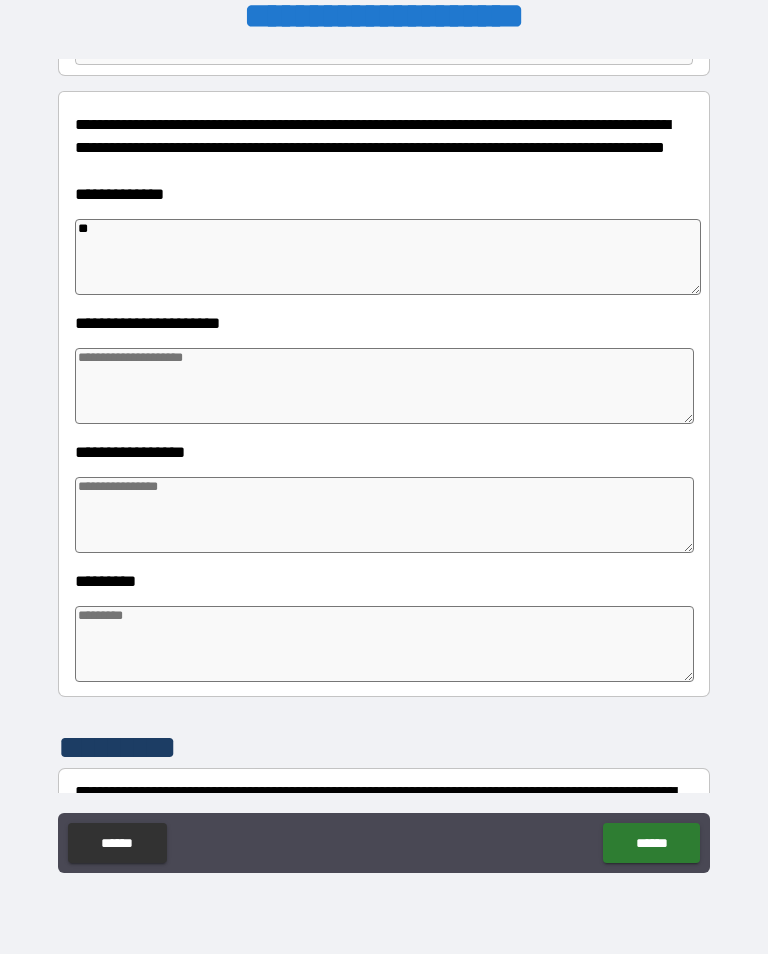 type on "*" 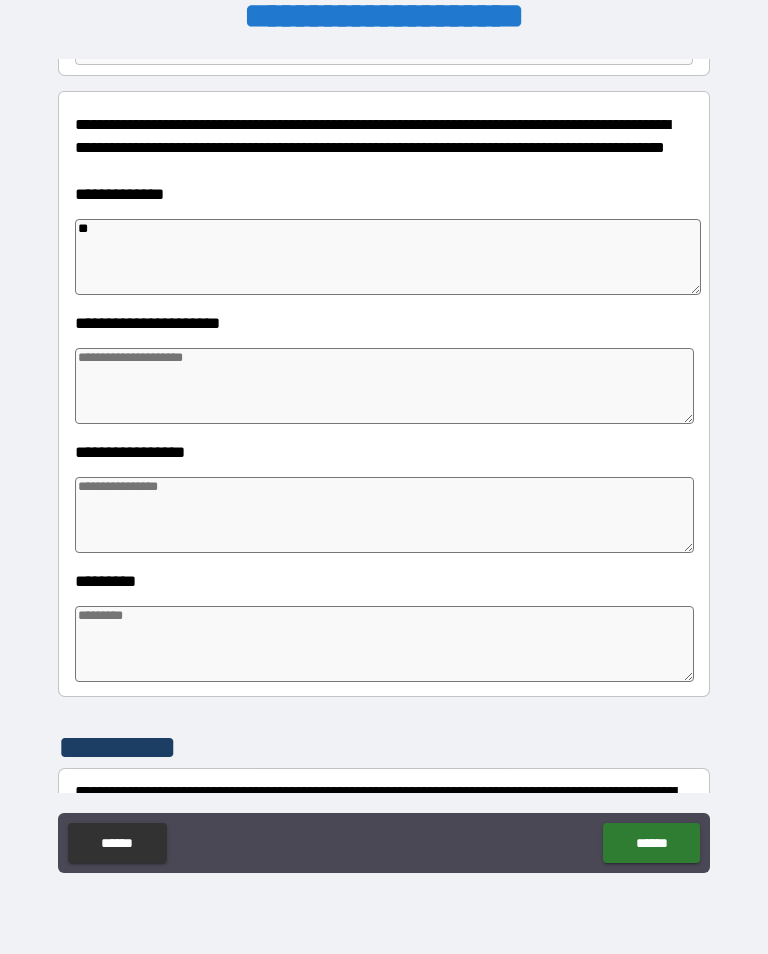 type on "*" 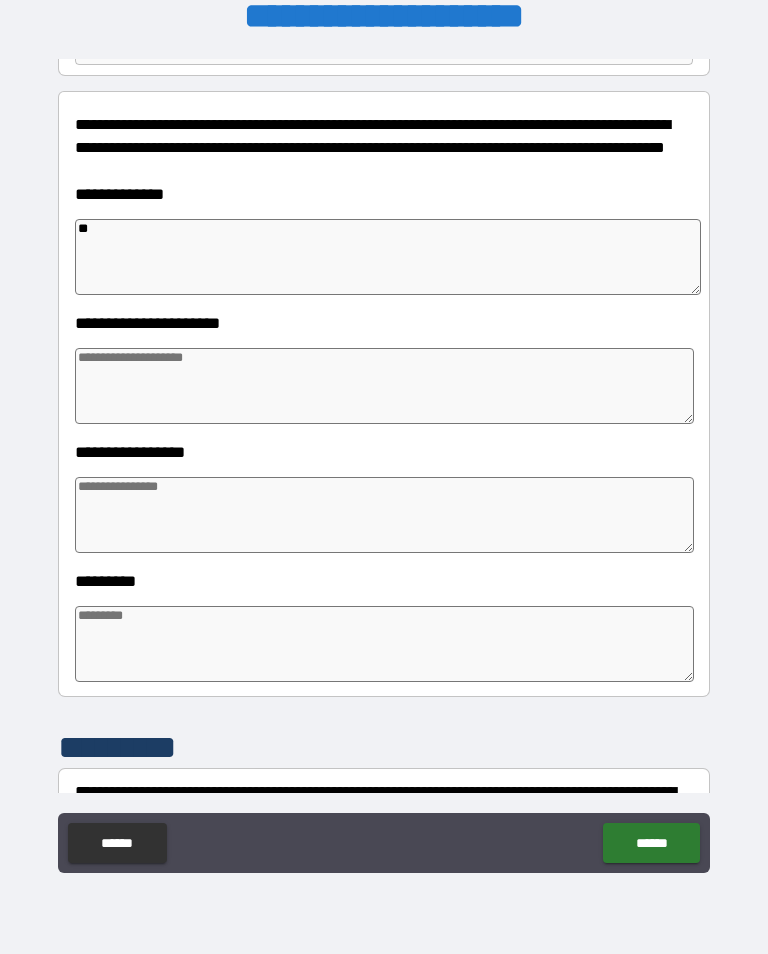 type on "*" 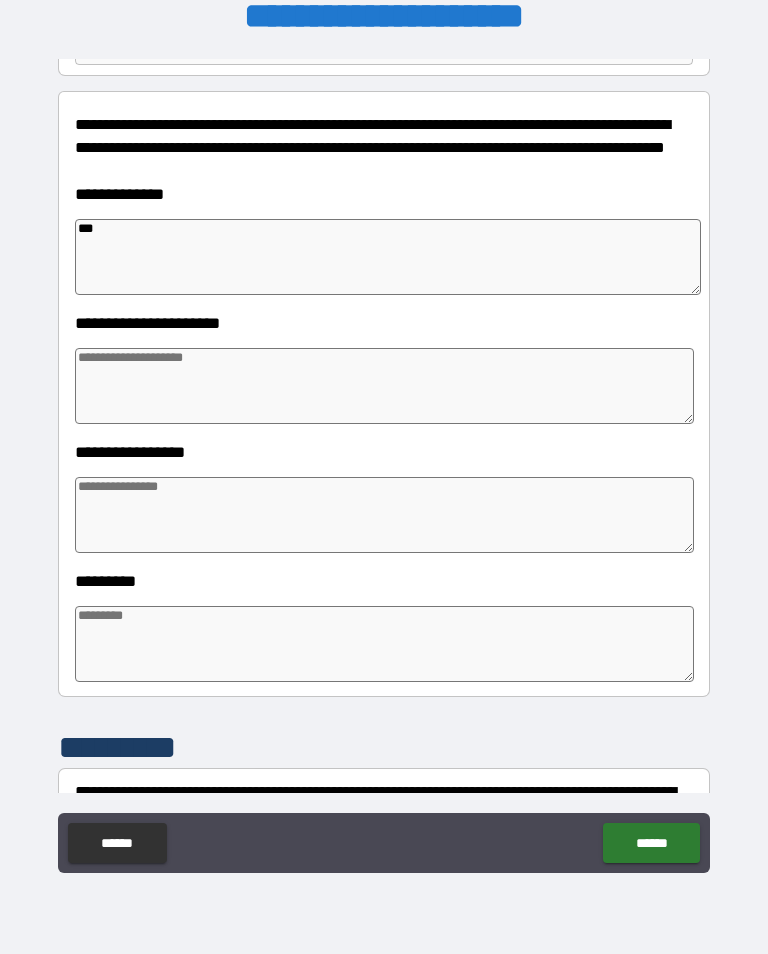 type on "*" 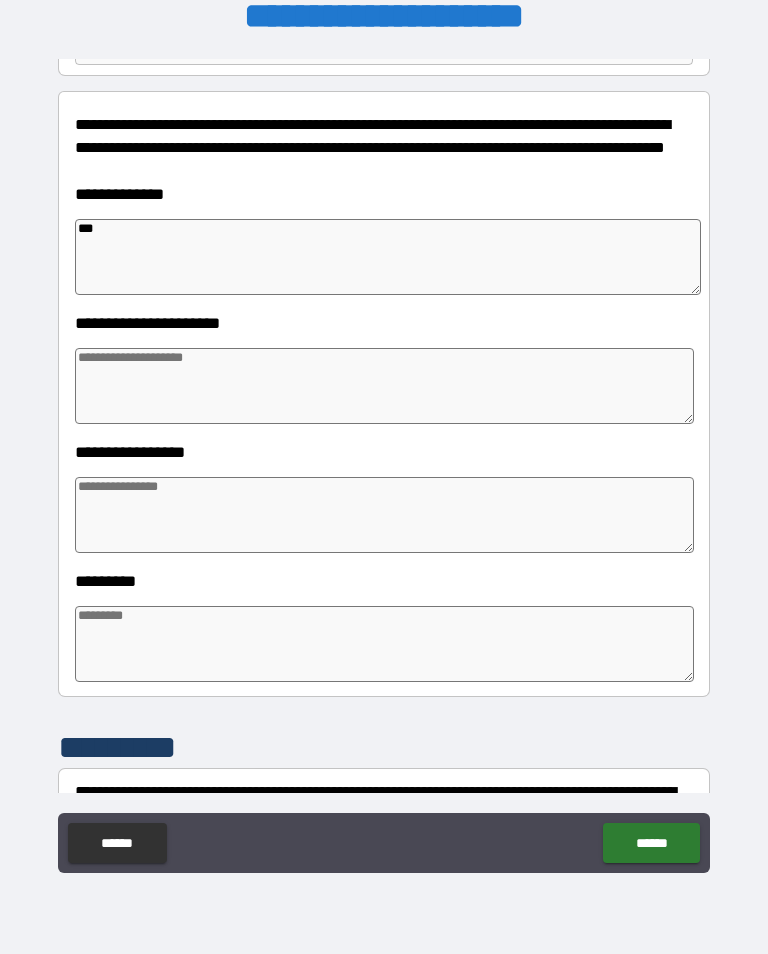 type on "*" 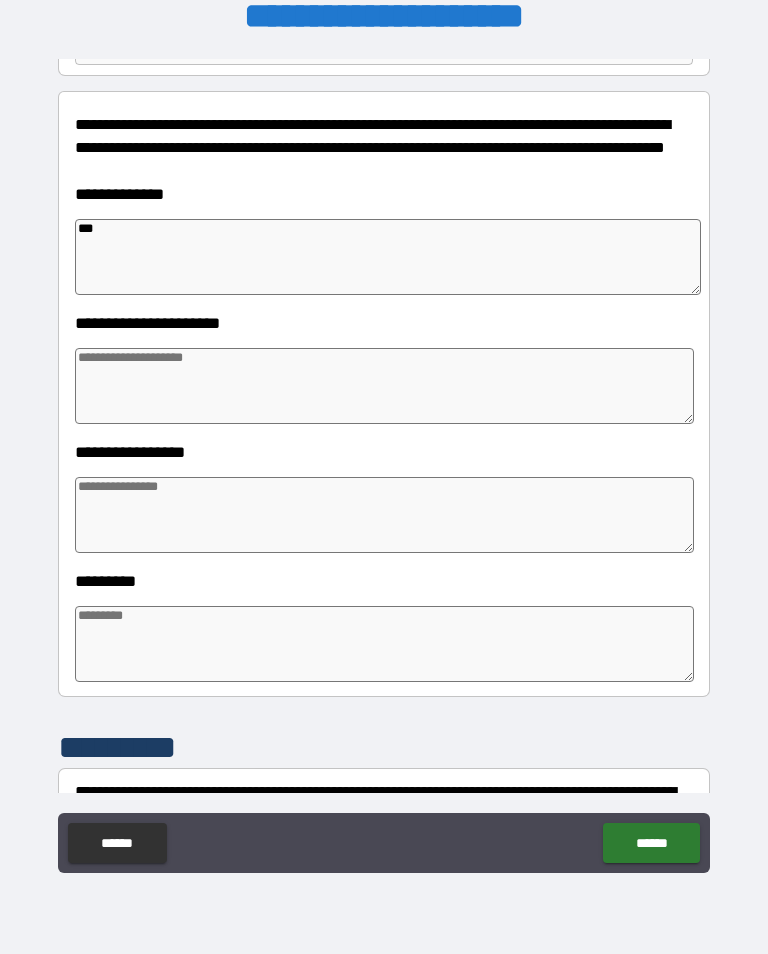 type on "*" 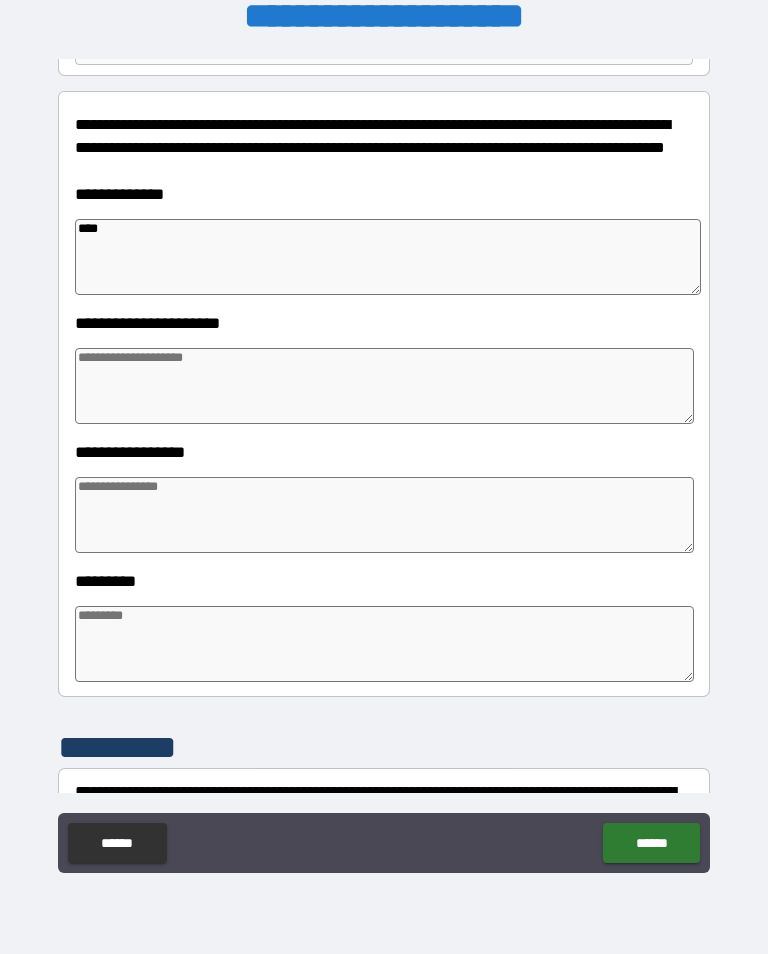 type on "*" 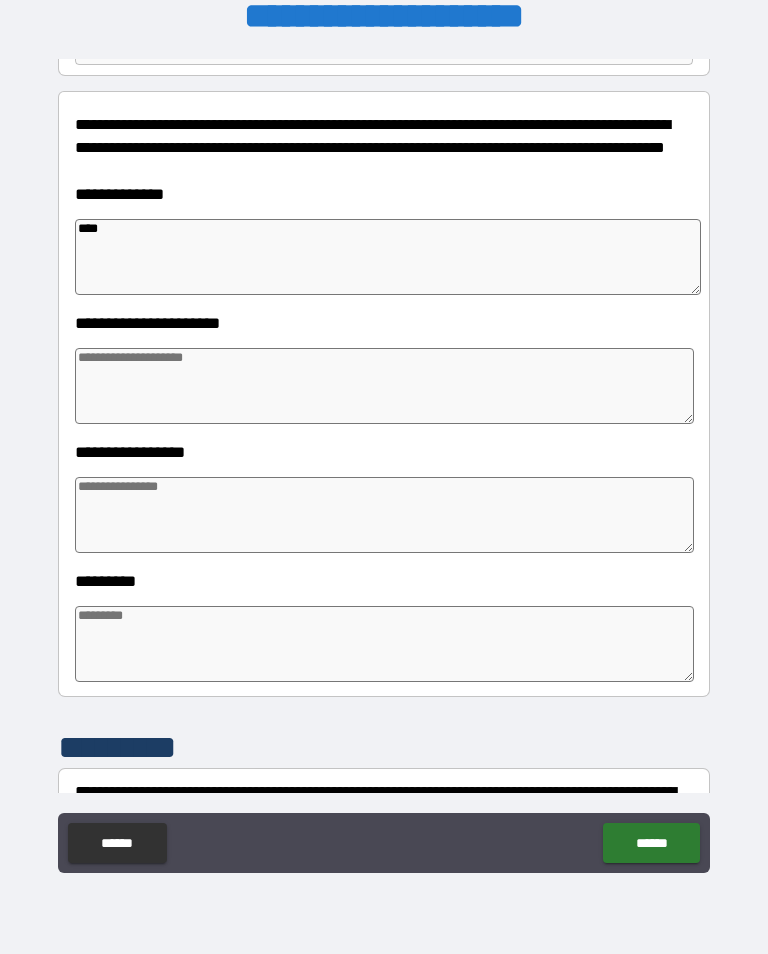 type on "*" 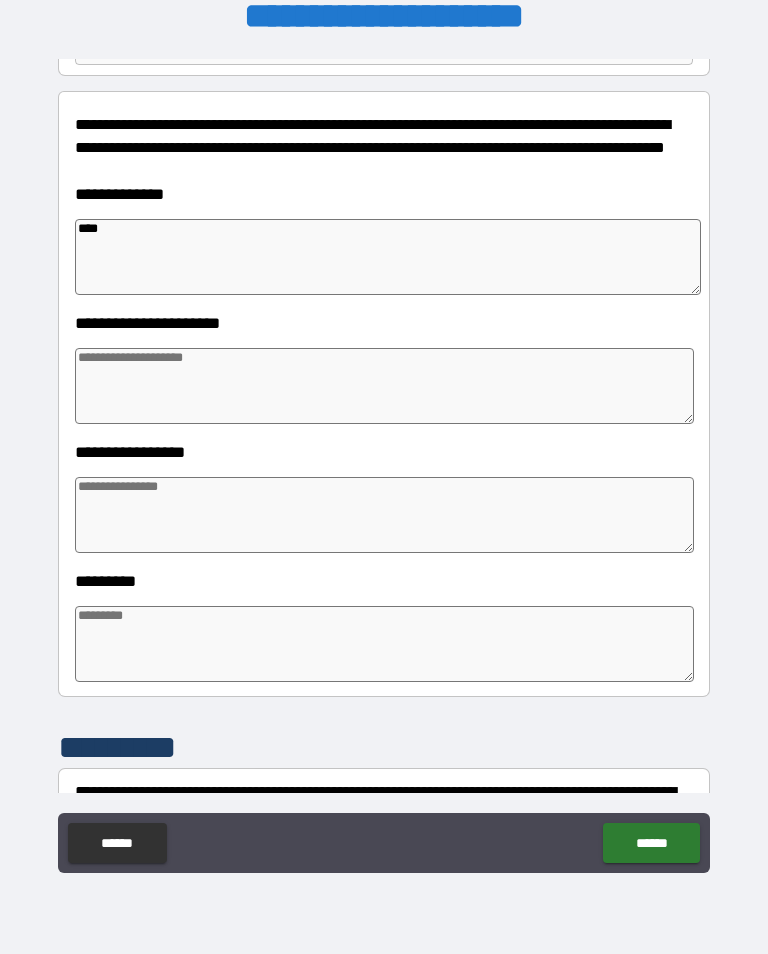 type on "*" 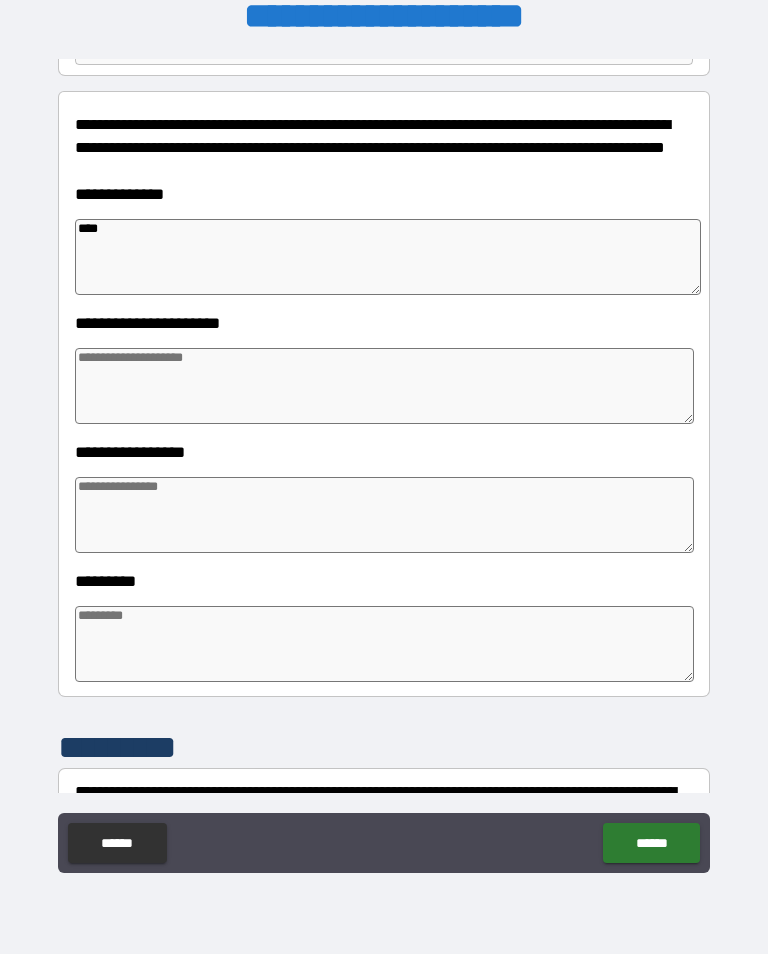 type on "*****" 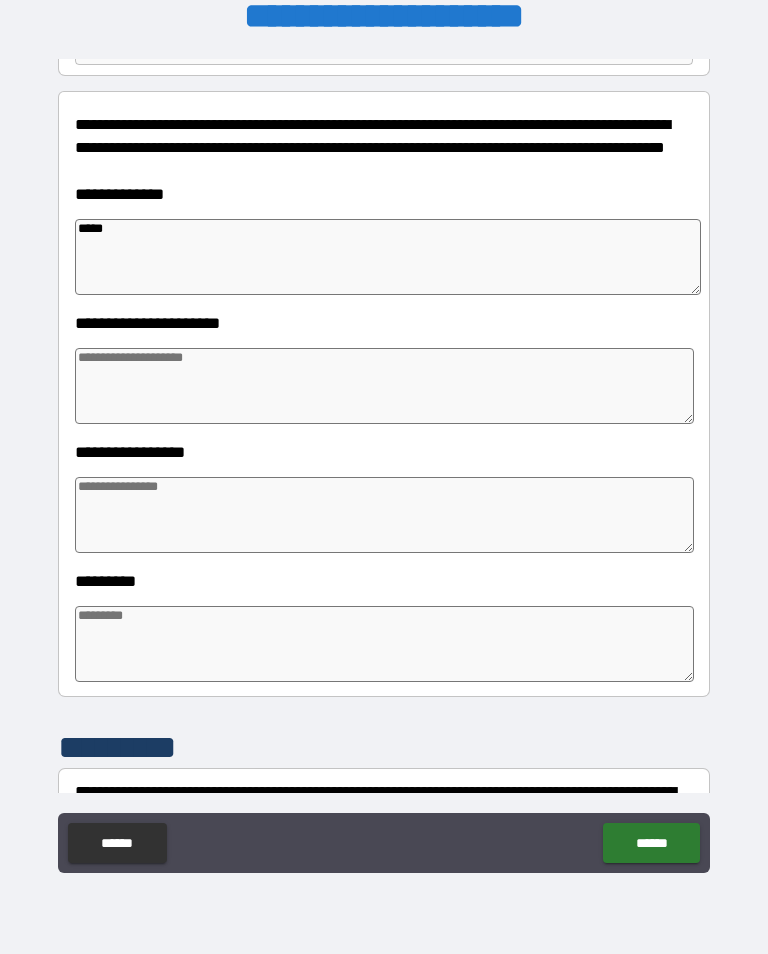 type on "*" 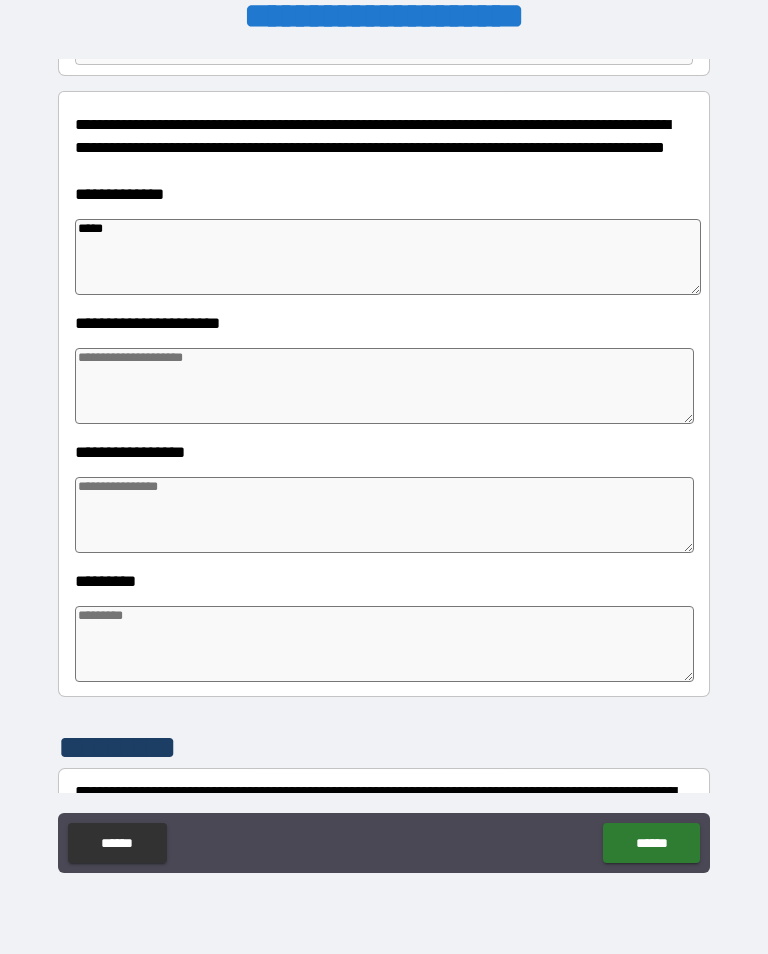type on "*******" 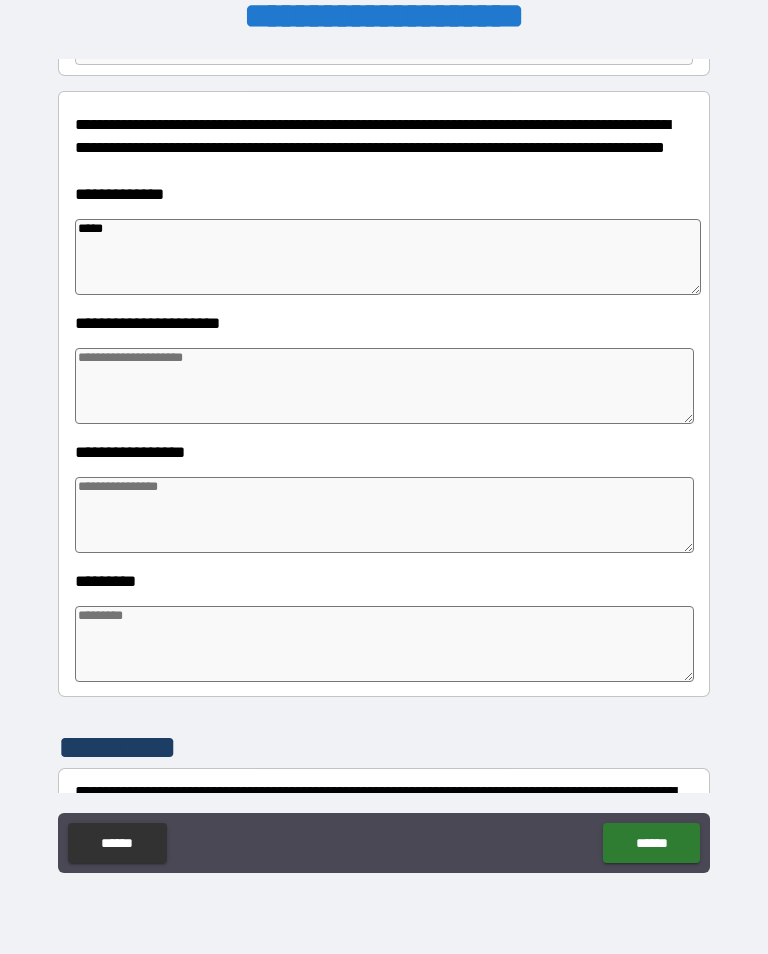 type on "*" 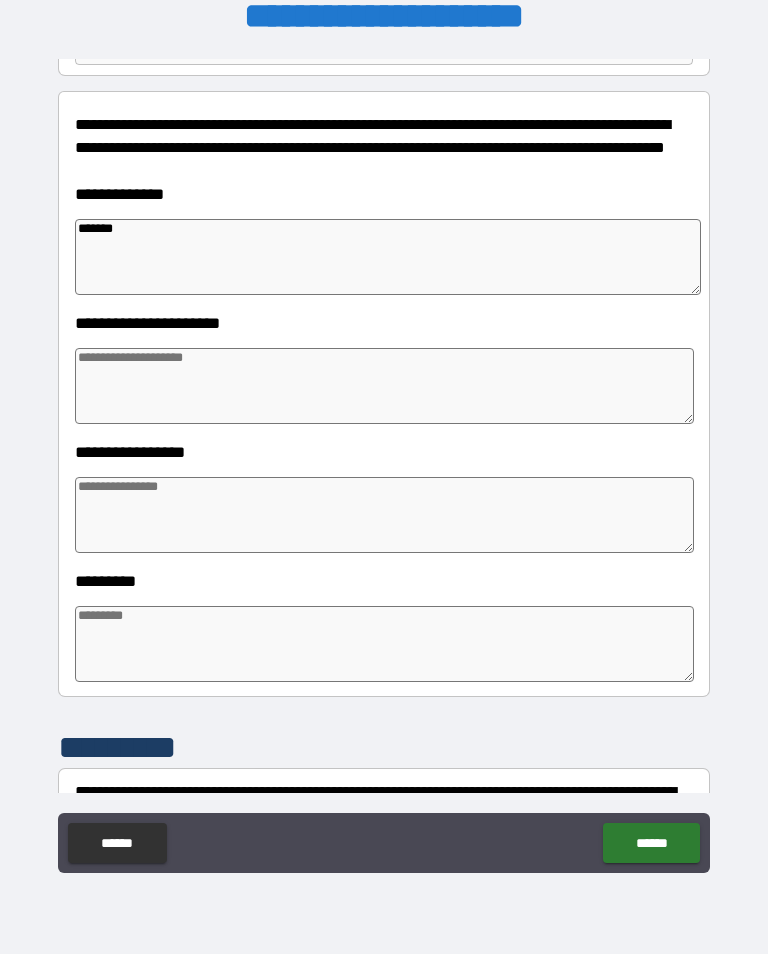 type on "*" 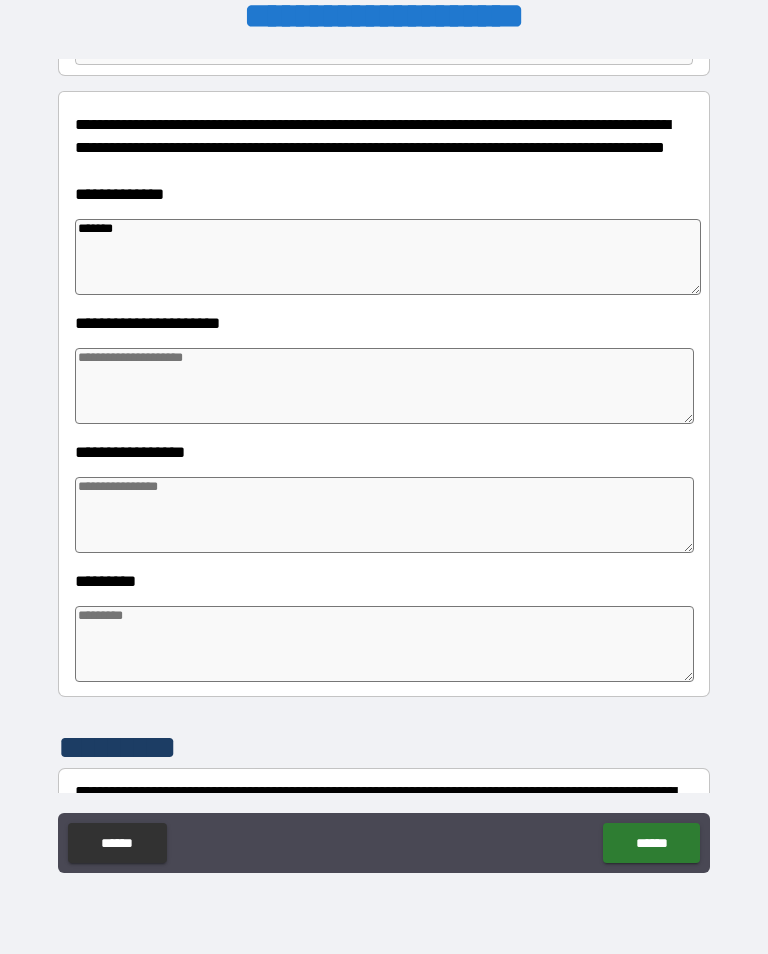 type on "*******" 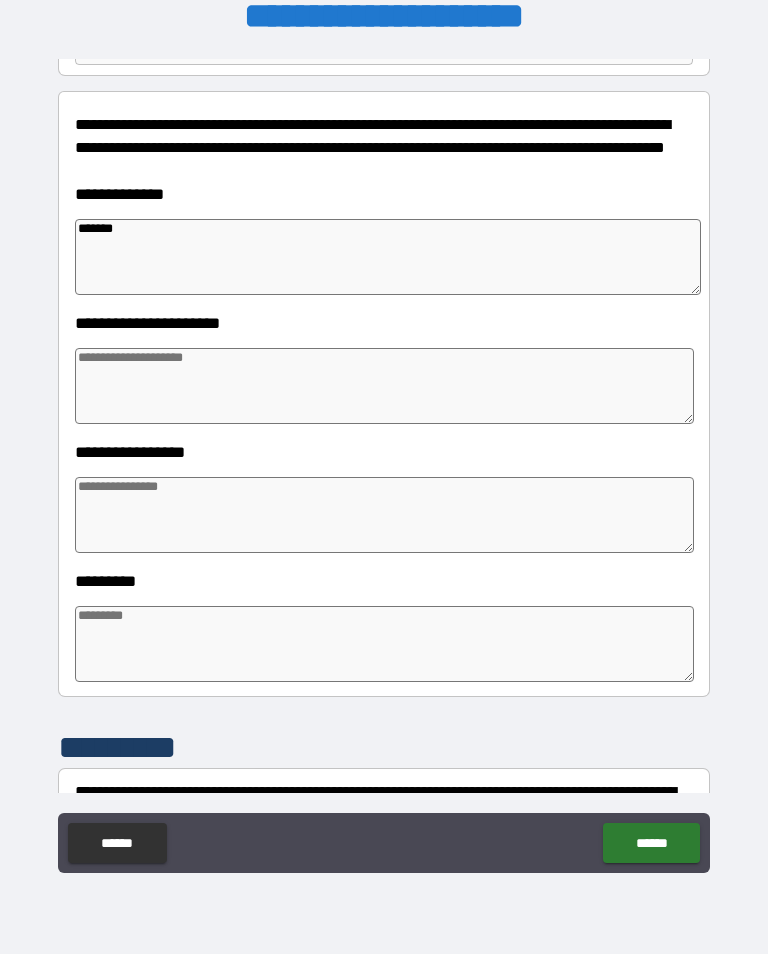 type on "*" 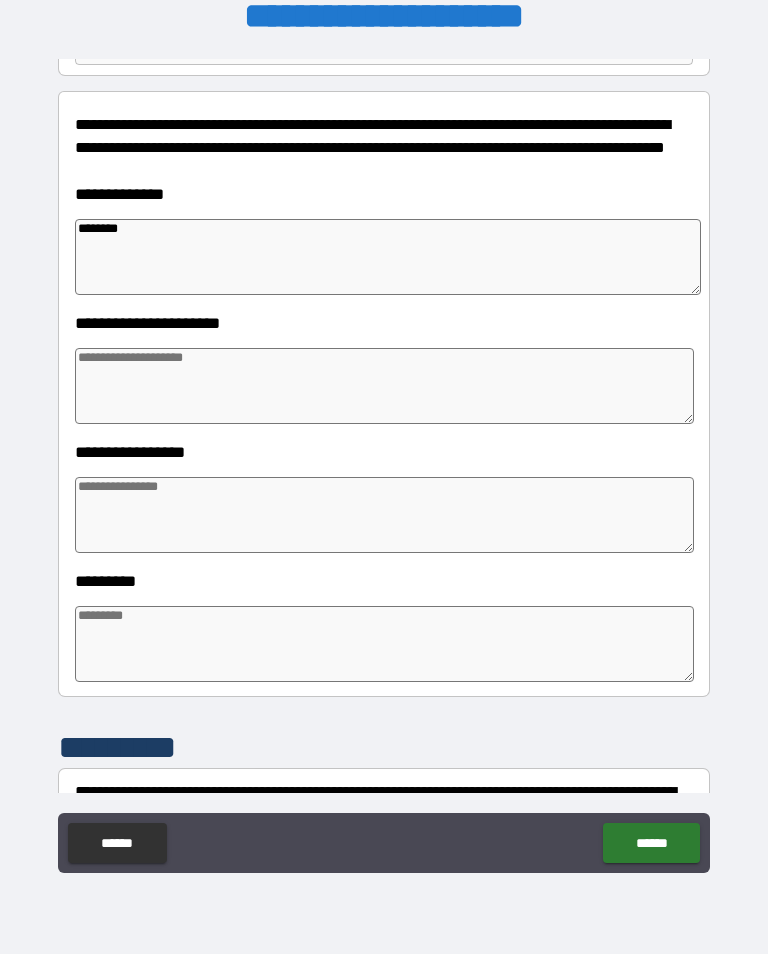 type on "*" 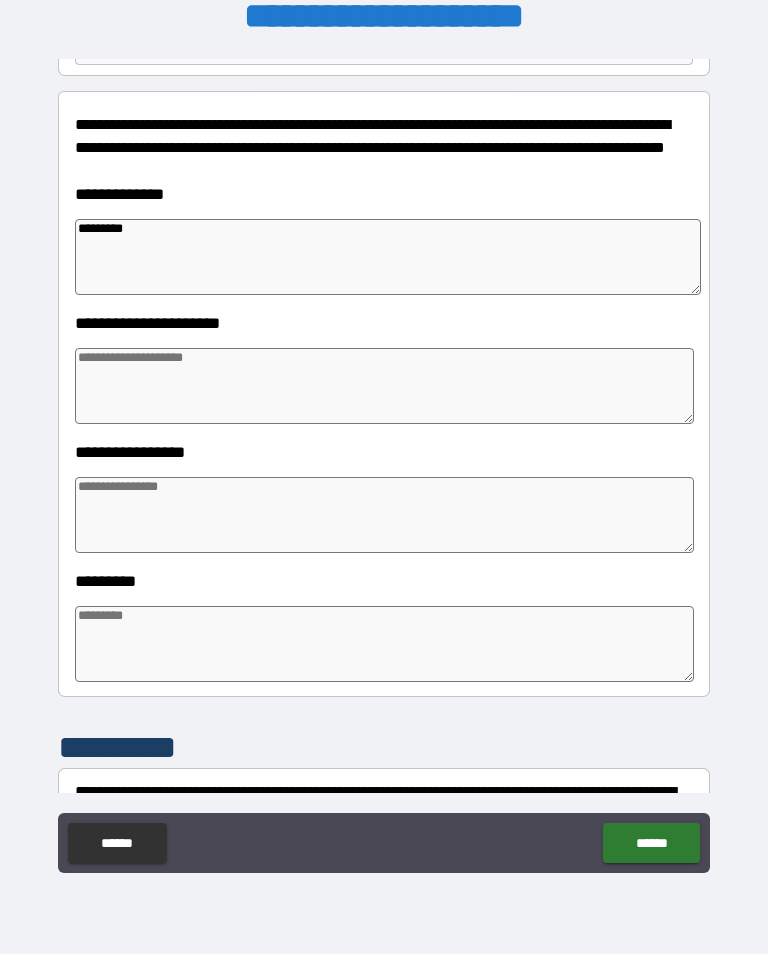 type on "*" 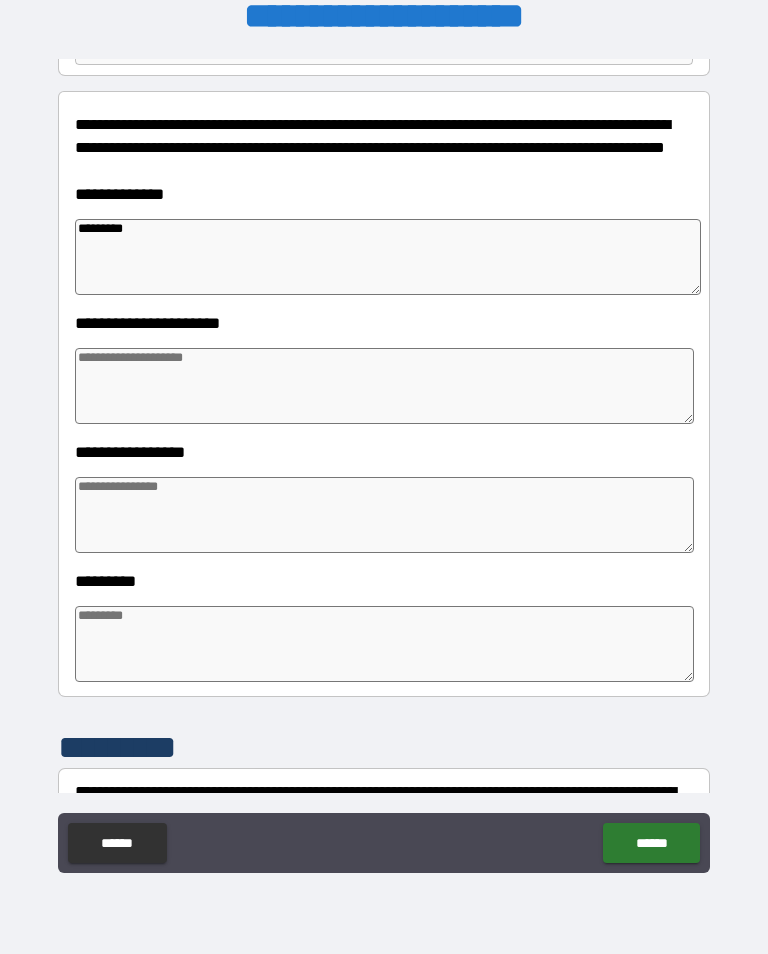 type on "*" 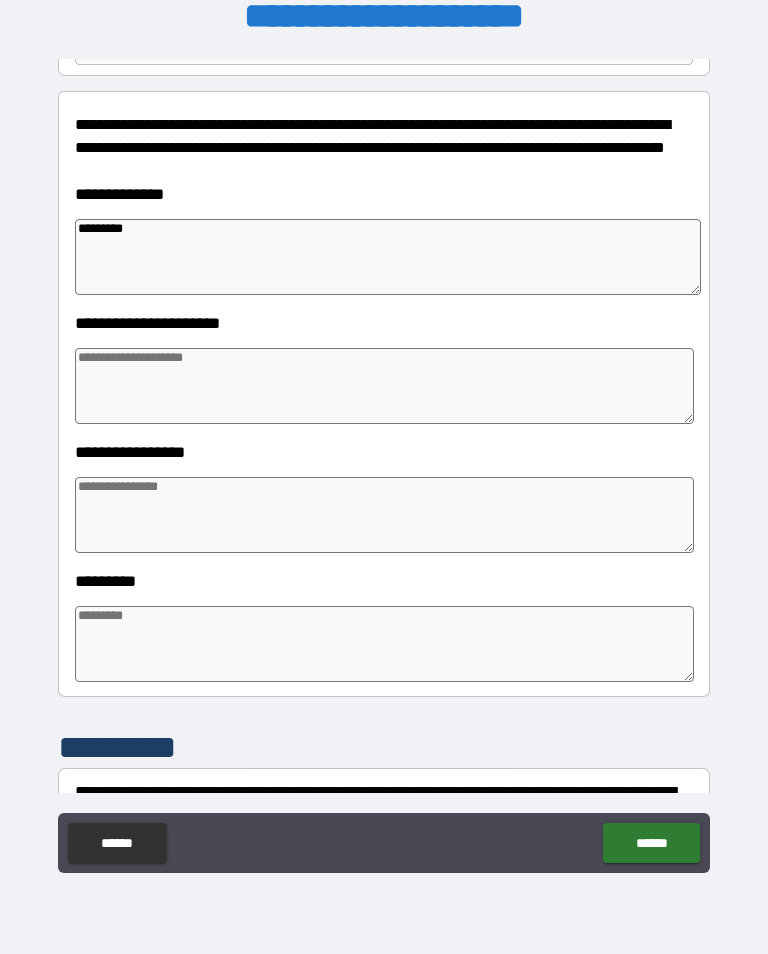 type on "*" 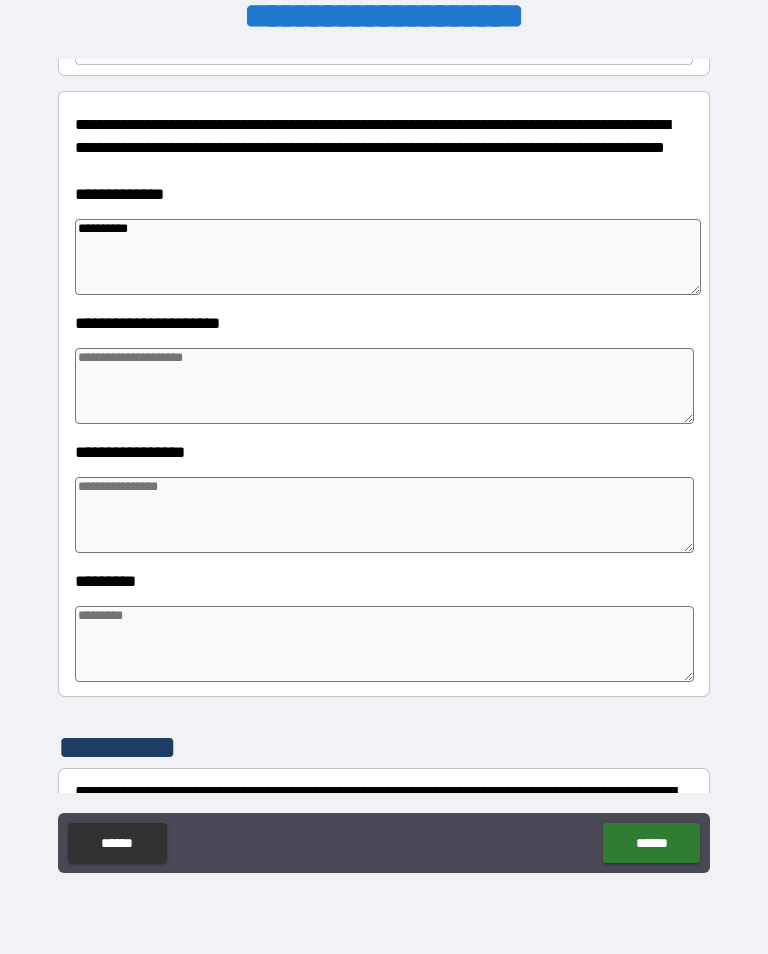 type on "*" 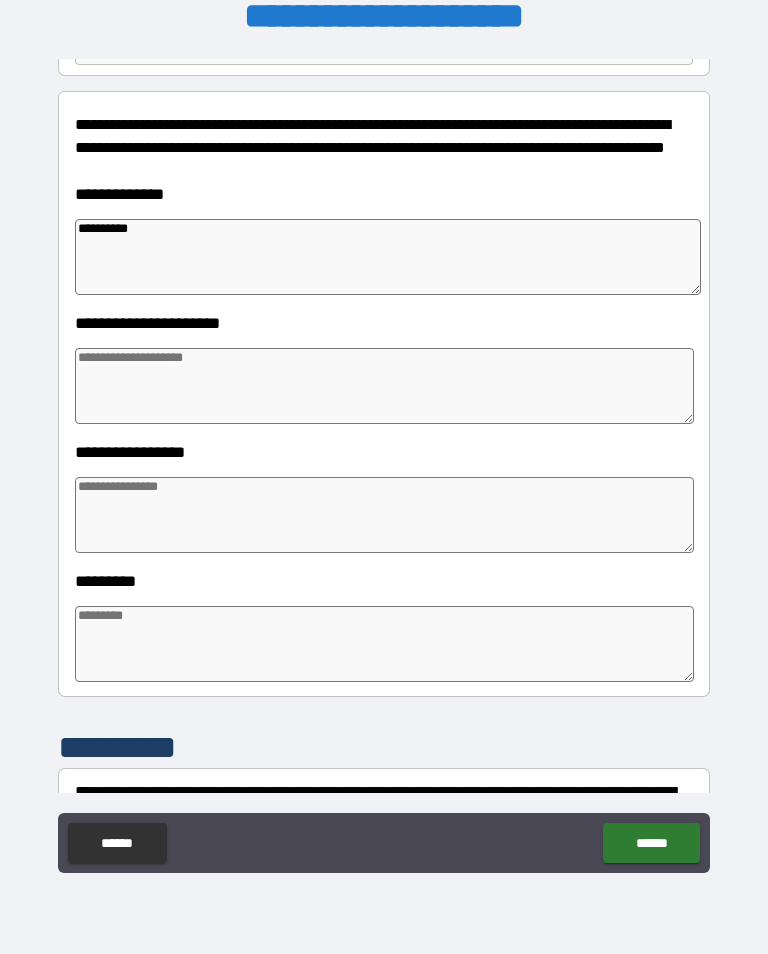 type on "*" 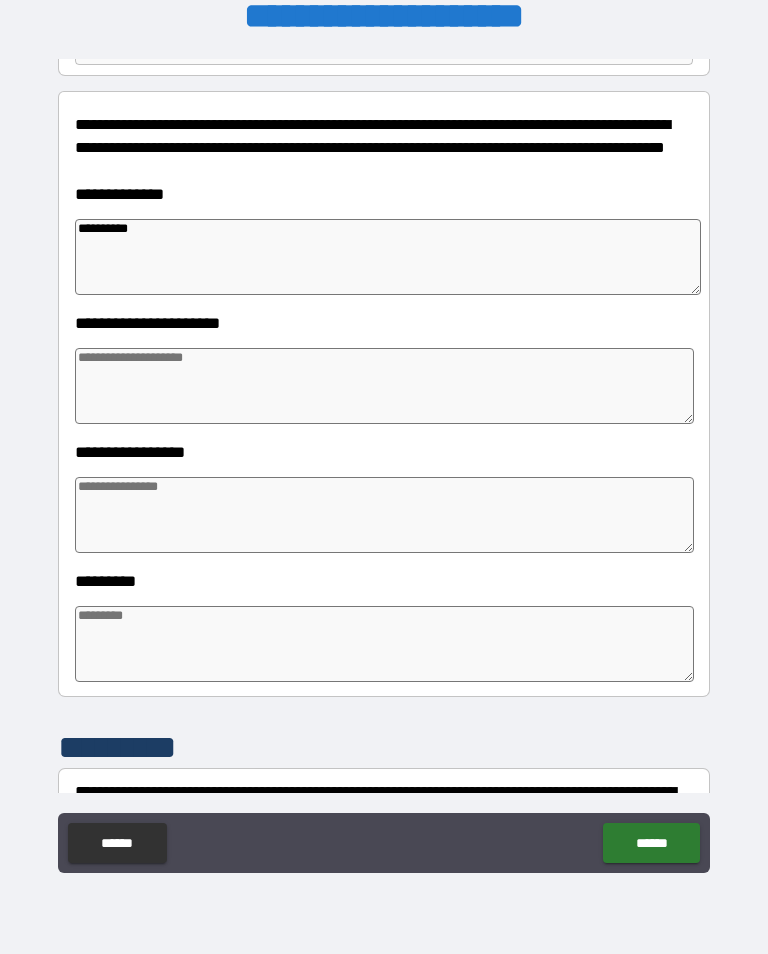 type on "*" 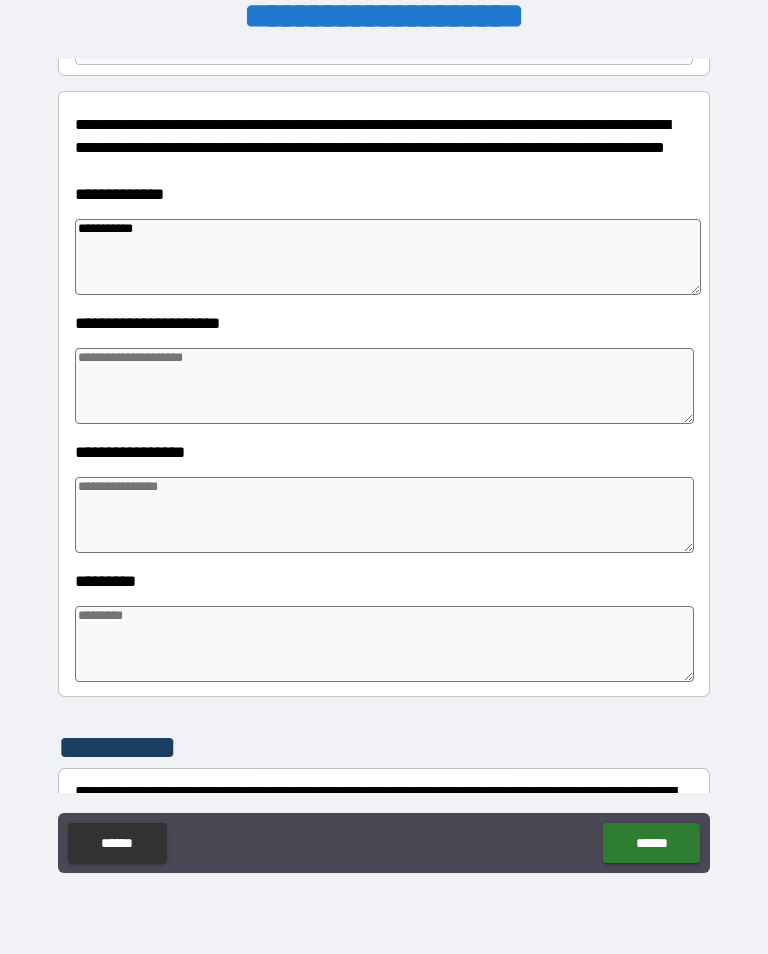 type on "*" 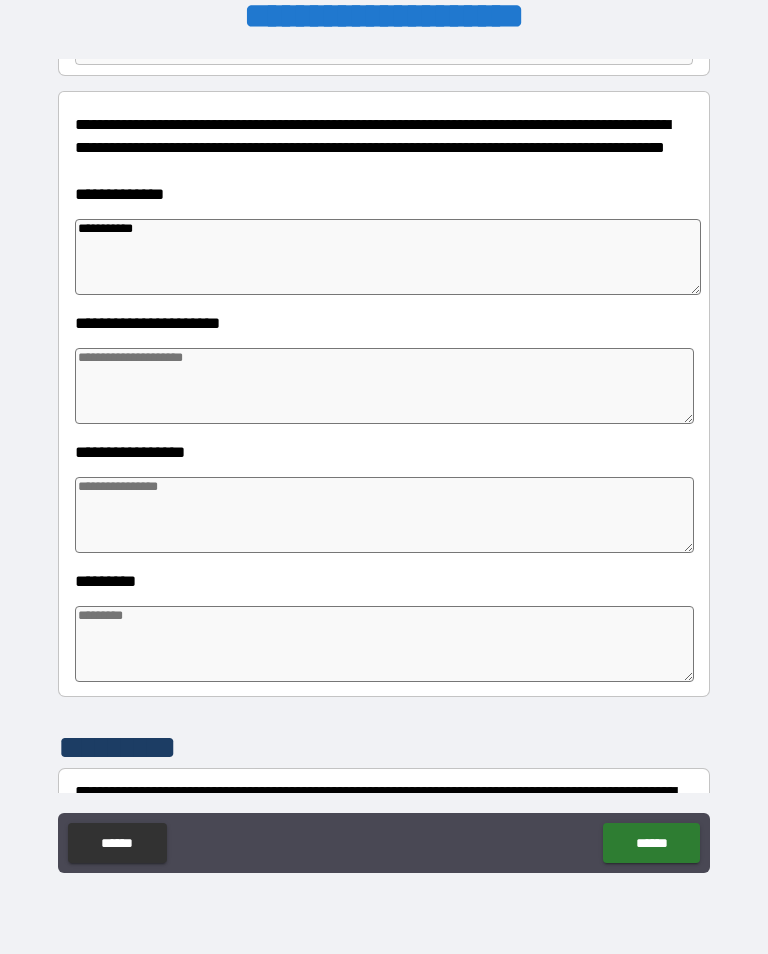 type on "*" 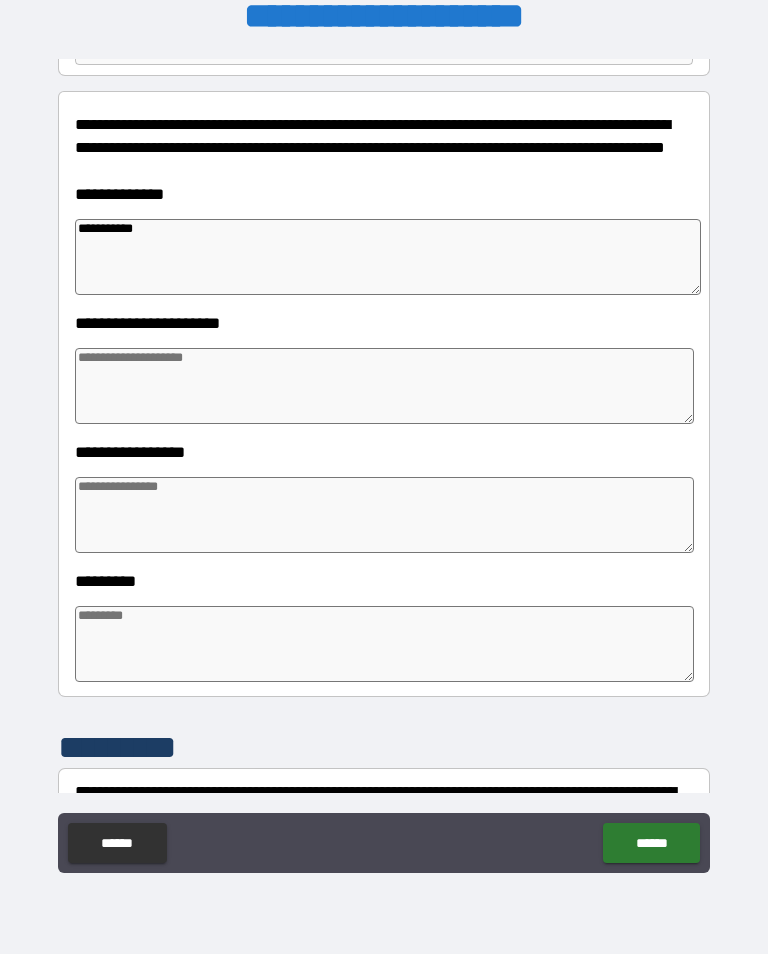 type on "*" 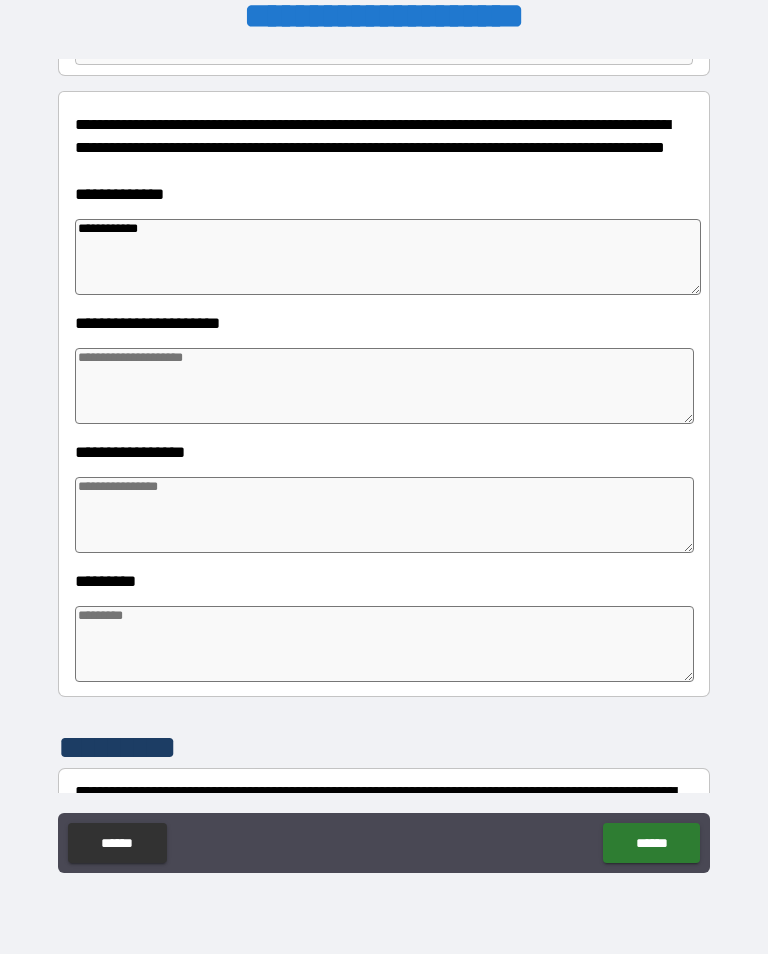 type on "*" 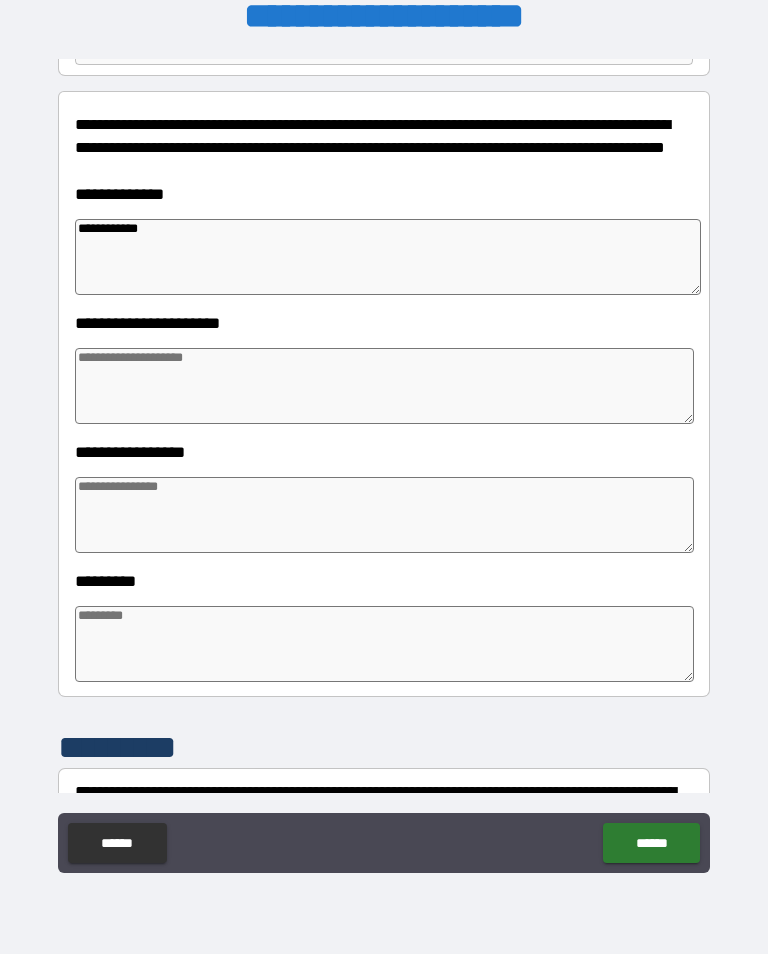 type on "**********" 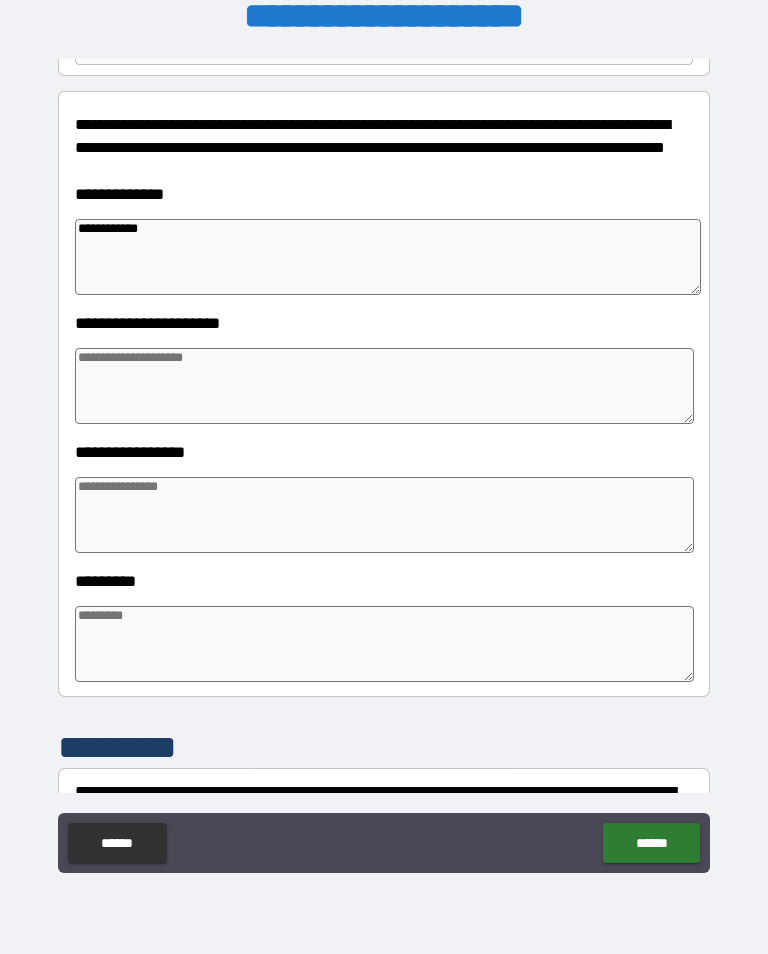 type on "*" 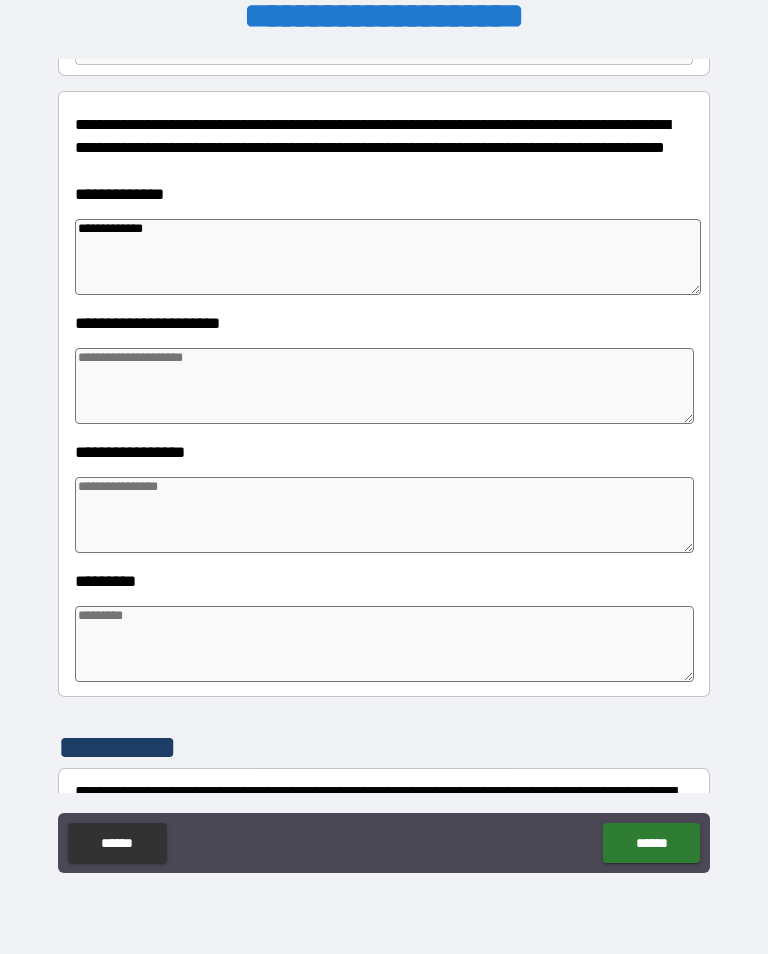 type on "*" 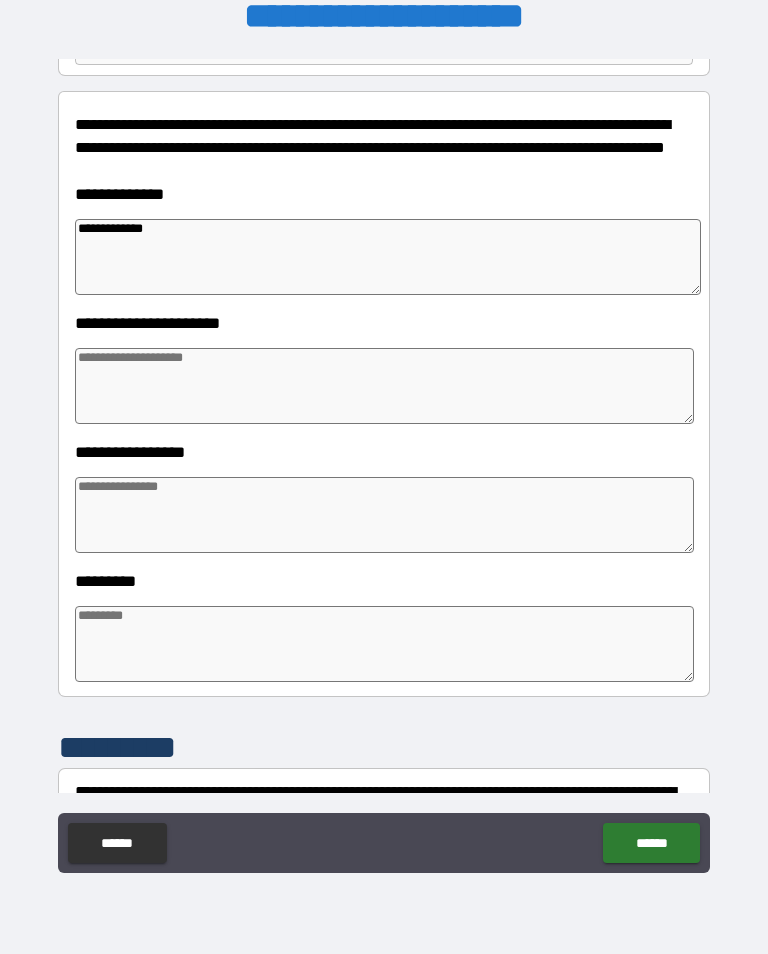 type on "*" 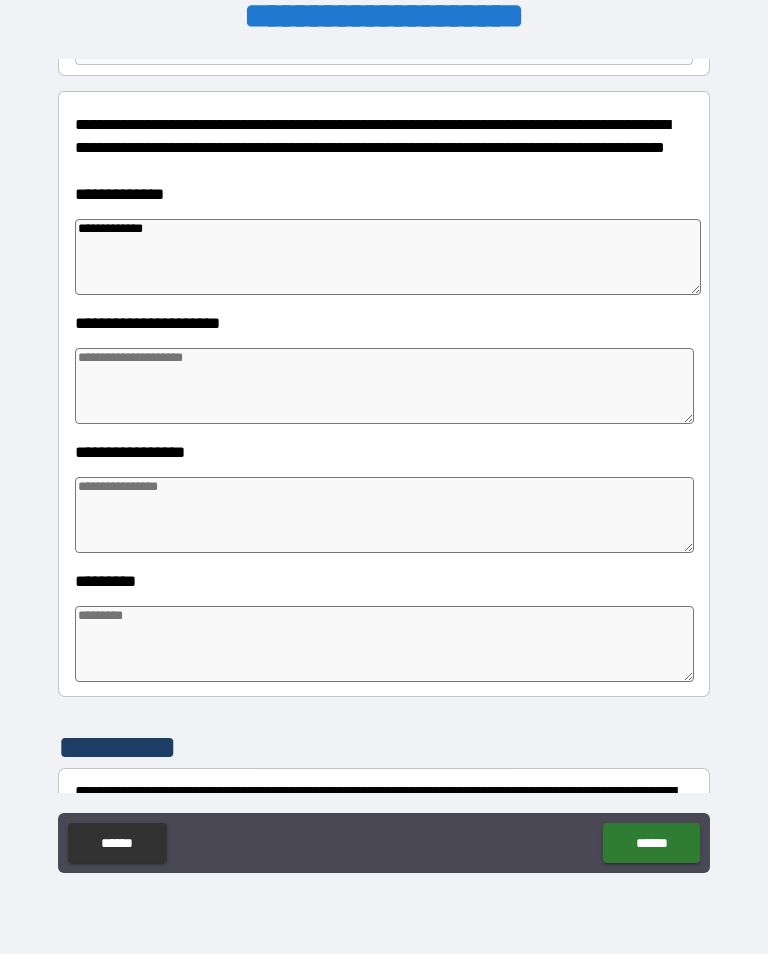 type on "*" 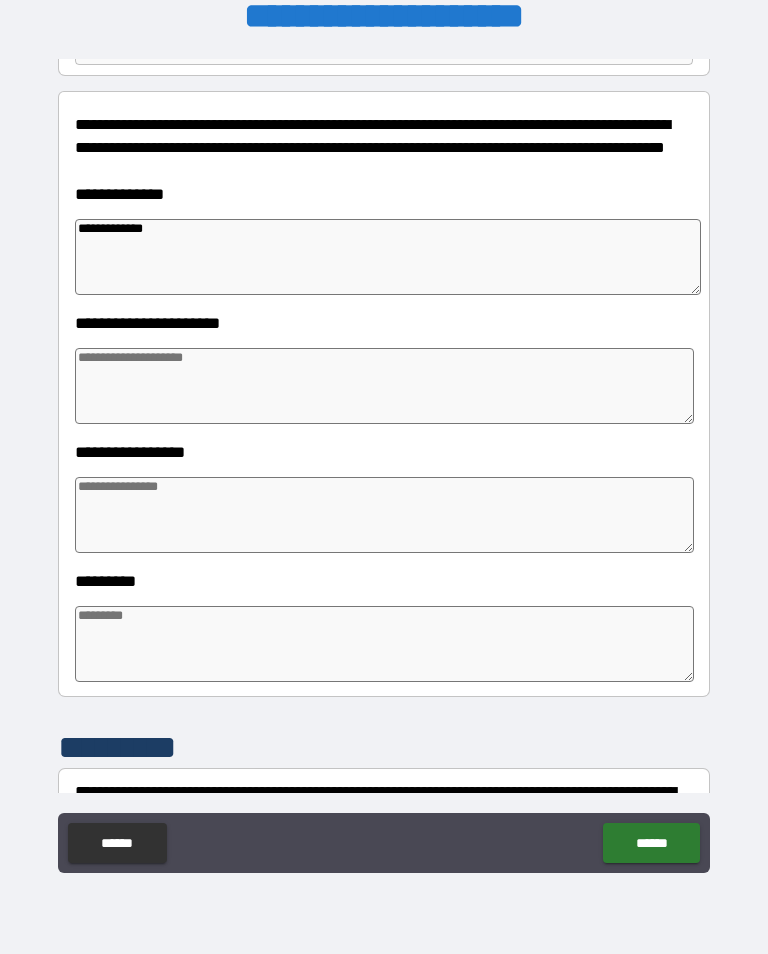 type on "*" 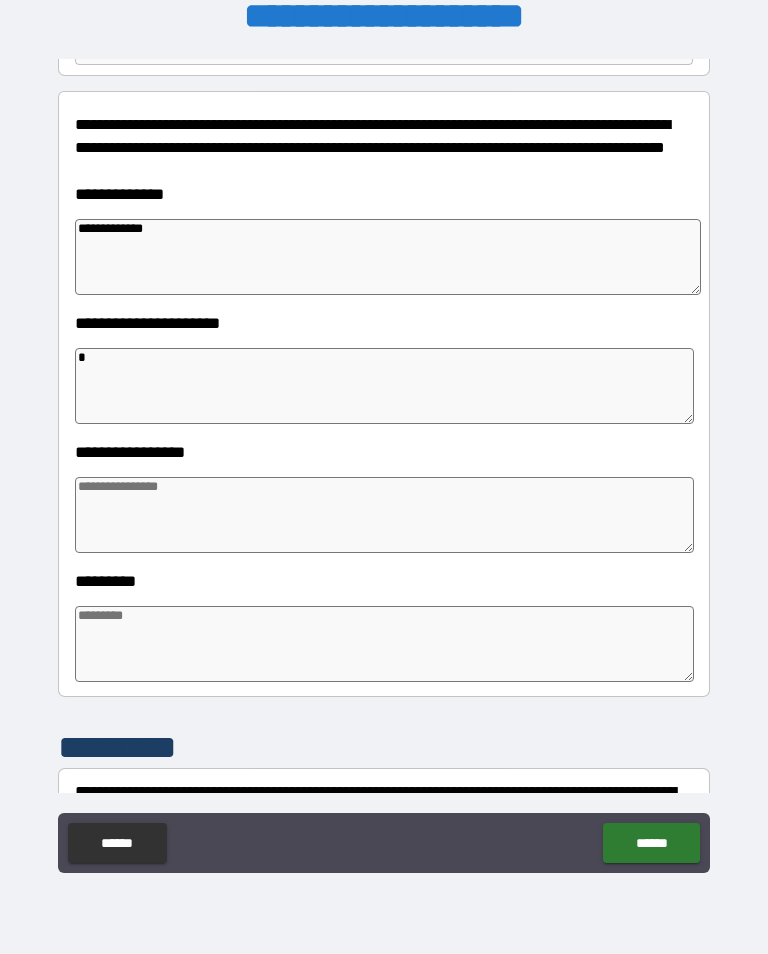 type on "*" 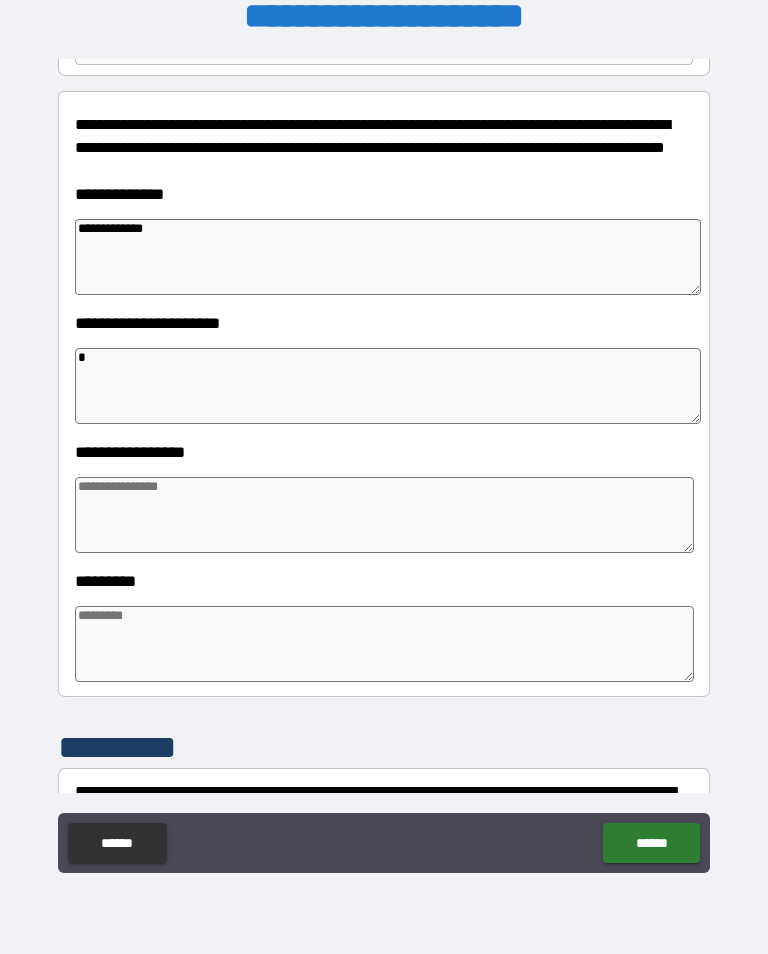 type on "*" 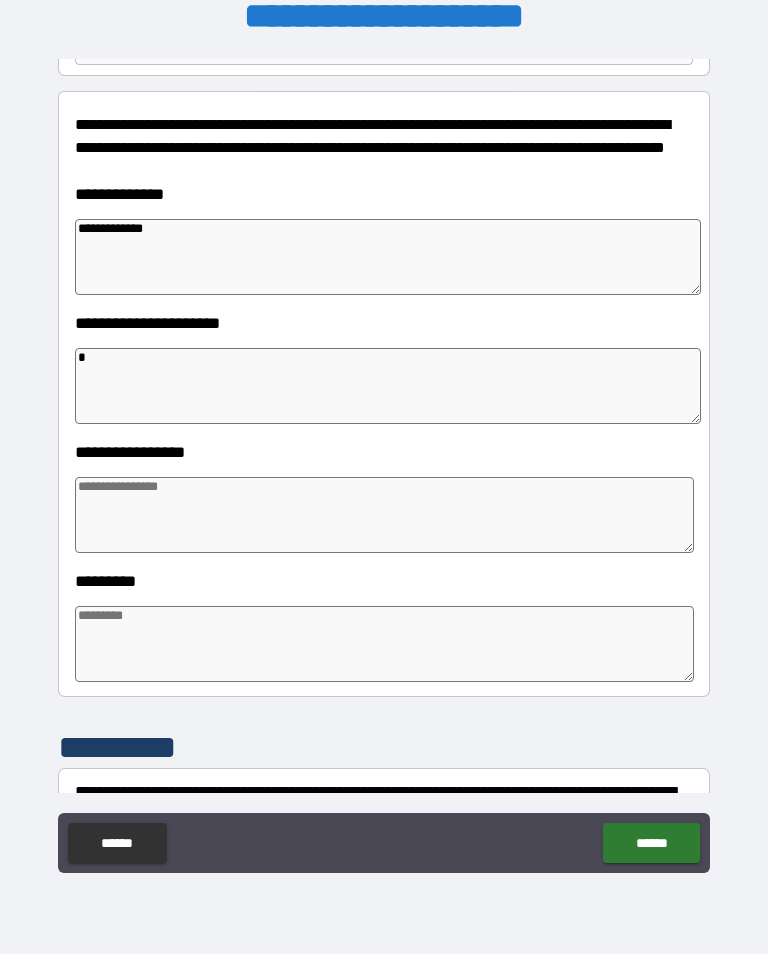 type on "**" 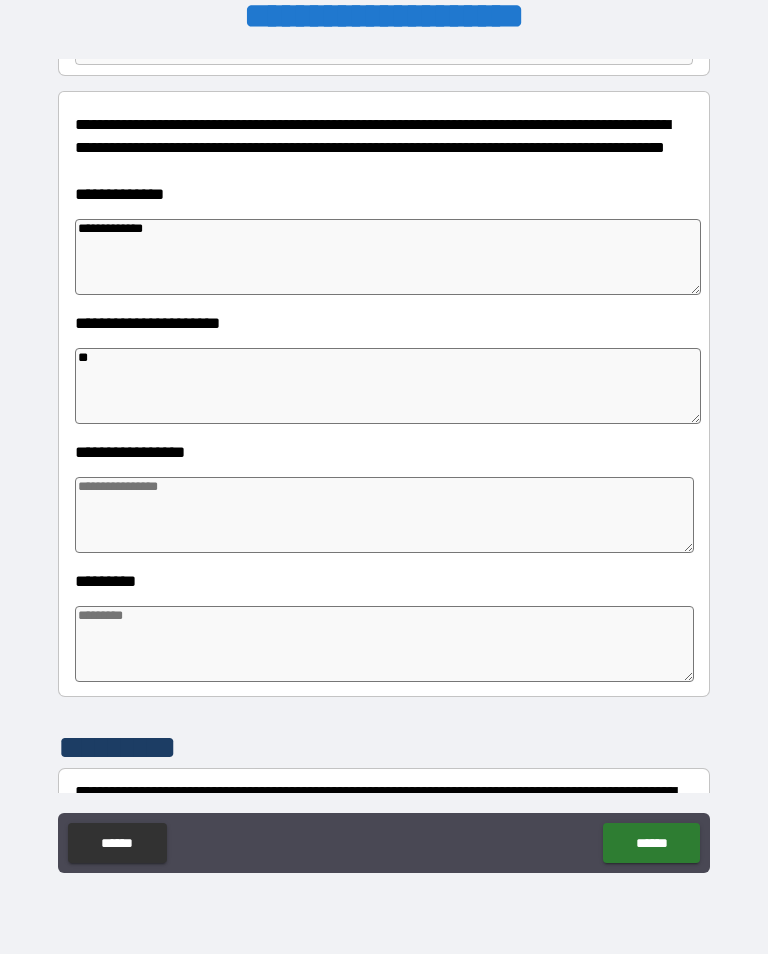 type on "*" 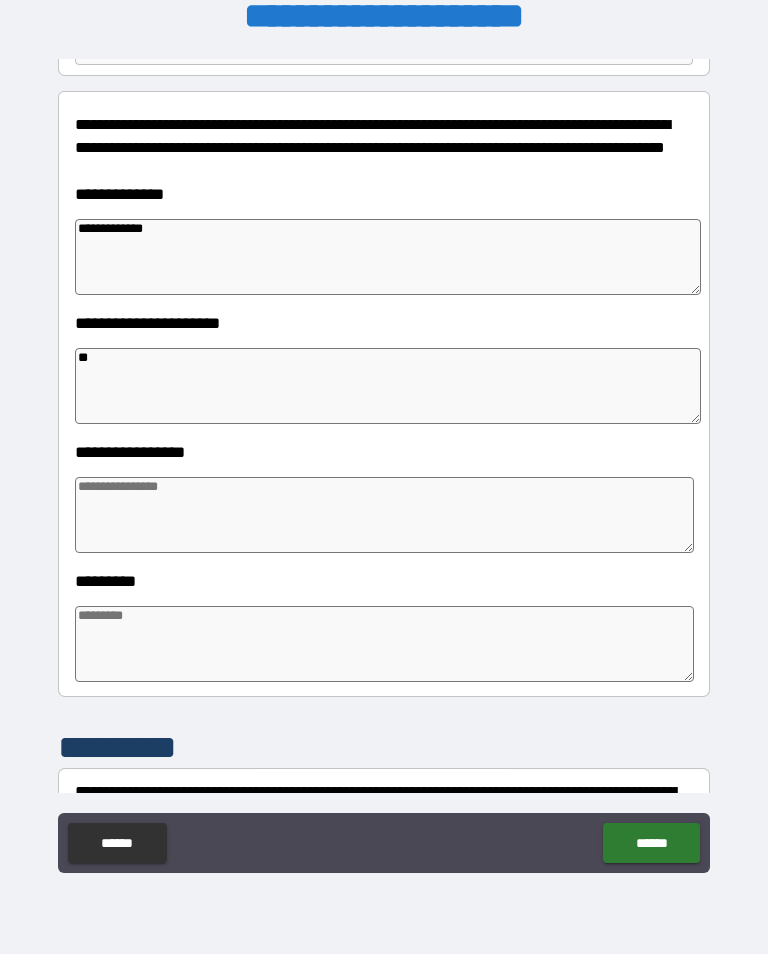 type on "***" 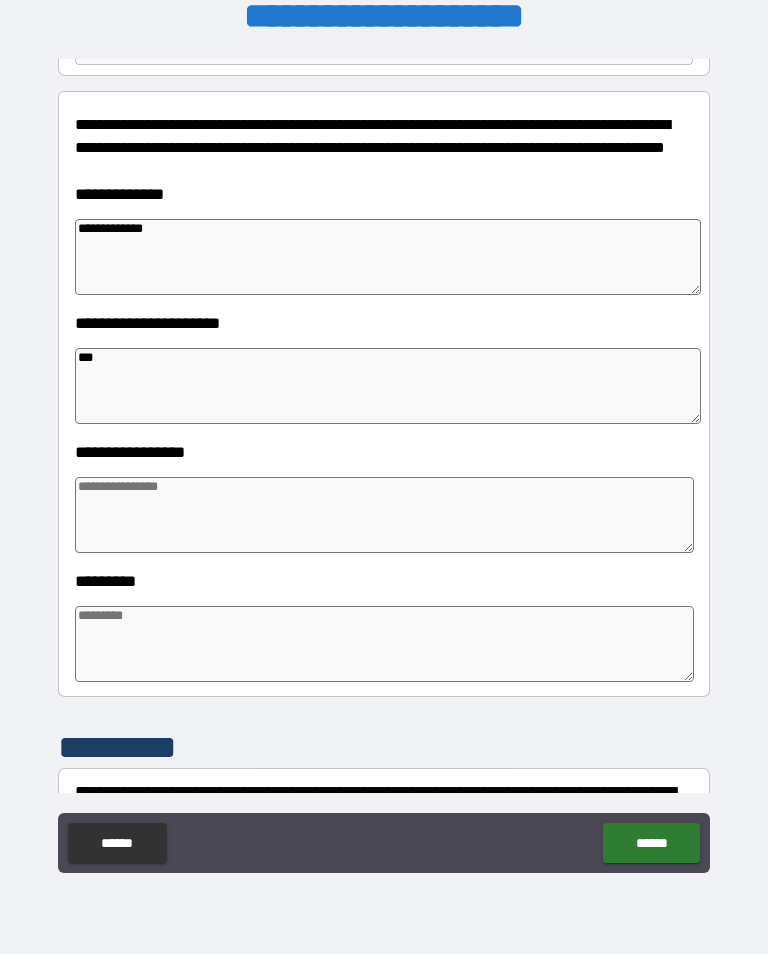 type on "*" 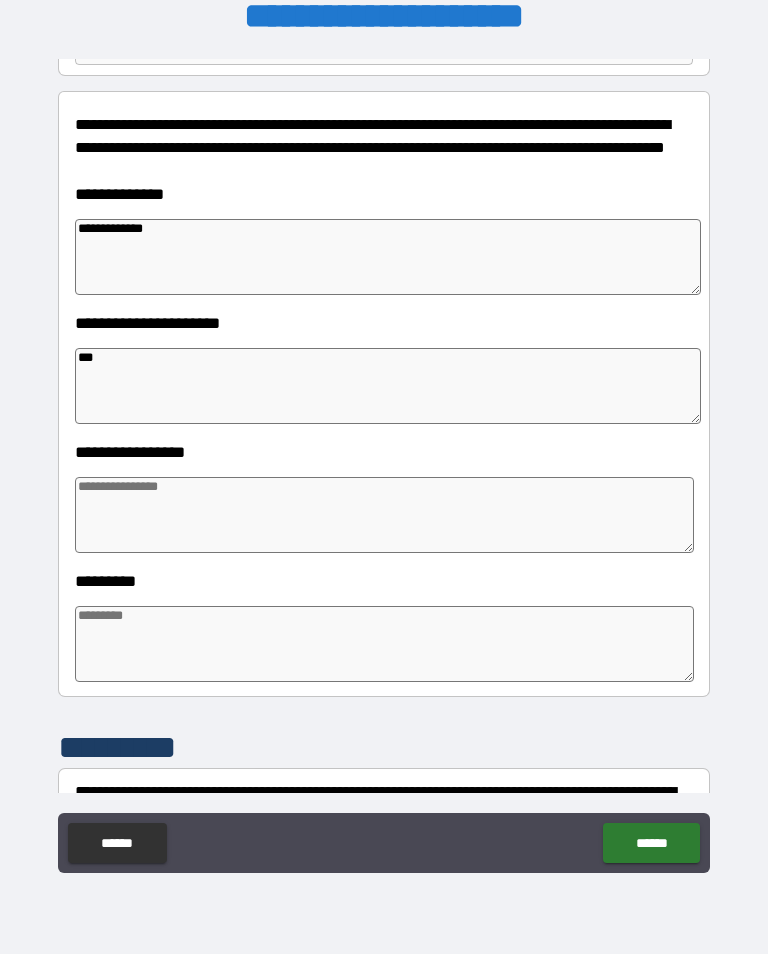 type on "*" 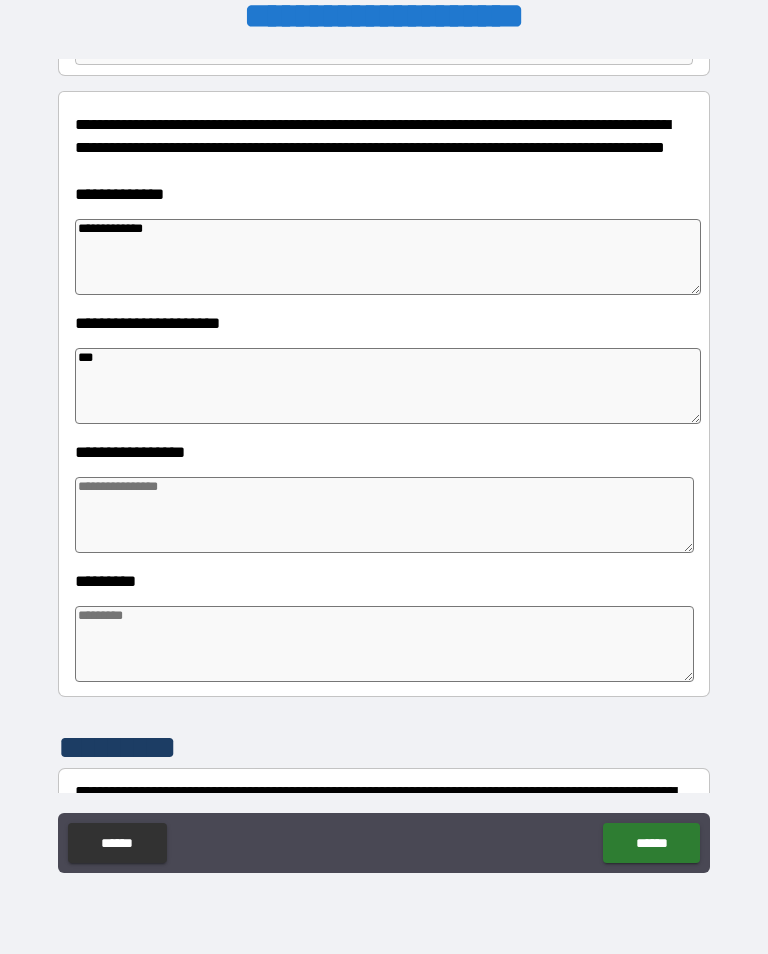 type on "*" 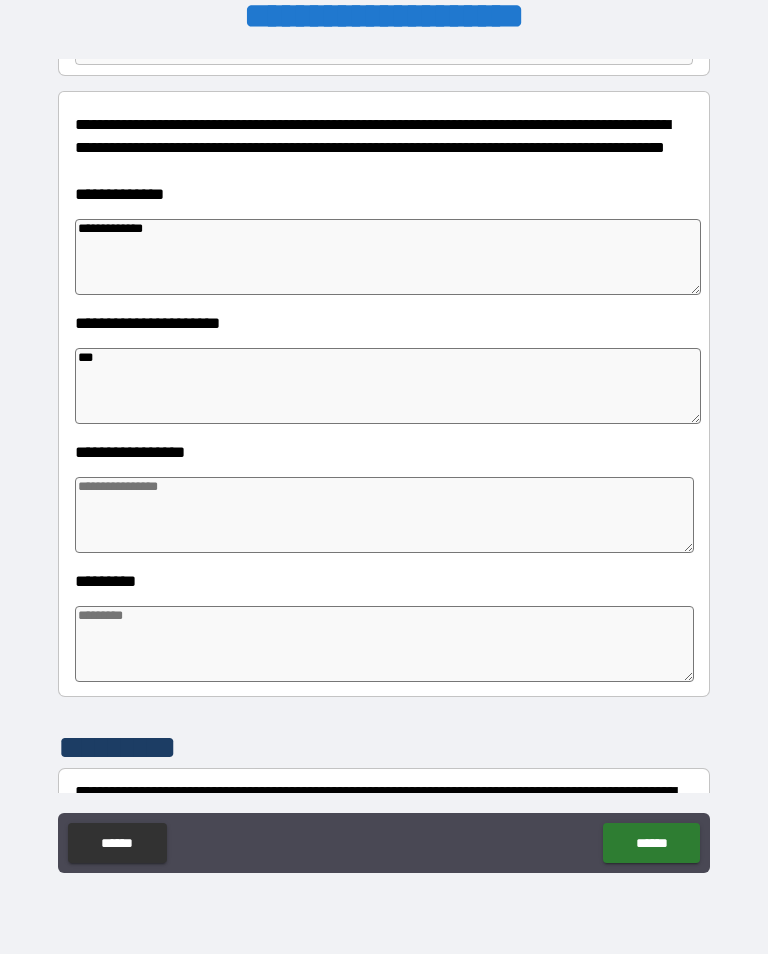 type on "****" 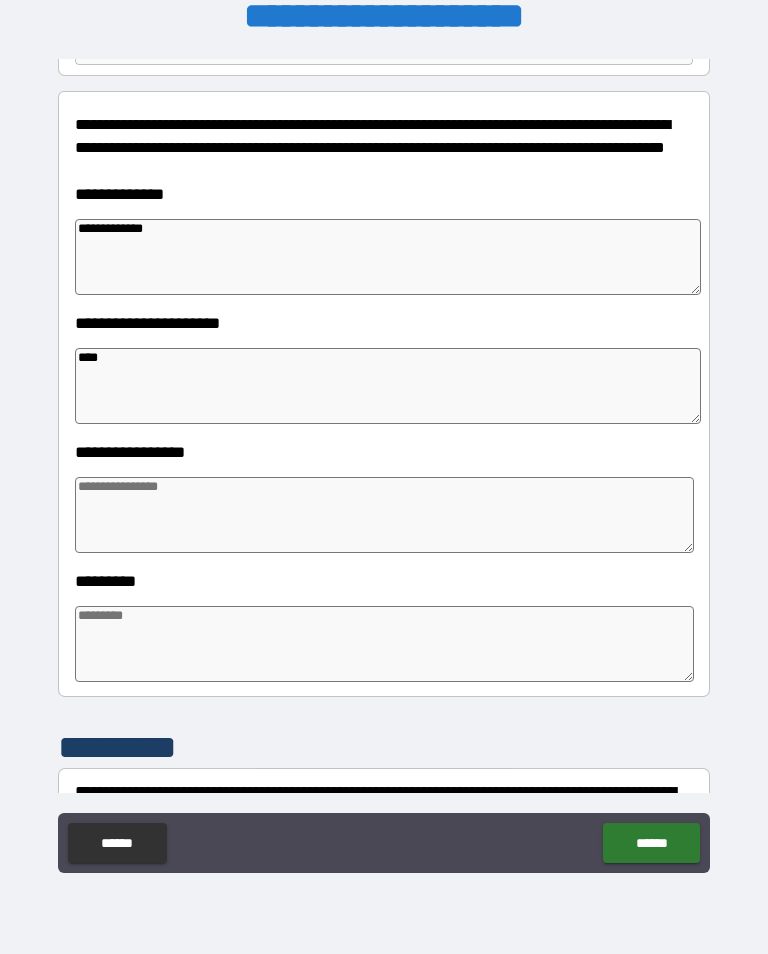 type on "*" 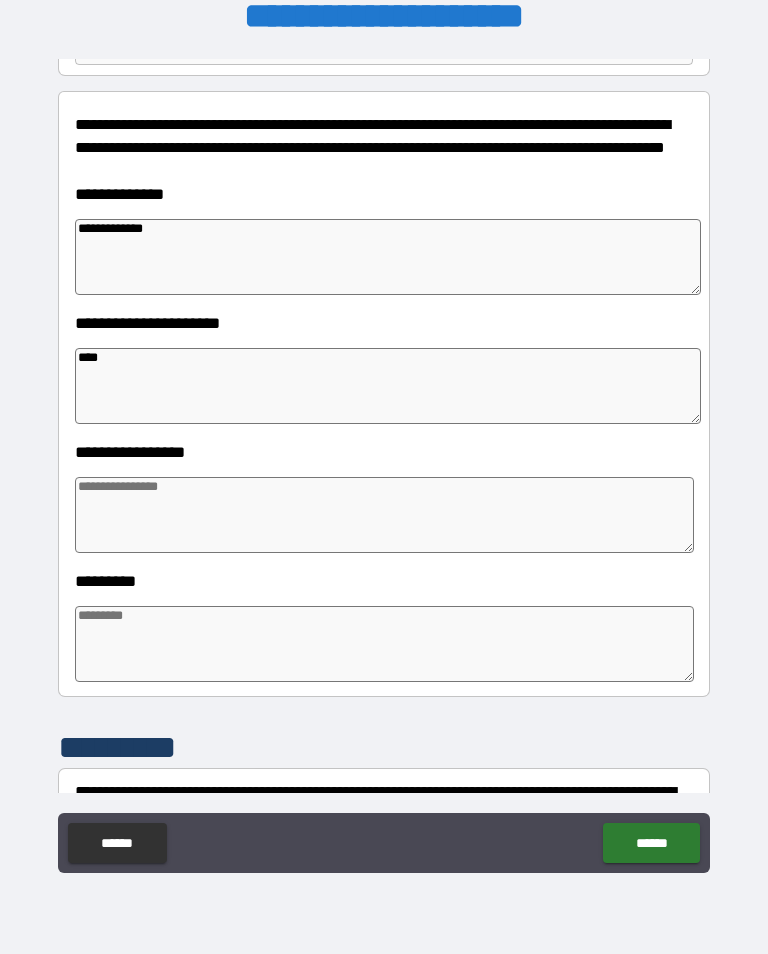 type on "*" 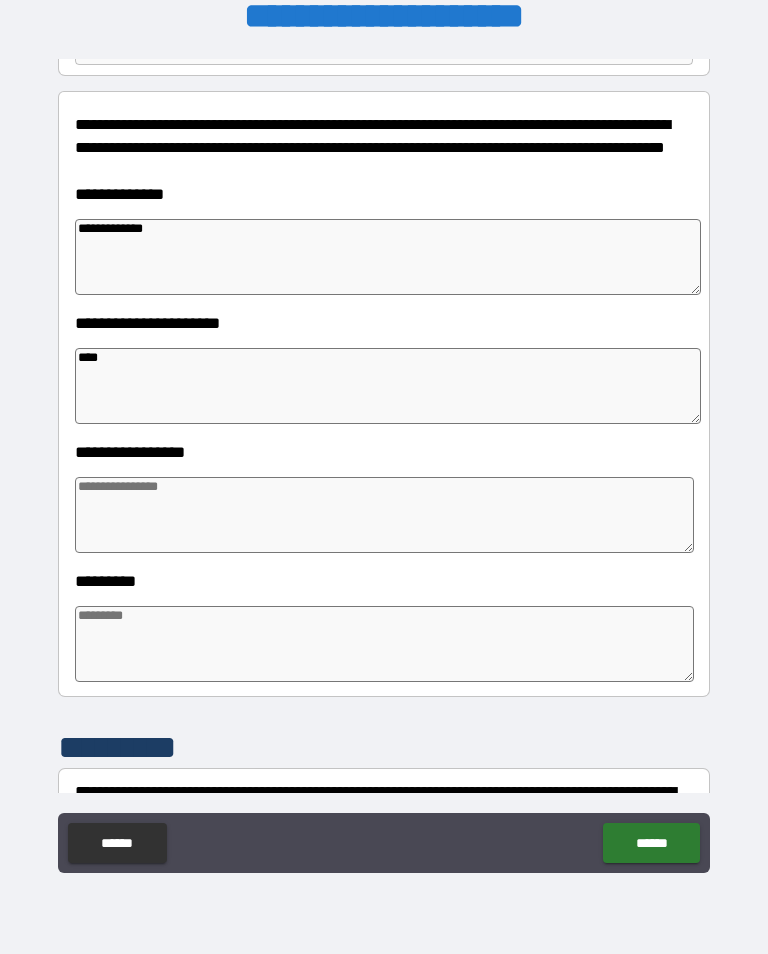 type on "*" 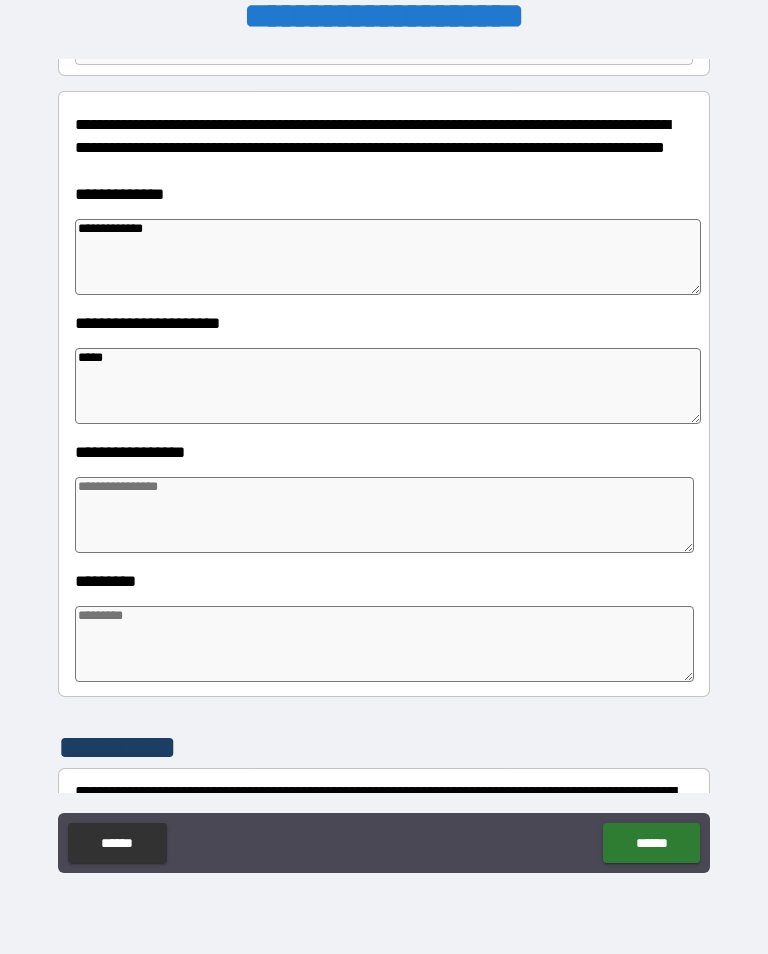 type on "******" 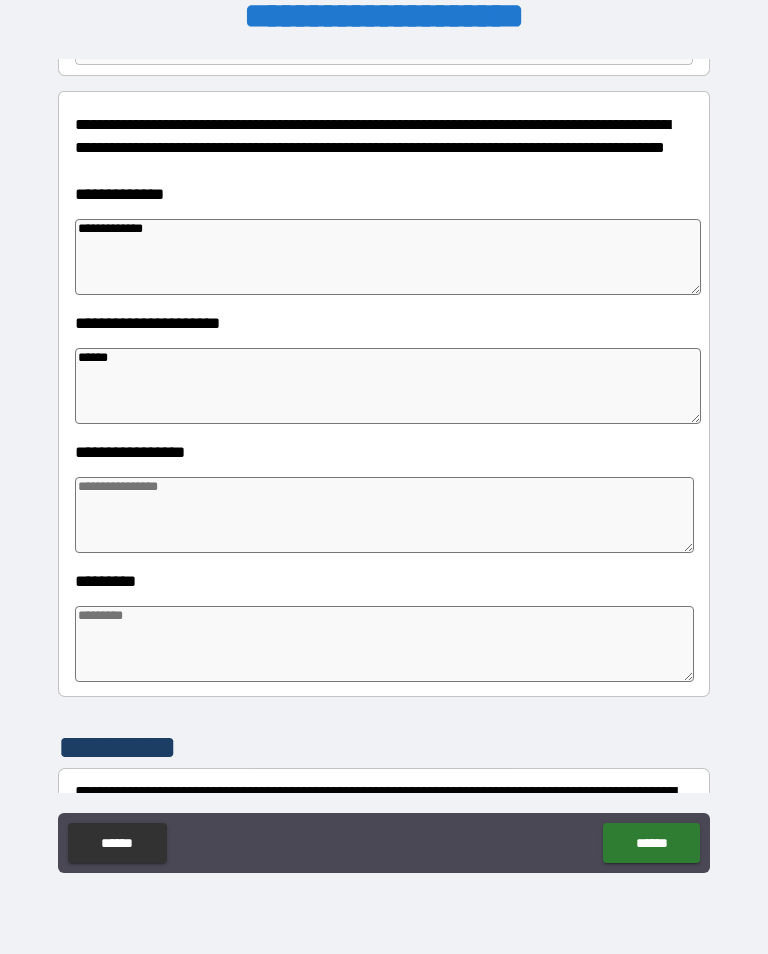 type 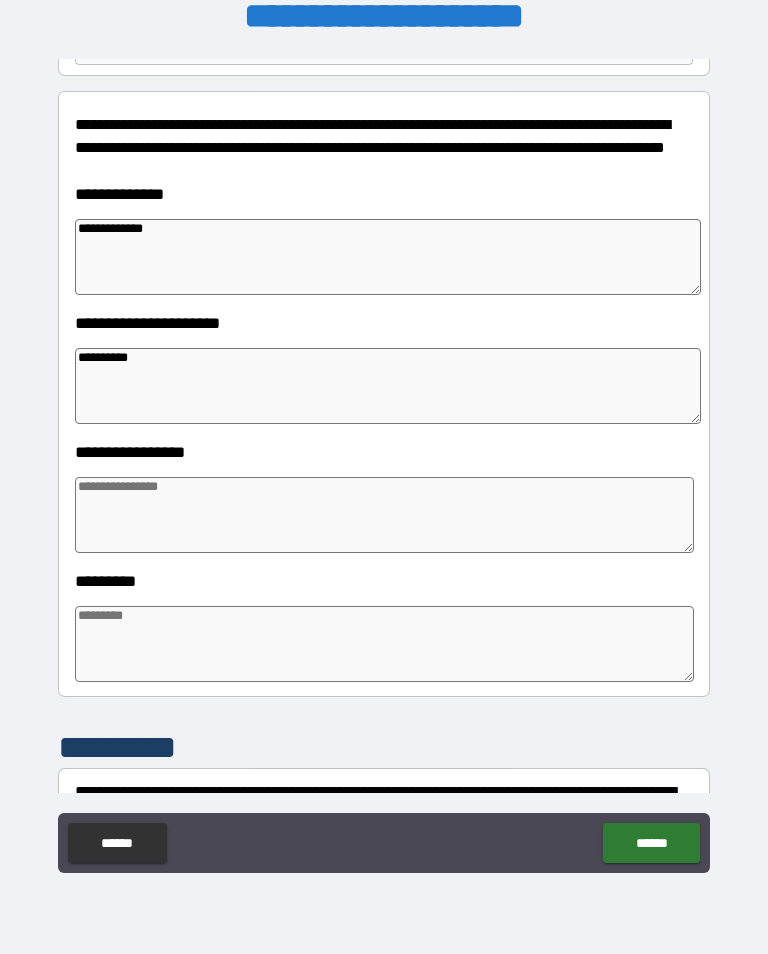 click at bounding box center (384, 515) 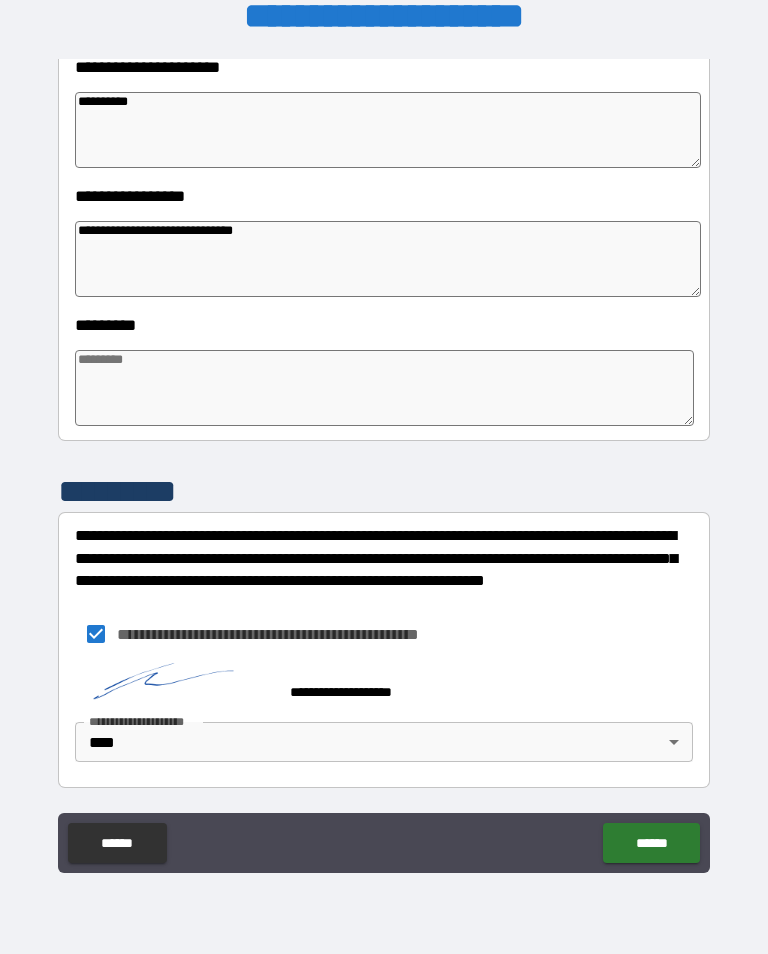 scroll, scrollTop: 483, scrollLeft: 0, axis: vertical 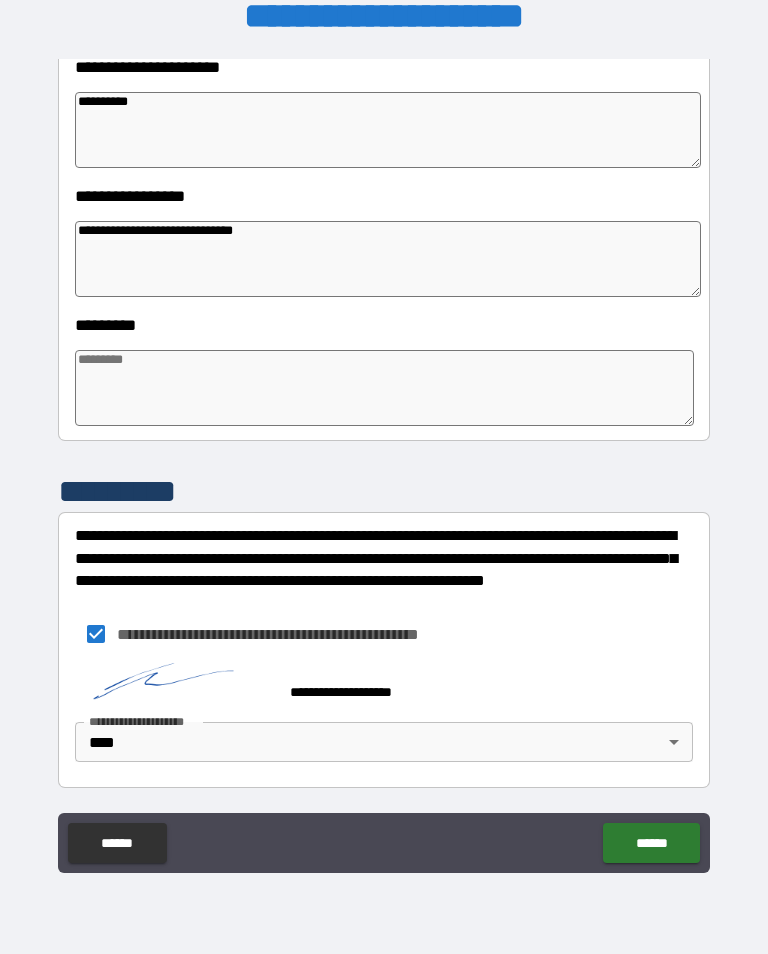 click at bounding box center (384, 388) 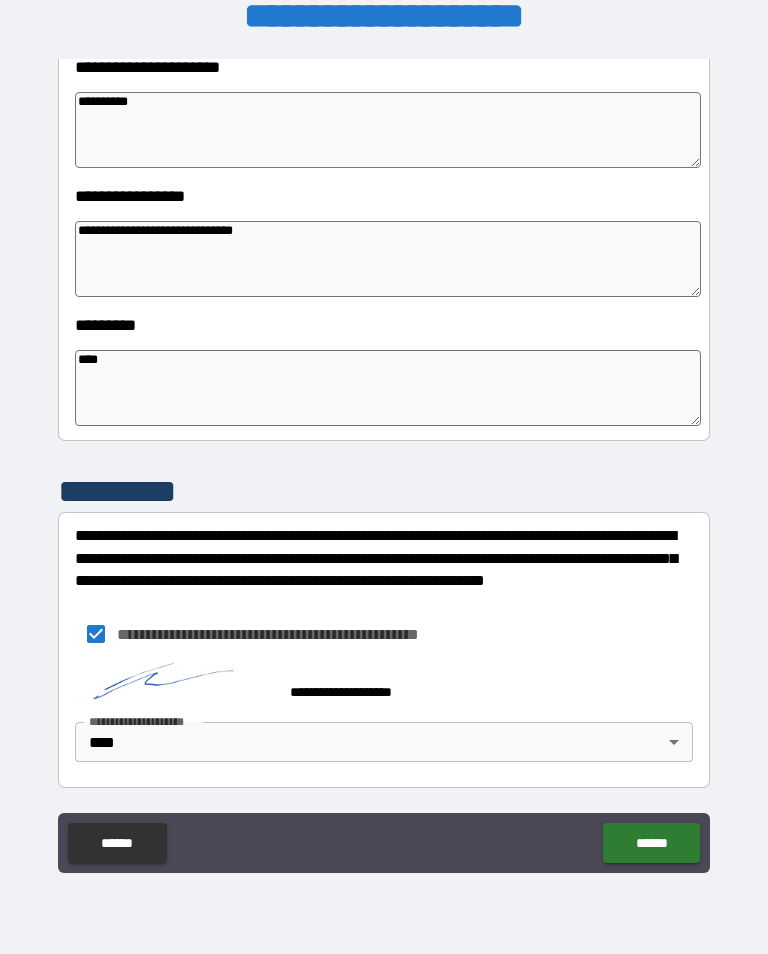 click on "****" at bounding box center [388, 388] 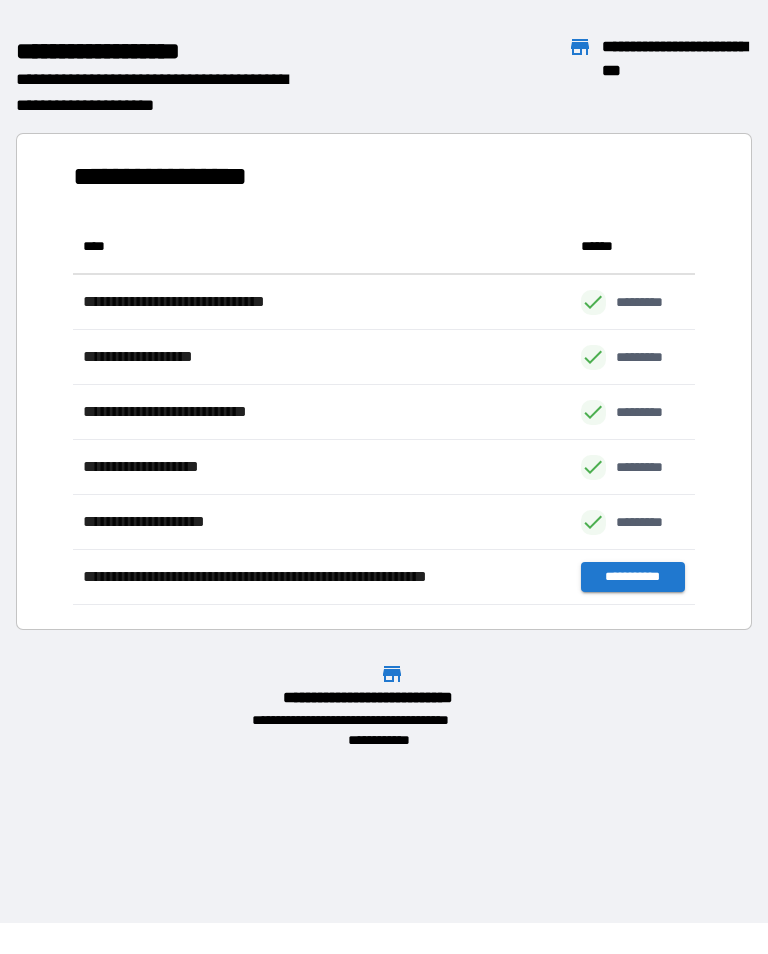 scroll, scrollTop: 1, scrollLeft: 1, axis: both 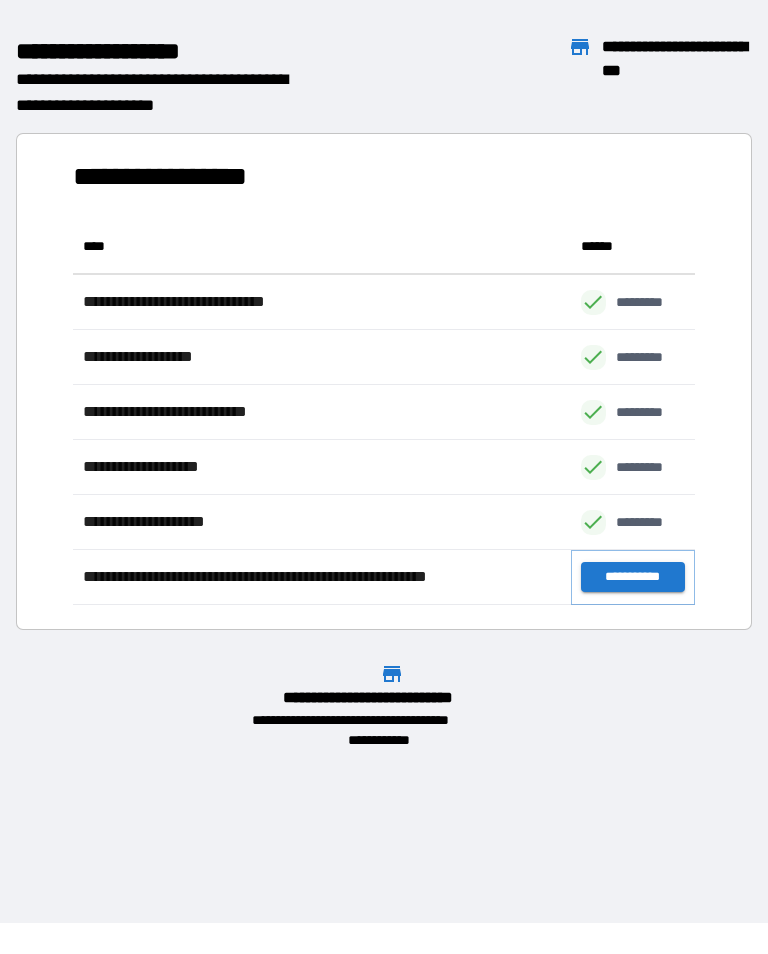 click on "**********" at bounding box center (633, 577) 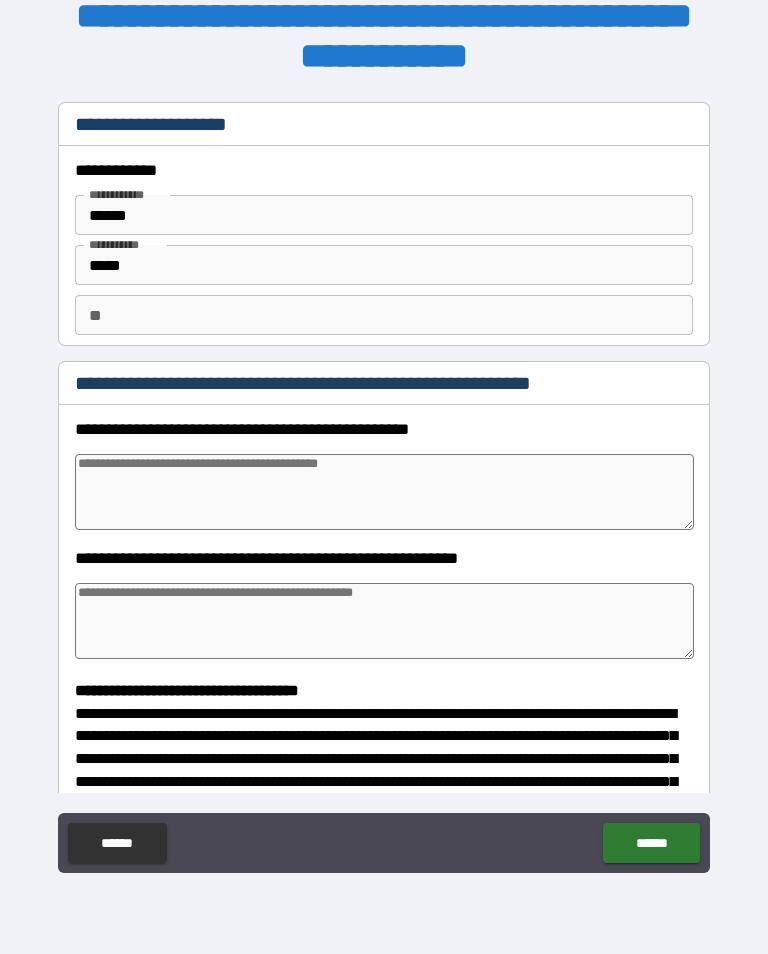 click at bounding box center (384, 492) 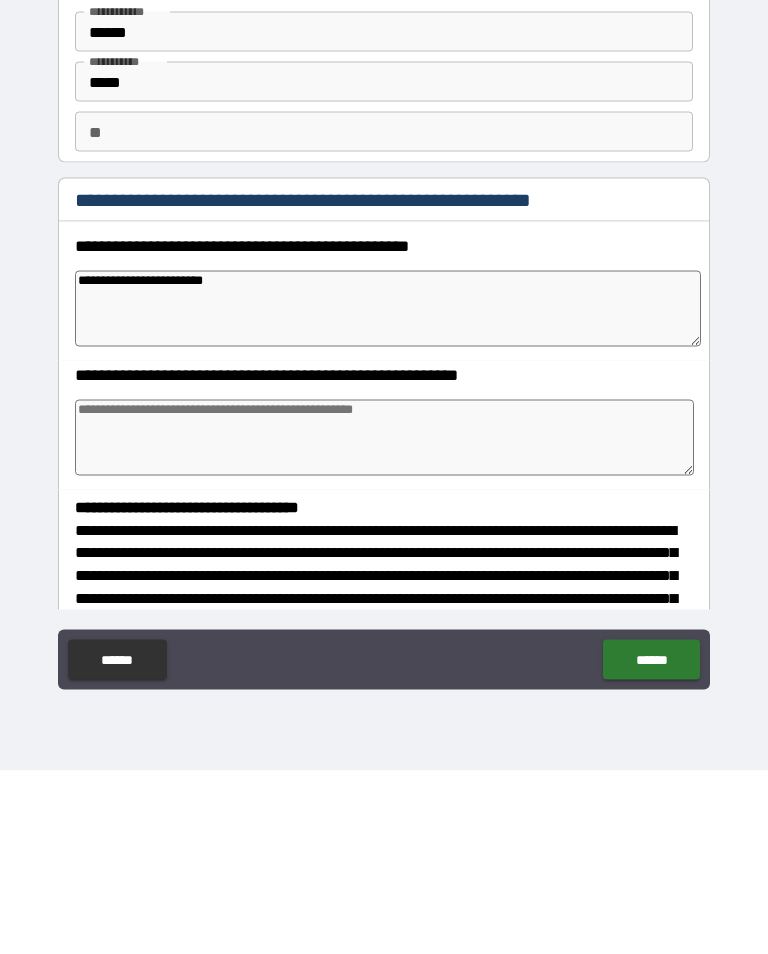 click at bounding box center (384, 621) 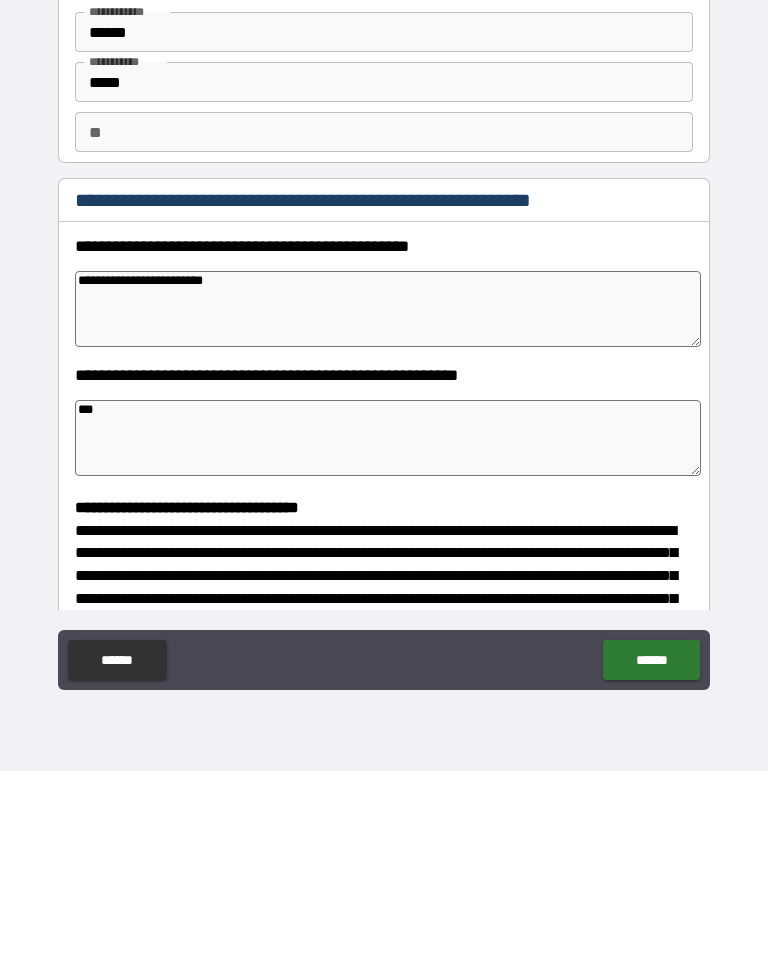 click on "**********" at bounding box center [384, 464] 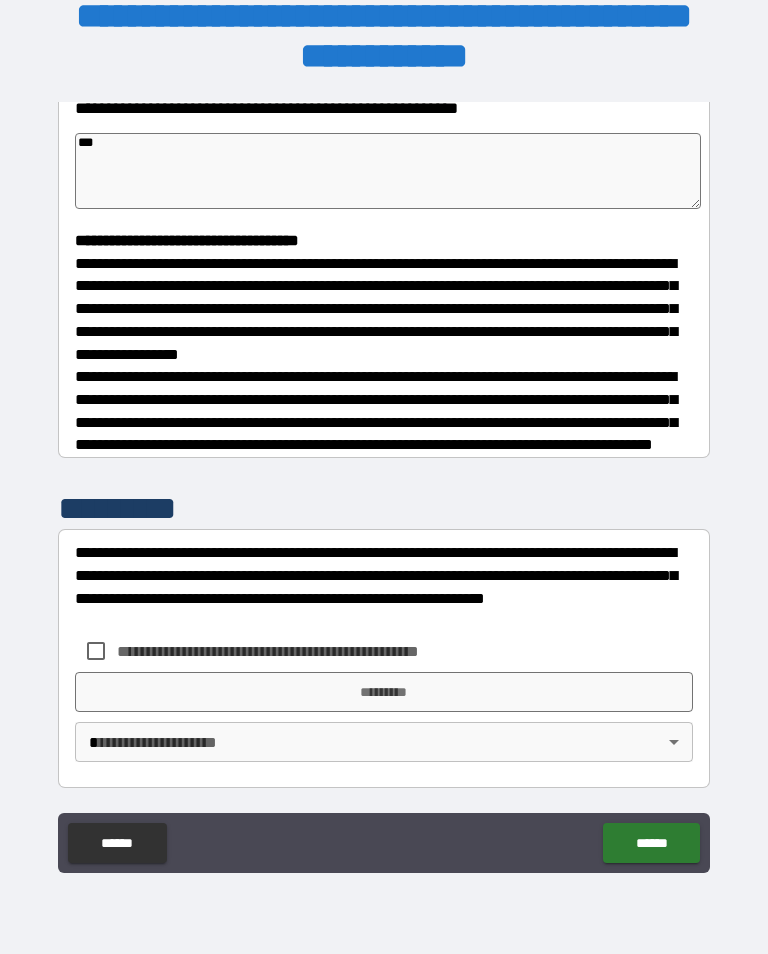 scroll, scrollTop: 465, scrollLeft: 0, axis: vertical 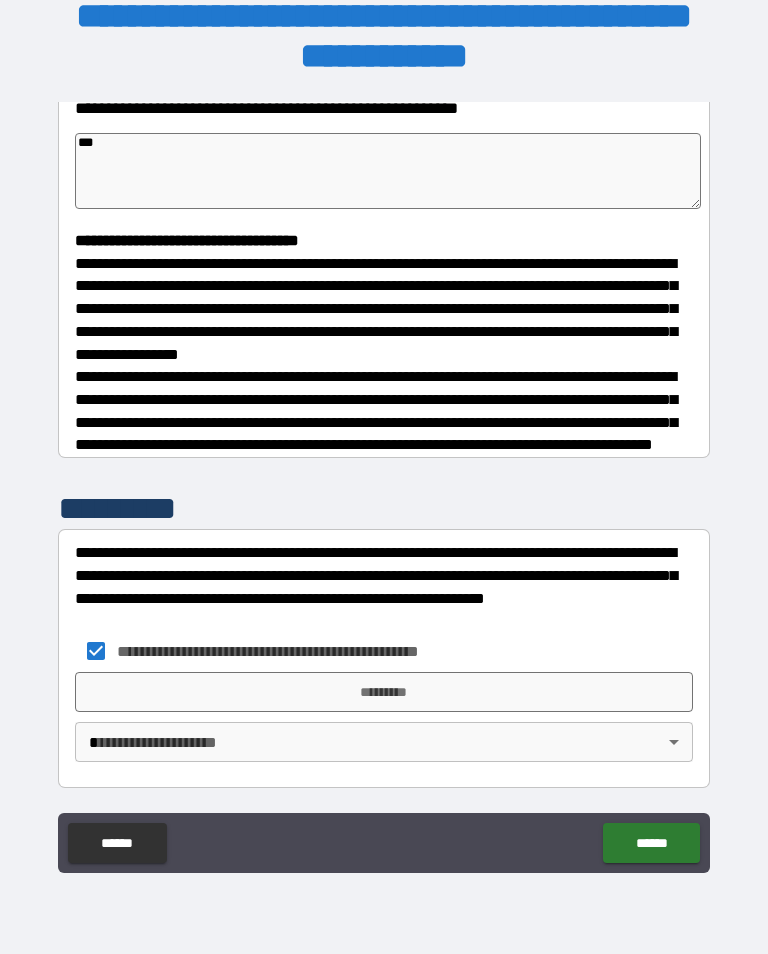 click on "*********" at bounding box center [384, 692] 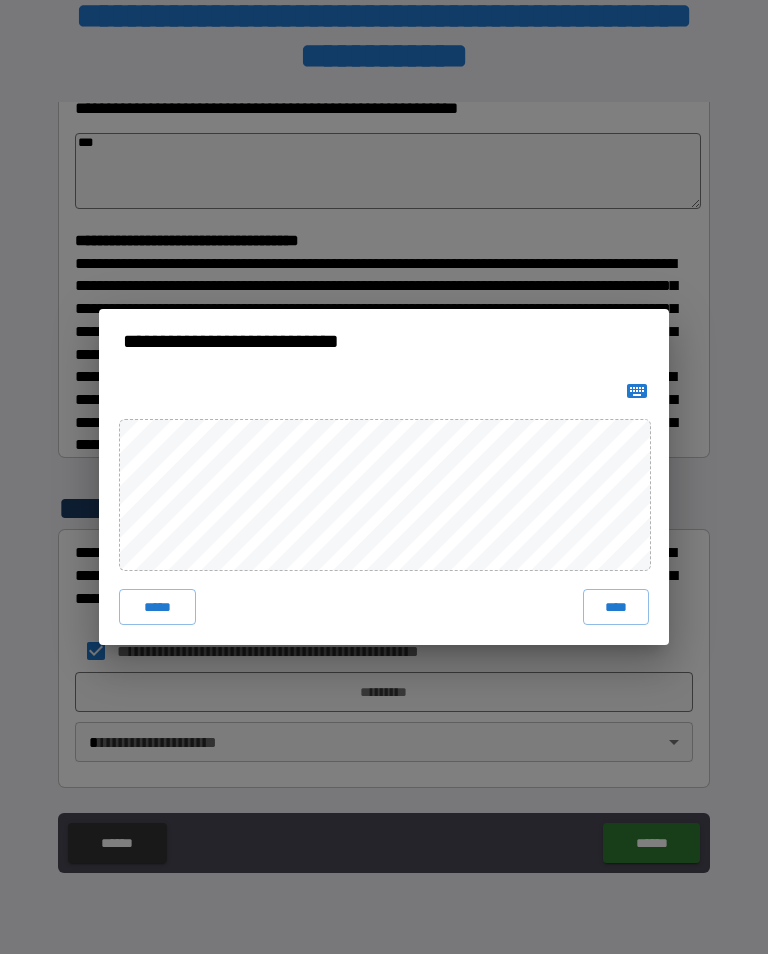 click on "****" at bounding box center [616, 607] 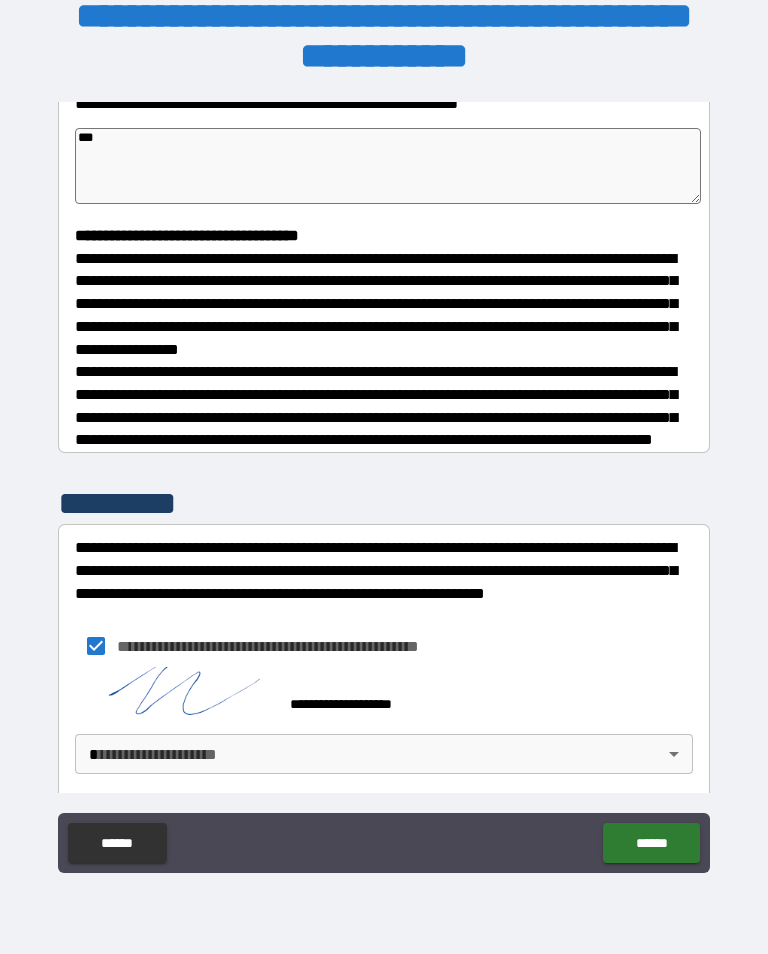 click on "**********" at bounding box center [384, 461] 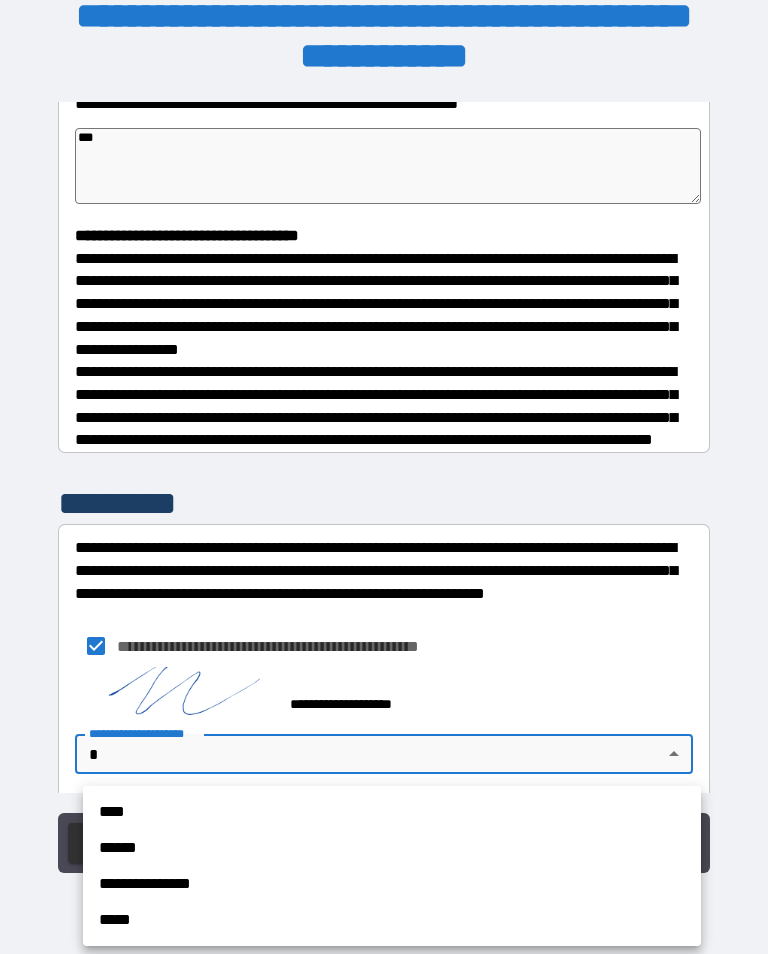 click on "****" at bounding box center (392, 812) 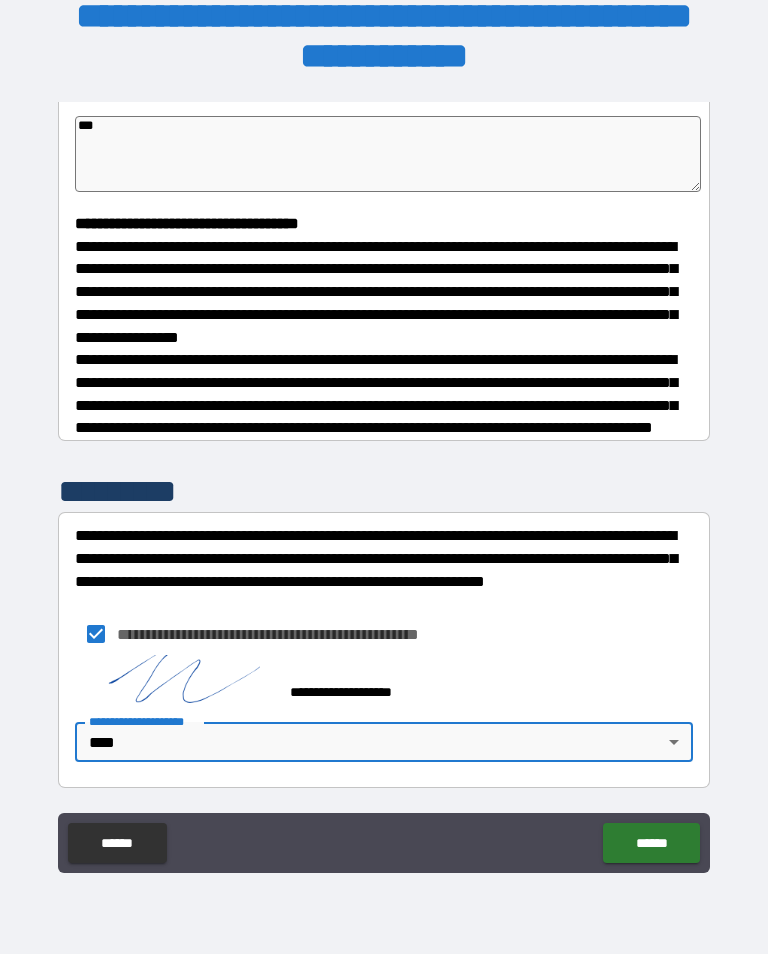 scroll, scrollTop: 484, scrollLeft: 0, axis: vertical 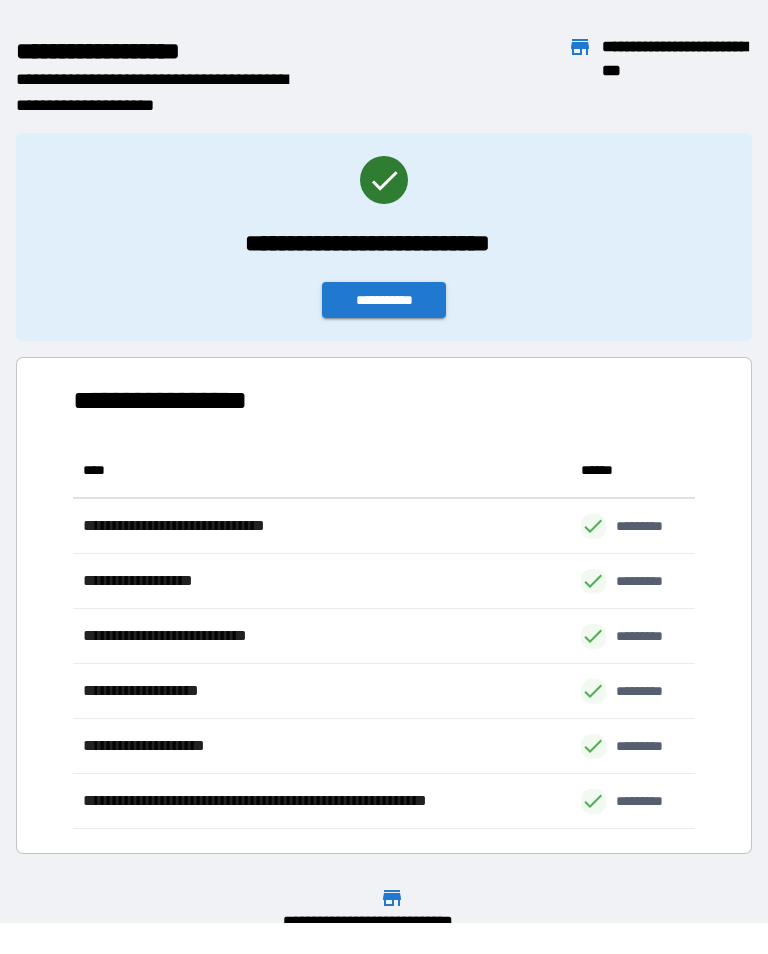click on "**********" at bounding box center (384, 300) 